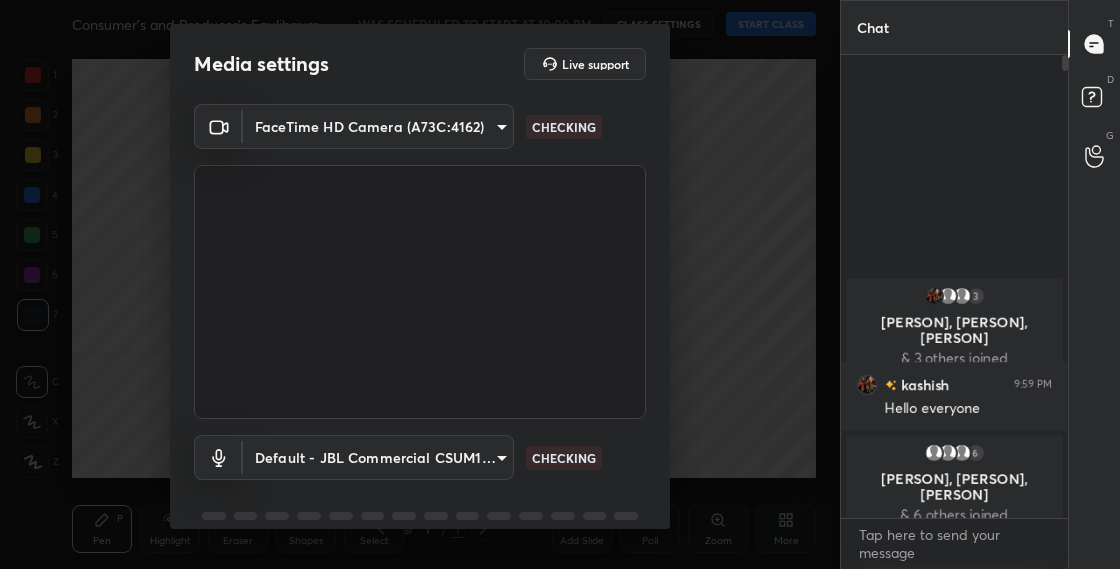 scroll, scrollTop: 0, scrollLeft: 0, axis: both 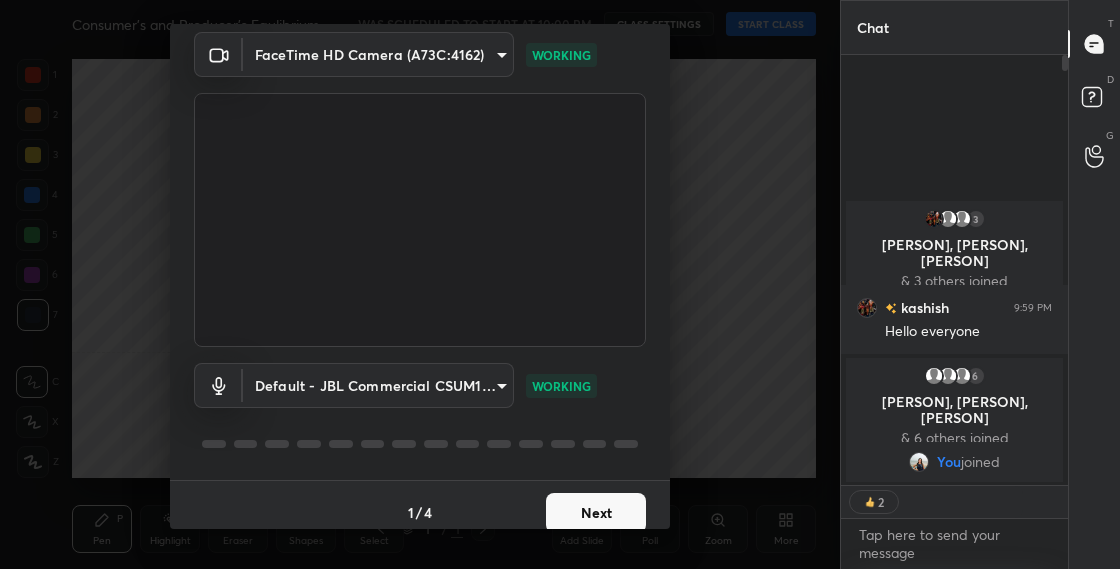 click on "Next" at bounding box center [596, 513] 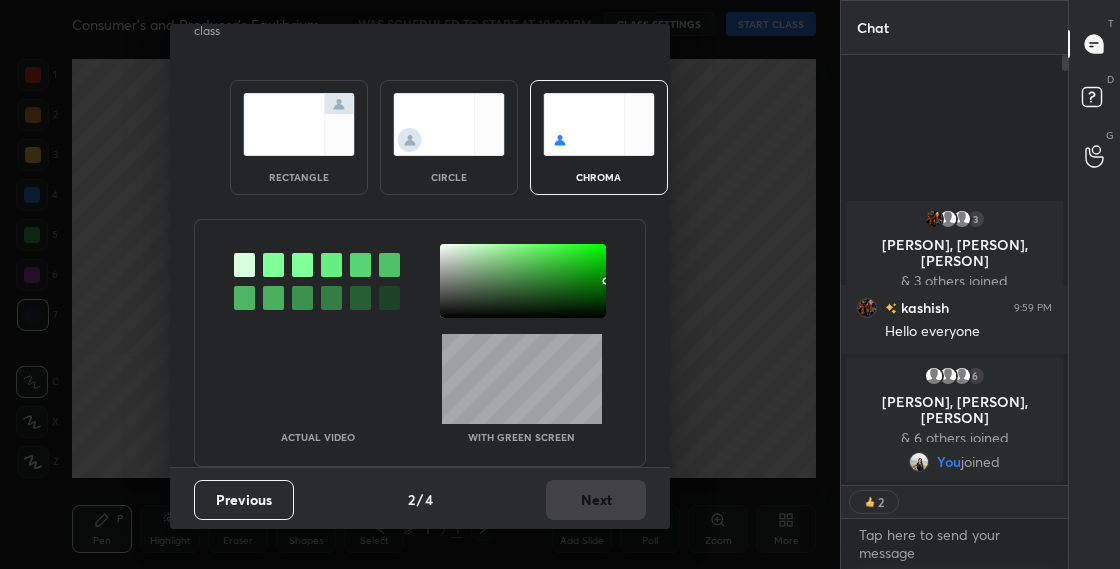 scroll, scrollTop: 10, scrollLeft: 0, axis: vertical 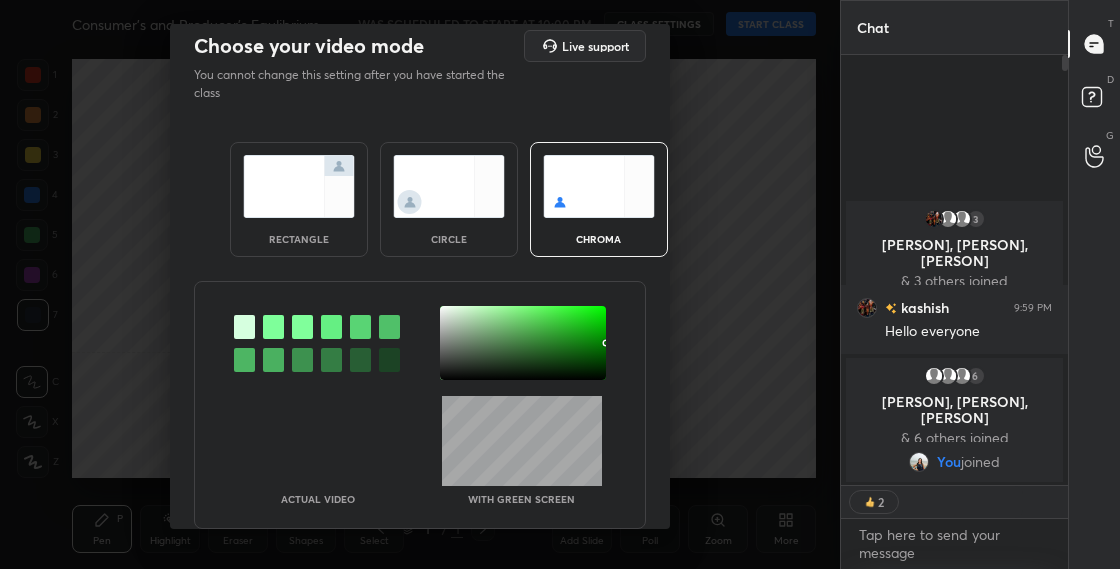 click at bounding box center (449, 186) 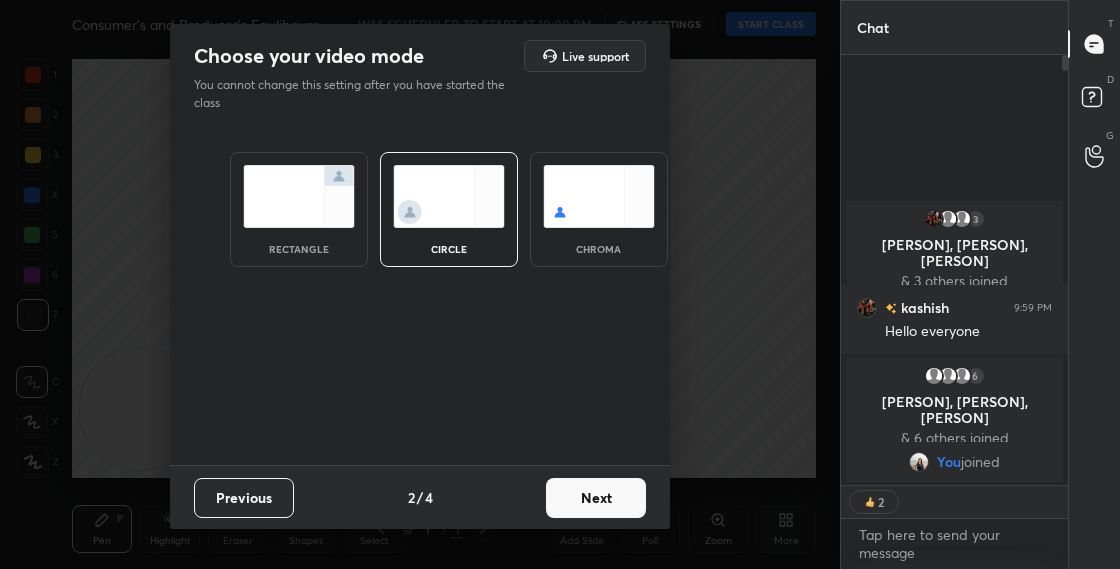 click on "Next" at bounding box center (596, 498) 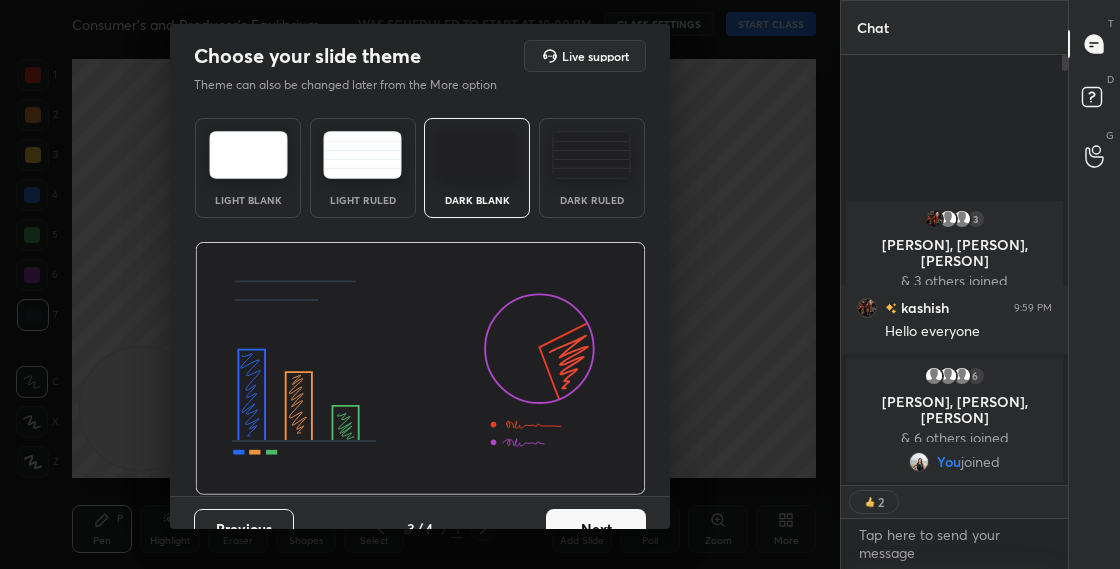 click on "Next" at bounding box center [596, 529] 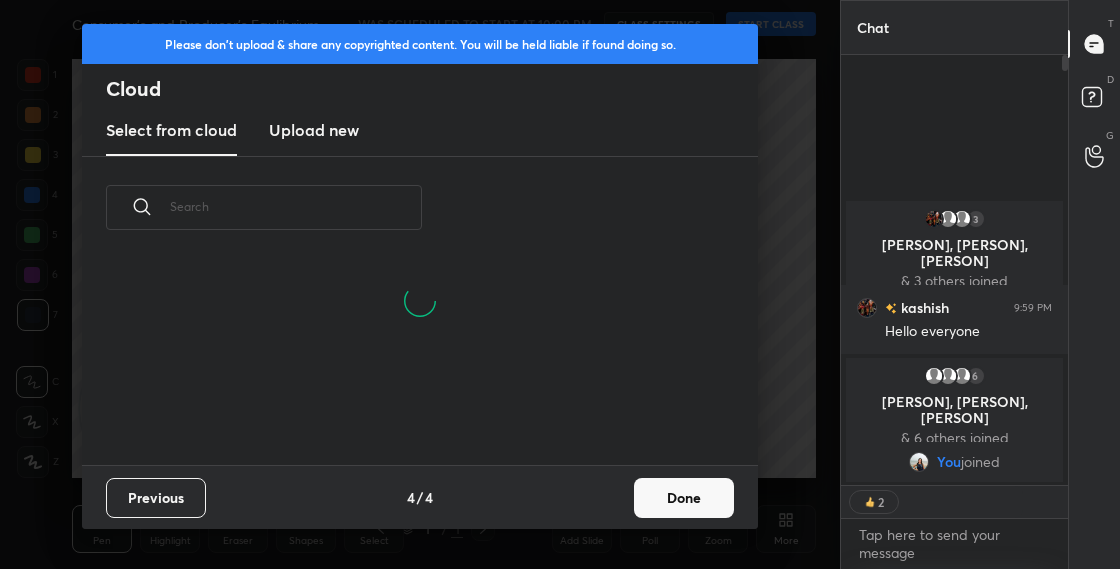 click on "Done" at bounding box center (684, 498) 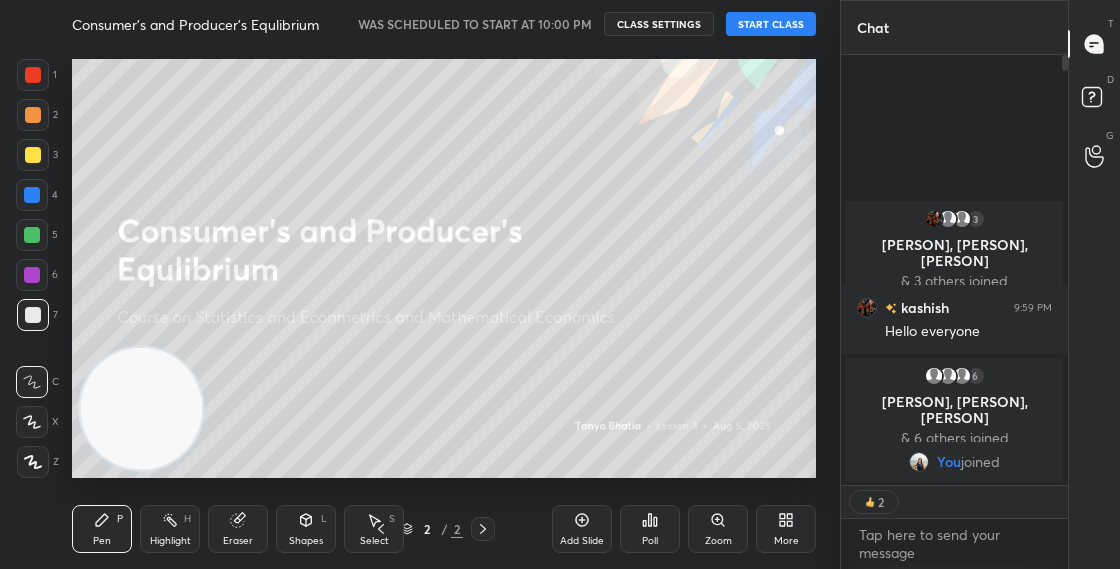 drag, startPoint x: 162, startPoint y: 394, endPoint x: 472, endPoint y: 208, distance: 361.519 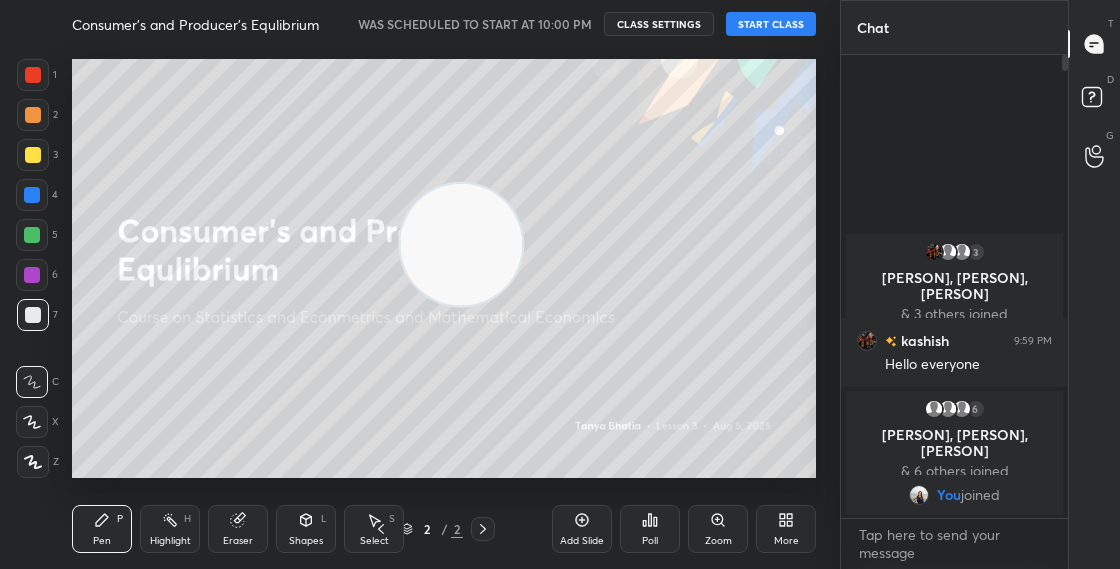 scroll, scrollTop: 7, scrollLeft: 7, axis: both 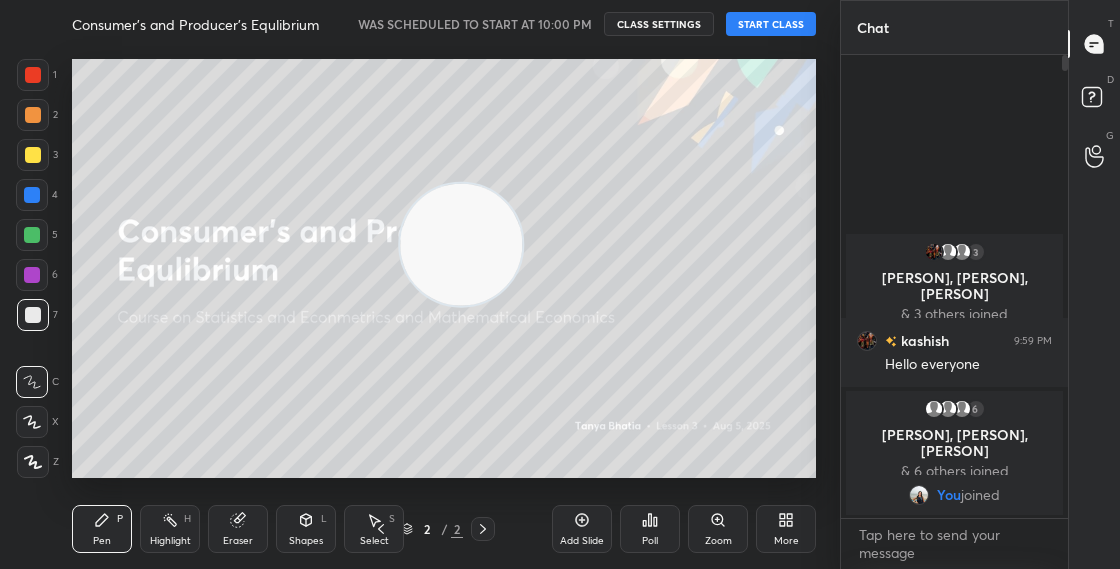 click on "Setting up your live class" at bounding box center (444, 268) 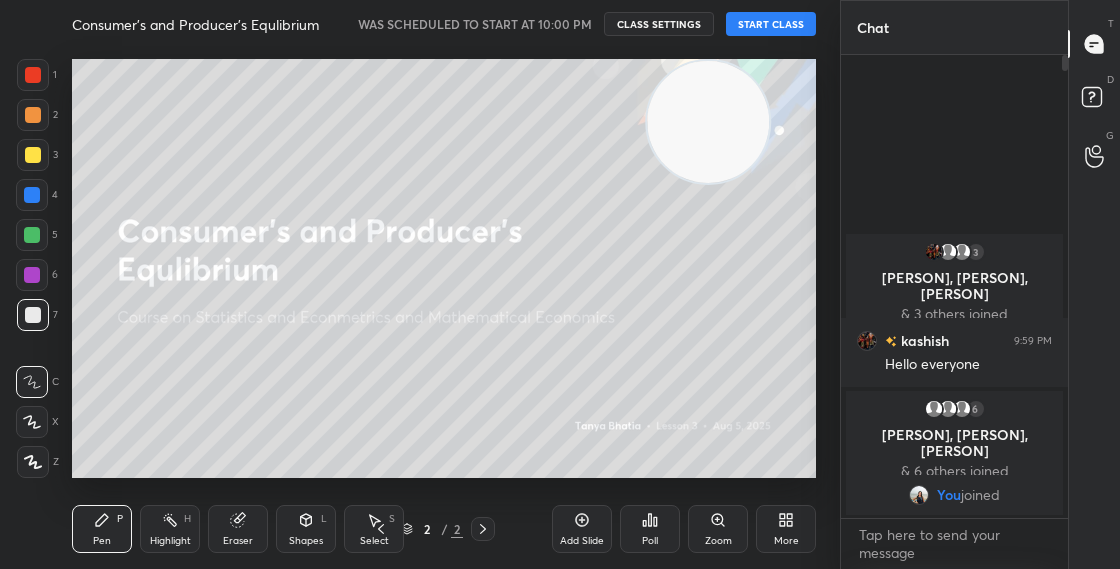 click at bounding box center (708, 122) 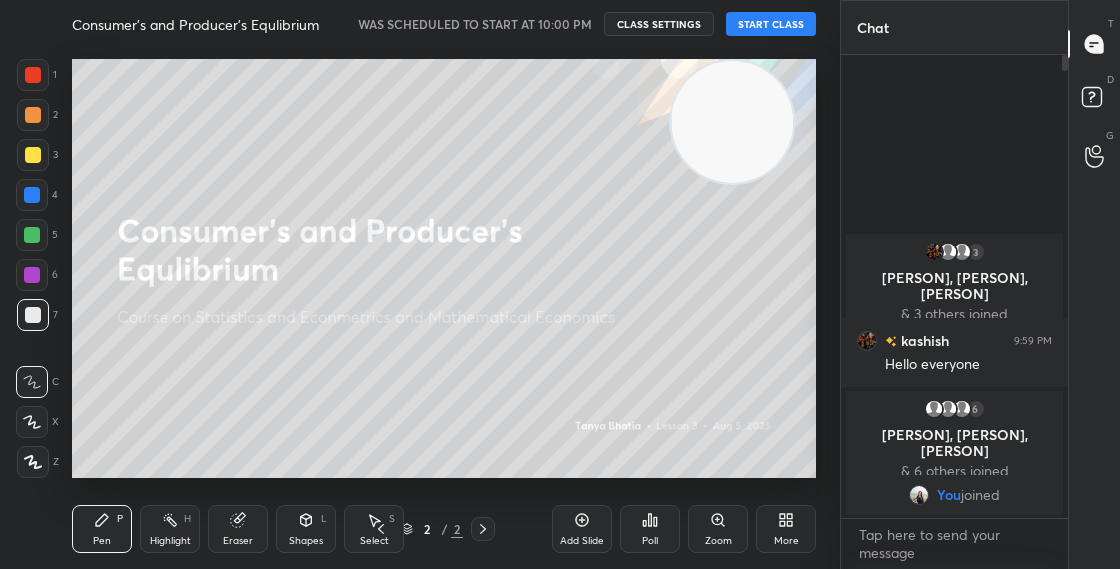click on "More" at bounding box center (786, 529) 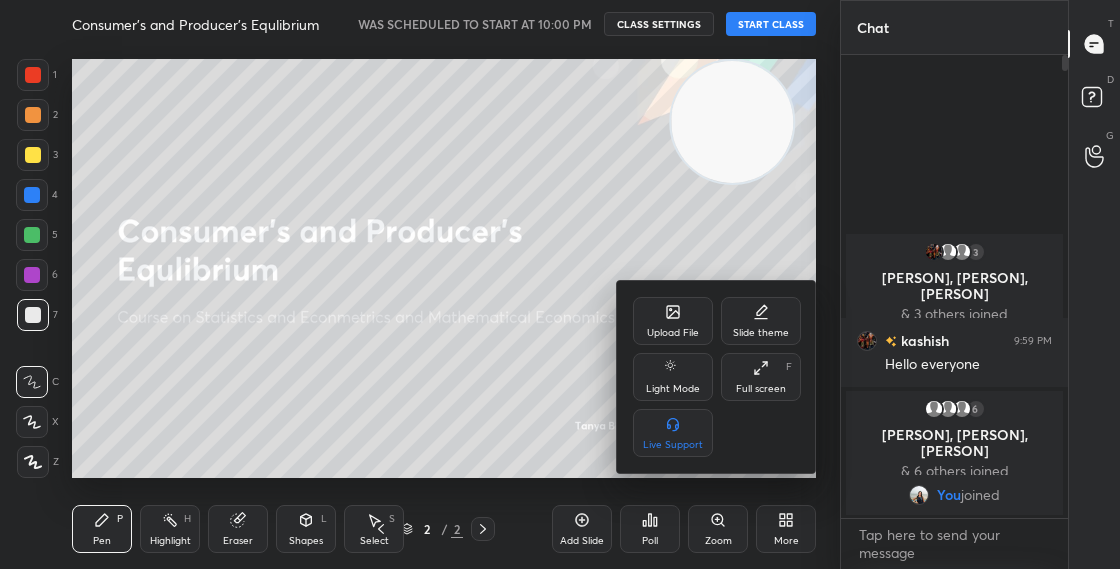 click on "Upload File" at bounding box center (673, 321) 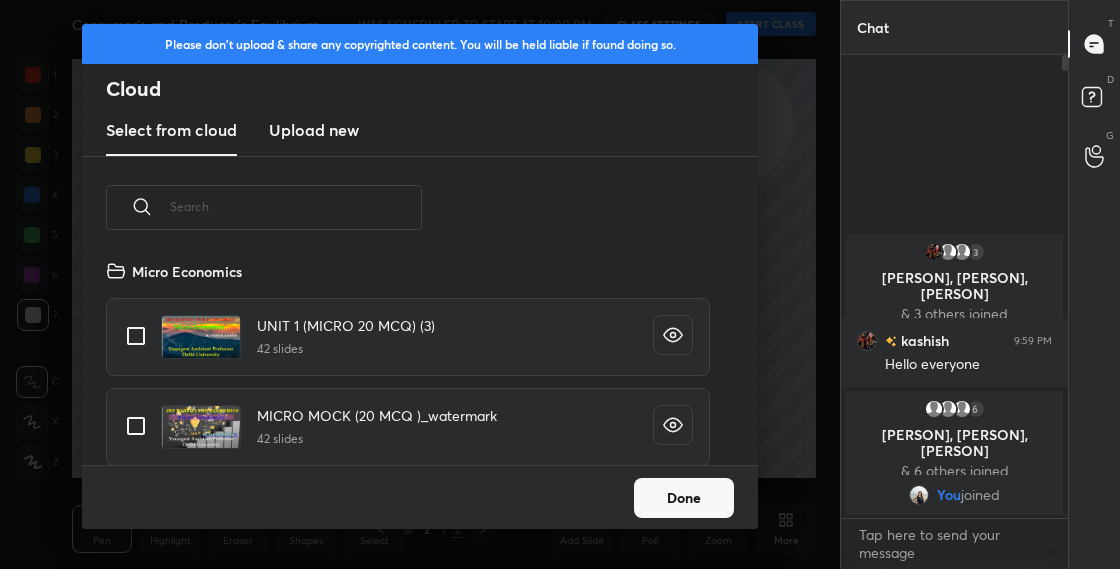 scroll, scrollTop: 7, scrollLeft: 11, axis: both 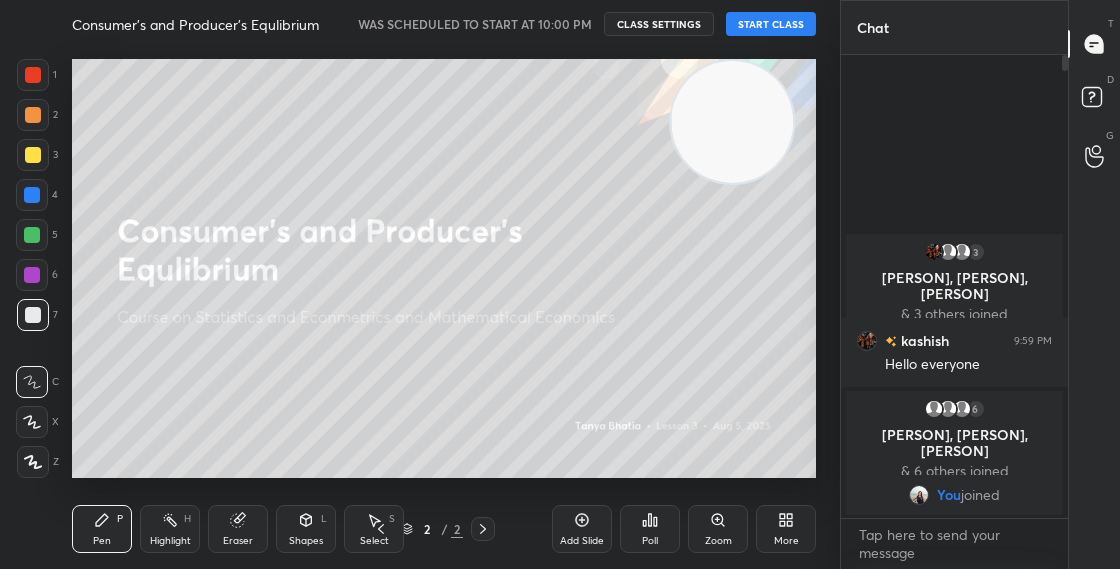 drag, startPoint x: 770, startPoint y: 112, endPoint x: 773, endPoint y: 98, distance: 14.3178215 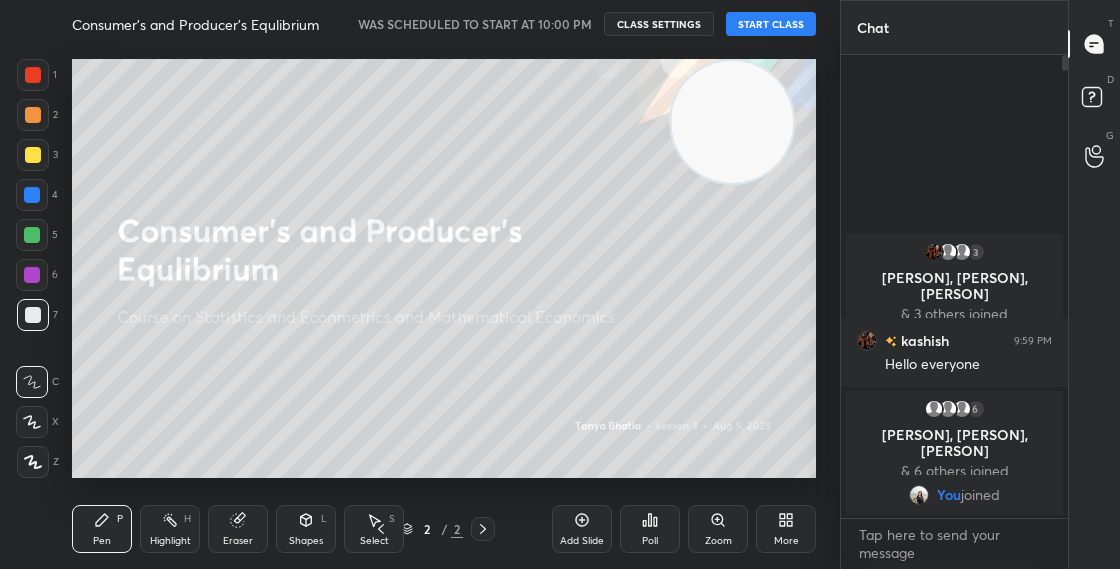 click at bounding box center (732, 122) 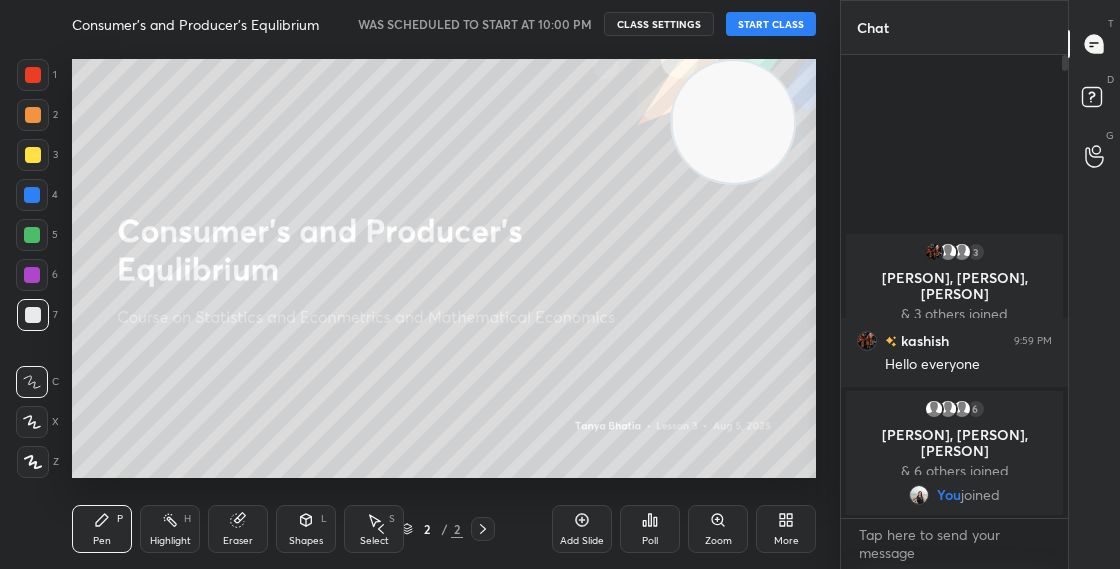 click on "More" at bounding box center (786, 529) 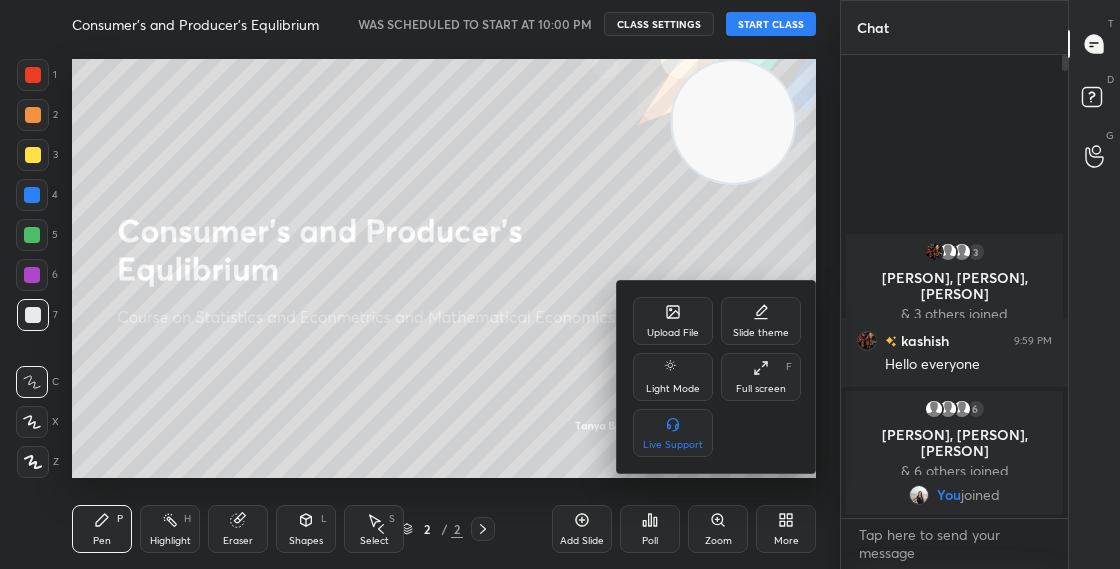 click on "Upload File" at bounding box center (673, 321) 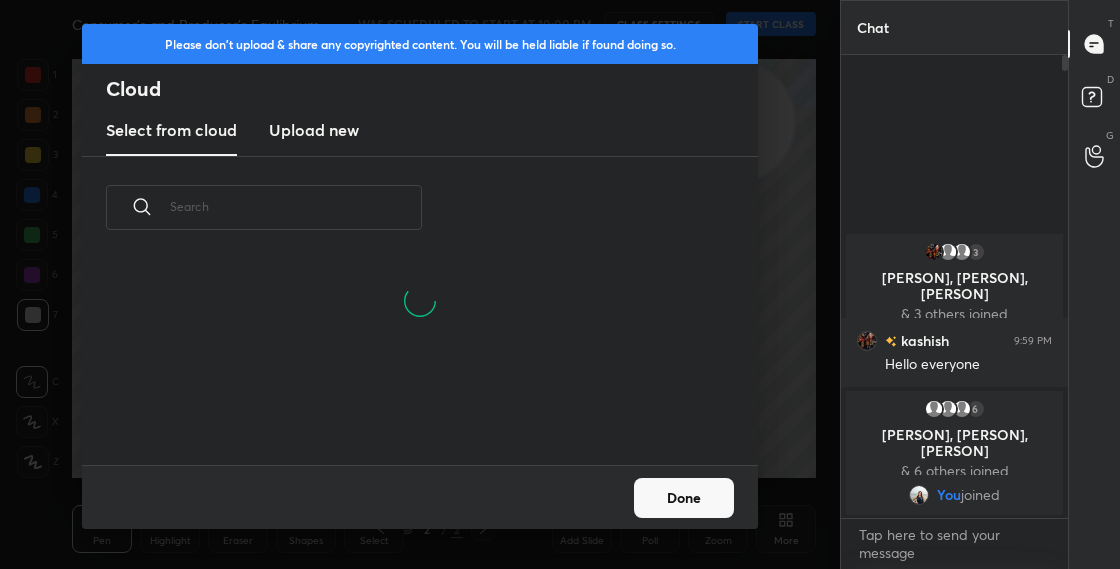 scroll, scrollTop: 7, scrollLeft: 11, axis: both 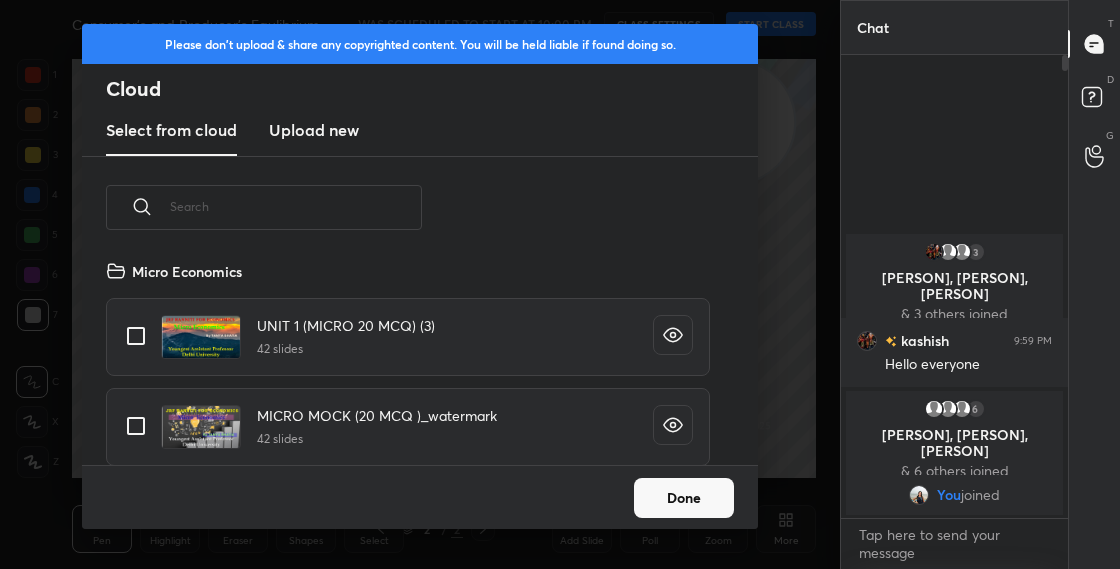 click at bounding box center (296, 206) 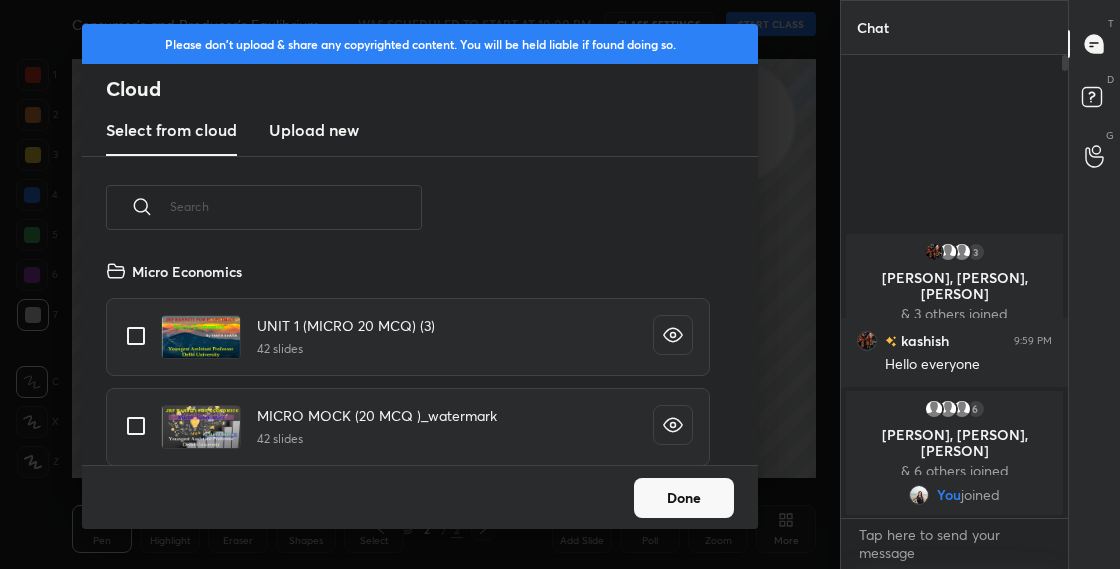 click on "Upload new" at bounding box center [314, 131] 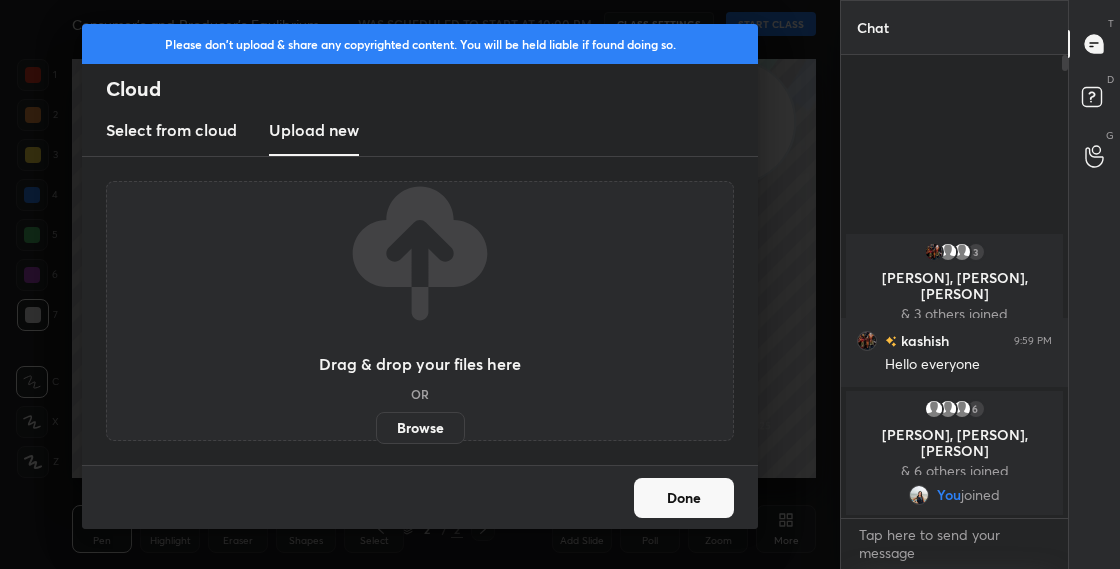 click on "Browse" at bounding box center [420, 428] 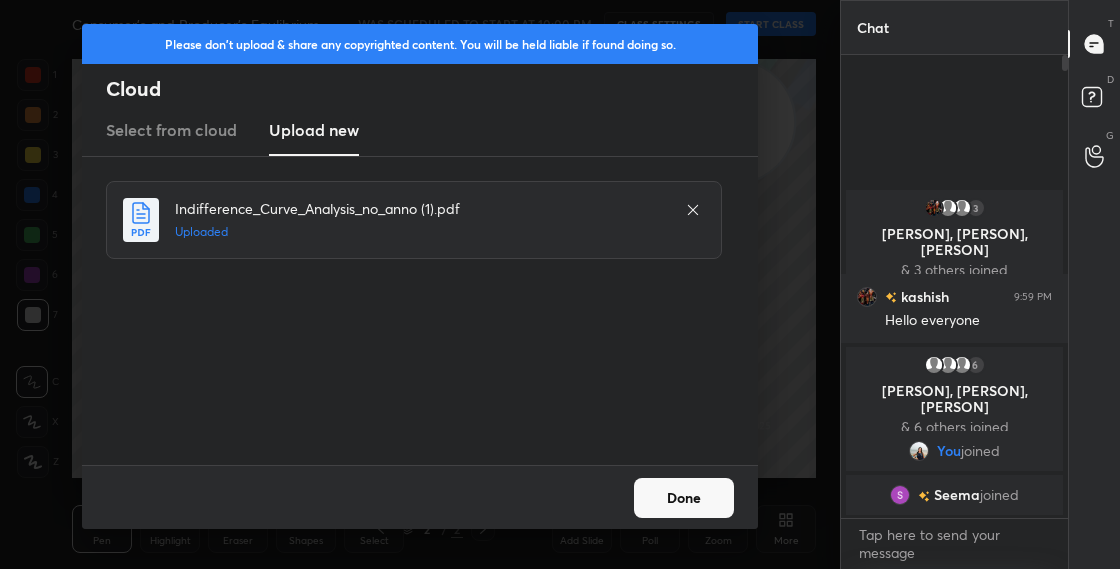 click on "Done" at bounding box center [684, 498] 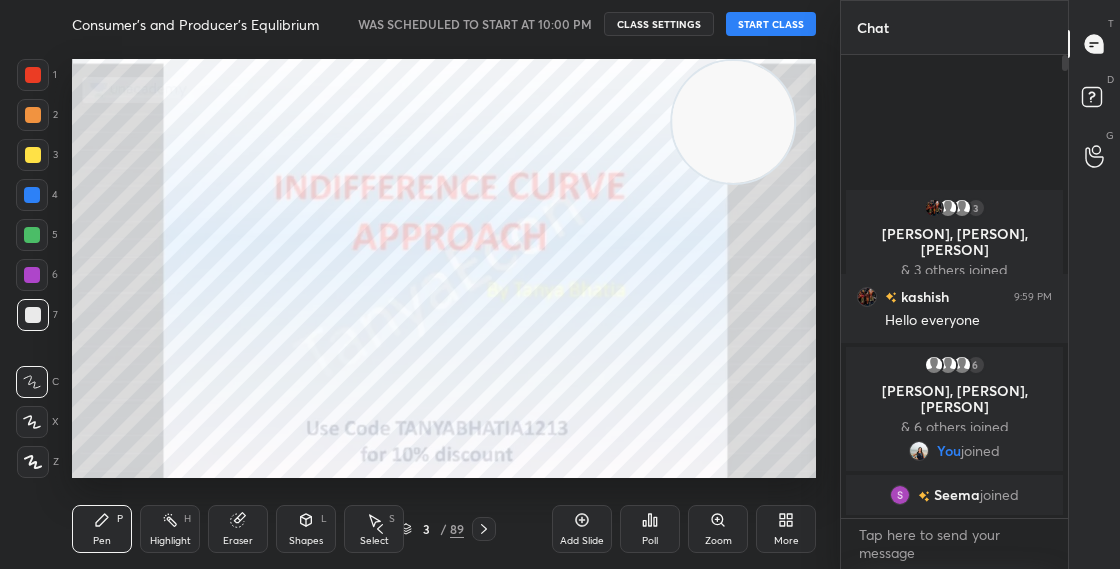 click on "3 / 89" at bounding box center (432, 529) 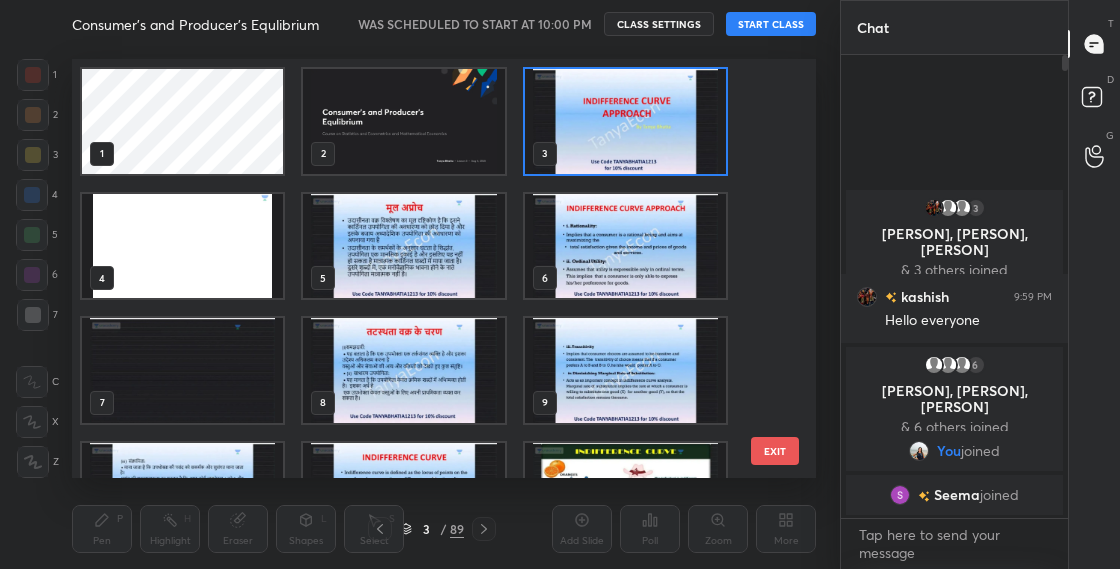scroll, scrollTop: 412, scrollLeft: 734, axis: both 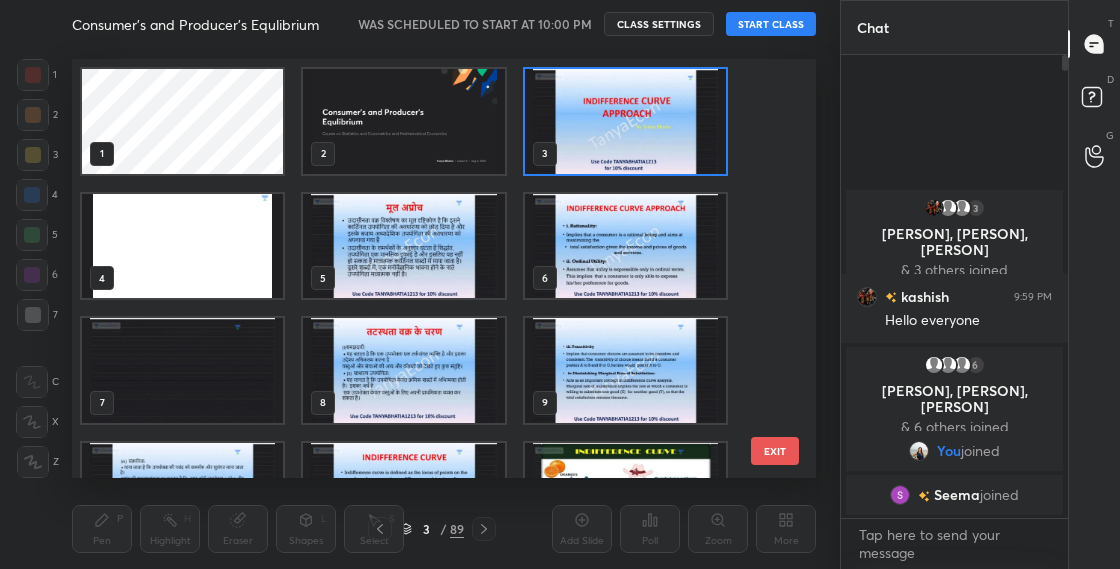 click at bounding box center [403, 121] 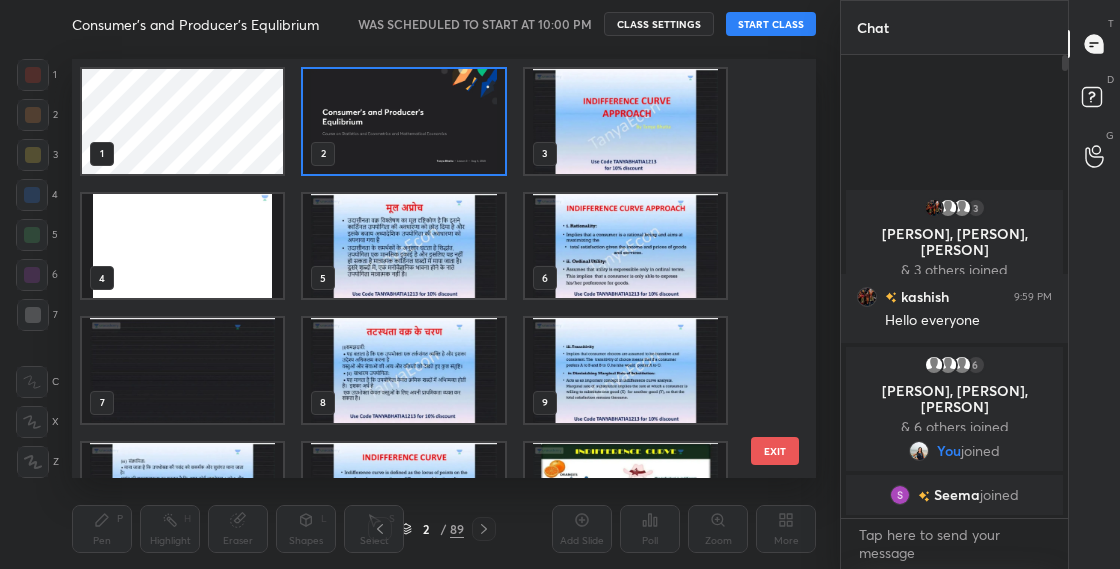 click at bounding box center [403, 121] 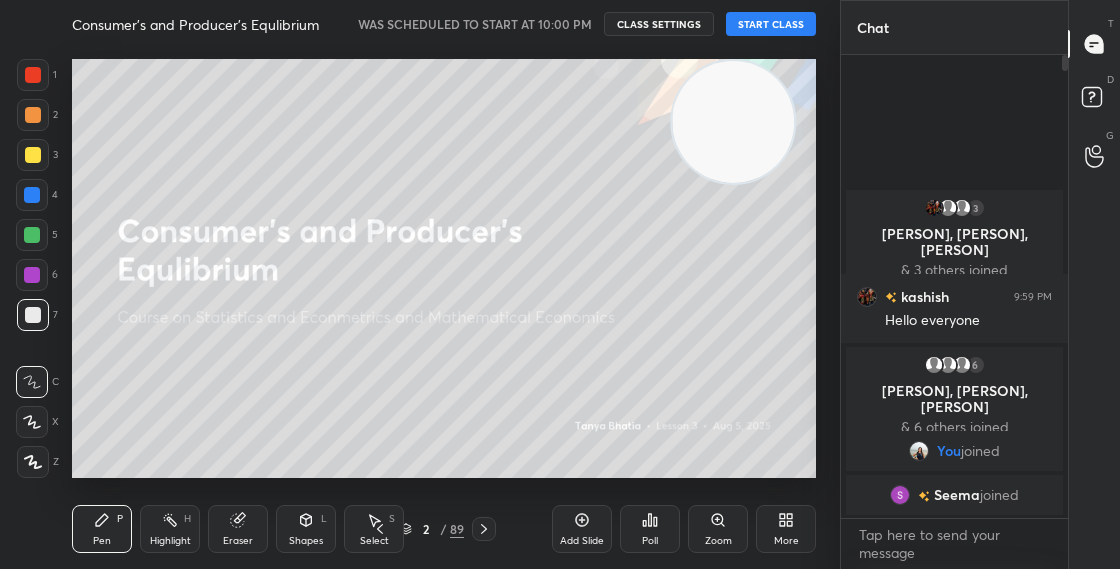 click on "START CLASS" at bounding box center (771, 24) 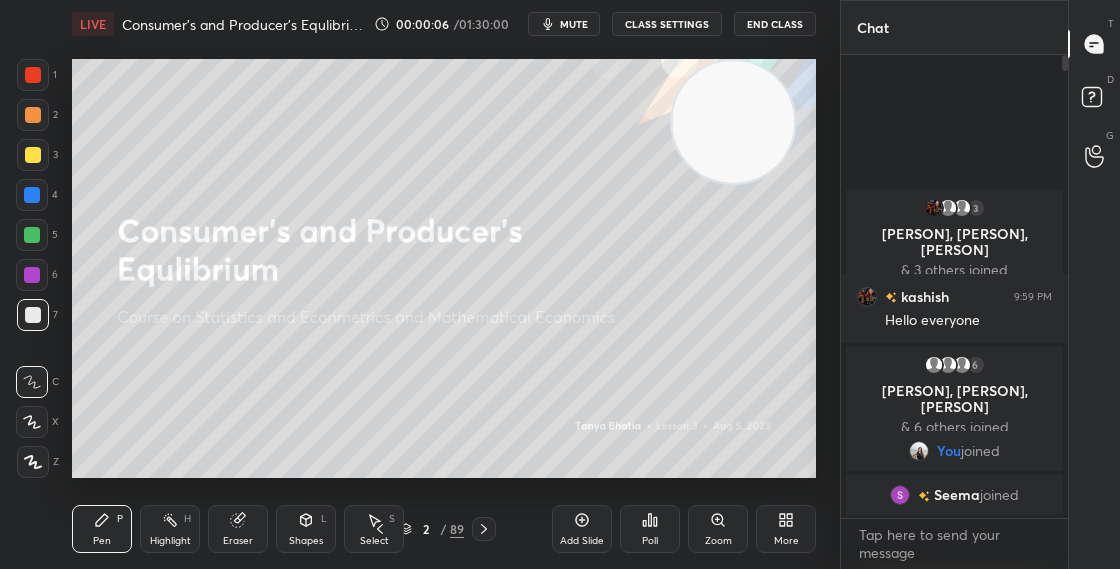 click on "CLASS SETTINGS" at bounding box center (667, 24) 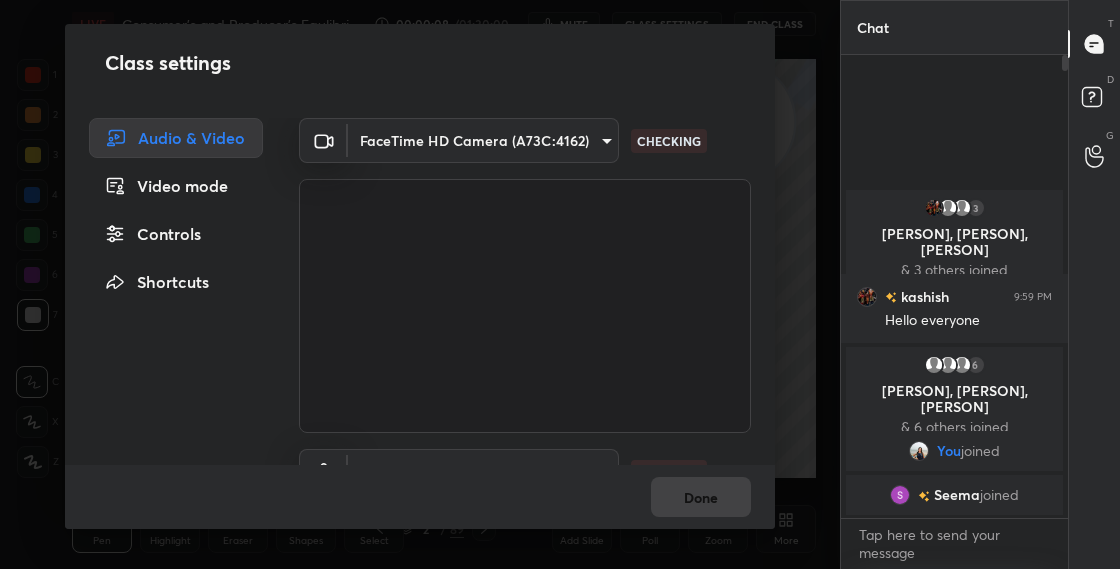 drag, startPoint x: 765, startPoint y: 395, endPoint x: 766, endPoint y: 410, distance: 15.033297 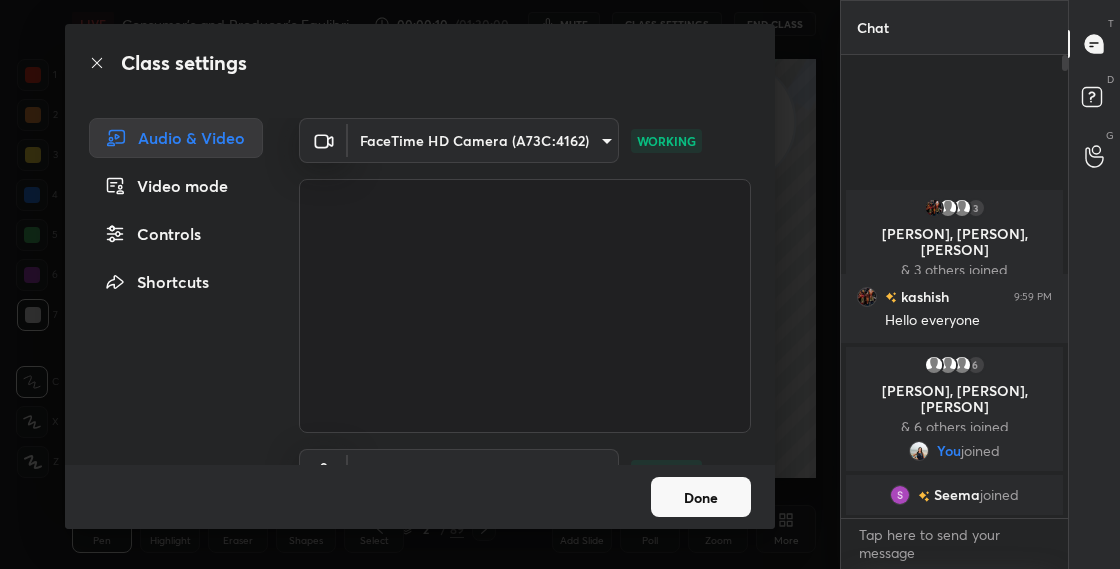 scroll, scrollTop: 101, scrollLeft: 0, axis: vertical 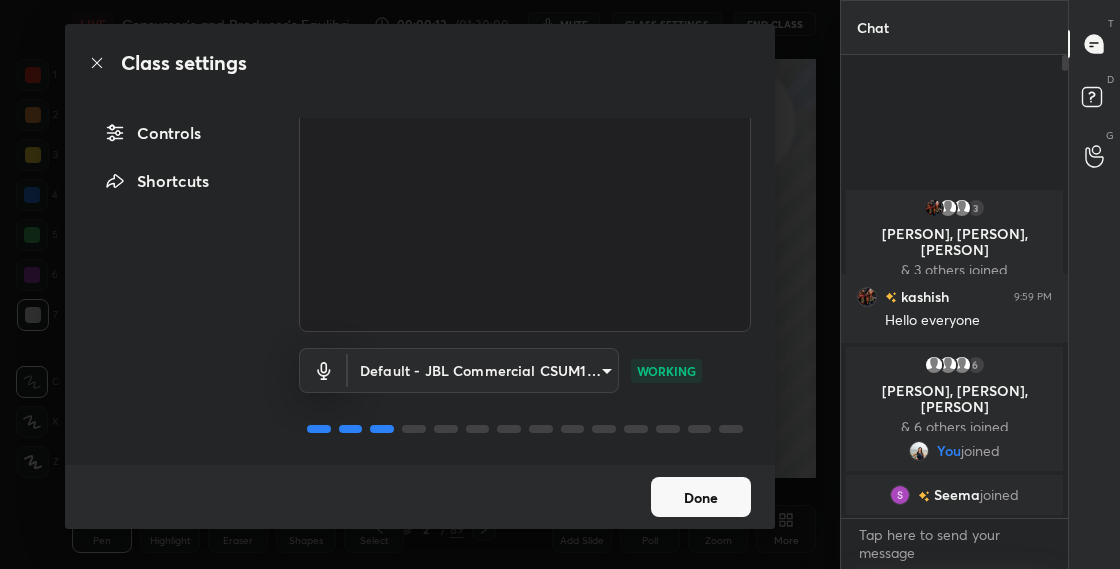 click on "Done" at bounding box center [701, 497] 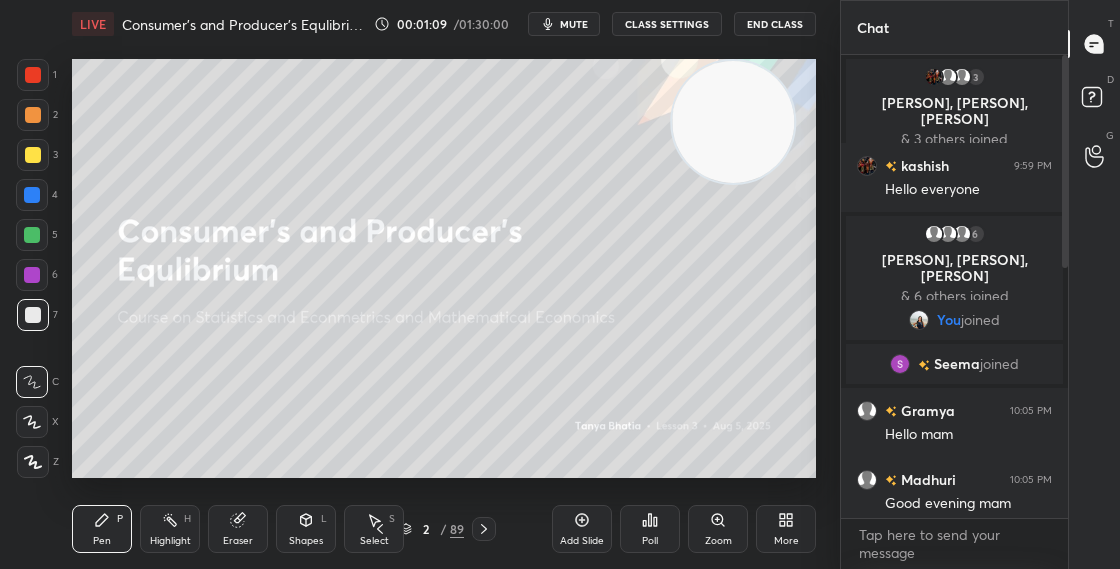 drag, startPoint x: 1067, startPoint y: 283, endPoint x: 1063, endPoint y: 327, distance: 44.181442 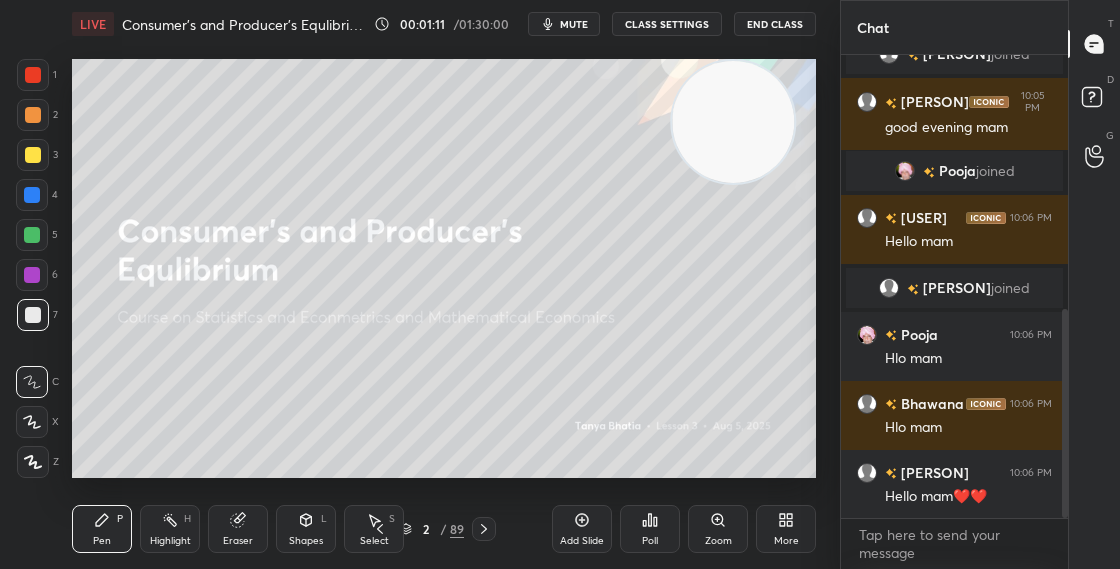 click at bounding box center (1062, 286) 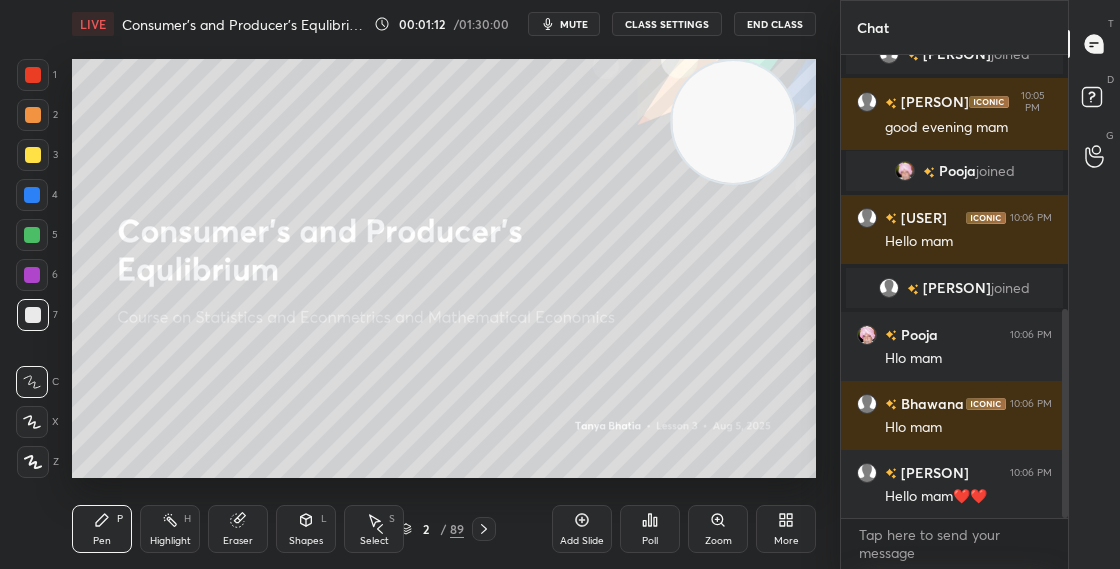 click on "More" at bounding box center (786, 541) 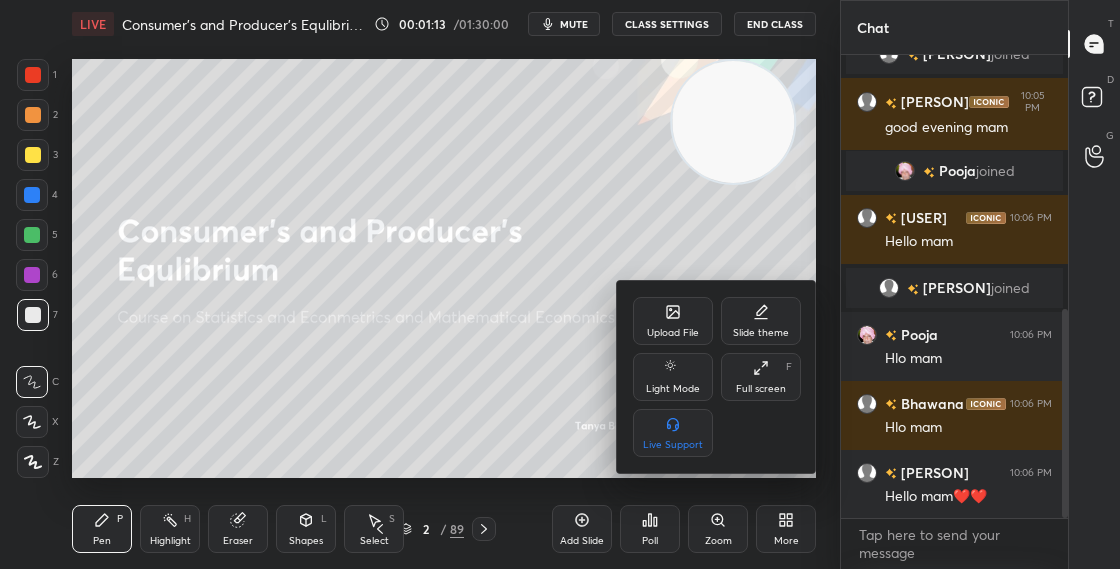 click on "Upload File" at bounding box center [673, 333] 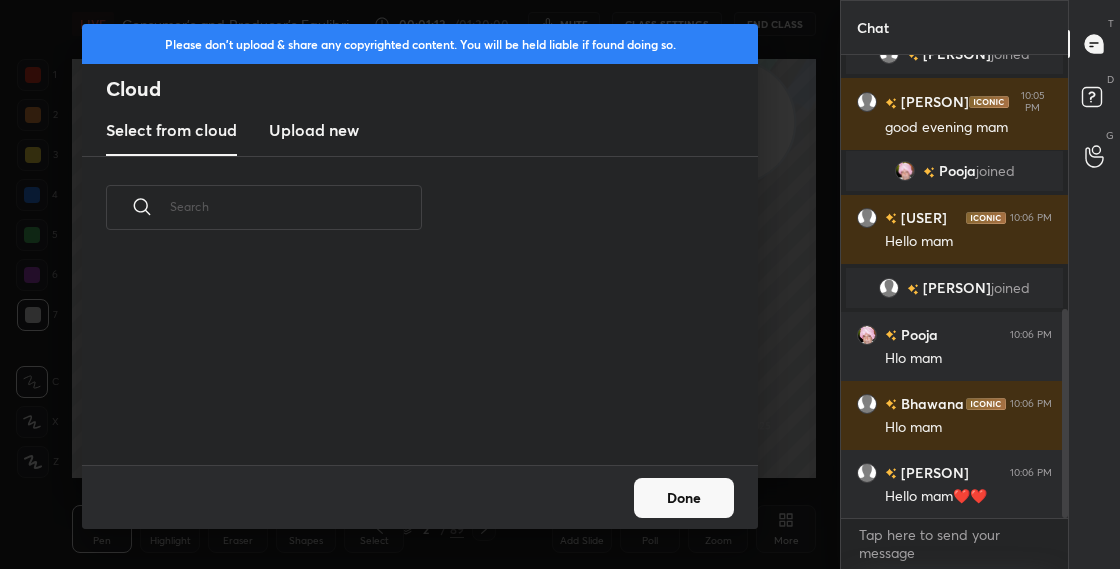 scroll, scrollTop: 7, scrollLeft: 11, axis: both 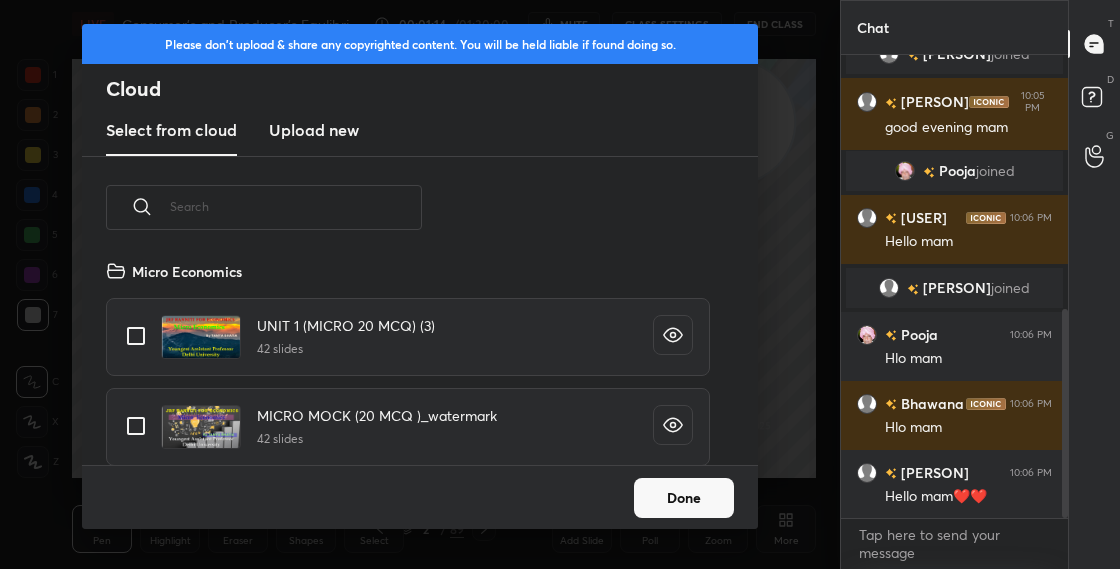 click on "Upload new" at bounding box center [314, 130] 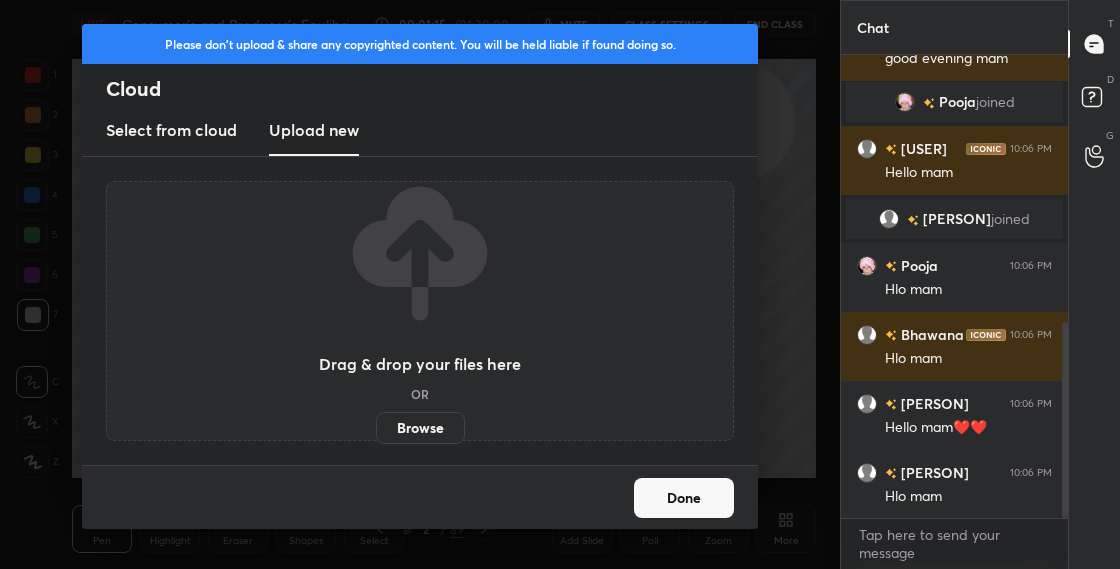 click on "Browse" at bounding box center [420, 428] 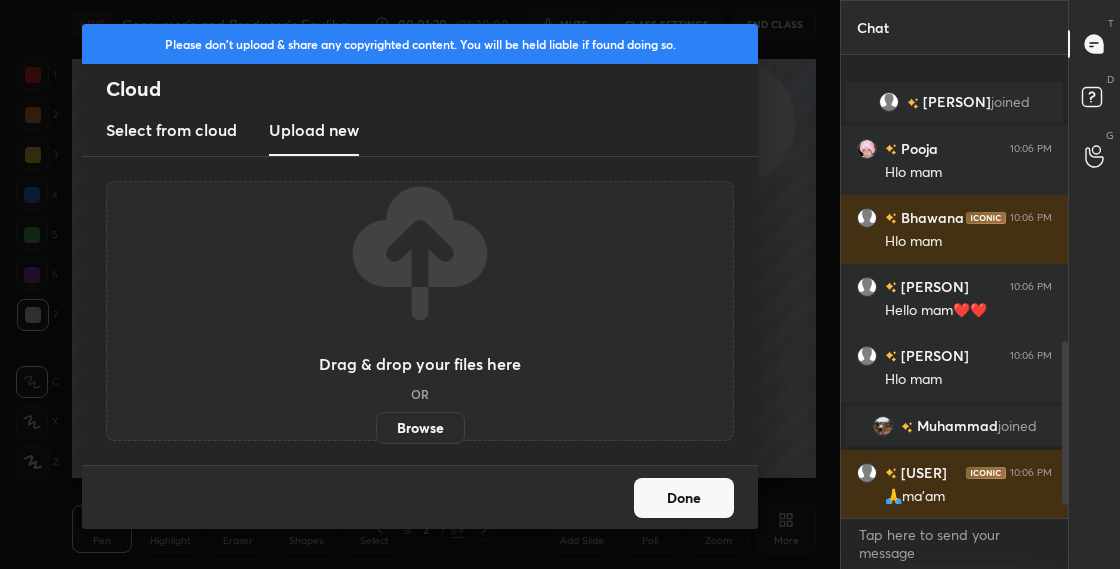 scroll, scrollTop: 868, scrollLeft: 0, axis: vertical 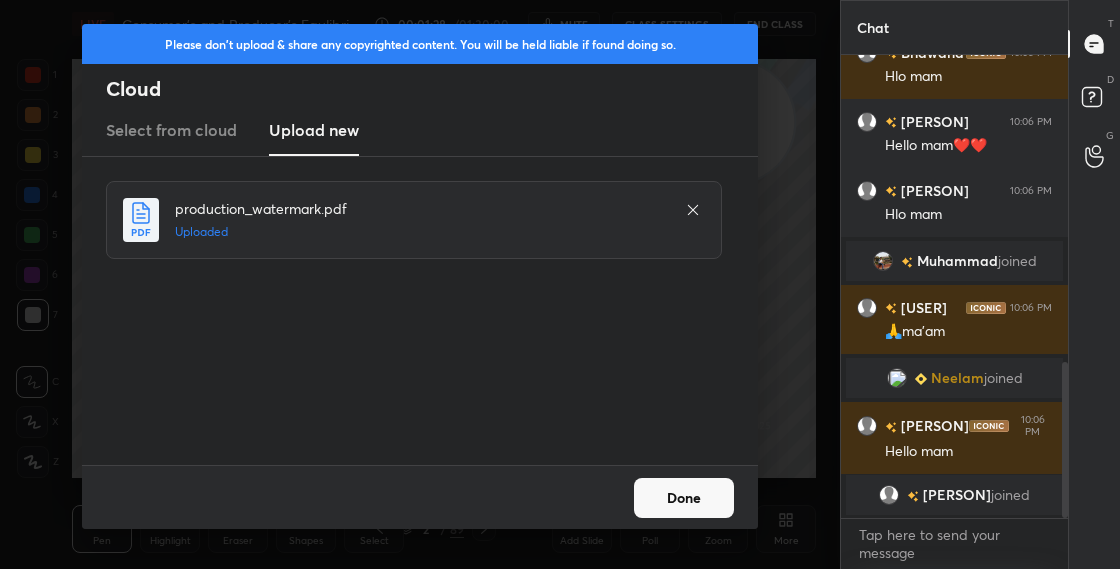 click on "Done" at bounding box center (684, 498) 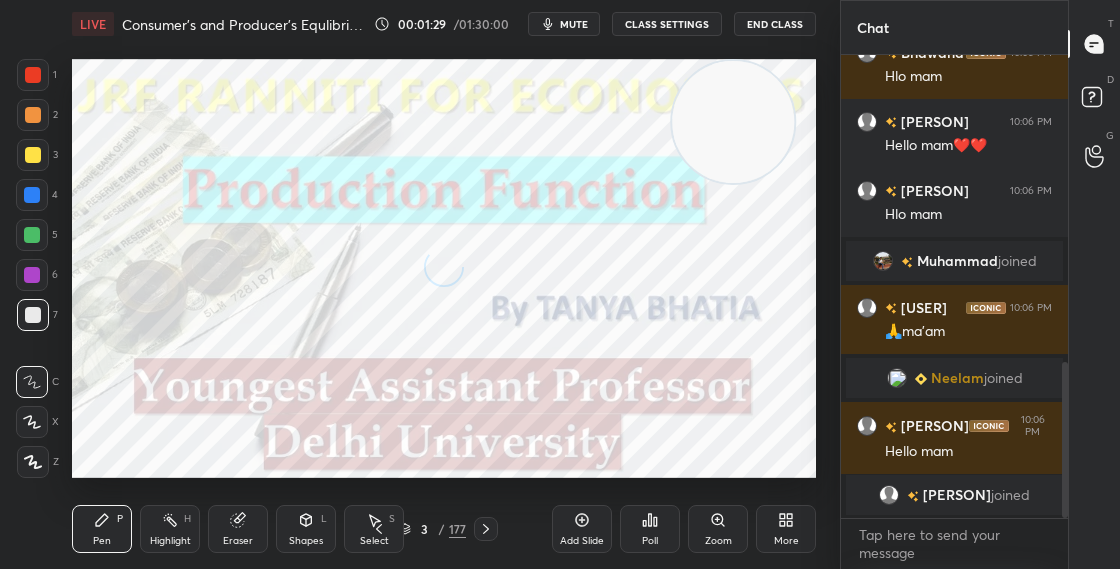 scroll, scrollTop: 896, scrollLeft: 0, axis: vertical 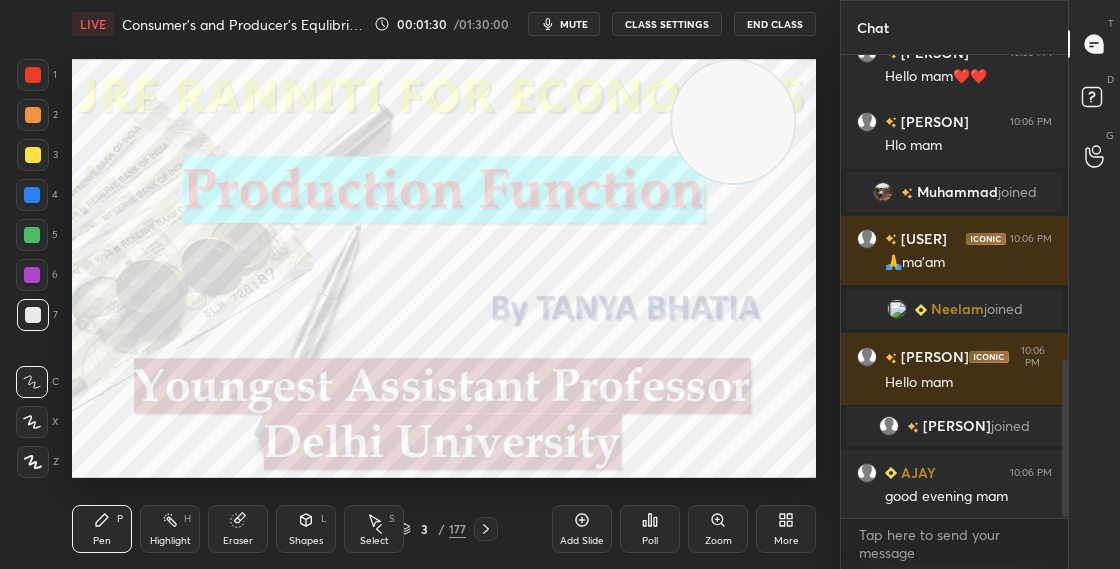 click on "3 / 177" at bounding box center (432, 529) 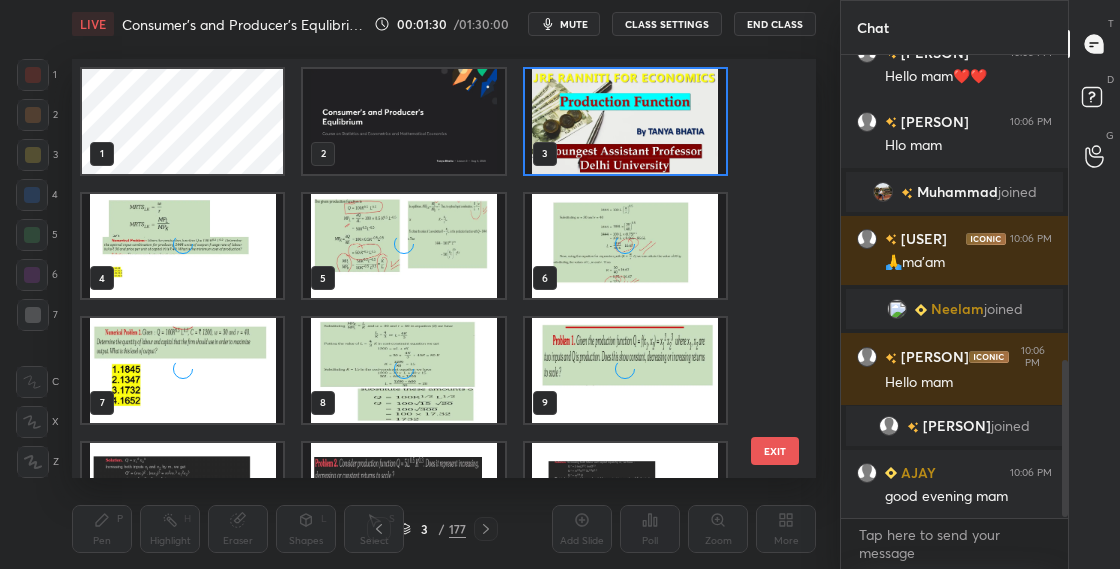 scroll, scrollTop: 7, scrollLeft: 11, axis: both 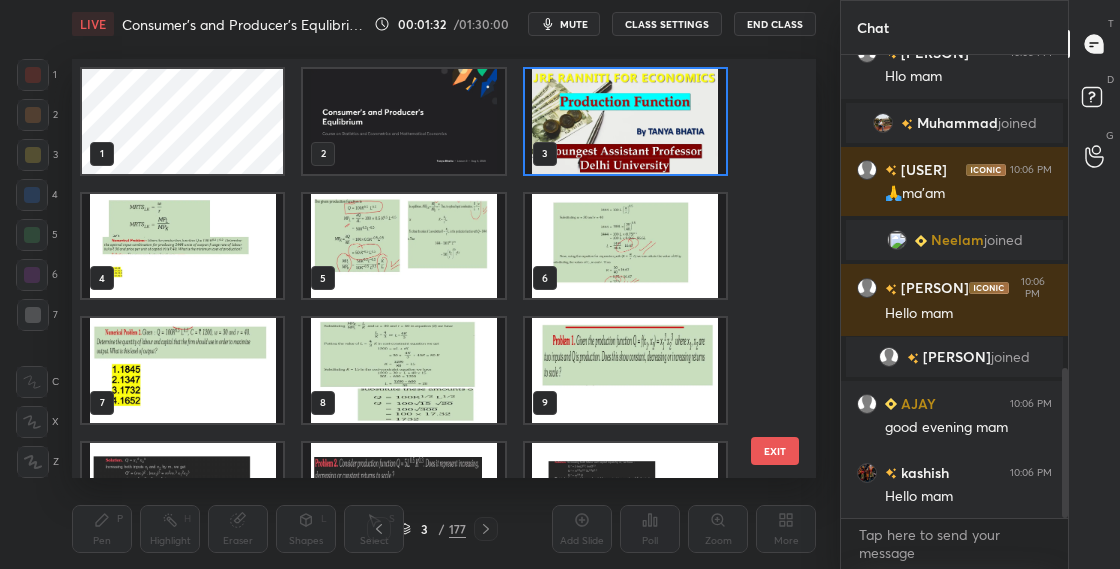 click at bounding box center (403, 121) 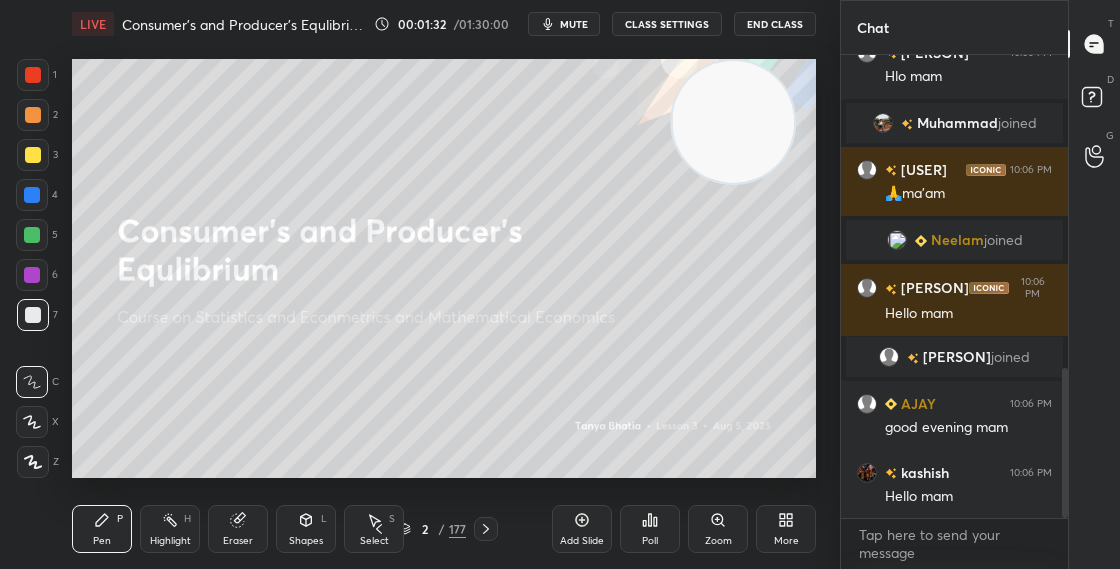click at bounding box center [403, 121] 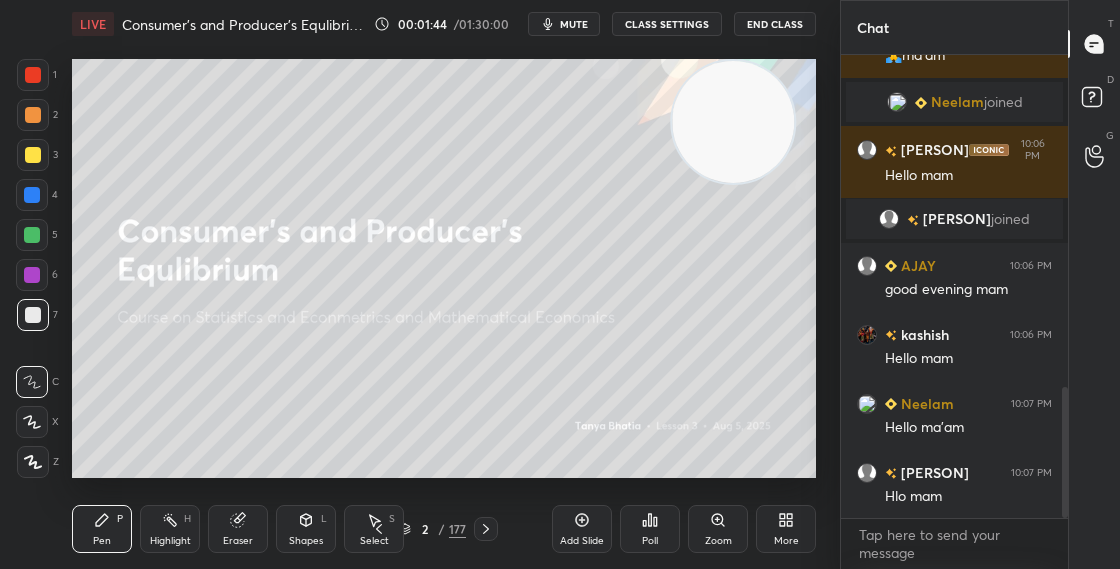 scroll, scrollTop: 1172, scrollLeft: 0, axis: vertical 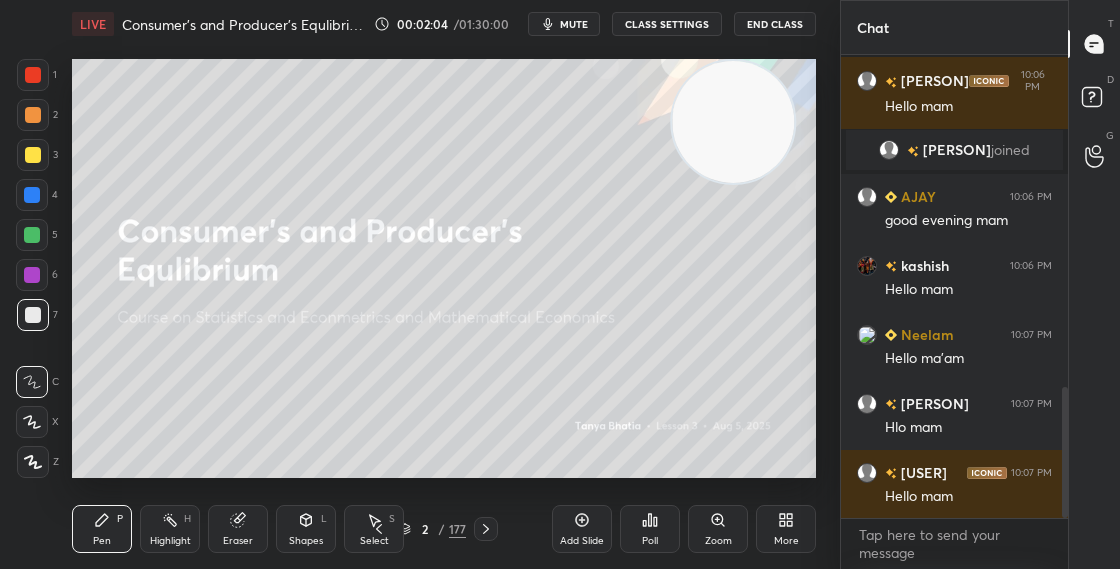click on "2 / 177" at bounding box center (432, 529) 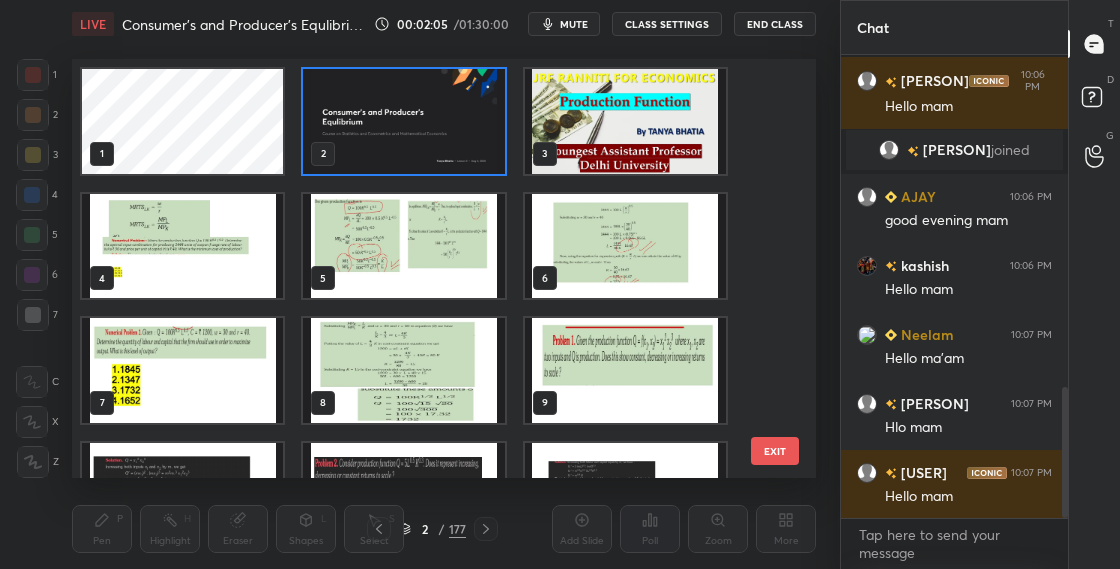 scroll, scrollTop: 7, scrollLeft: 11, axis: both 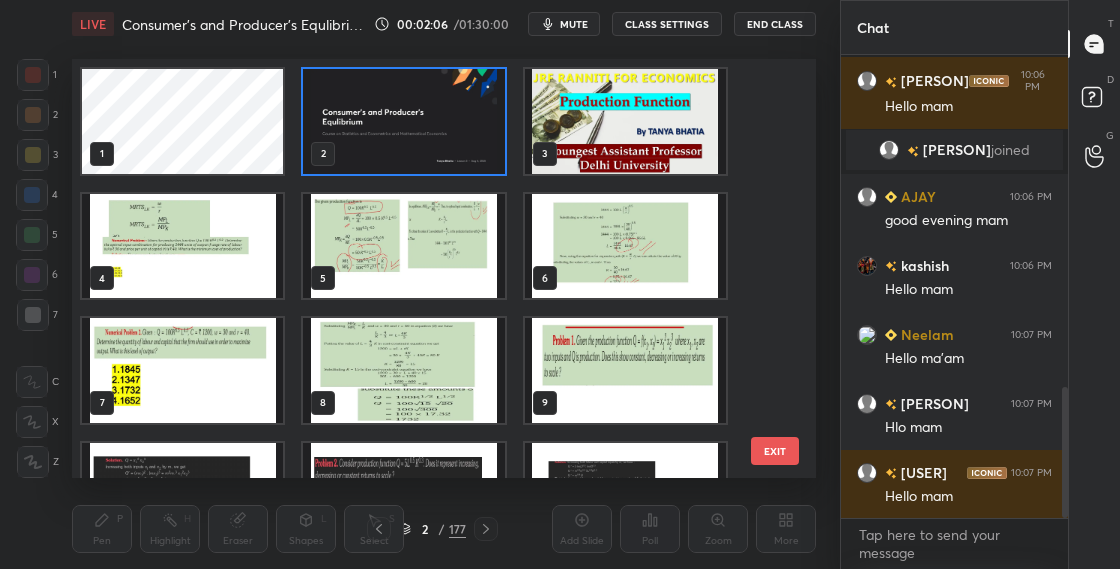 click at bounding box center (403, 121) 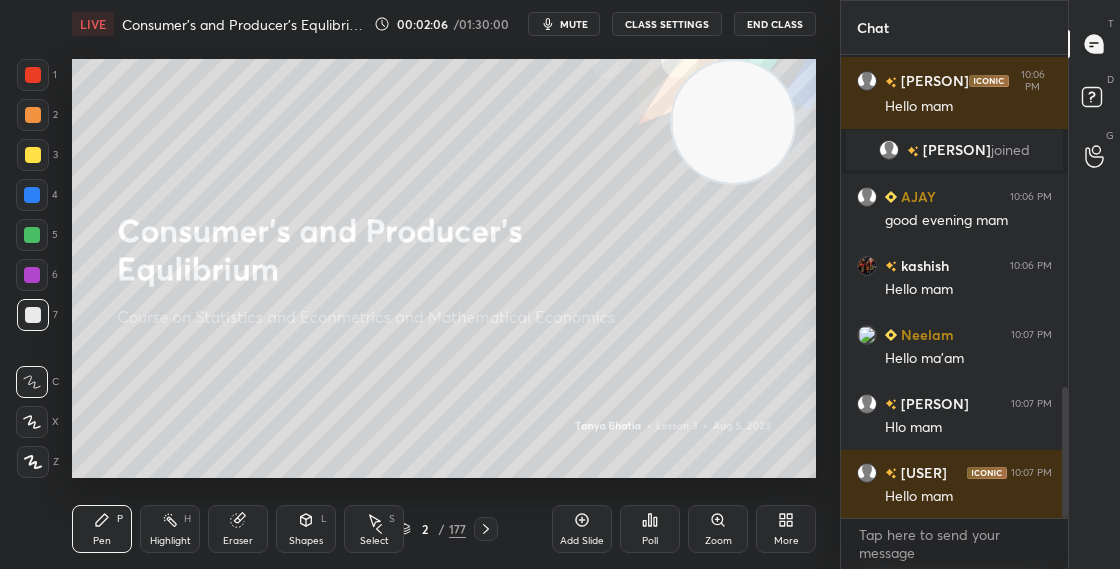 click at bounding box center (403, 121) 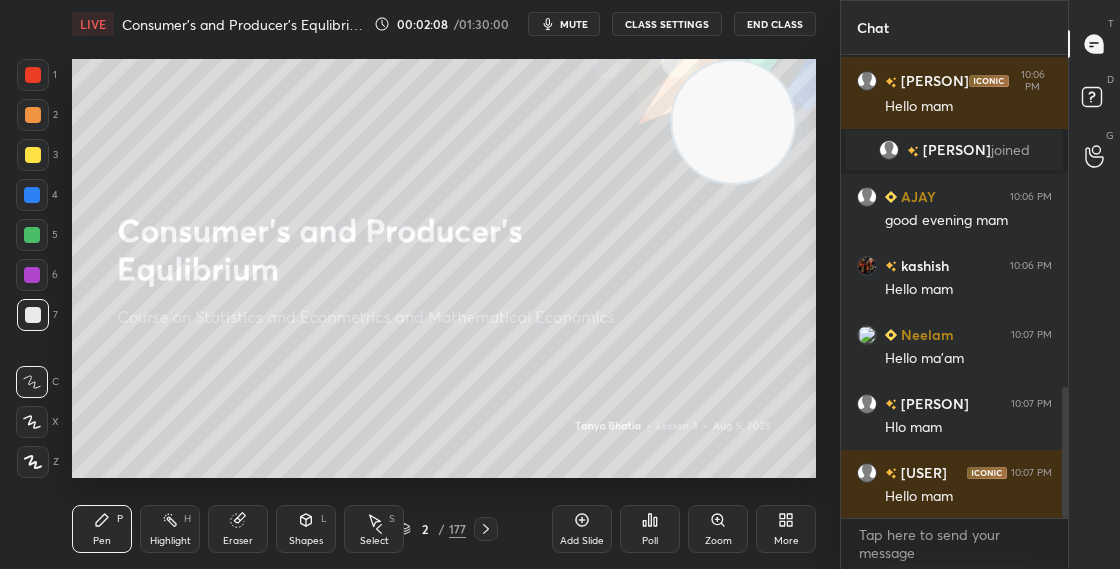 click at bounding box center [33, 315] 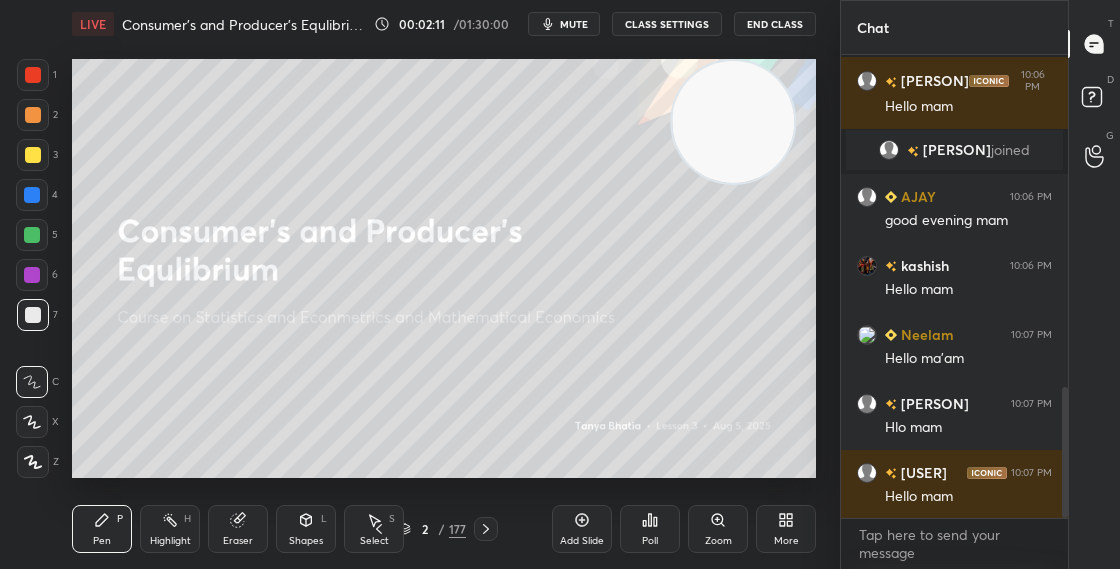 click on "2 / 177" at bounding box center [432, 529] 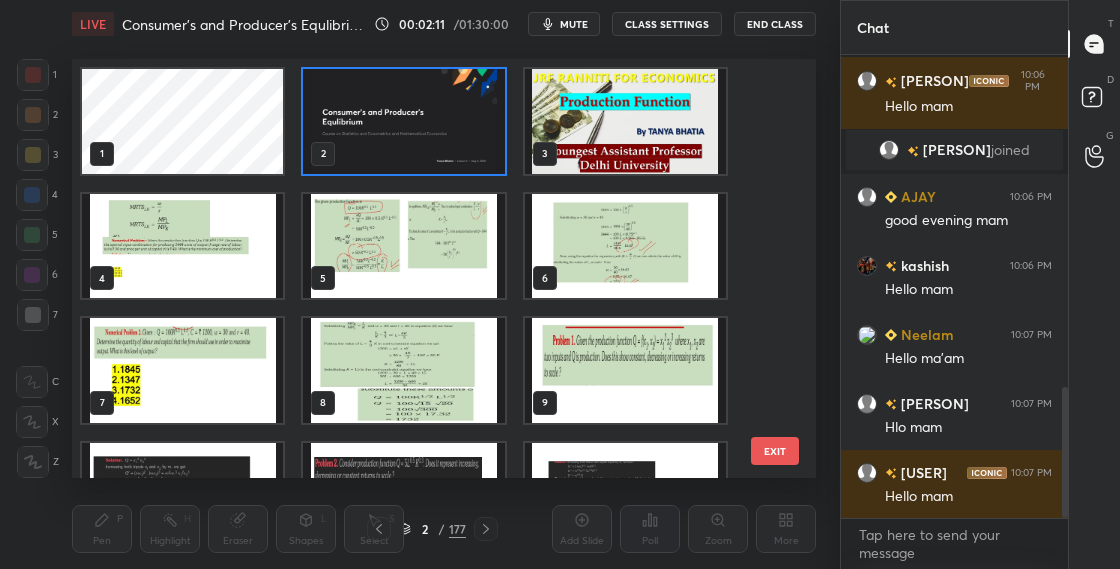 scroll, scrollTop: 7, scrollLeft: 11, axis: both 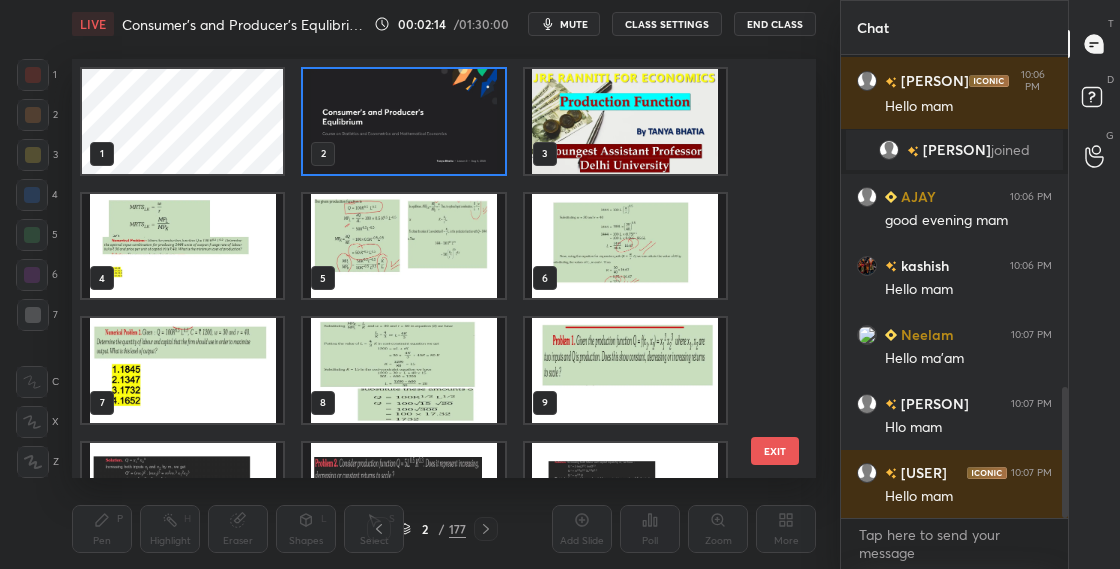 click at bounding box center [403, 121] 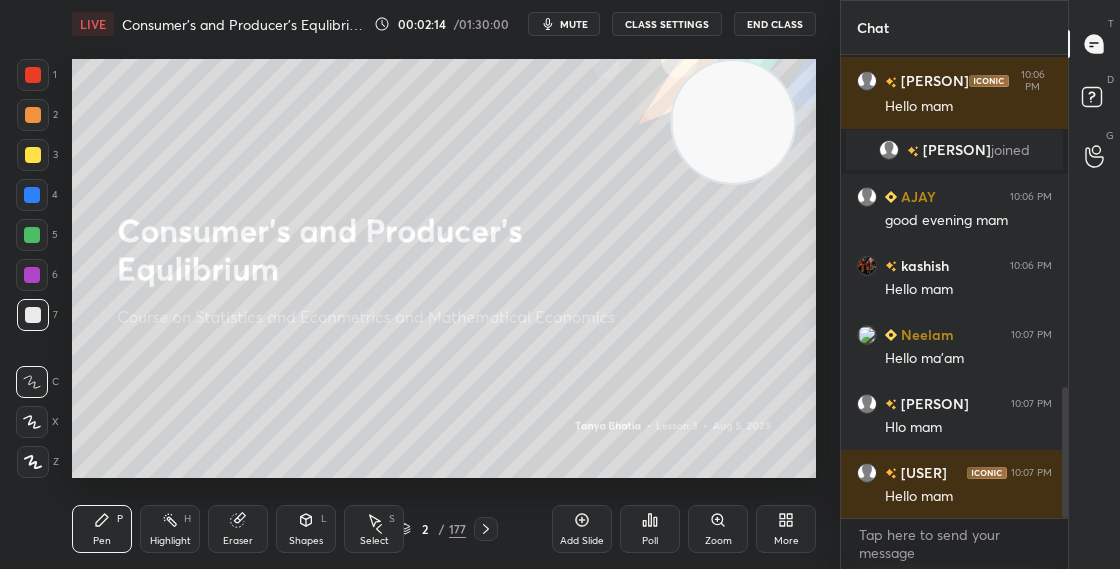 click at bounding box center (403, 121) 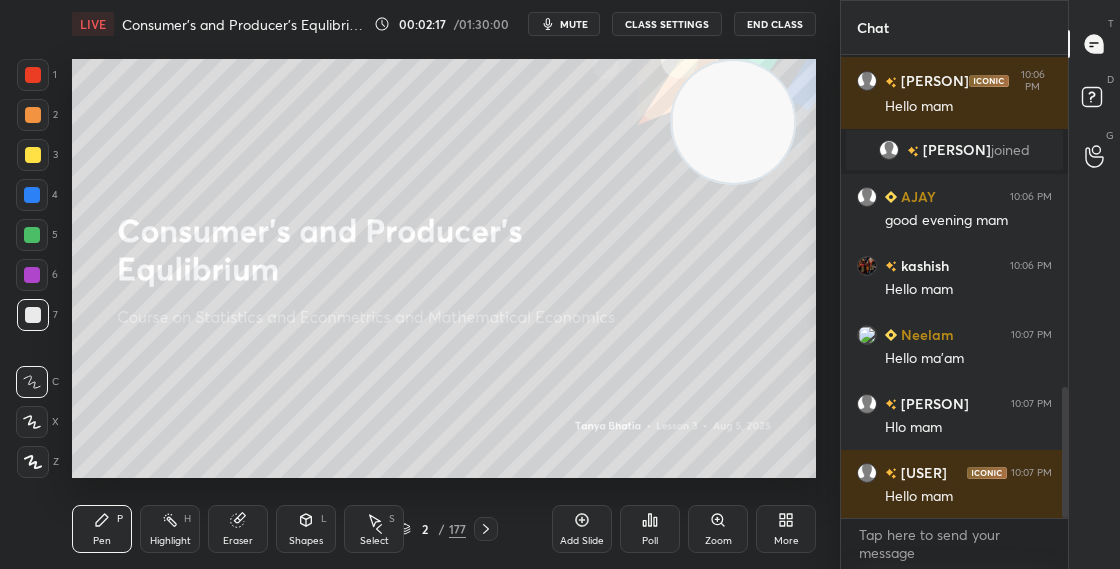 click on "2 / 177" at bounding box center (432, 529) 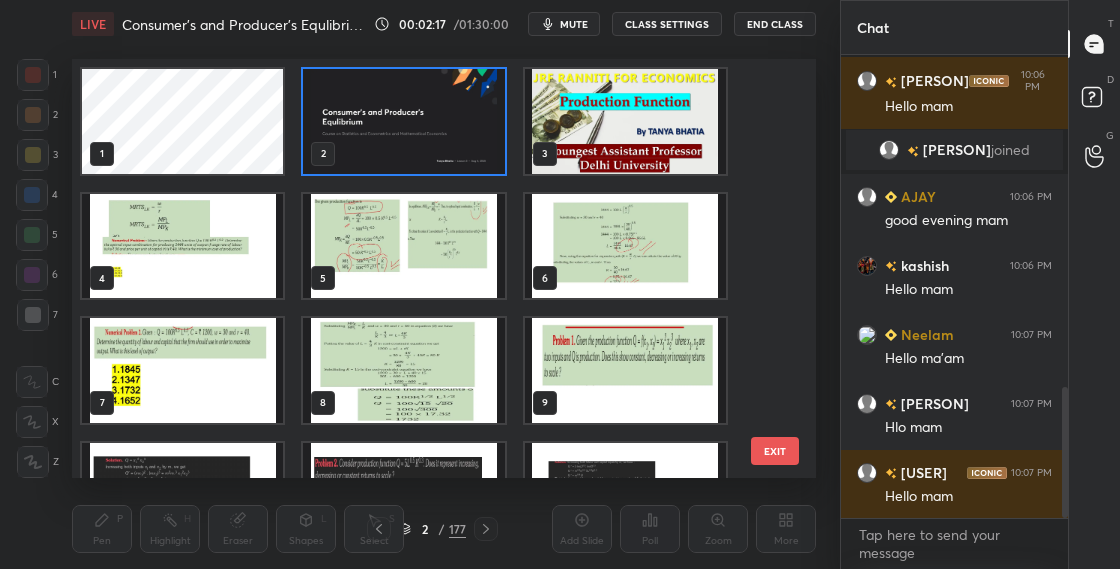 scroll, scrollTop: 7, scrollLeft: 11, axis: both 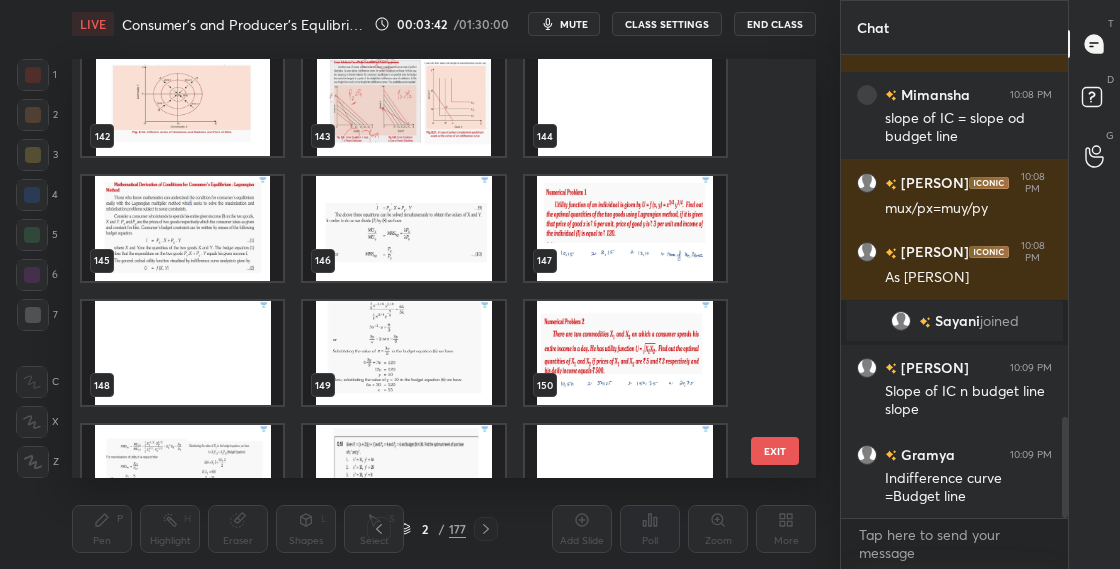 click at bounding box center (403, 228) 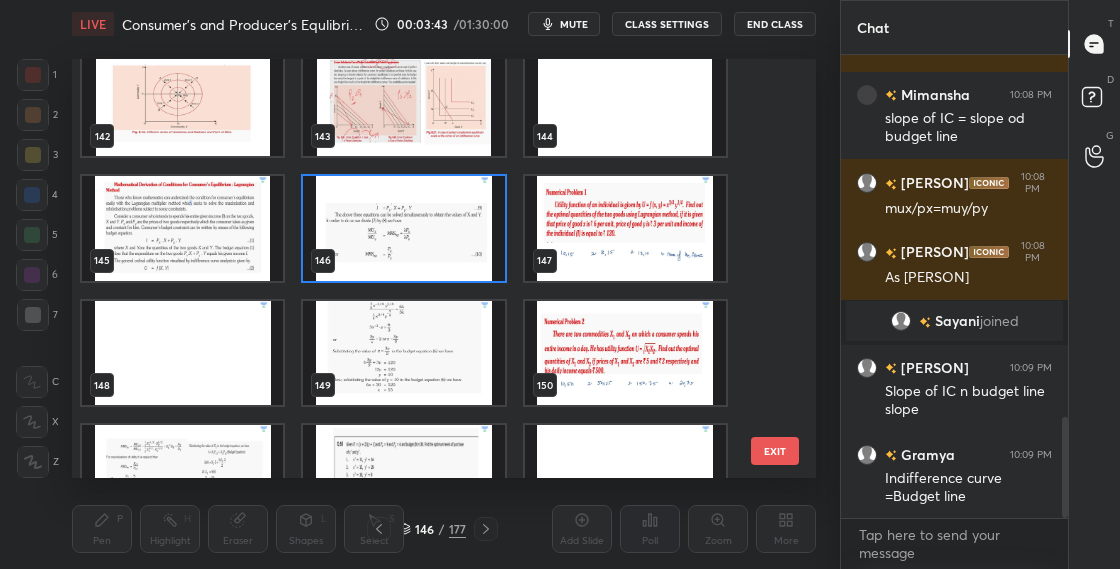 click at bounding box center (403, 228) 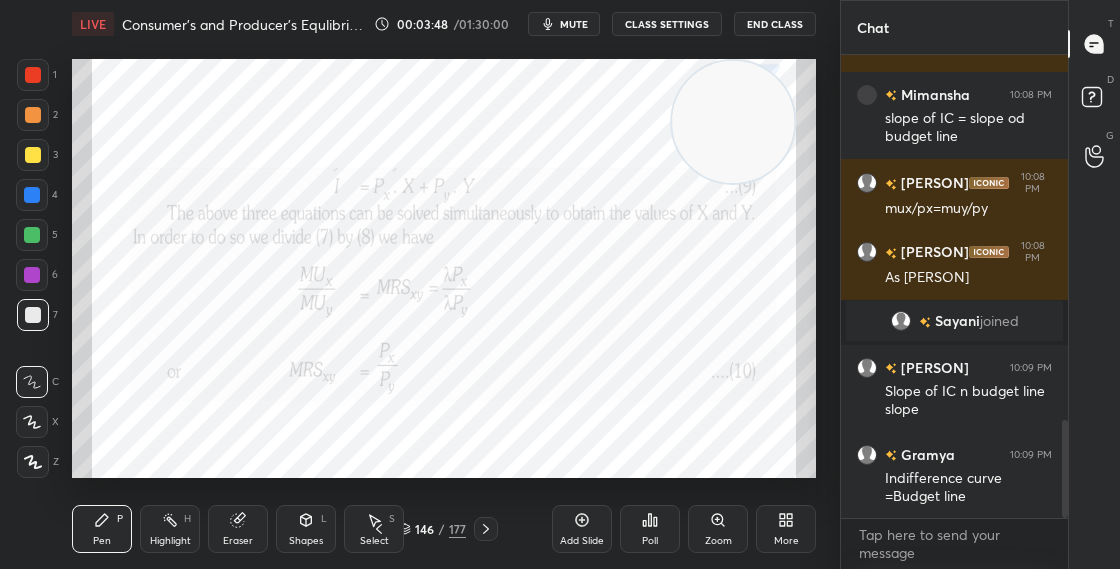 scroll, scrollTop: 1739, scrollLeft: 0, axis: vertical 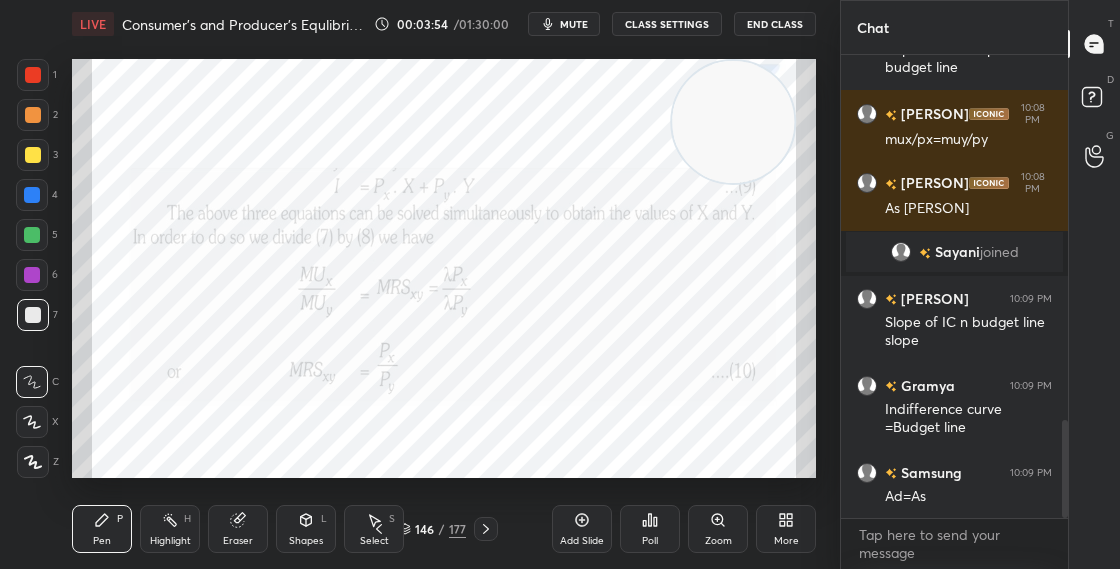 click at bounding box center [33, 75] 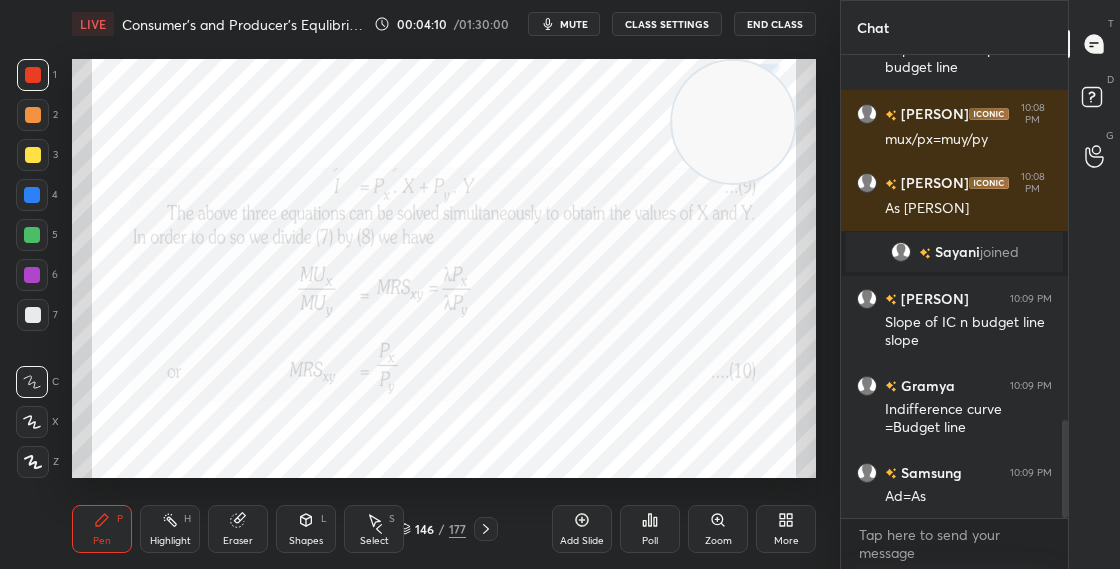 click 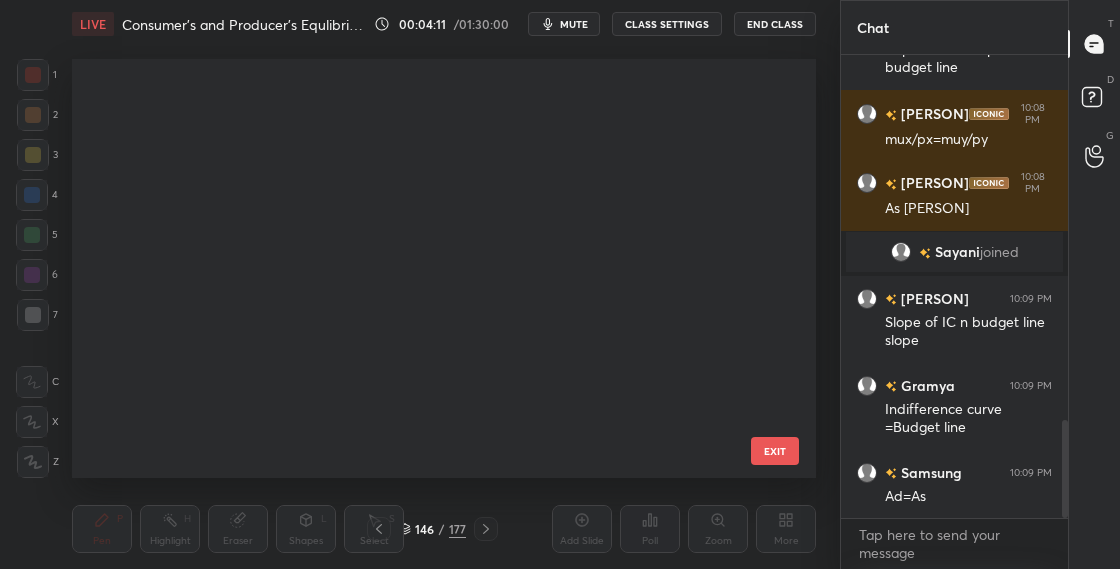 scroll, scrollTop: 5681, scrollLeft: 0, axis: vertical 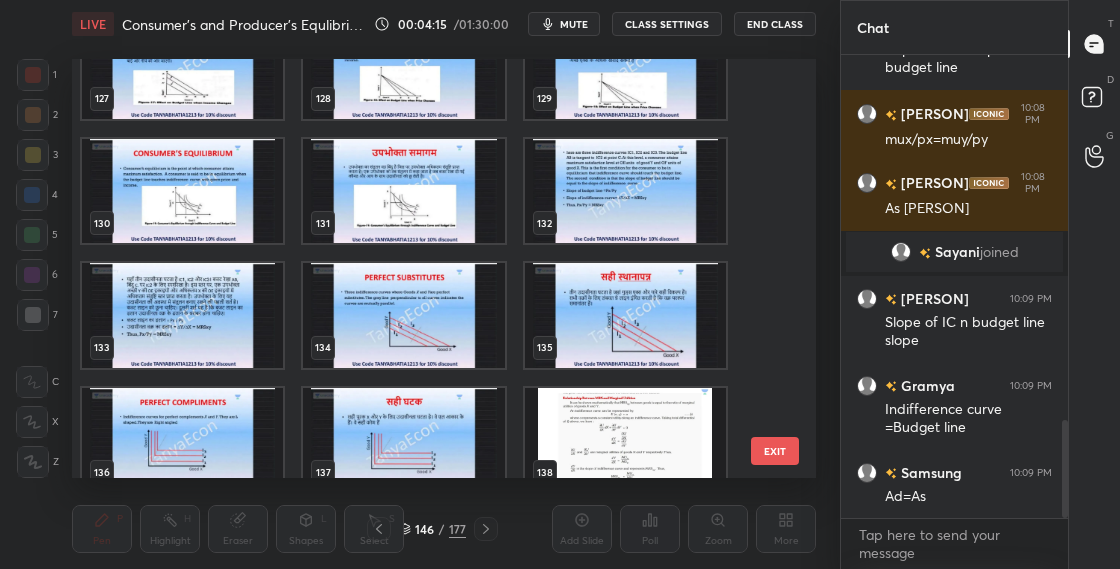 click at bounding box center (403, 191) 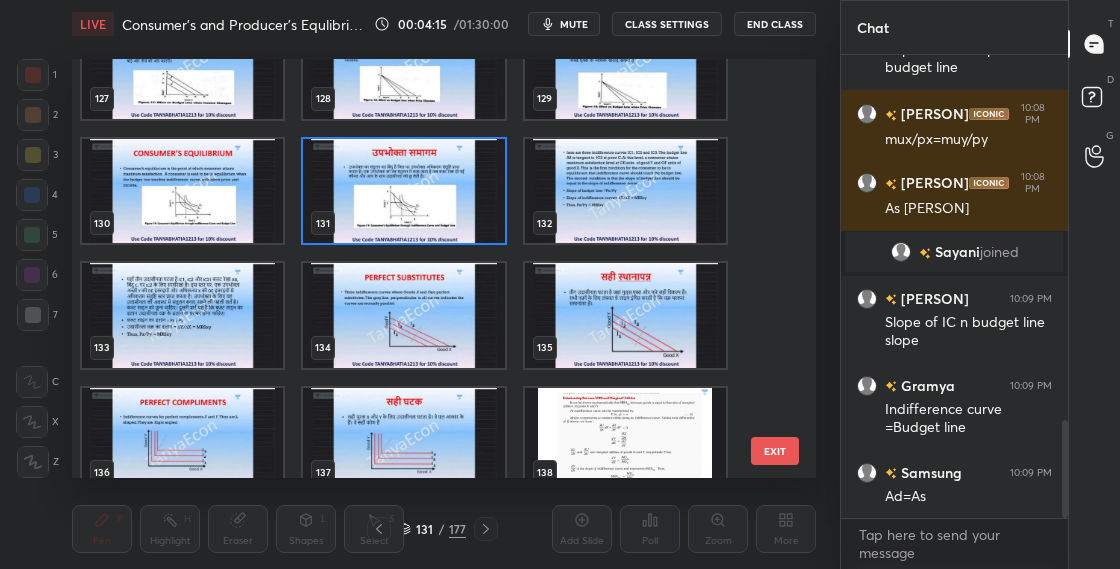click at bounding box center (403, 191) 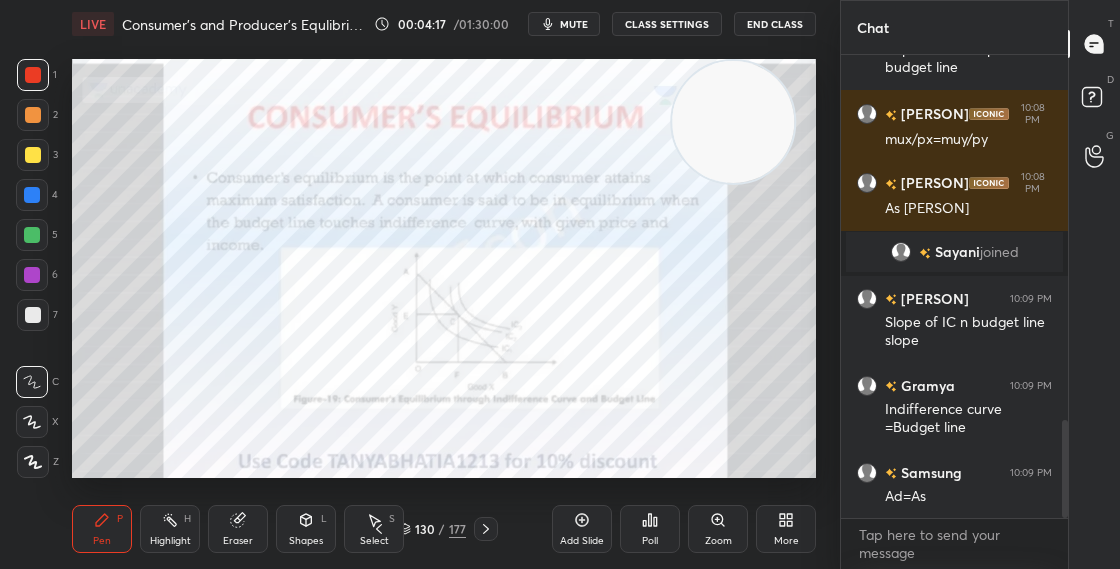 scroll, scrollTop: 1808, scrollLeft: 0, axis: vertical 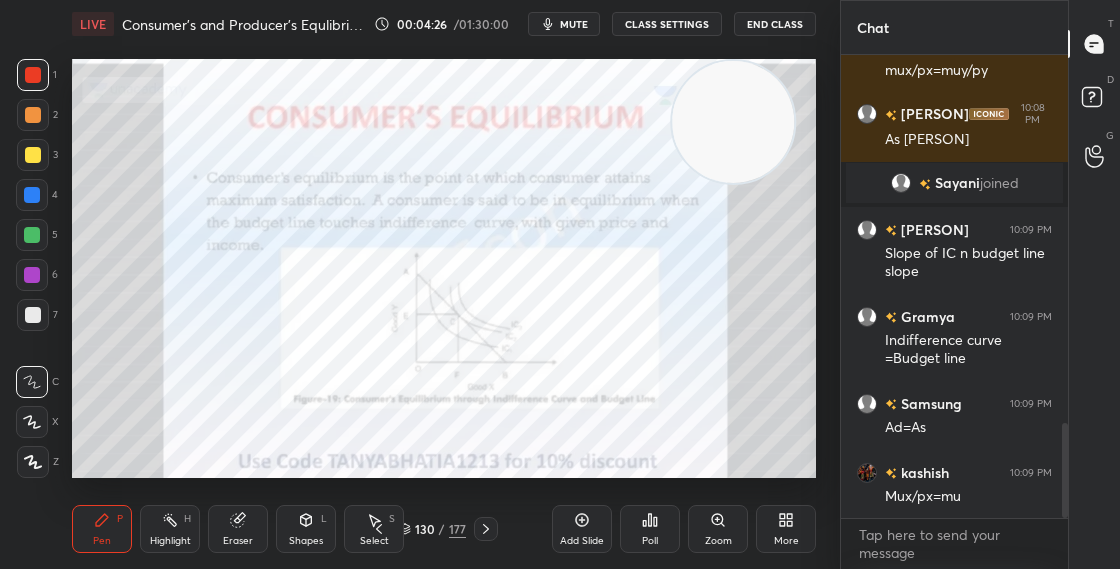 click on "130" at bounding box center [425, 529] 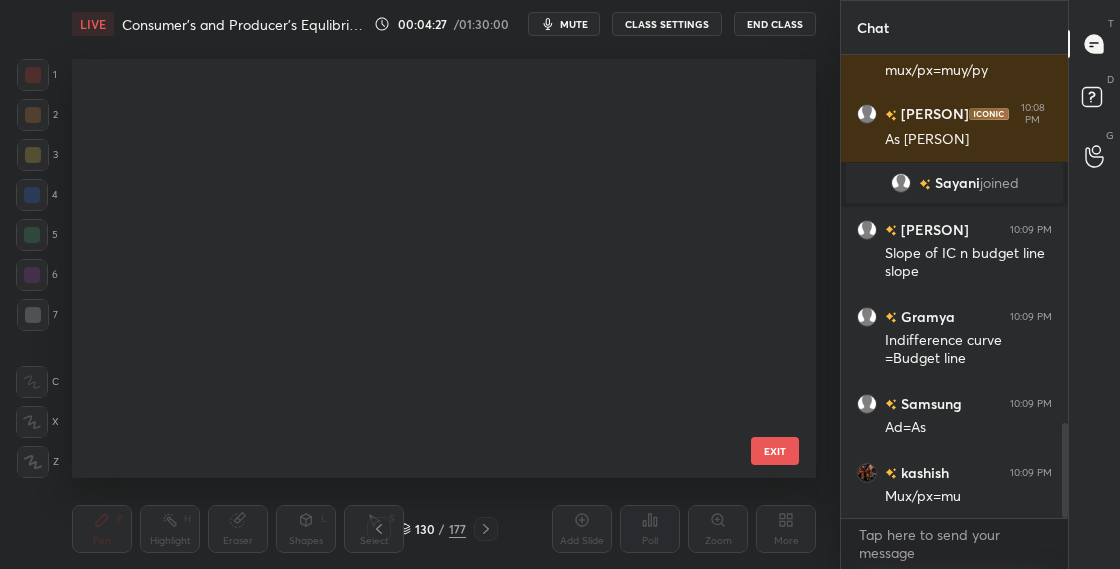 scroll, scrollTop: 5059, scrollLeft: 0, axis: vertical 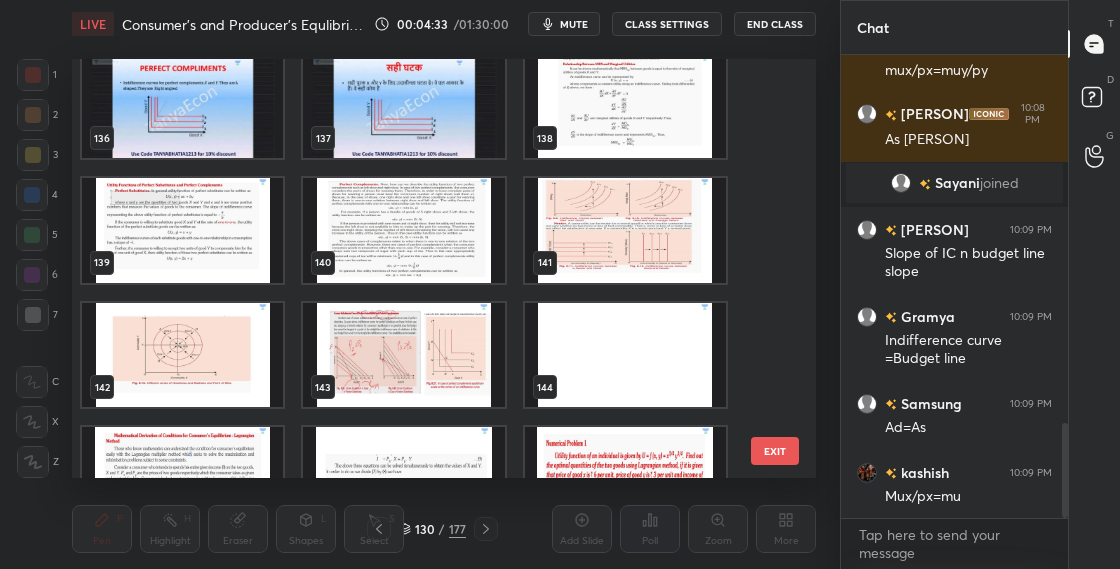click at bounding box center [625, 106] 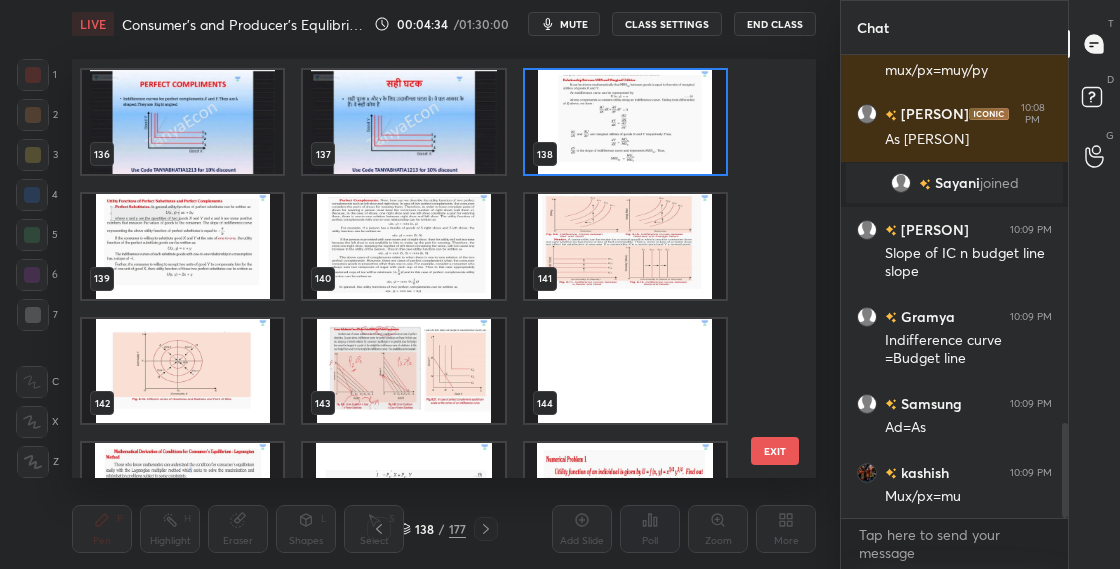 click at bounding box center [625, 122] 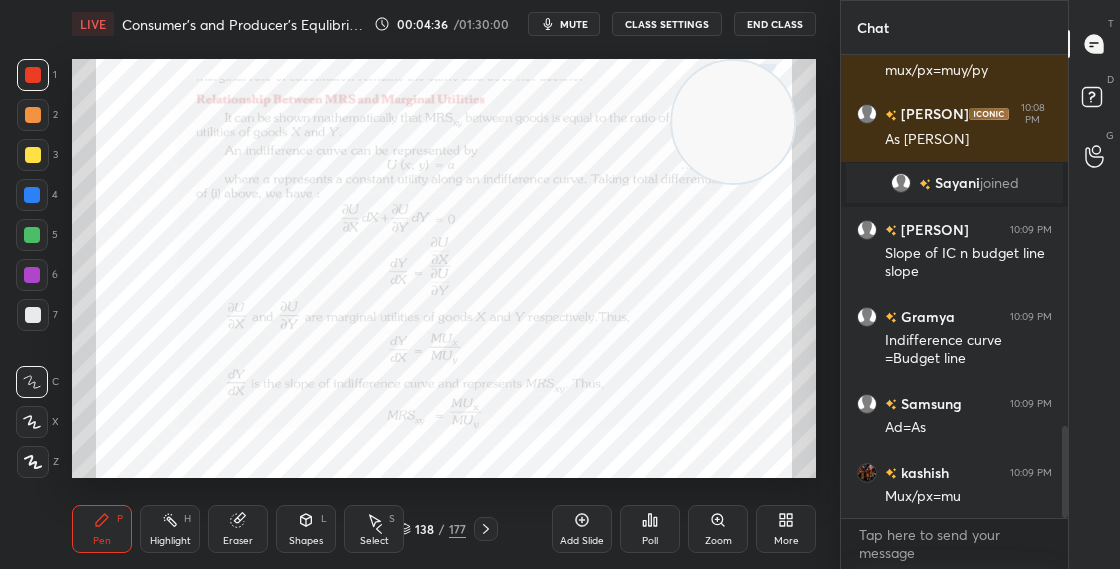 scroll, scrollTop: 1877, scrollLeft: 0, axis: vertical 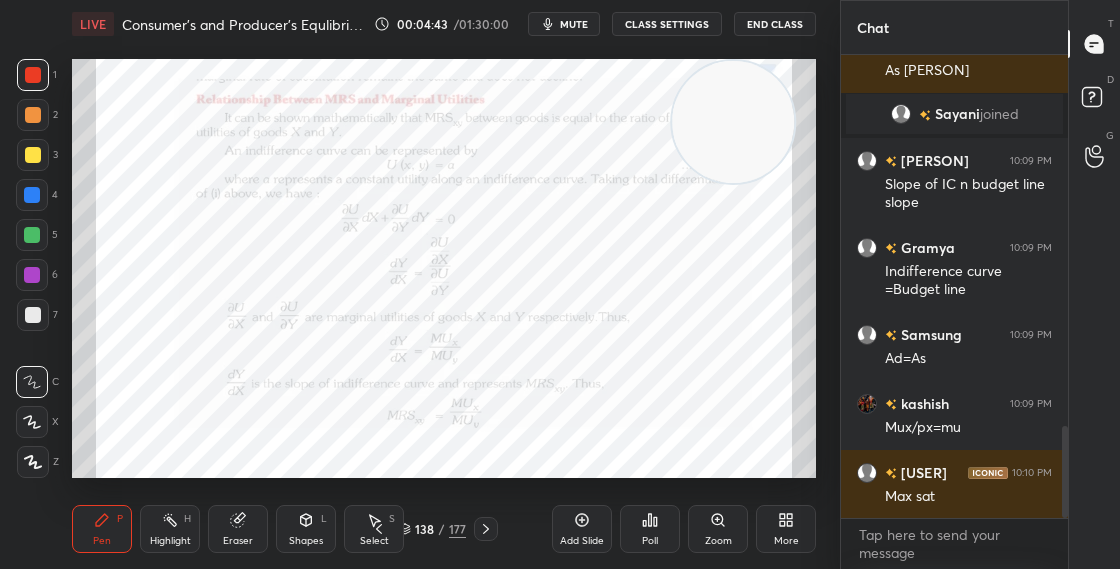 click 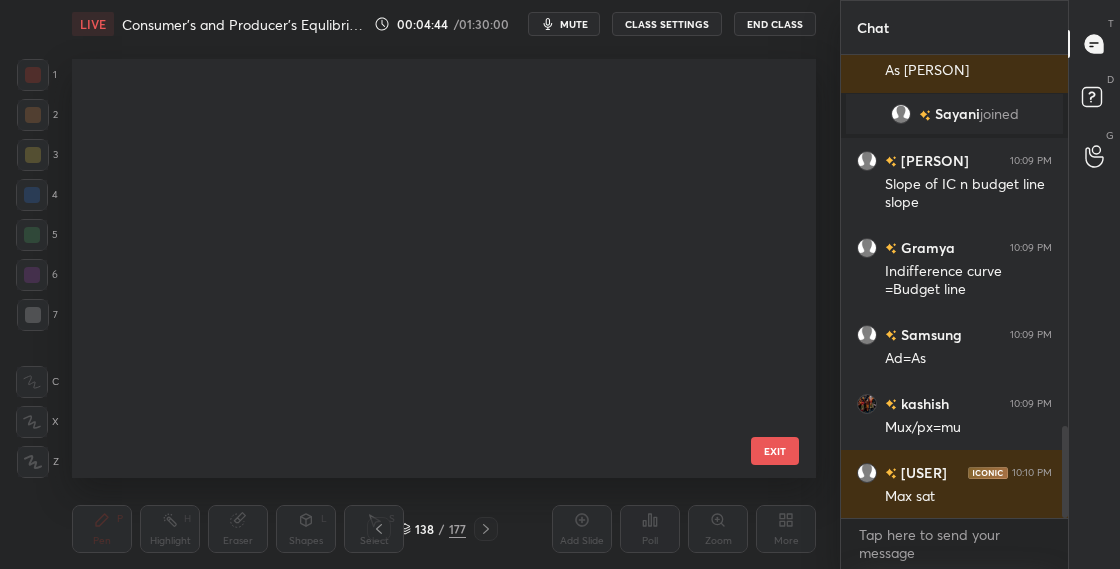 scroll, scrollTop: 5308, scrollLeft: 0, axis: vertical 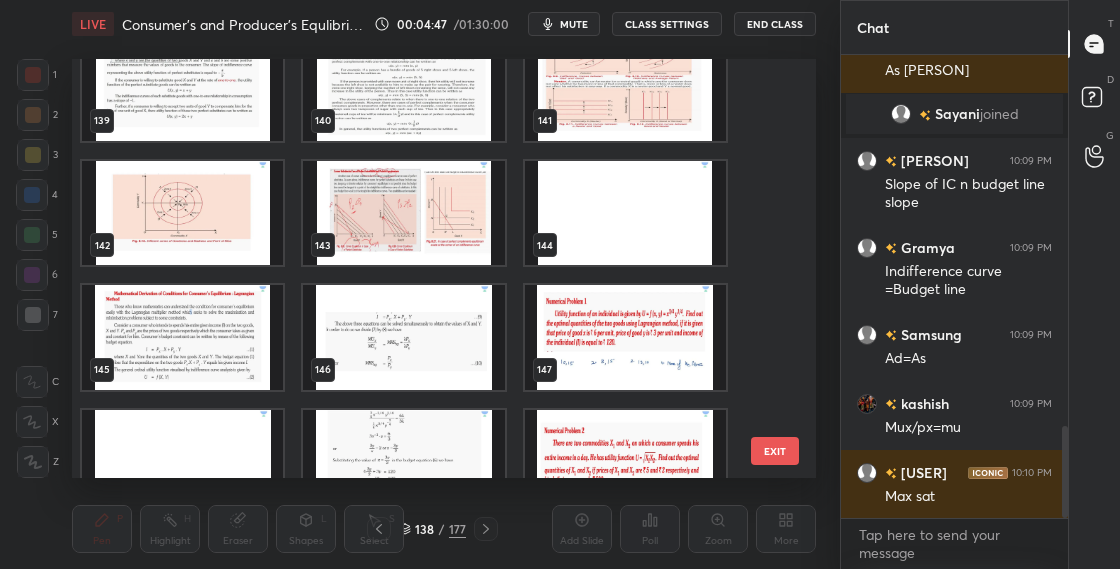 click at bounding box center (403, 337) 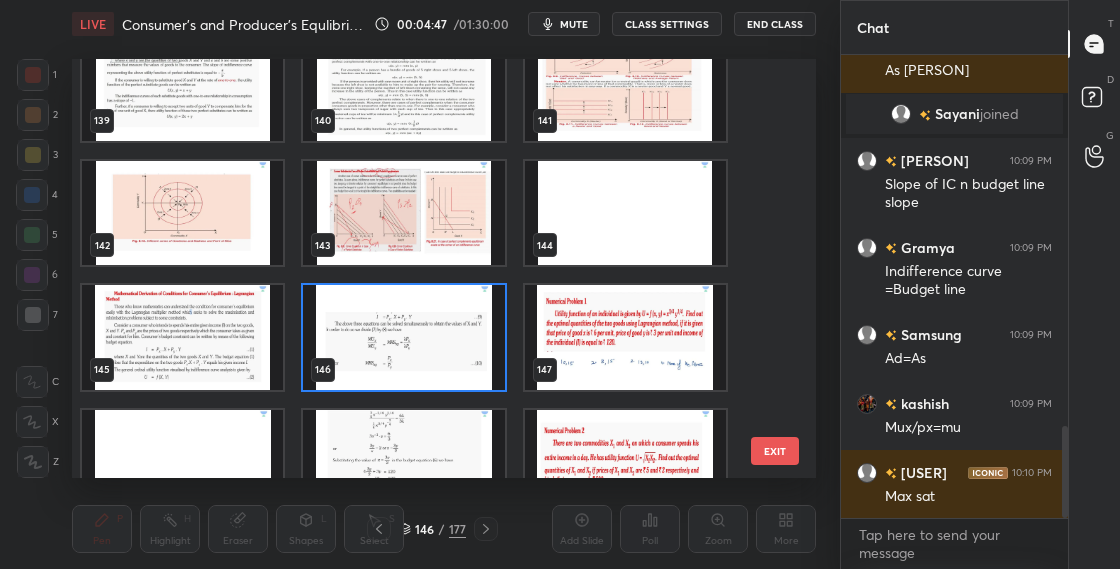 click at bounding box center [403, 337] 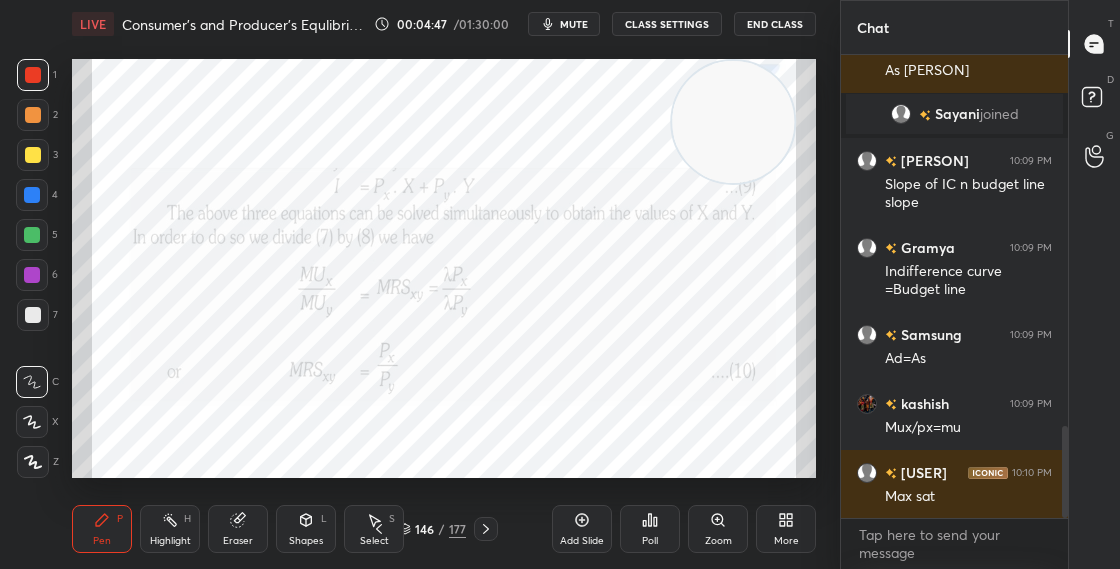 click at bounding box center (403, 337) 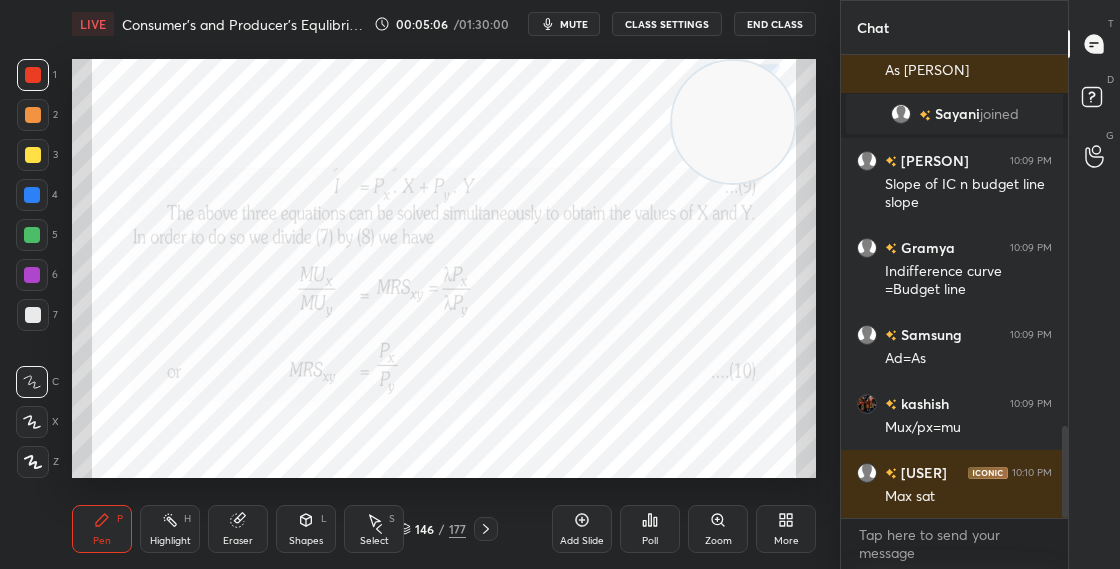 click on "Eraser" at bounding box center [238, 529] 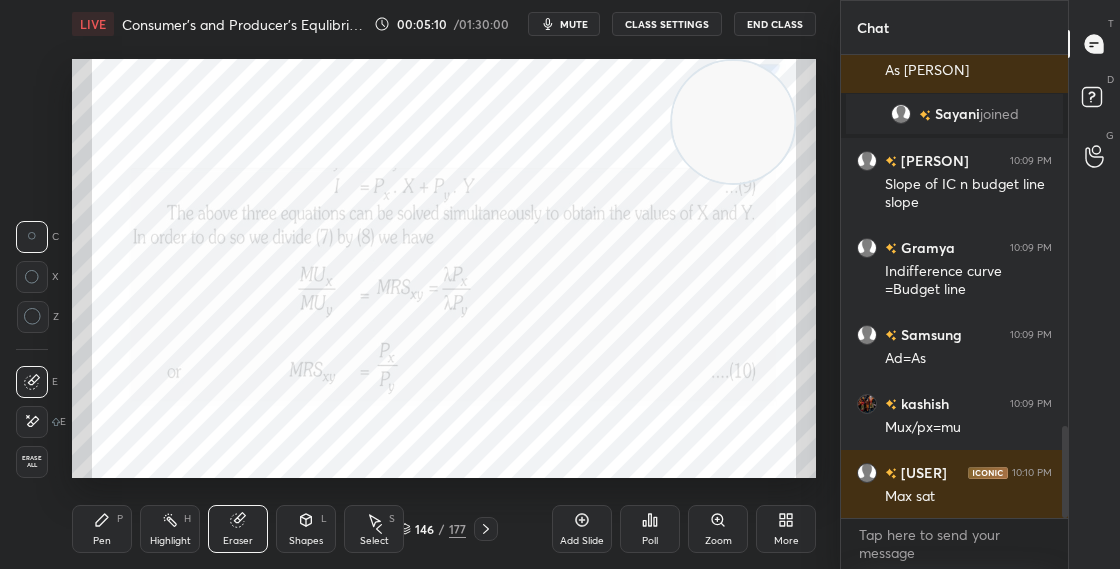 click on "Pen P" at bounding box center [102, 529] 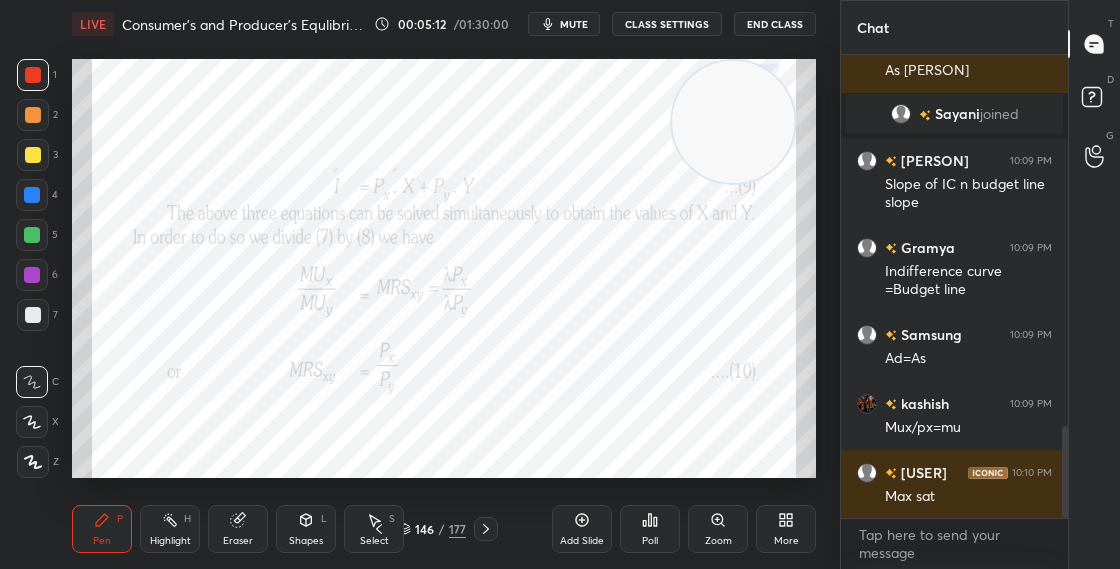 click at bounding box center (32, 195) 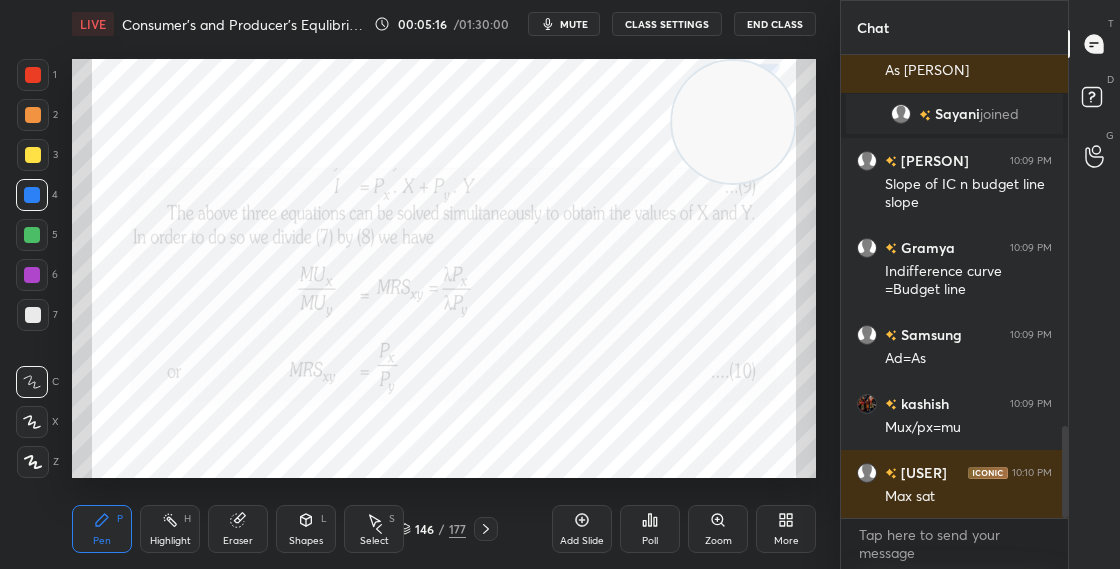 drag, startPoint x: 722, startPoint y: 238, endPoint x: 709, endPoint y: 306, distance: 69.2315 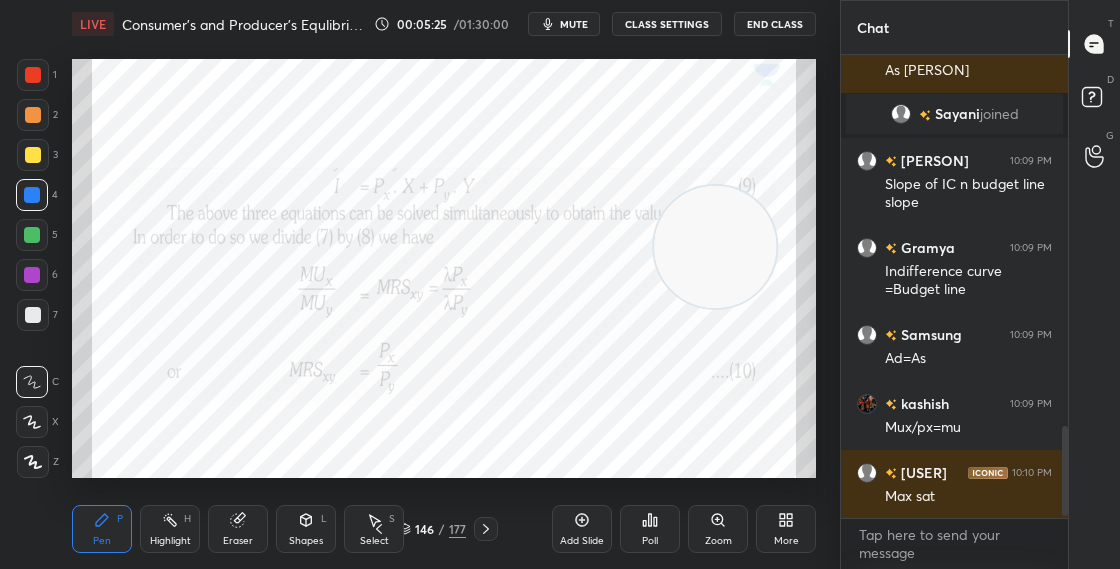 scroll, scrollTop: 1925, scrollLeft: 0, axis: vertical 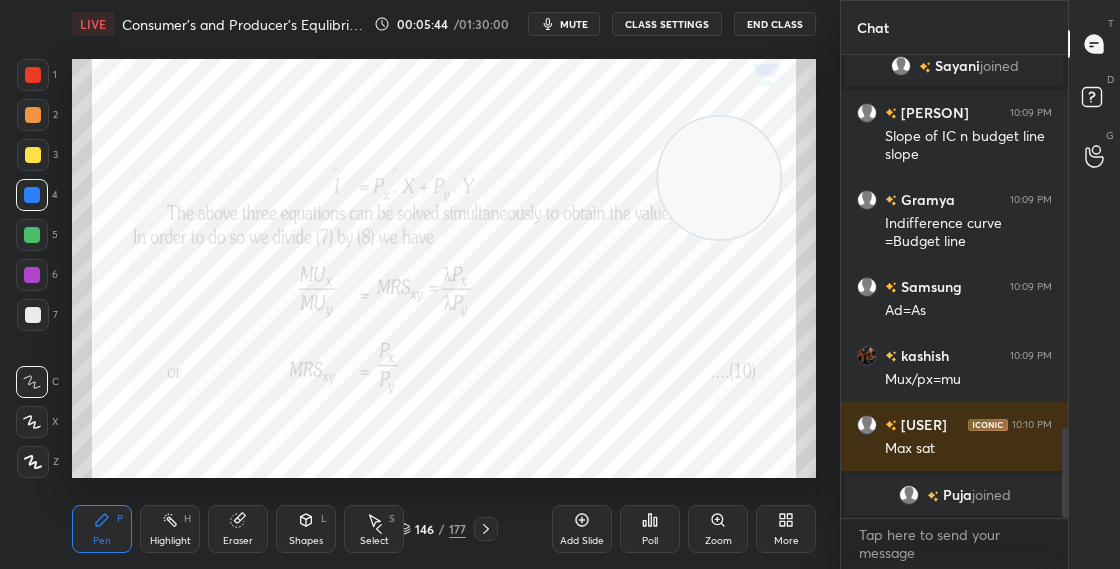 drag, startPoint x: 730, startPoint y: 277, endPoint x: 739, endPoint y: 185, distance: 92.43917 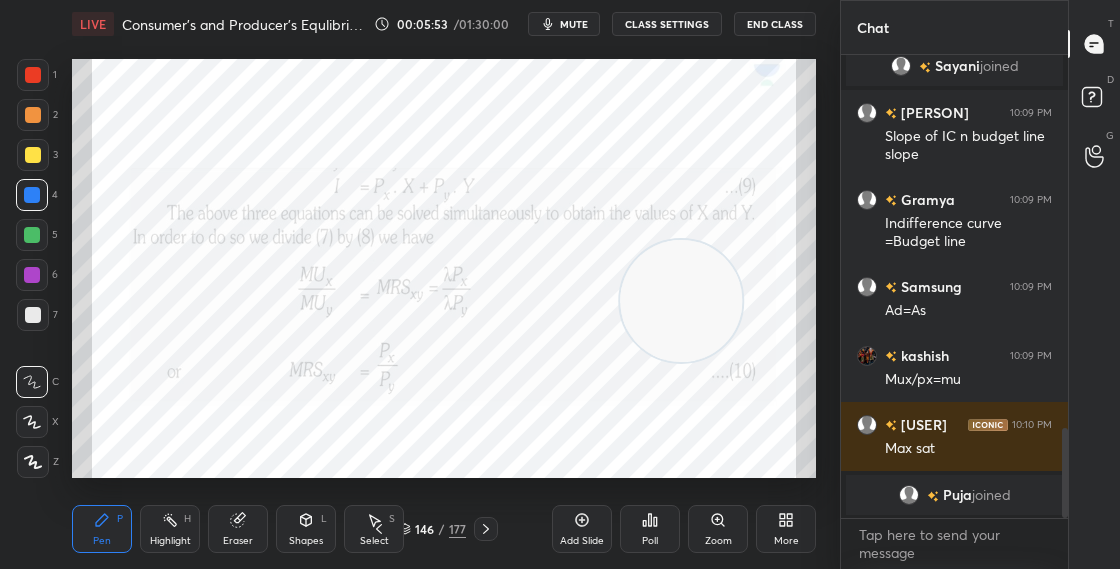 drag, startPoint x: 692, startPoint y: 309, endPoint x: 664, endPoint y: 348, distance: 48.010414 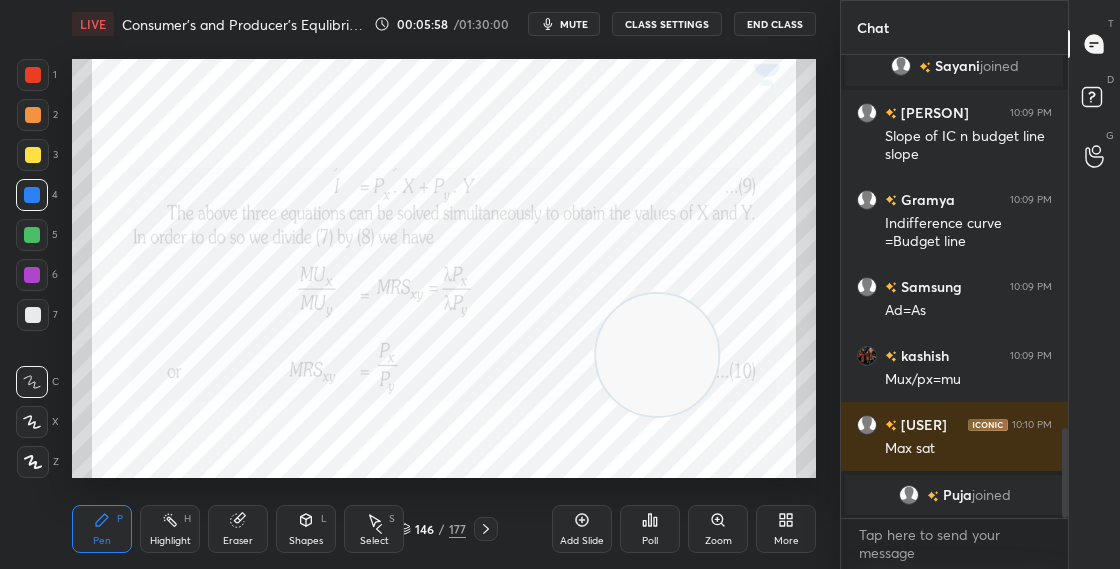 click on "Eraser" at bounding box center [238, 529] 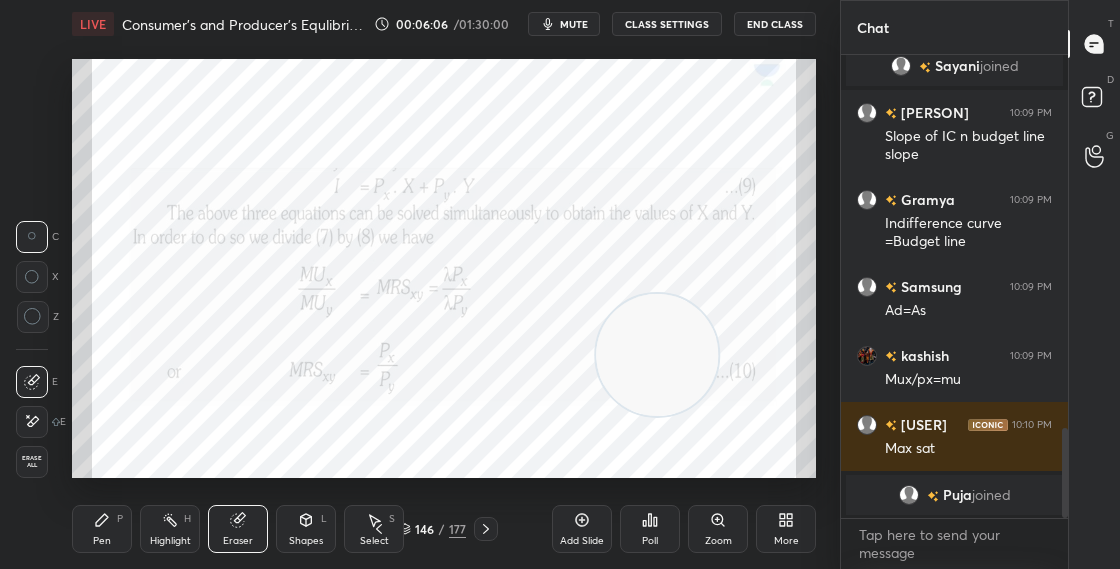 click on "Pen" at bounding box center [102, 541] 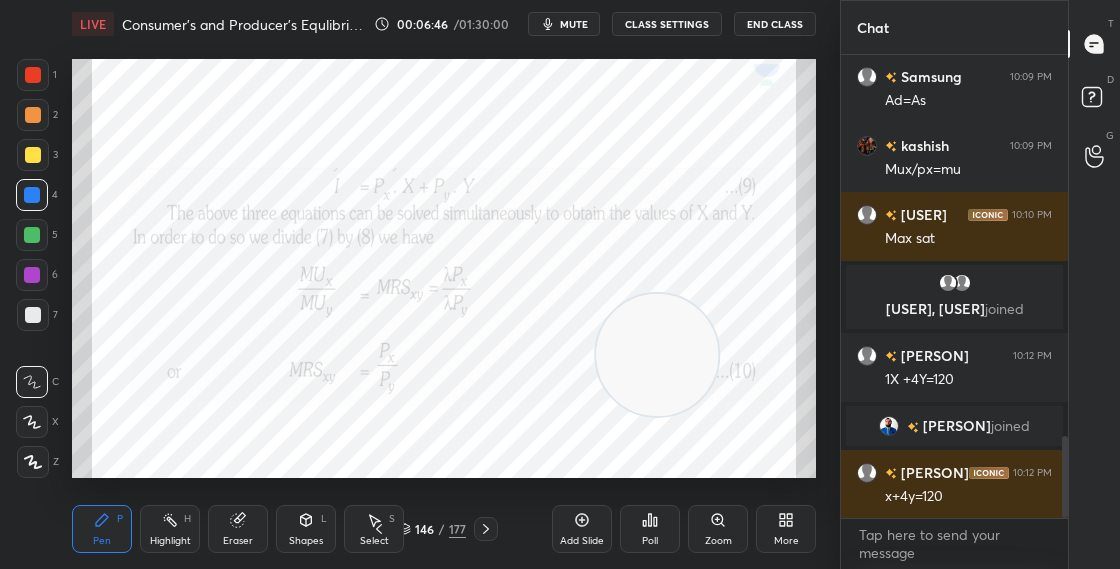 scroll, scrollTop: 2153, scrollLeft: 0, axis: vertical 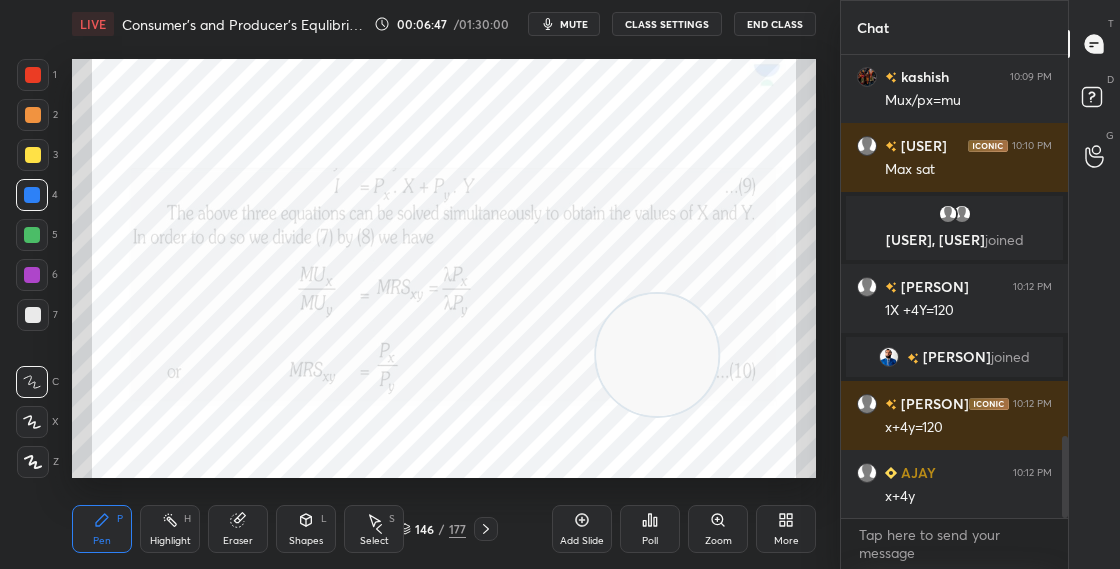 click at bounding box center (889, 357) 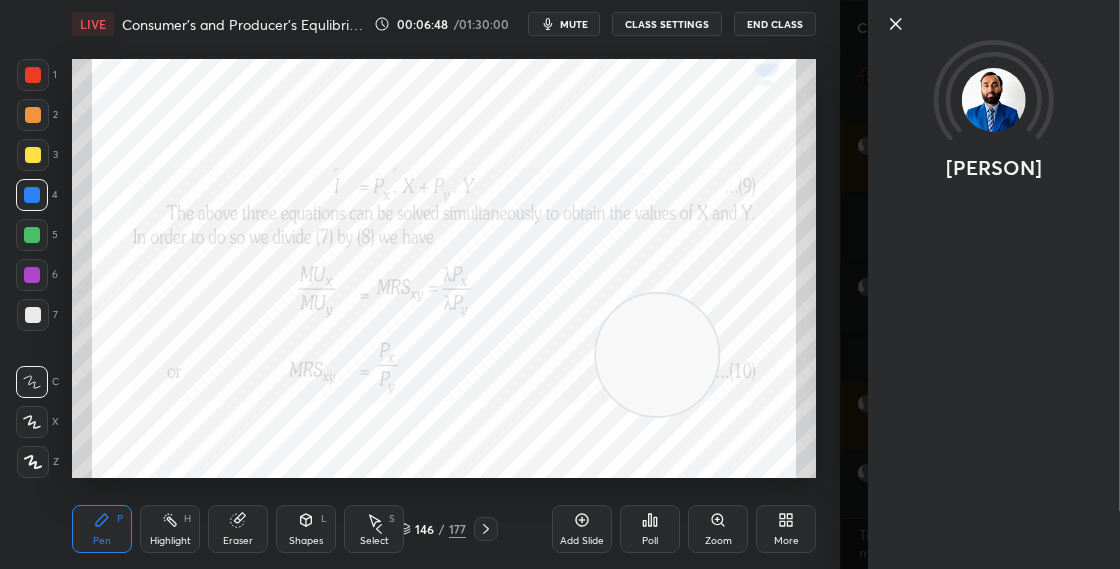 click at bounding box center [994, 100] 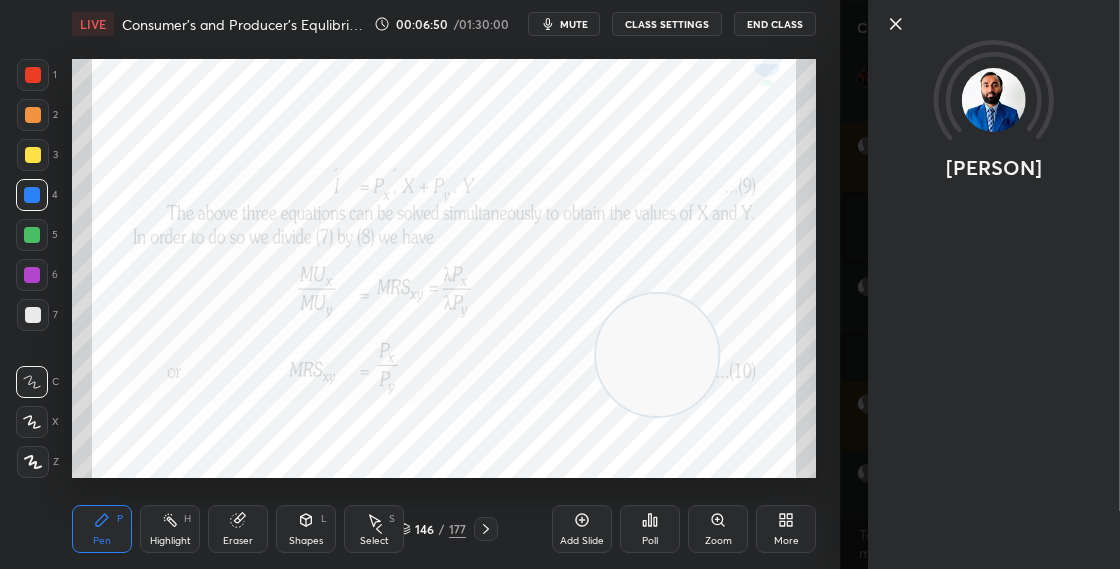 click 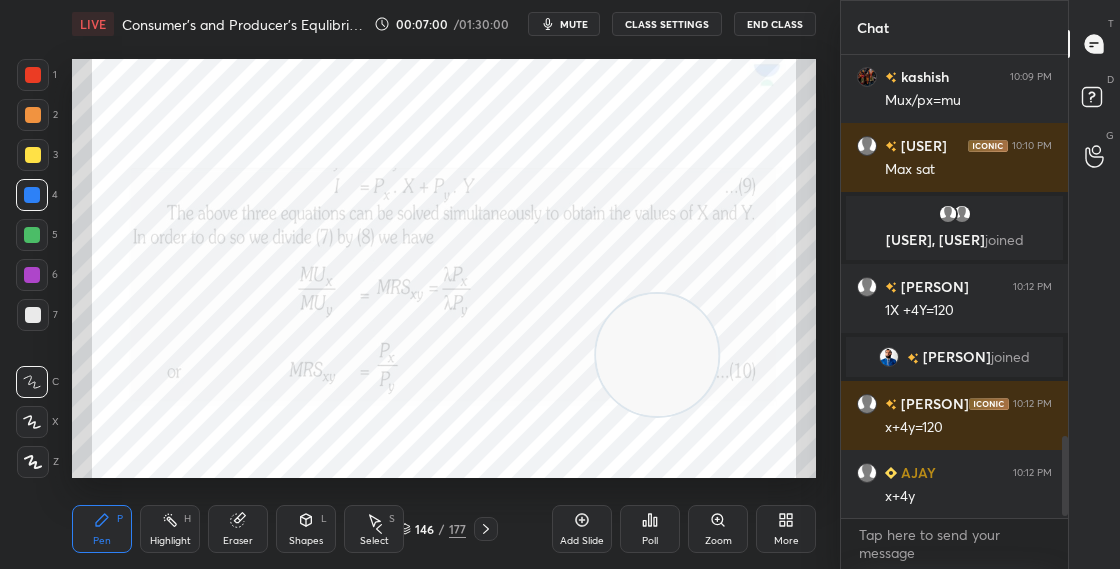 scroll, scrollTop: 2222, scrollLeft: 0, axis: vertical 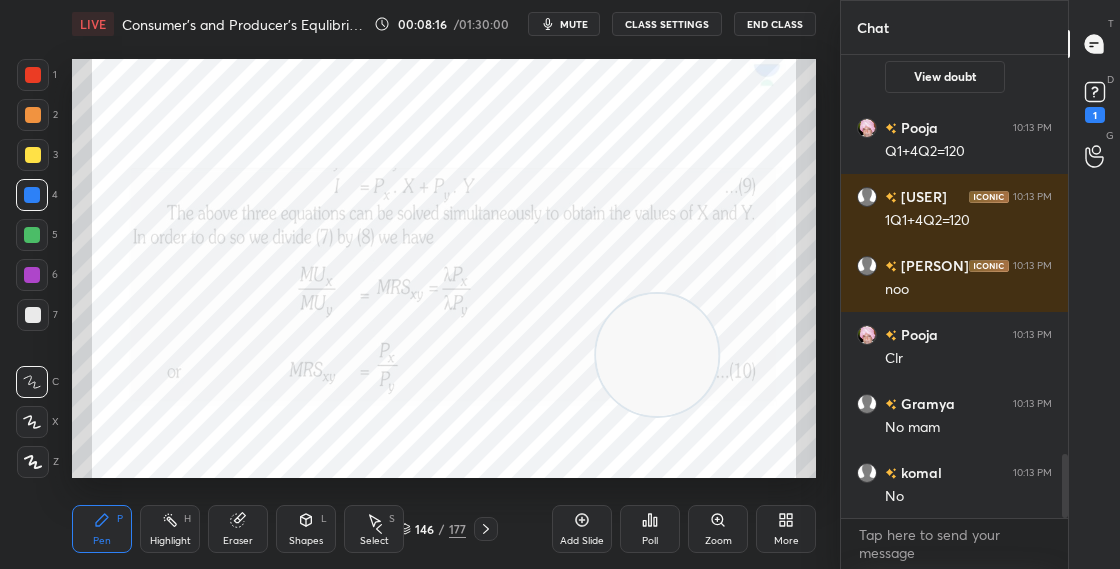 click at bounding box center (32, 275) 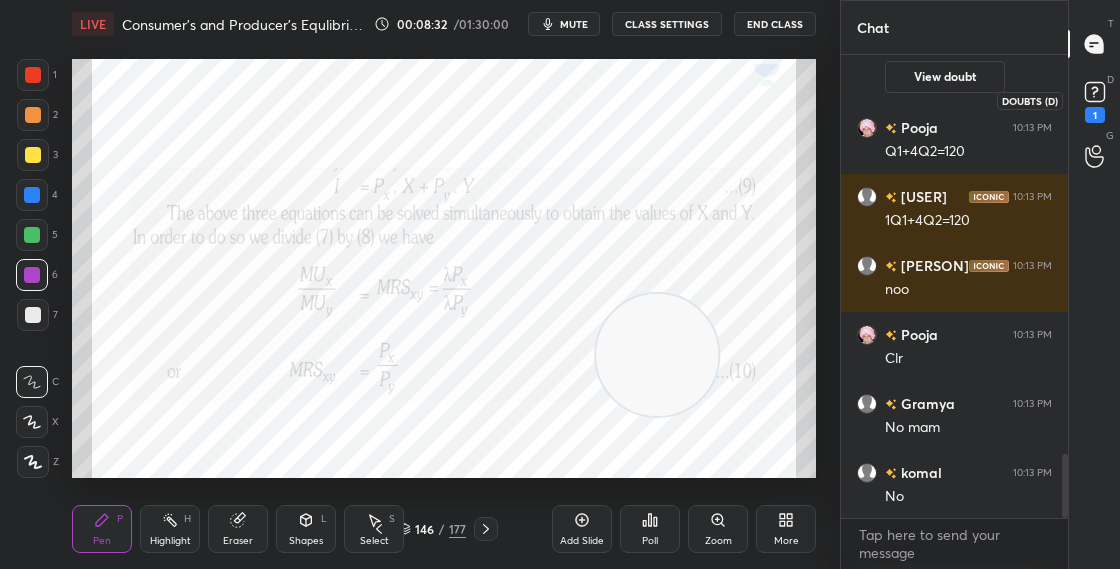 click 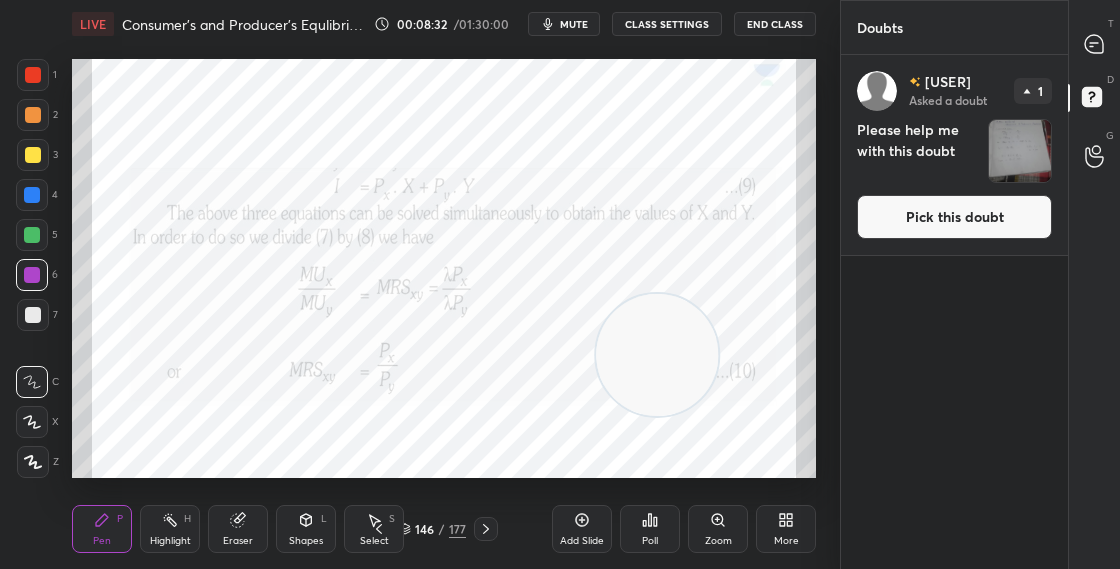 click on "Pick this doubt" at bounding box center (954, 217) 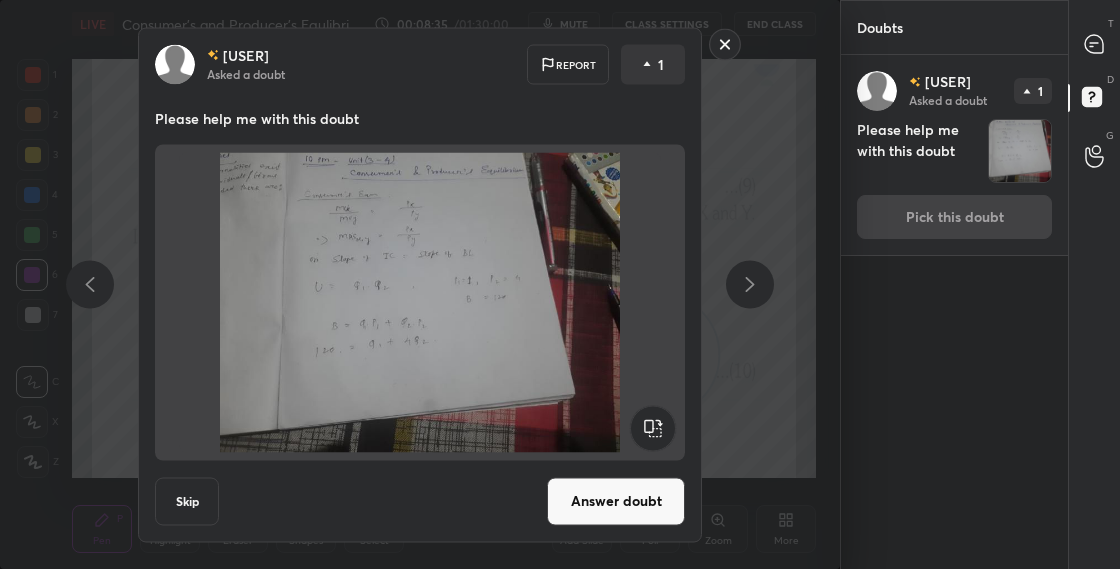 click 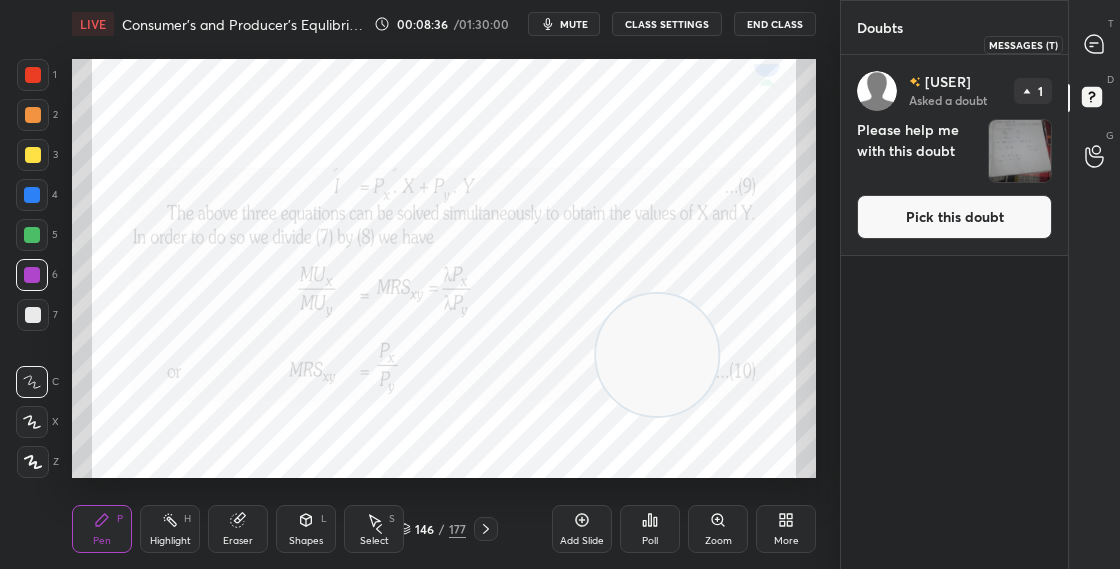 click 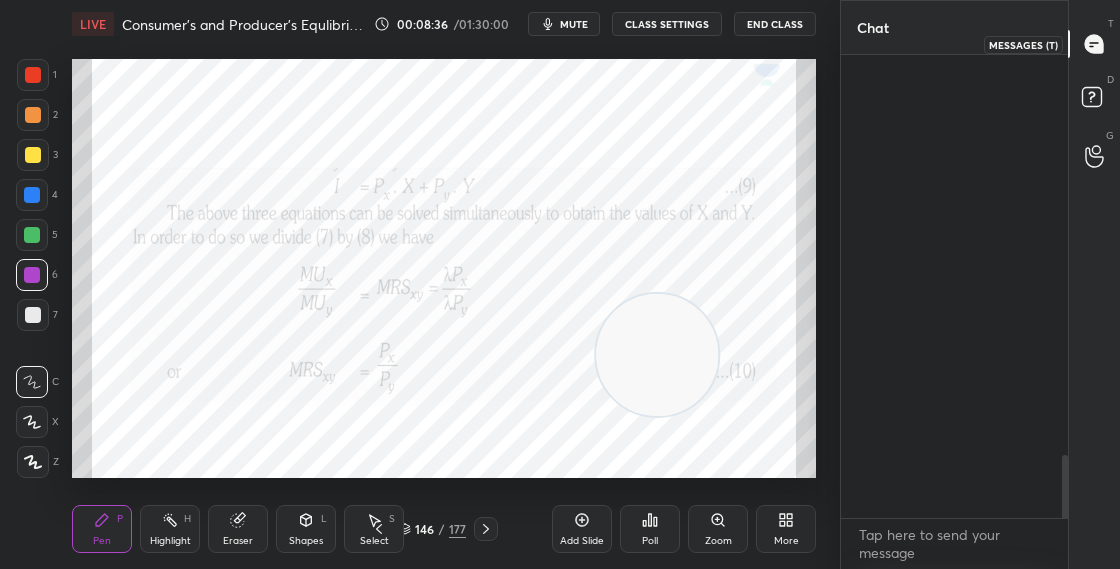 scroll, scrollTop: 3185, scrollLeft: 0, axis: vertical 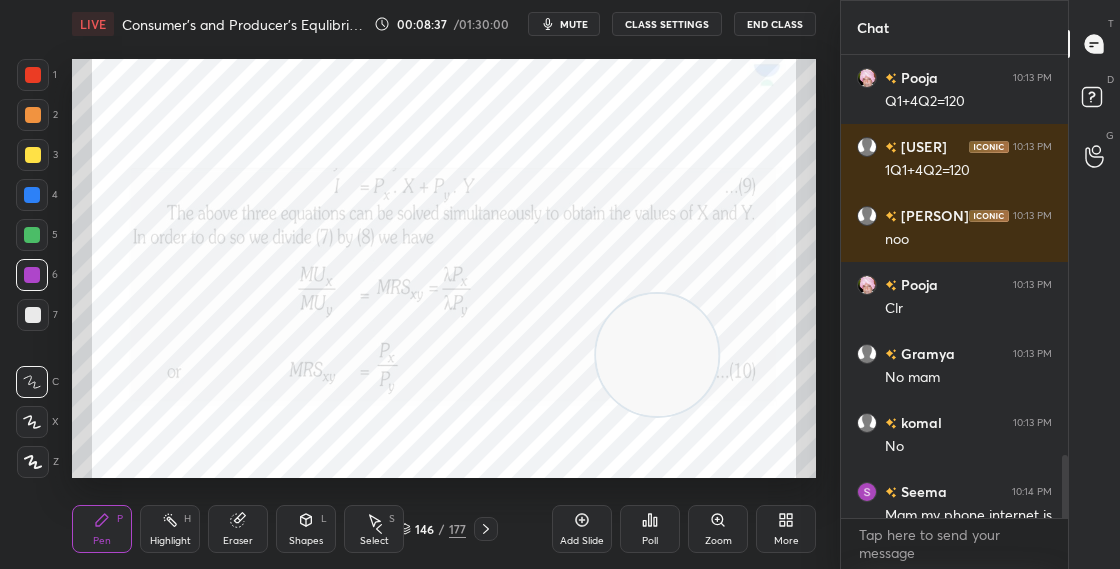 click on "[PERSON]   has a doubt 10:12 PM View doubt [PERSON] 10:13 PM Q1+4Q2=120 [PERSON] 10:13 PM 1Q1+4Q2=120 [PERSON] 10:13 PM noo [PERSON] 10:13 PM Clr [PERSON] 10:13 PM No mam [PERSON] 10:13 PM No [PERSON] 10:14 PM Mam my phone internet is very slow 😭 JUMP TO LATEST Enable hand raising Enable raise hand to speak to learners. Once enabled, chat will be turned off temporarily. Enable x" at bounding box center [954, 312] 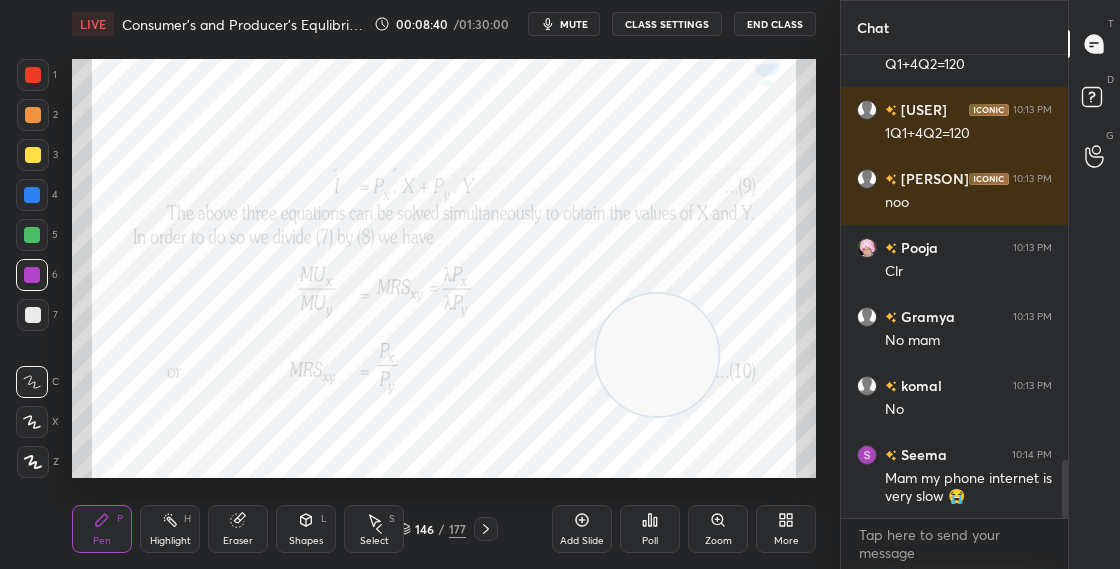 scroll, scrollTop: 3291, scrollLeft: 0, axis: vertical 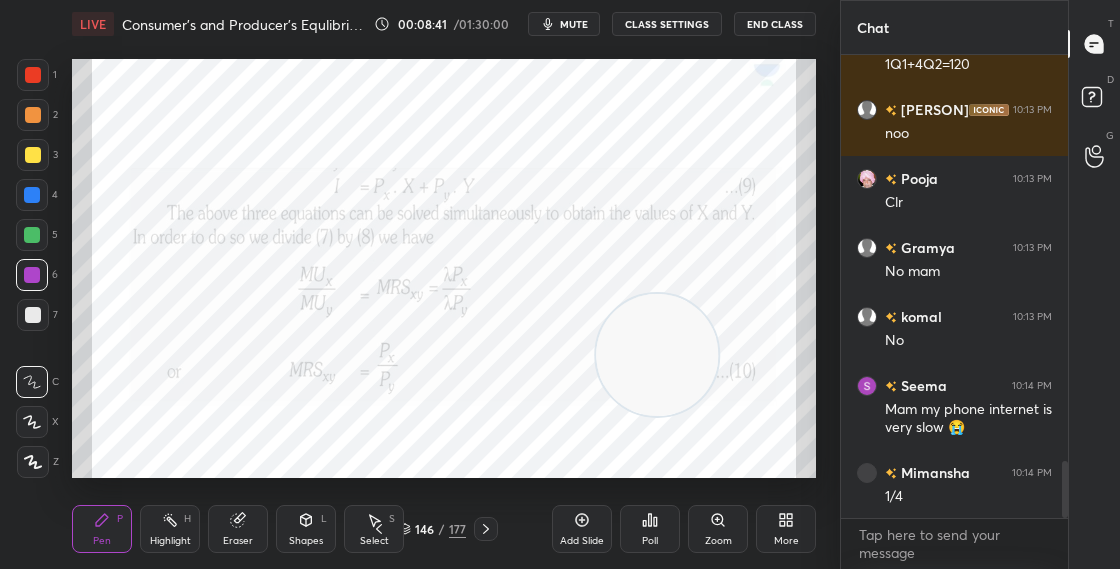 drag, startPoint x: 688, startPoint y: 345, endPoint x: 744, endPoint y: 171, distance: 182.78949 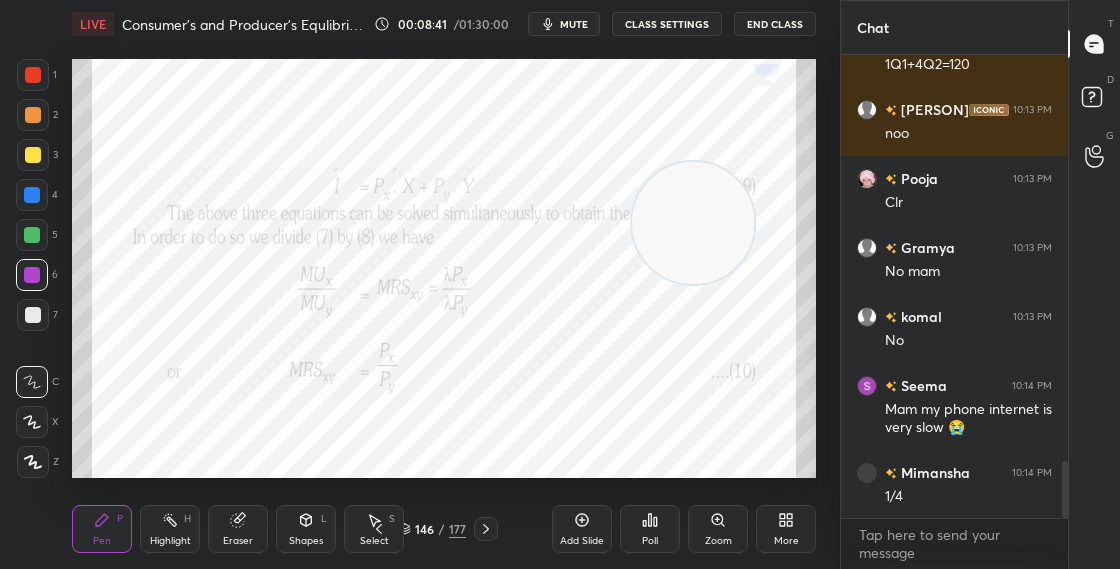 drag, startPoint x: 722, startPoint y: 224, endPoint x: 775, endPoint y: 145, distance: 95.131485 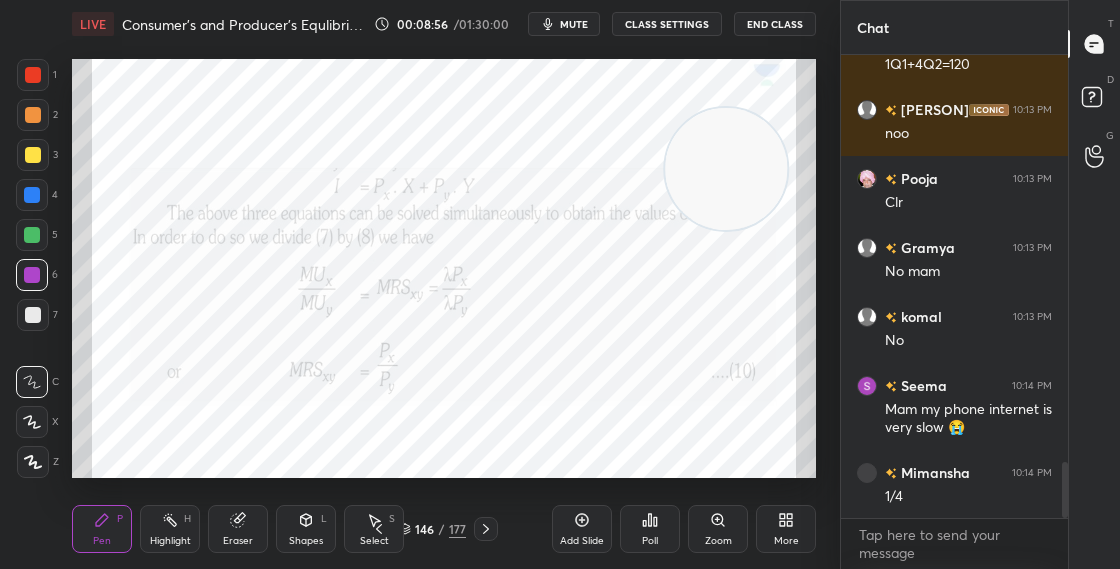 scroll, scrollTop: 3360, scrollLeft: 0, axis: vertical 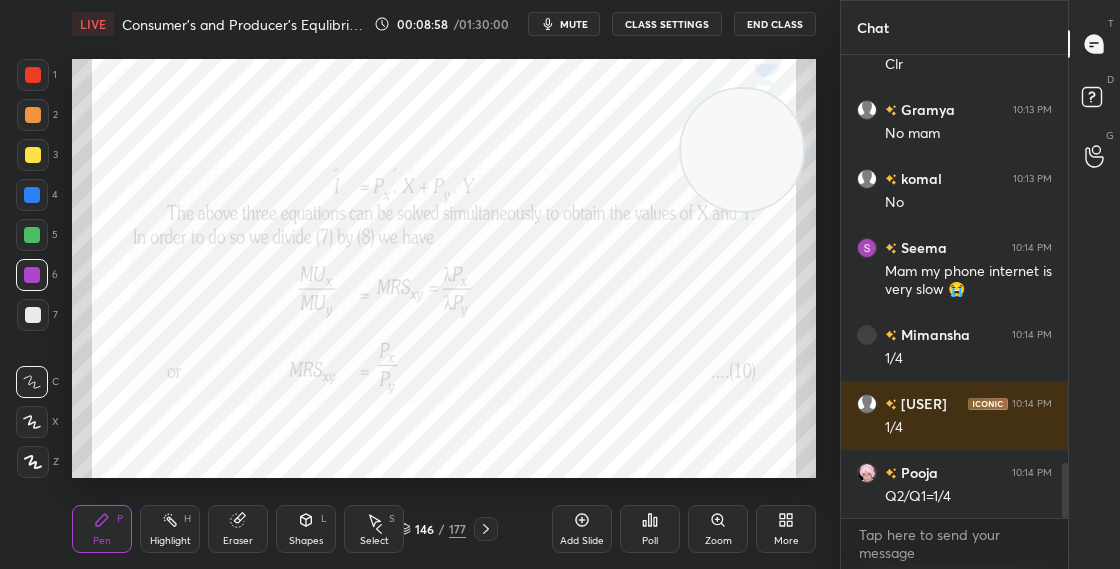 drag, startPoint x: 726, startPoint y: 260, endPoint x: 740, endPoint y: 171, distance: 90.0944 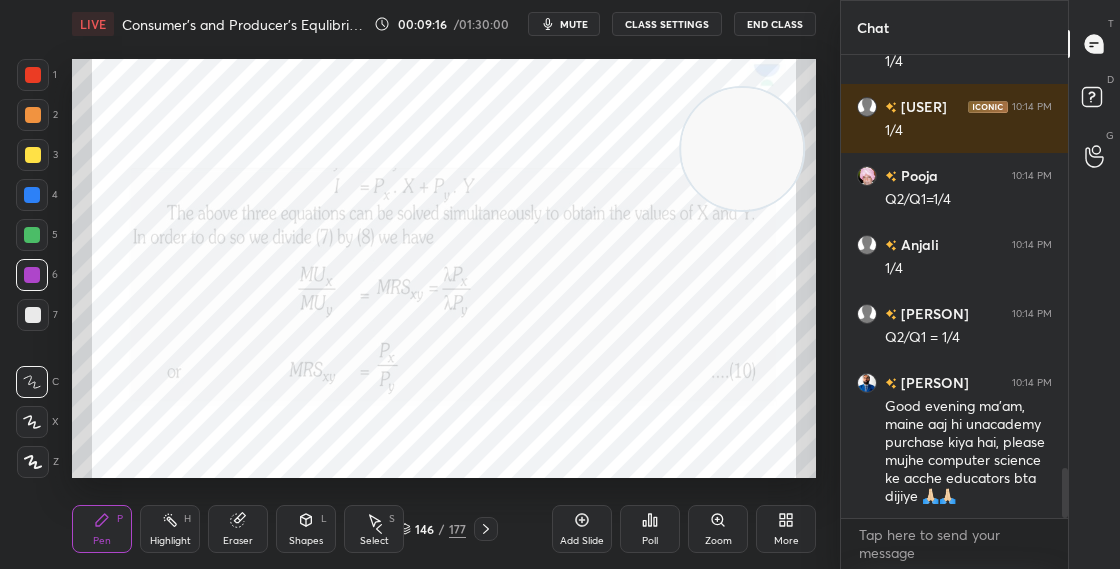 scroll, scrollTop: 3795, scrollLeft: 0, axis: vertical 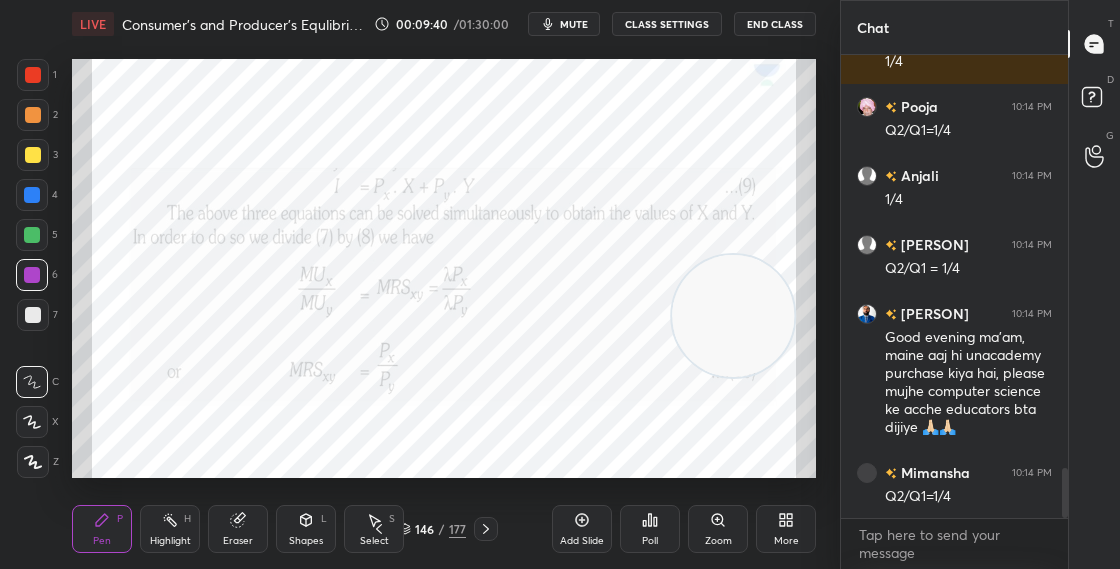 drag, startPoint x: 702, startPoint y: 299, endPoint x: 699, endPoint y: 333, distance: 34.132095 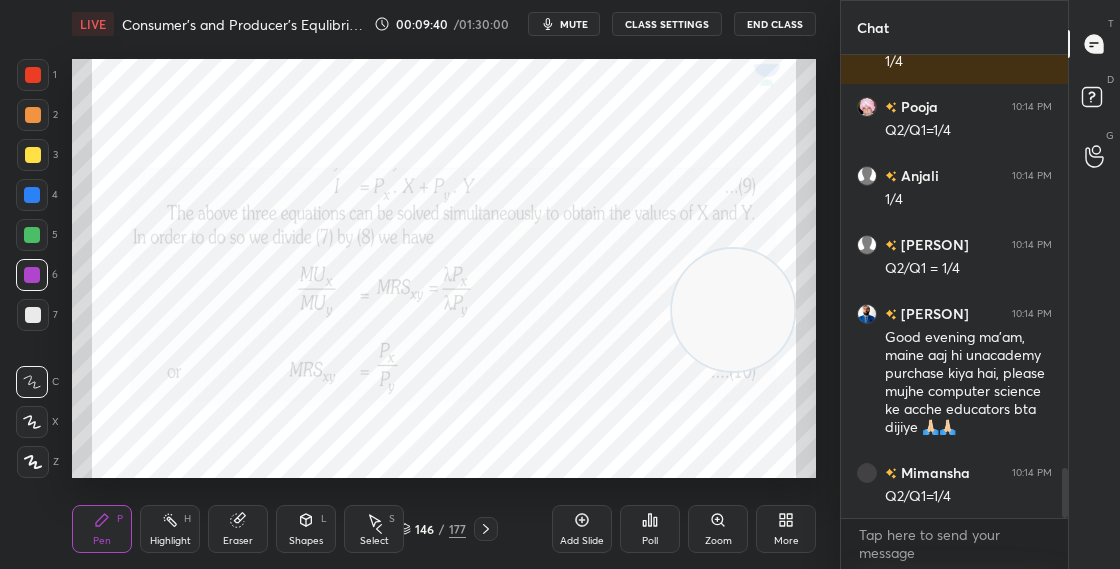 drag, startPoint x: 701, startPoint y: 324, endPoint x: 703, endPoint y: 277, distance: 47.042534 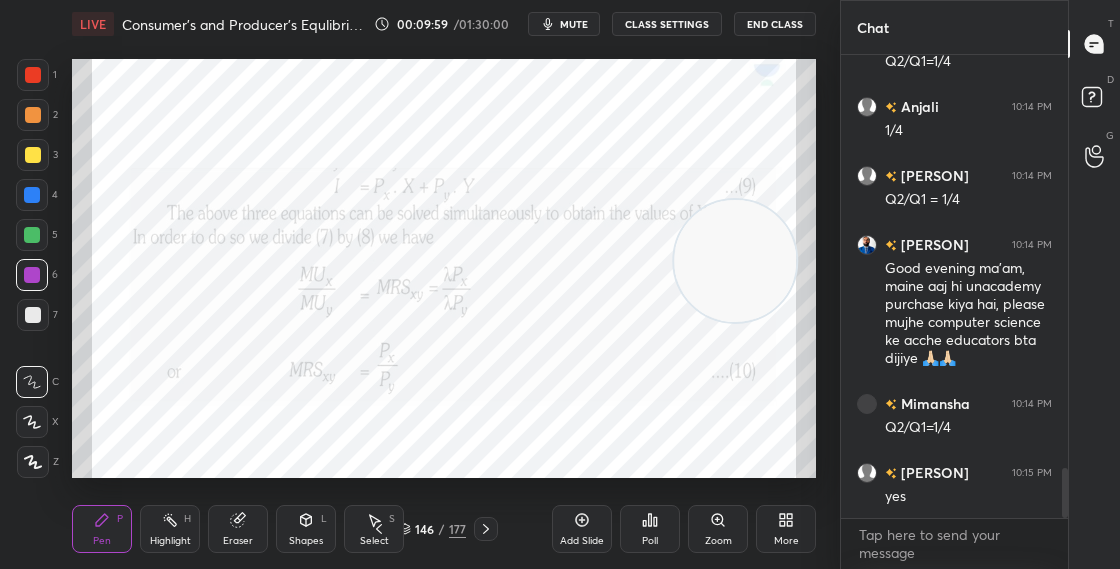 scroll, scrollTop: 3933, scrollLeft: 0, axis: vertical 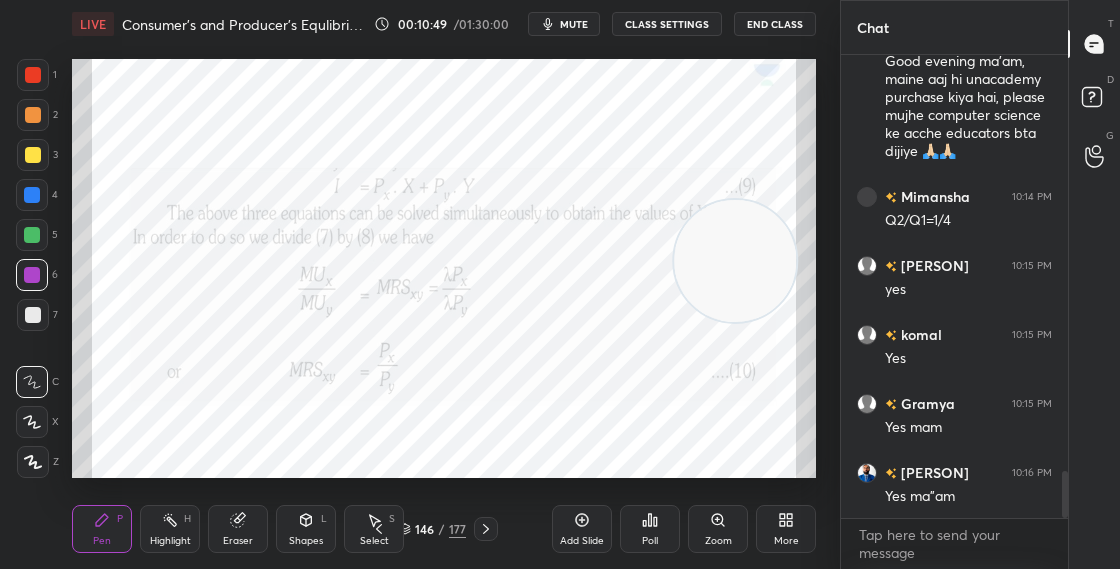 drag, startPoint x: 759, startPoint y: 255, endPoint x: 755, endPoint y: 149, distance: 106.07545 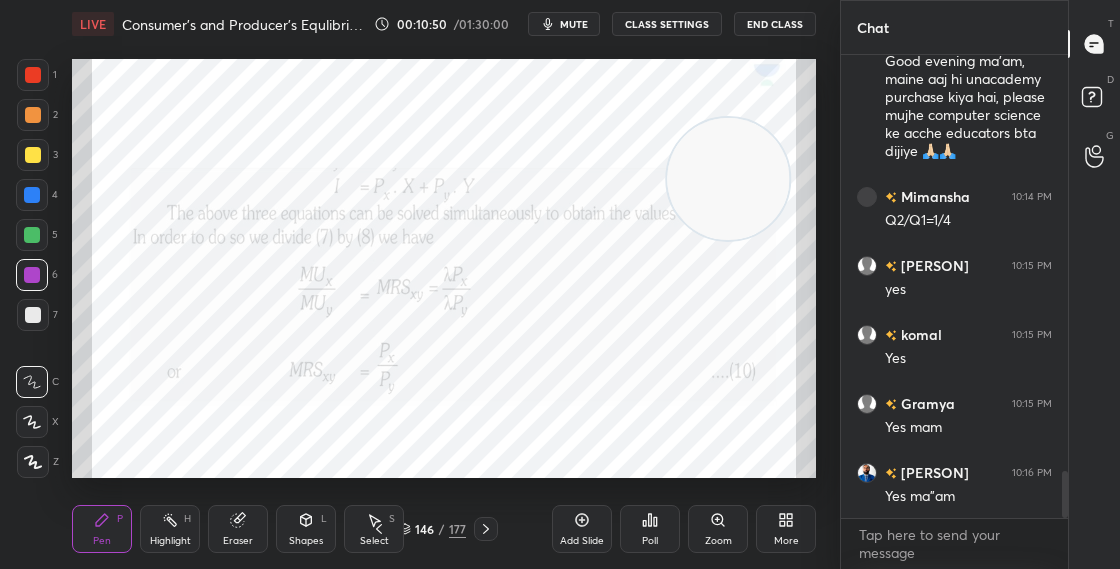 drag, startPoint x: 750, startPoint y: 160, endPoint x: 753, endPoint y: 102, distance: 58.077534 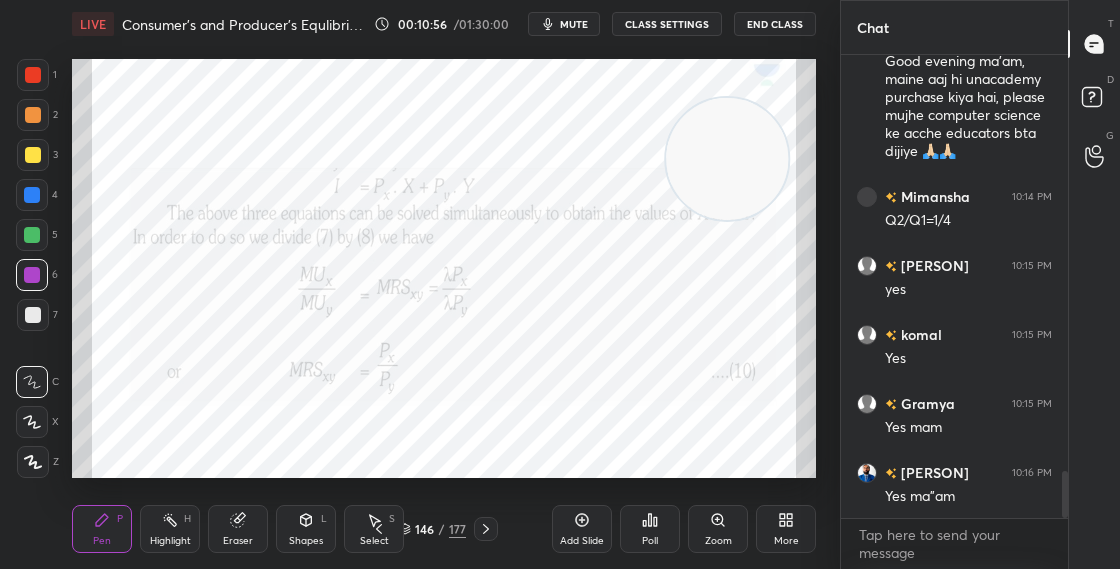 click at bounding box center (33, 115) 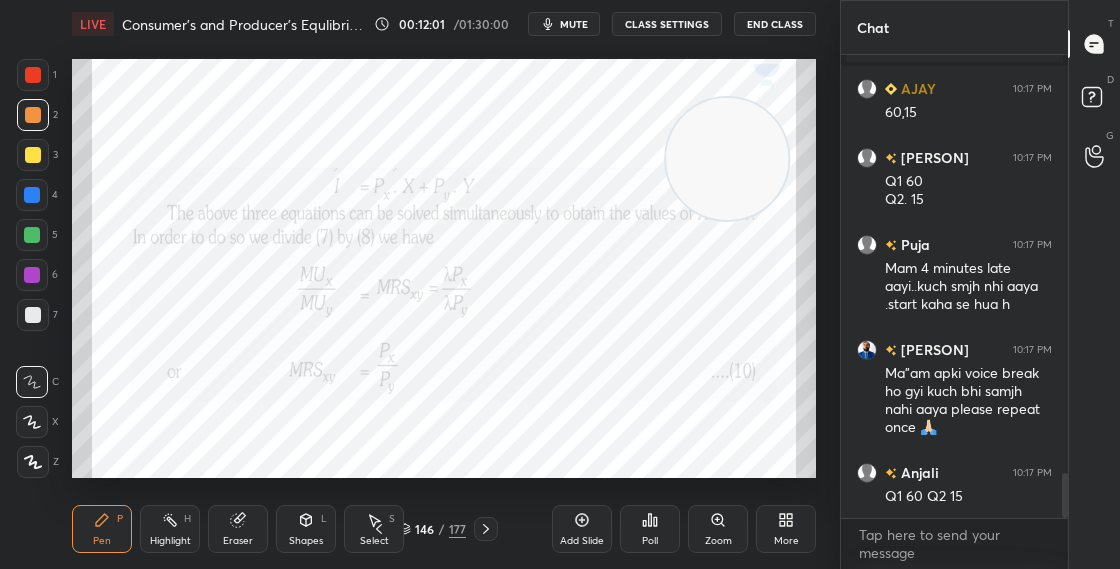 scroll, scrollTop: 4277, scrollLeft: 0, axis: vertical 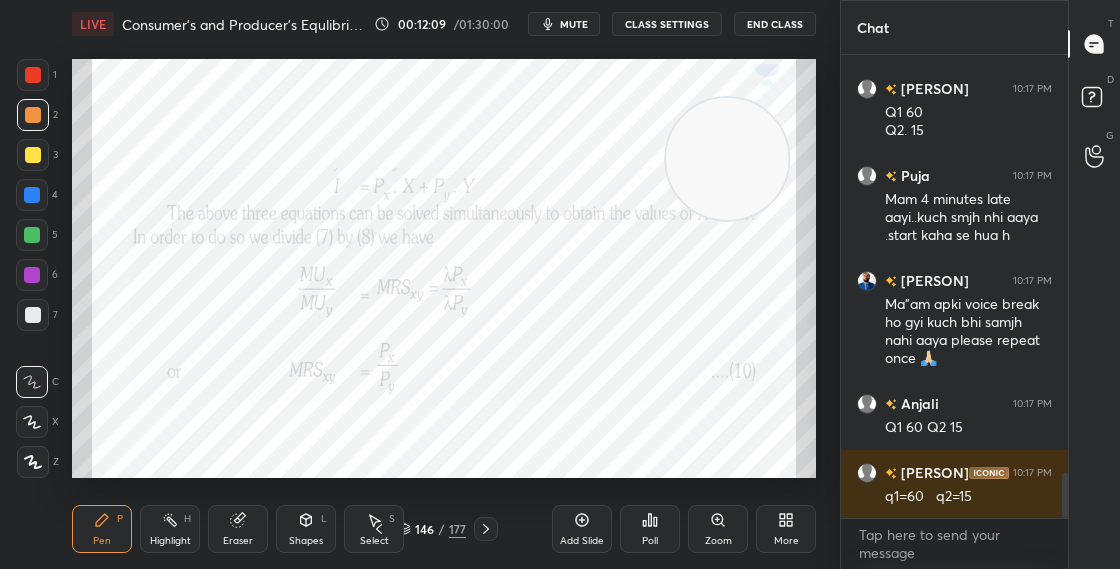 click at bounding box center [32, 275] 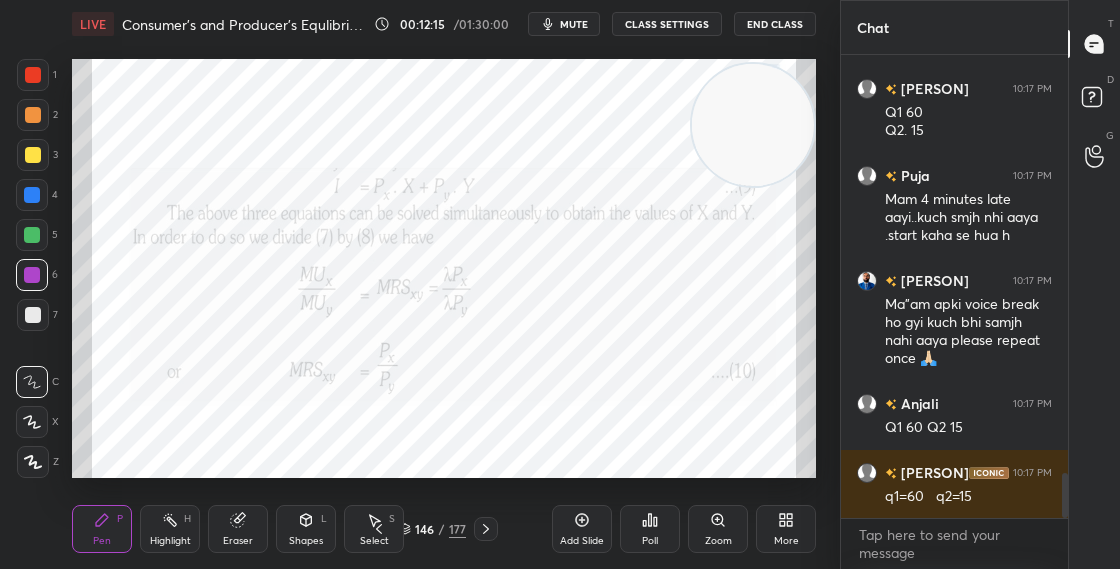 drag, startPoint x: 699, startPoint y: 171, endPoint x: 724, endPoint y: 146, distance: 35.35534 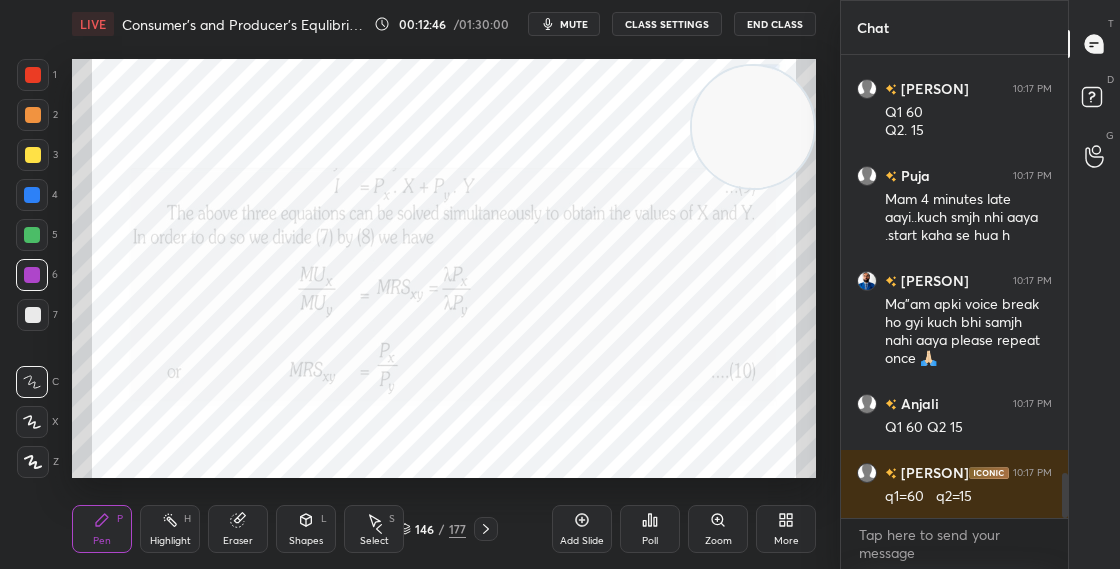 click at bounding box center (1065, 495) 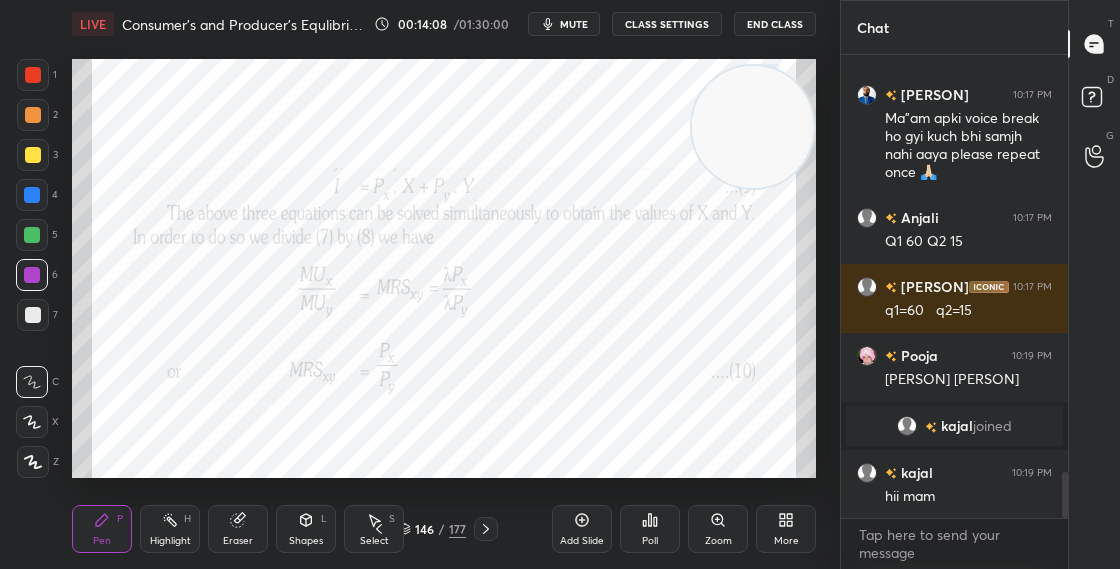 scroll, scrollTop: 4215, scrollLeft: 0, axis: vertical 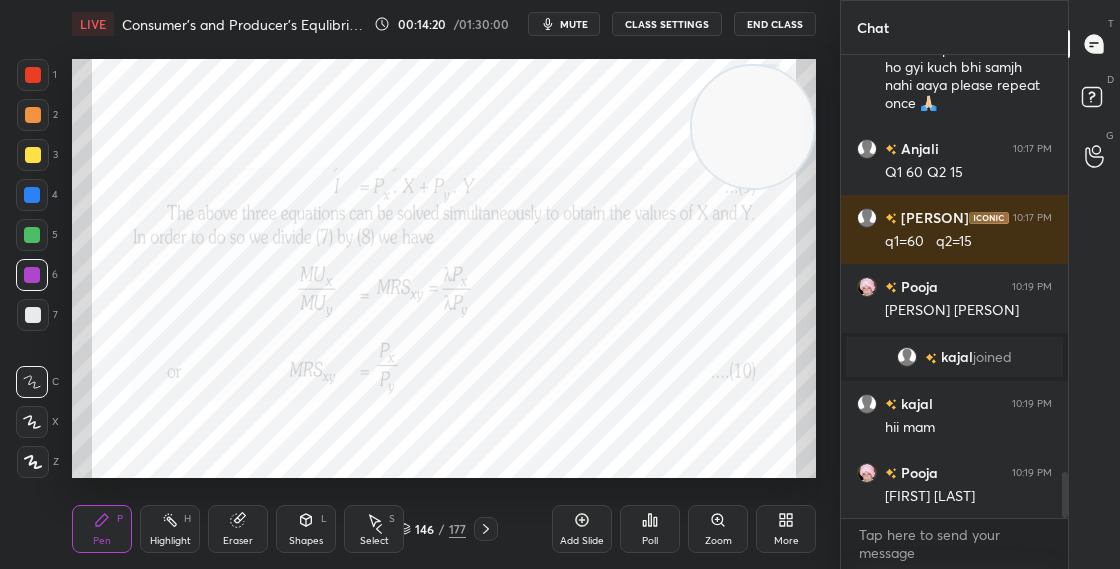 click on "146 / 177" at bounding box center (432, 529) 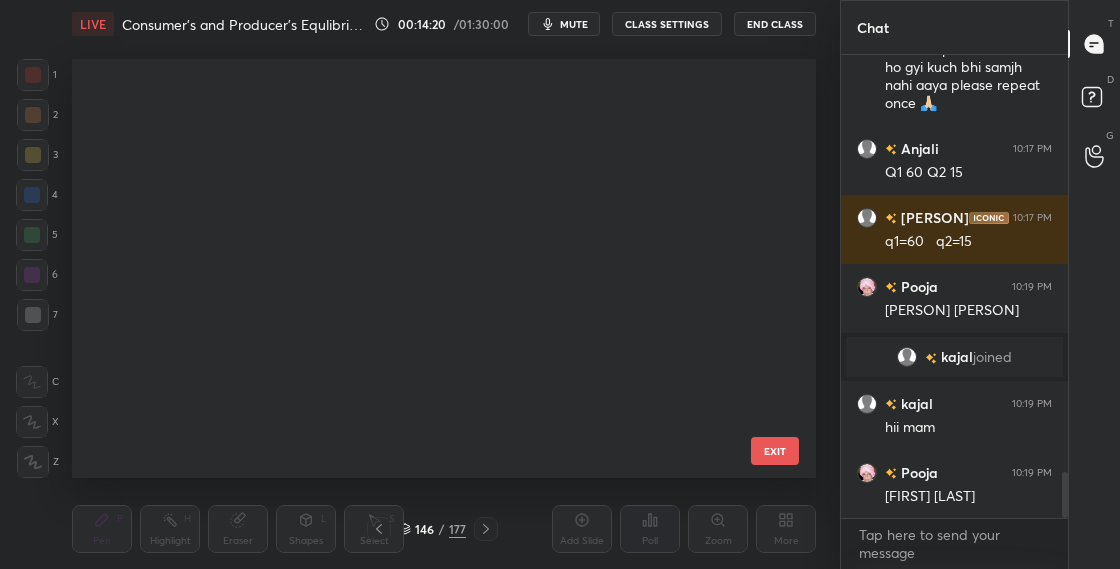 scroll, scrollTop: 5681, scrollLeft: 0, axis: vertical 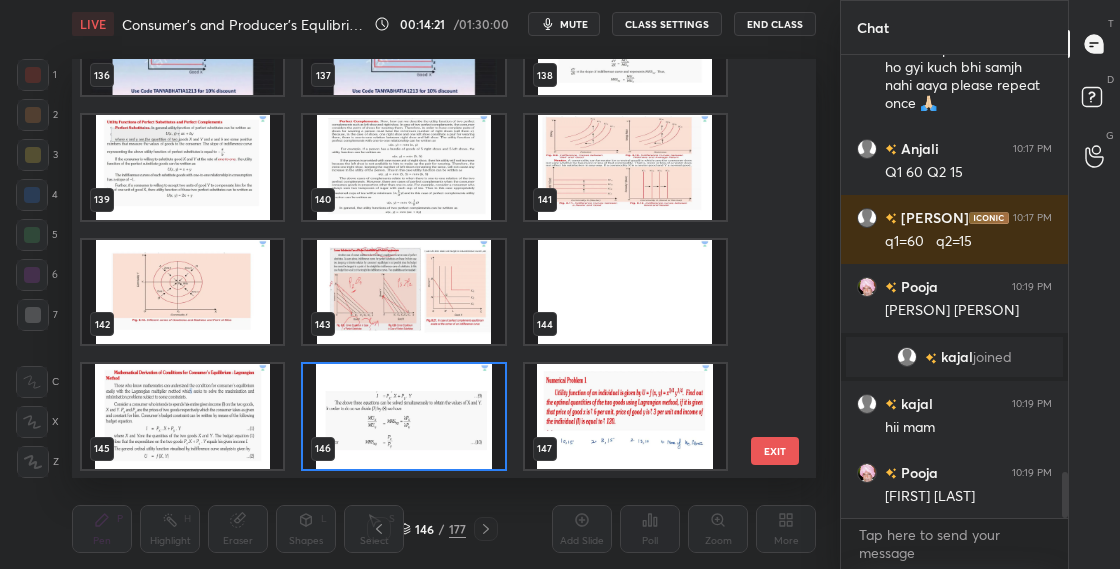 click at bounding box center [403, 416] 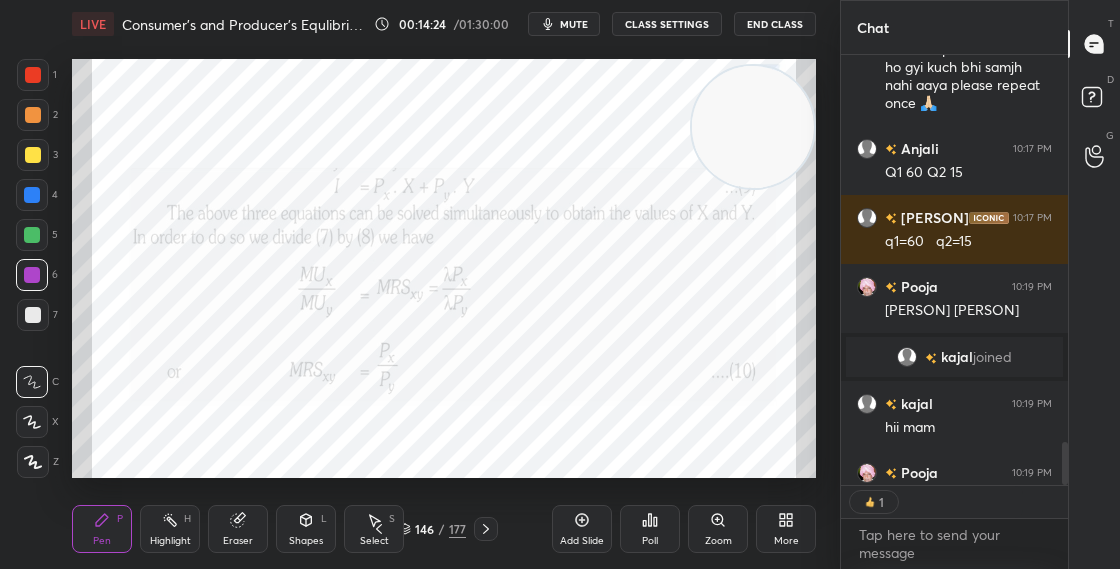 scroll, scrollTop: 424, scrollLeft: 221, axis: both 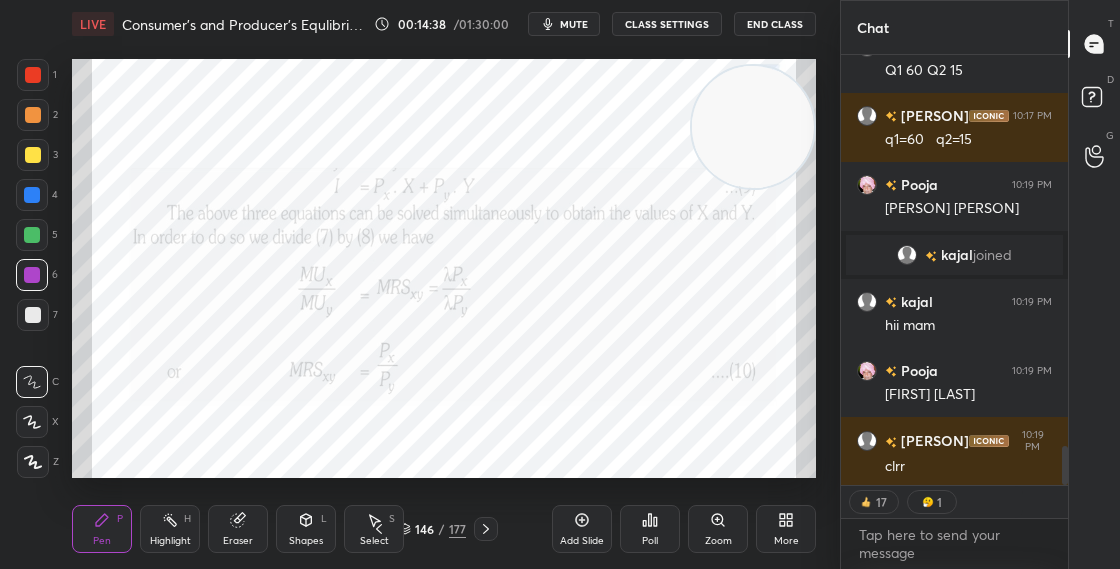 click 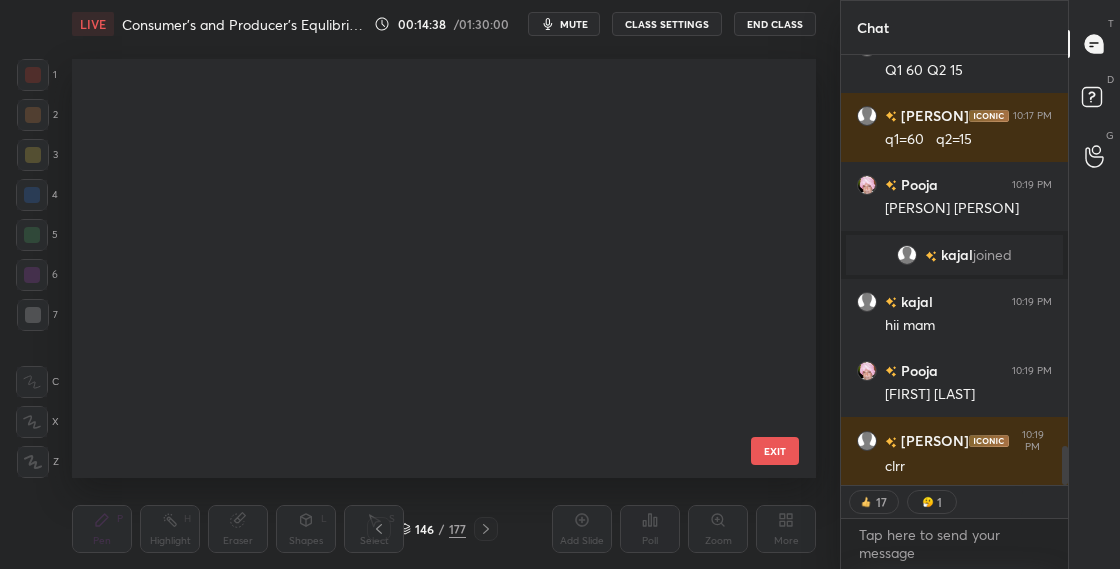 scroll, scrollTop: 5681, scrollLeft: 0, axis: vertical 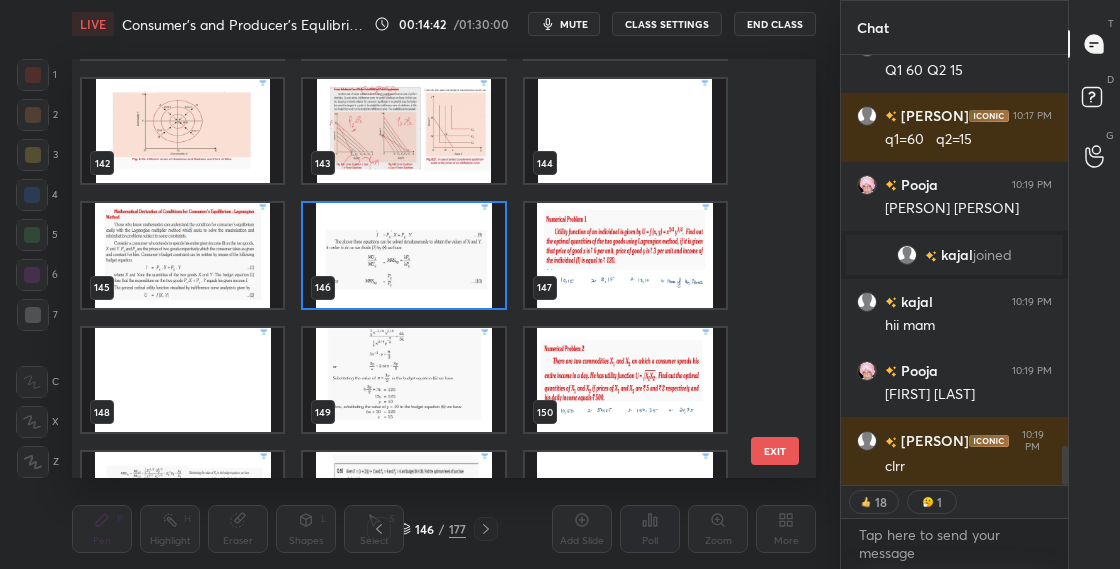 click at bounding box center [625, 255] 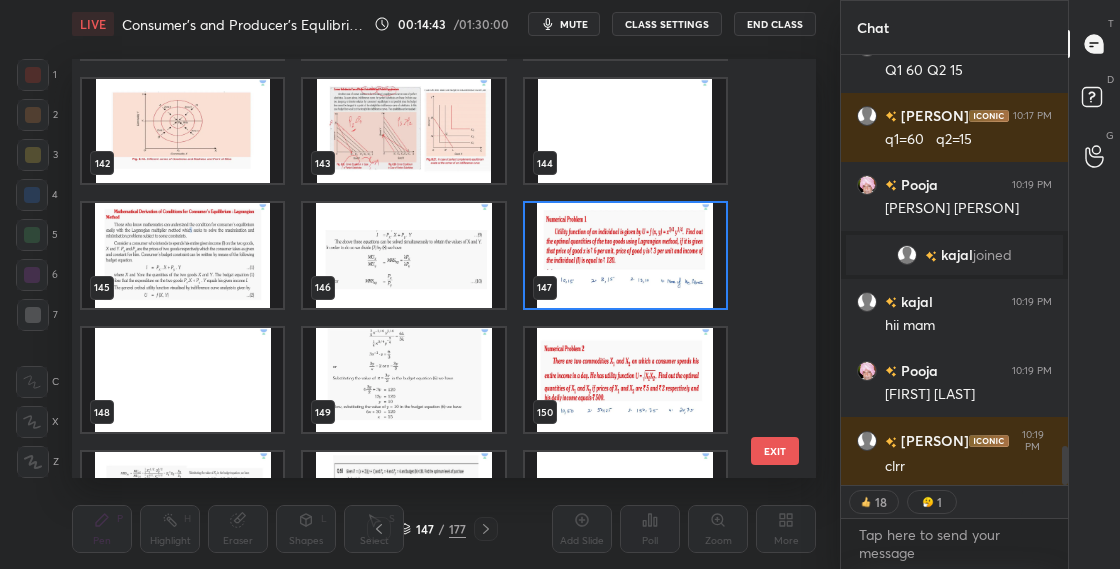 click at bounding box center (625, 255) 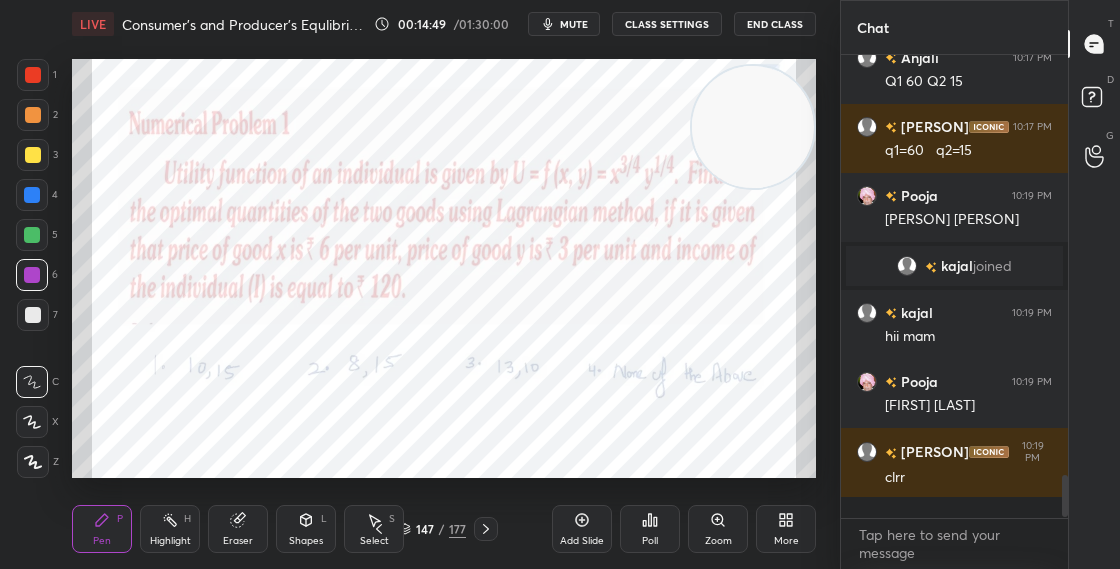scroll, scrollTop: 7, scrollLeft: 7, axis: both 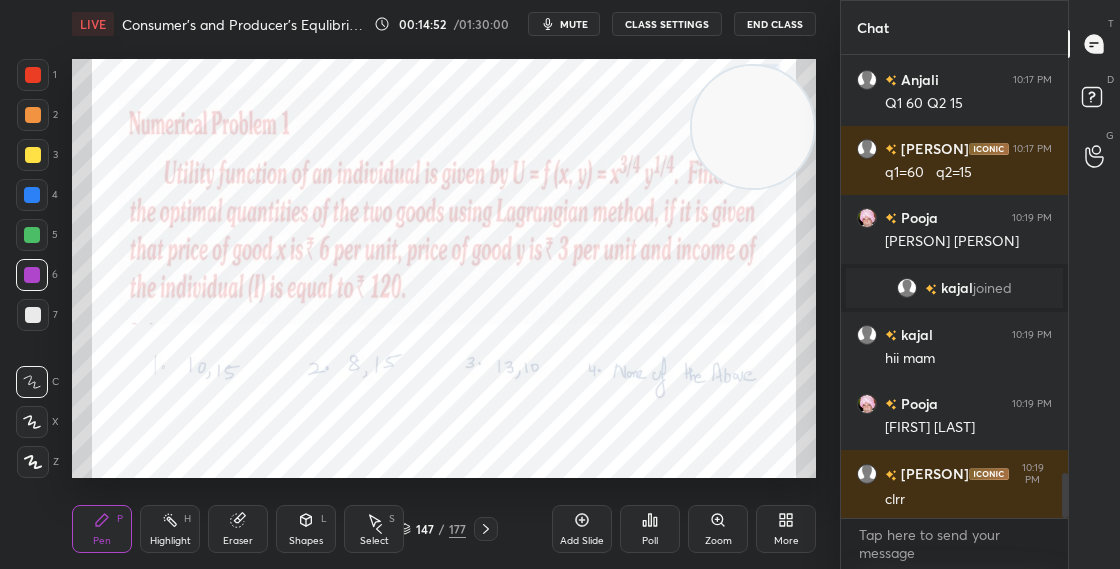 drag, startPoint x: 753, startPoint y: 225, endPoint x: 748, endPoint y: 255, distance: 30.413813 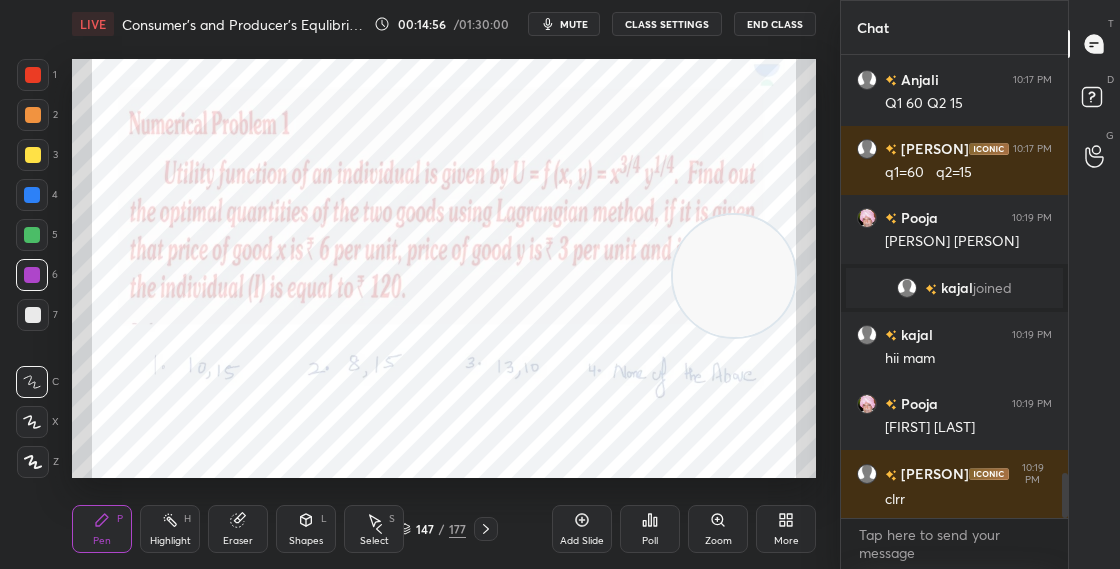 click at bounding box center [33, 75] 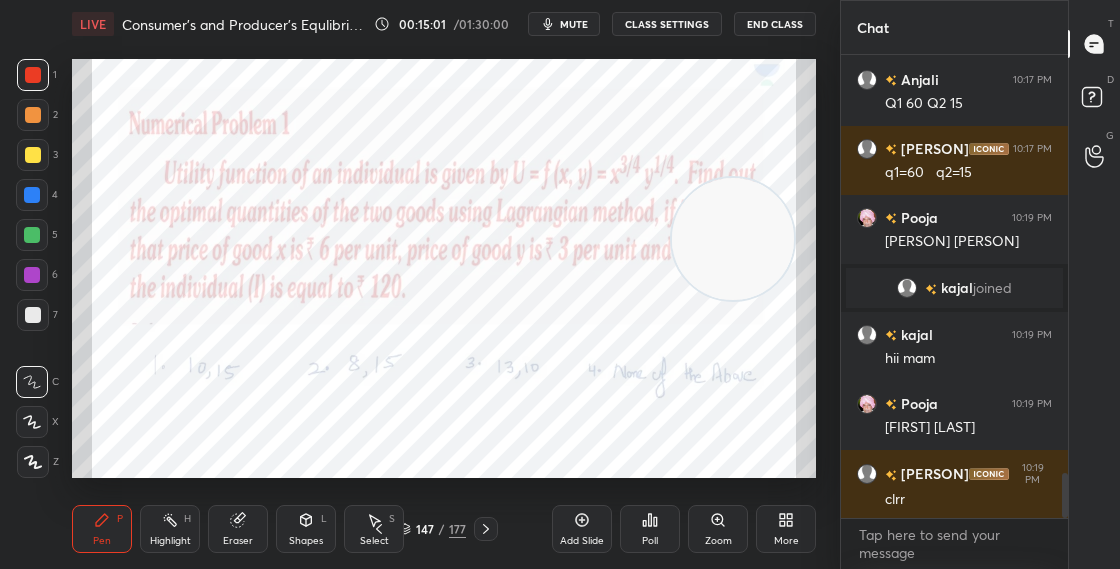 drag, startPoint x: 729, startPoint y: 249, endPoint x: 742, endPoint y: 96, distance: 153.5513 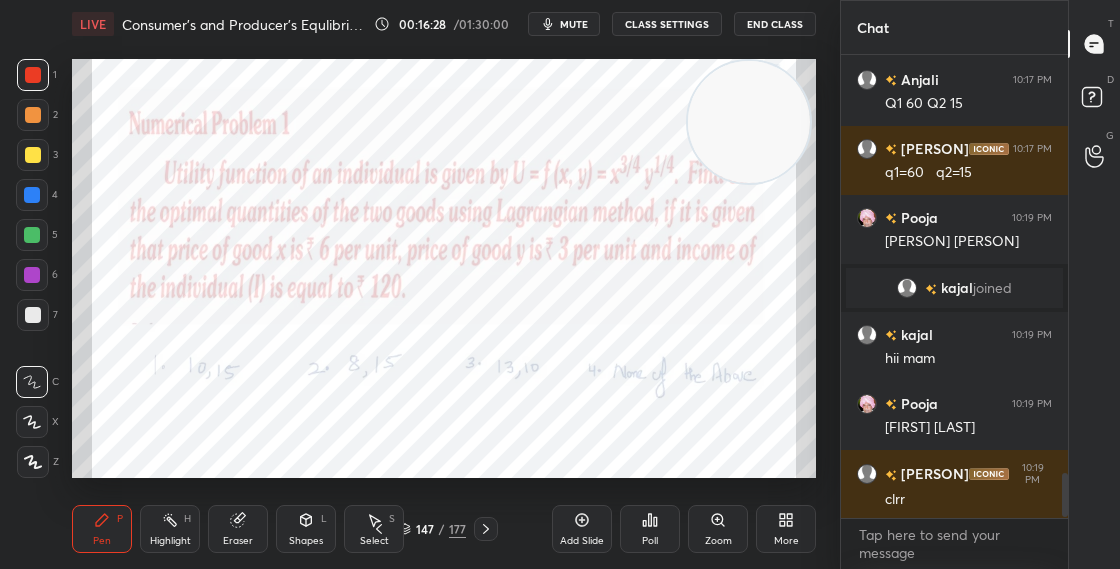 scroll, scrollTop: 4353, scrollLeft: 0, axis: vertical 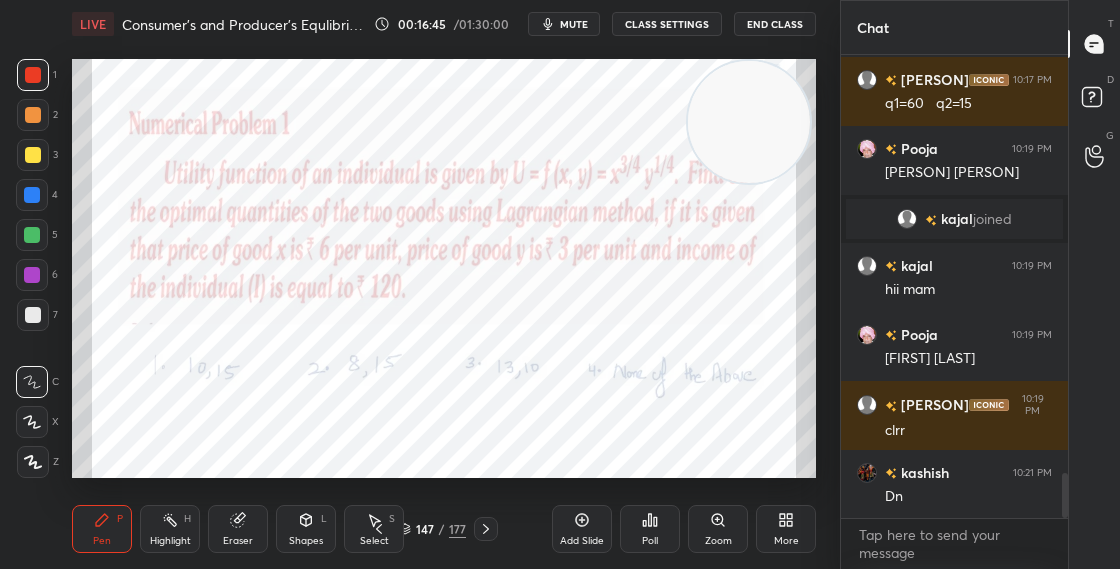 click 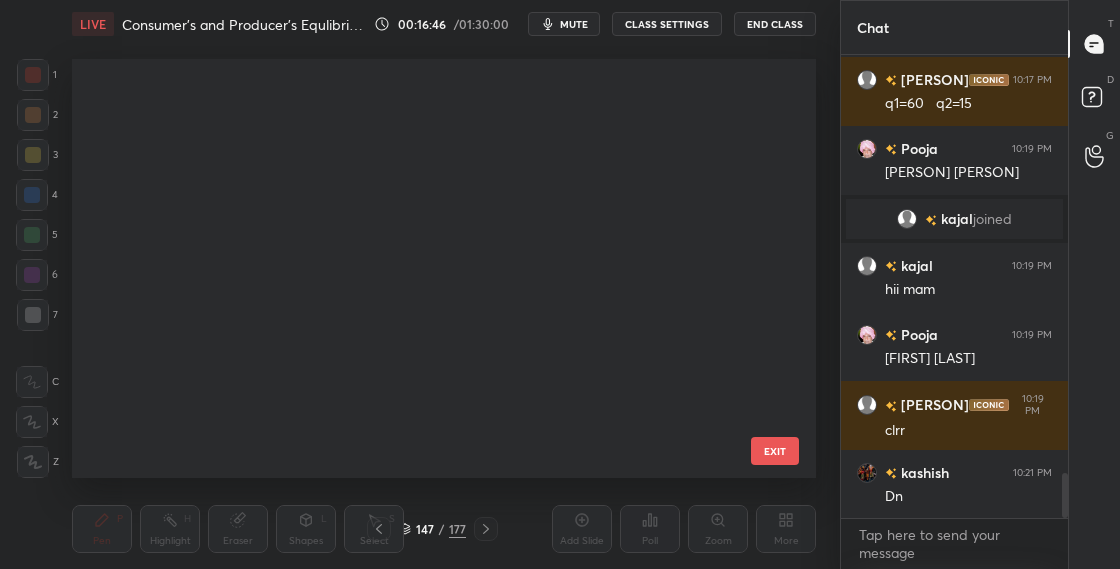 scroll, scrollTop: 5681, scrollLeft: 0, axis: vertical 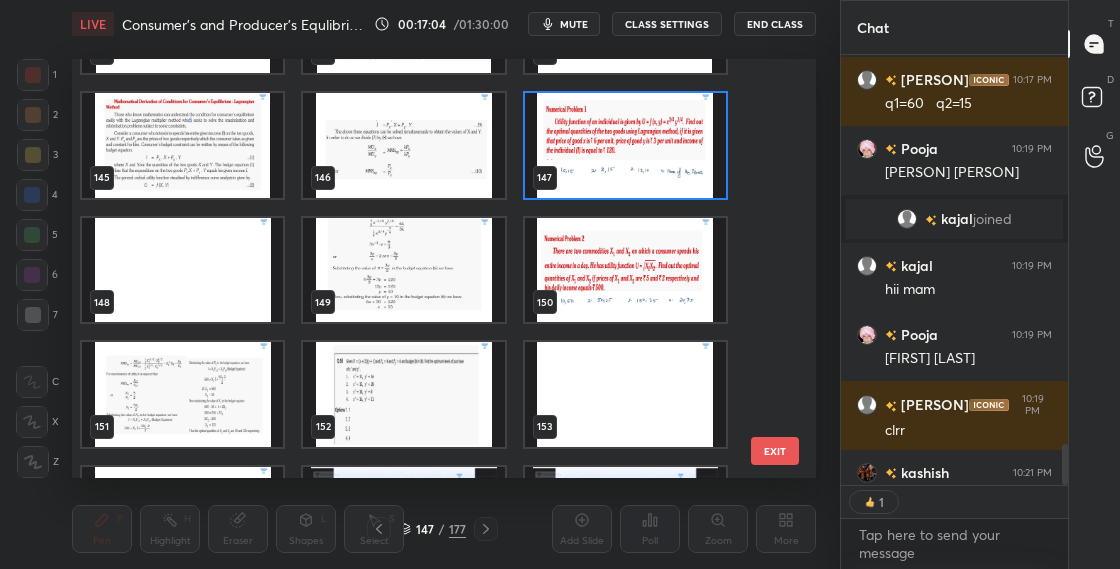 click at bounding box center (625, 145) 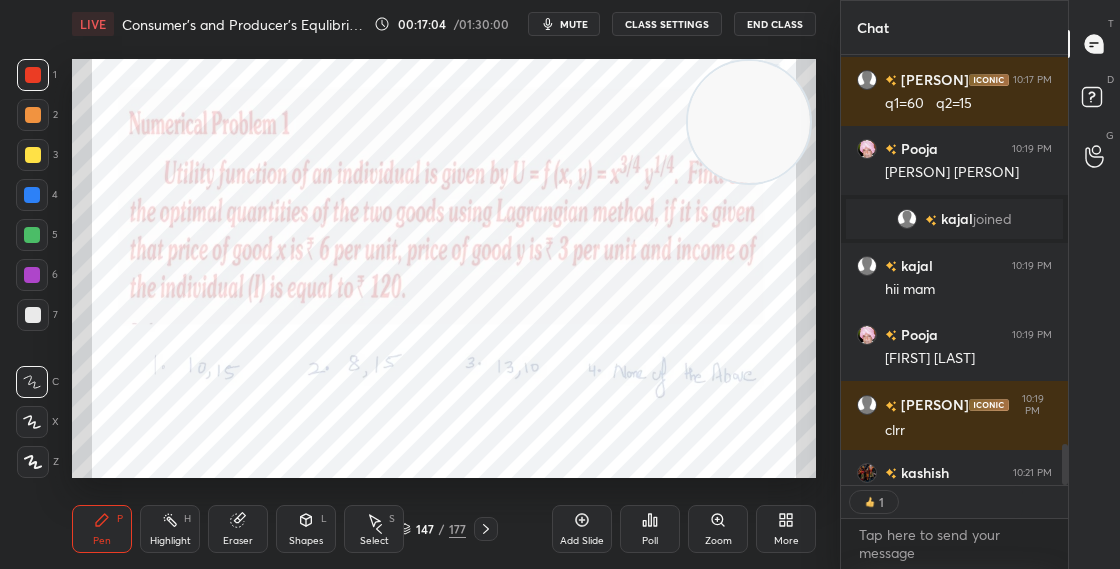 click at bounding box center [625, 145] 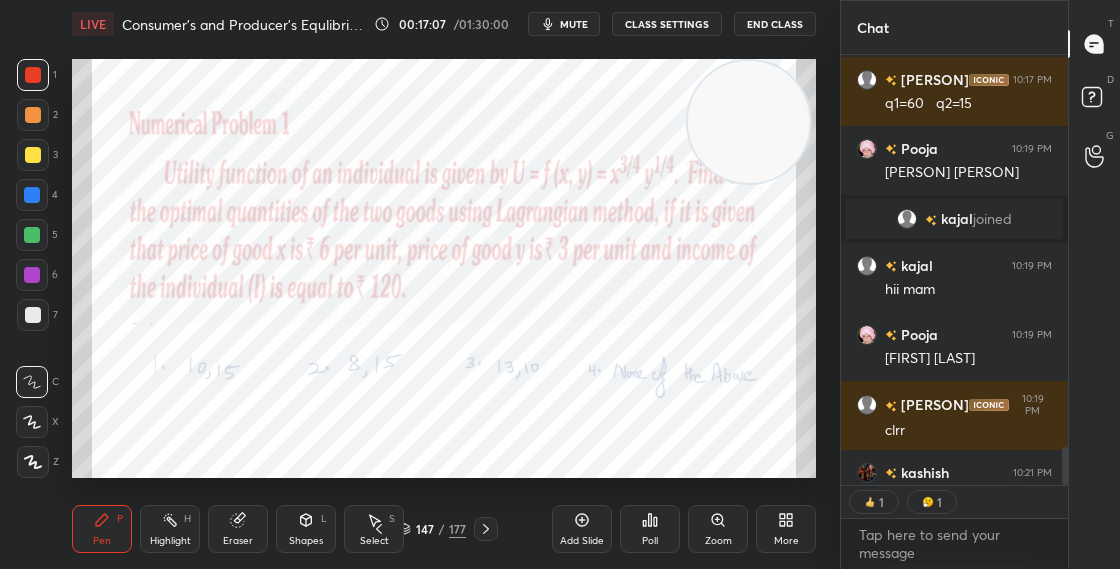 drag, startPoint x: 1063, startPoint y: 478, endPoint x: 1061, endPoint y: 489, distance: 11.18034 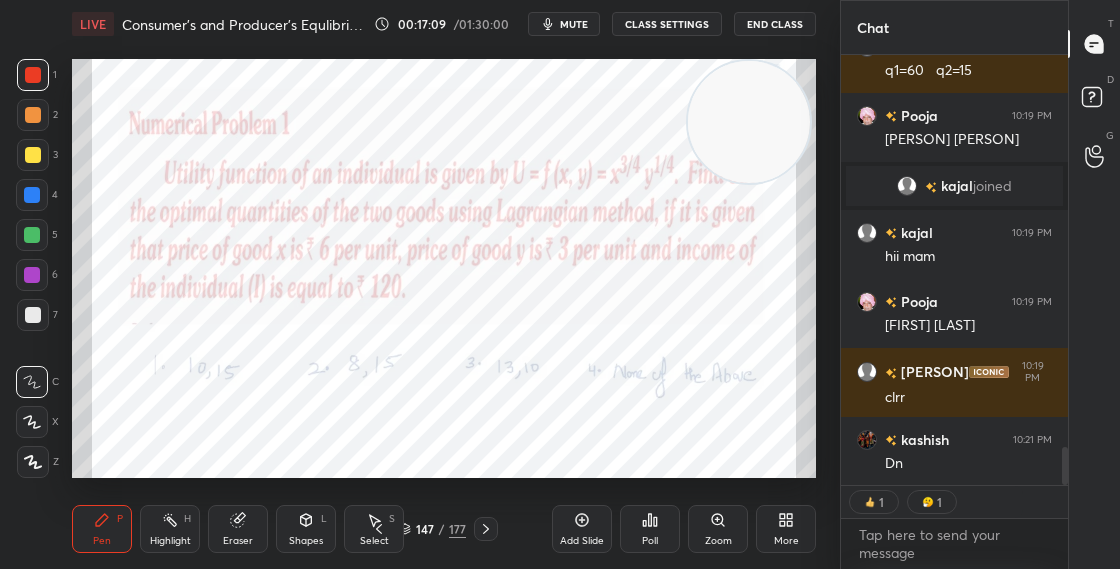 drag, startPoint x: 738, startPoint y: 155, endPoint x: 733, endPoint y: 192, distance: 37.336308 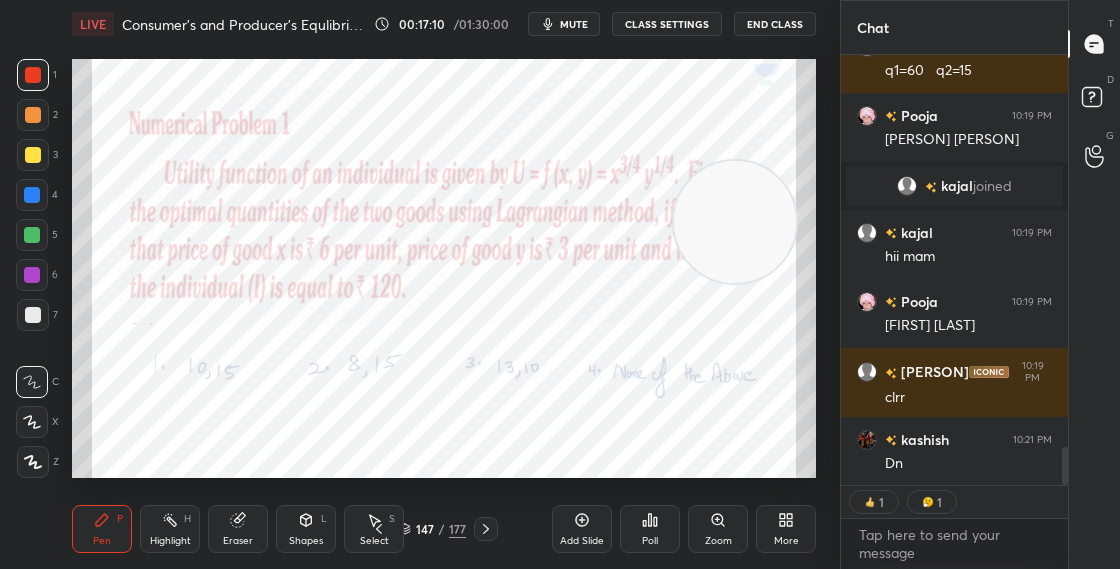drag, startPoint x: 710, startPoint y: 242, endPoint x: 699, endPoint y: 304, distance: 62.968246 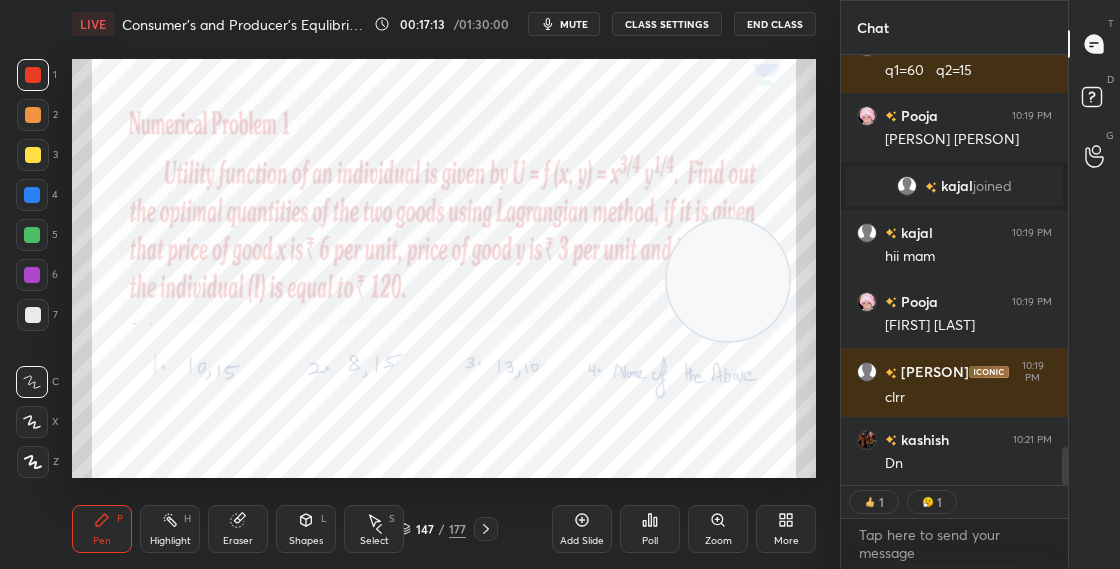 scroll, scrollTop: 4455, scrollLeft: 0, axis: vertical 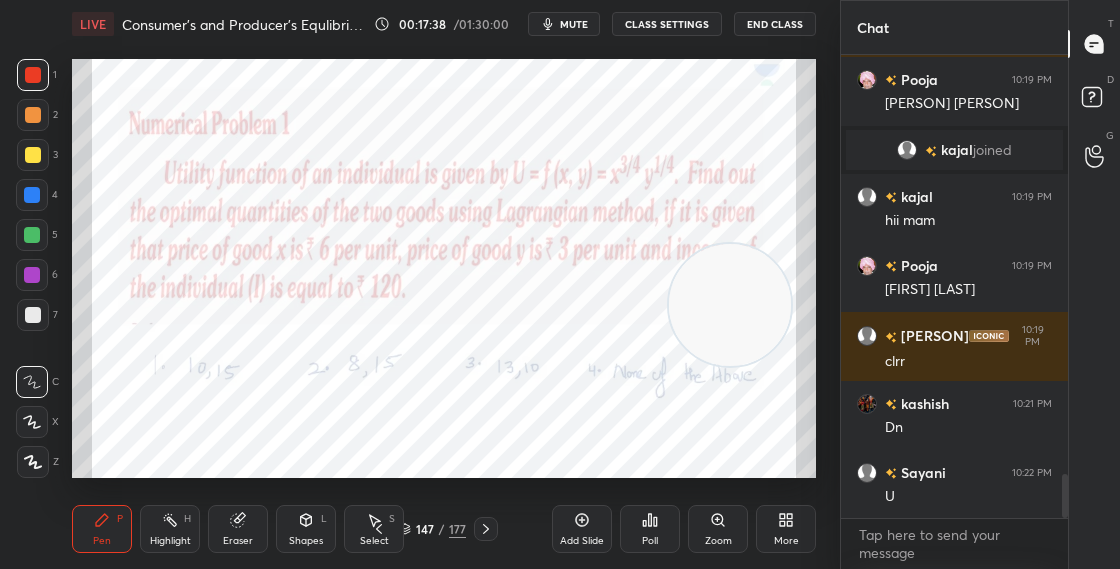 click at bounding box center [730, 305] 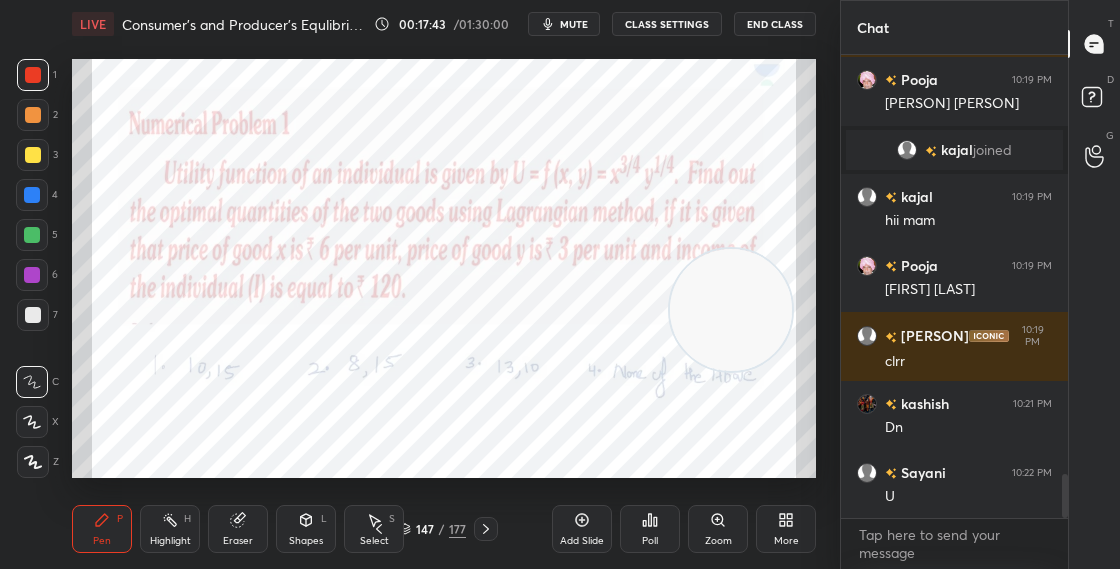 drag, startPoint x: 722, startPoint y: 306, endPoint x: 725, endPoint y: 337, distance: 31.144823 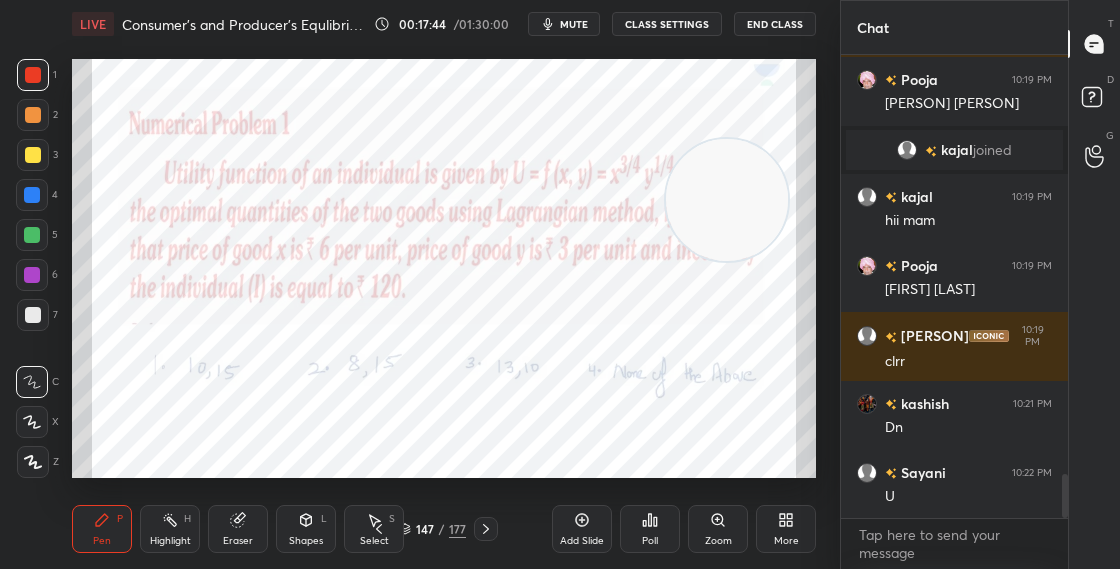 drag, startPoint x: 726, startPoint y: 341, endPoint x: 719, endPoint y: 199, distance: 142.17242 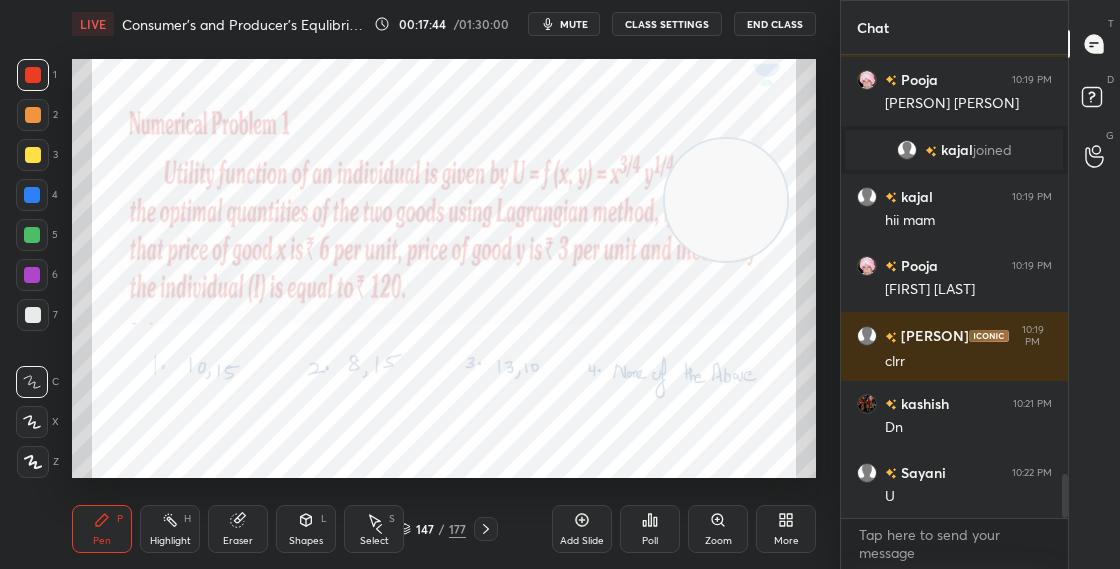 drag, startPoint x: 715, startPoint y: 240, endPoint x: 730, endPoint y: 165, distance: 76.48529 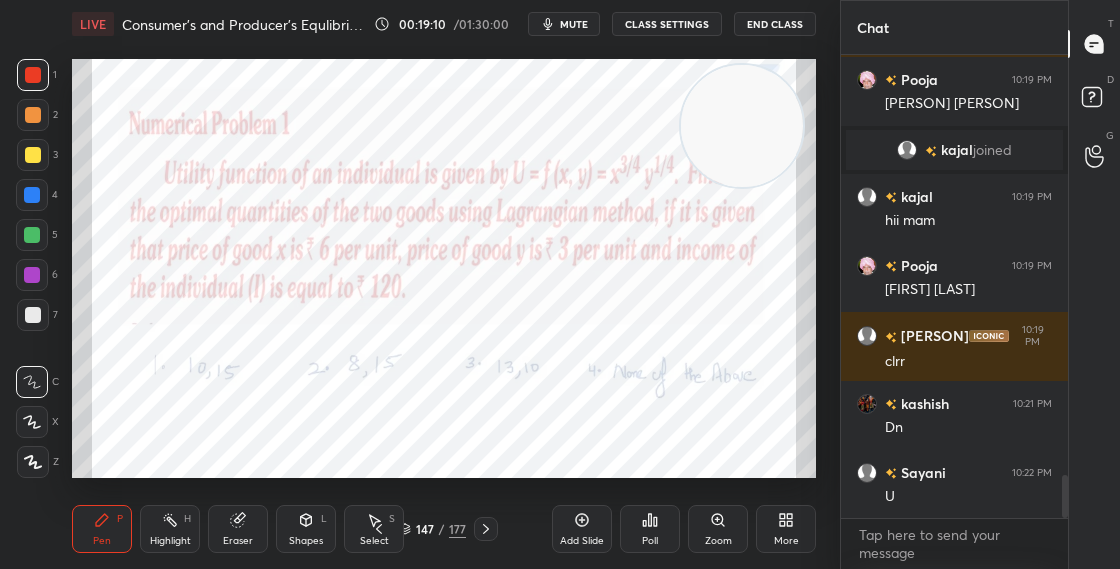 scroll, scrollTop: 4491, scrollLeft: 0, axis: vertical 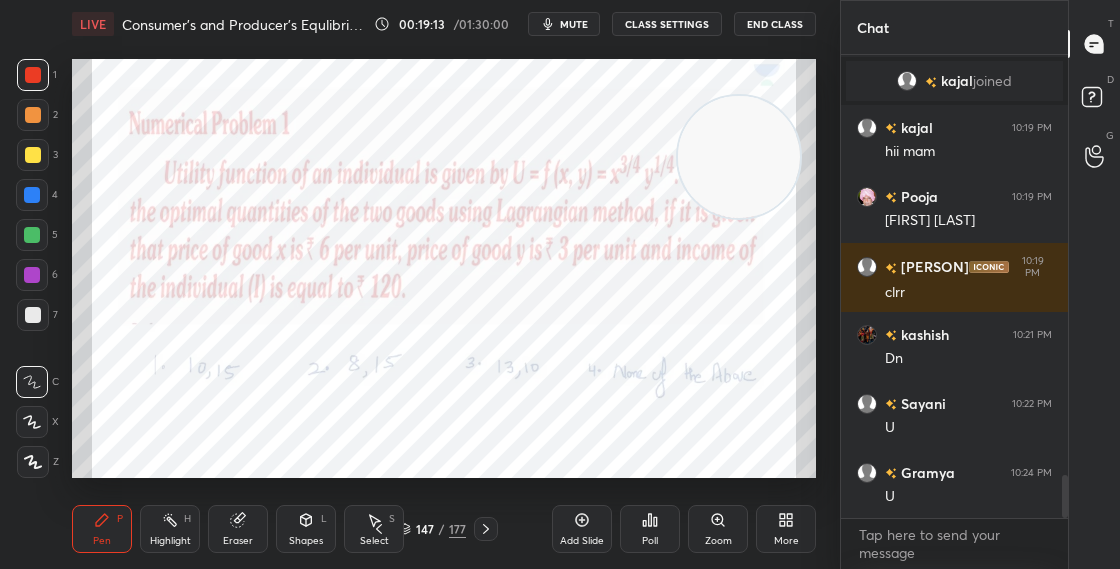 drag, startPoint x: 767, startPoint y: 175, endPoint x: 767, endPoint y: 187, distance: 12 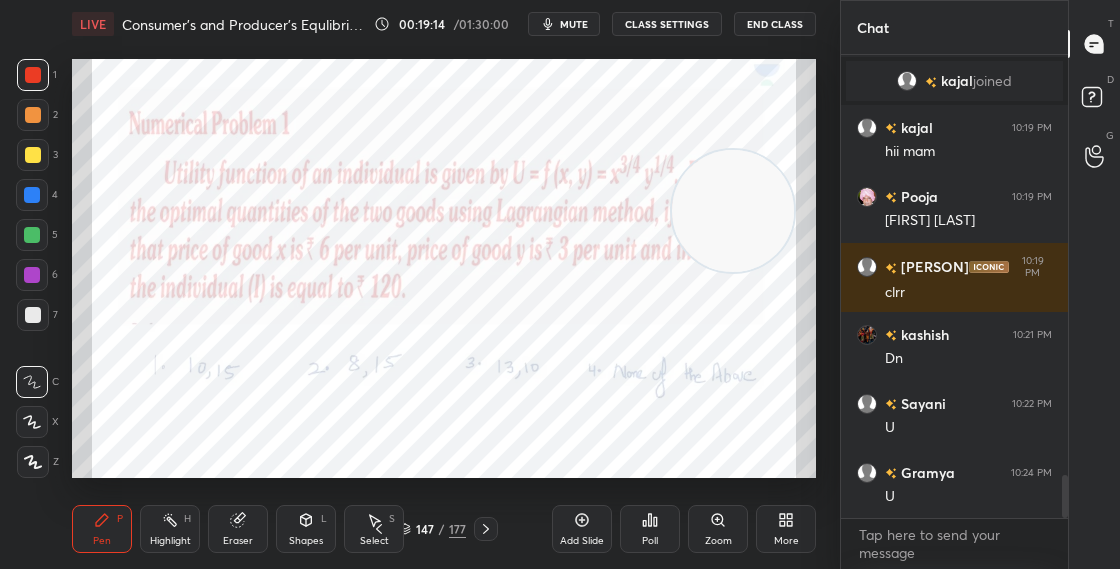 drag, startPoint x: 759, startPoint y: 216, endPoint x: 759, endPoint y: 319, distance: 103 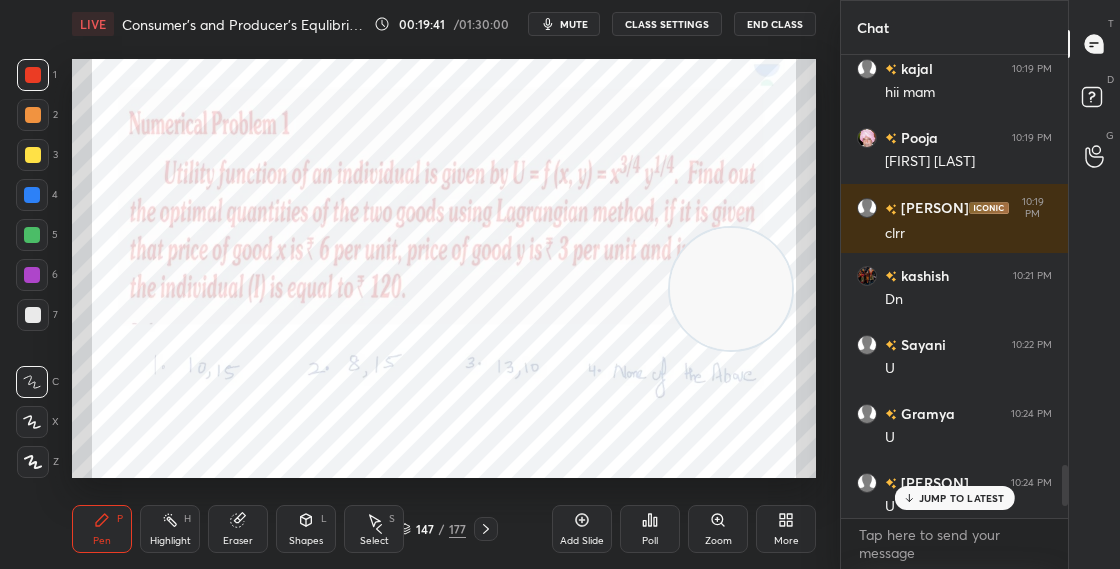 scroll, scrollTop: 5494, scrollLeft: 0, axis: vertical 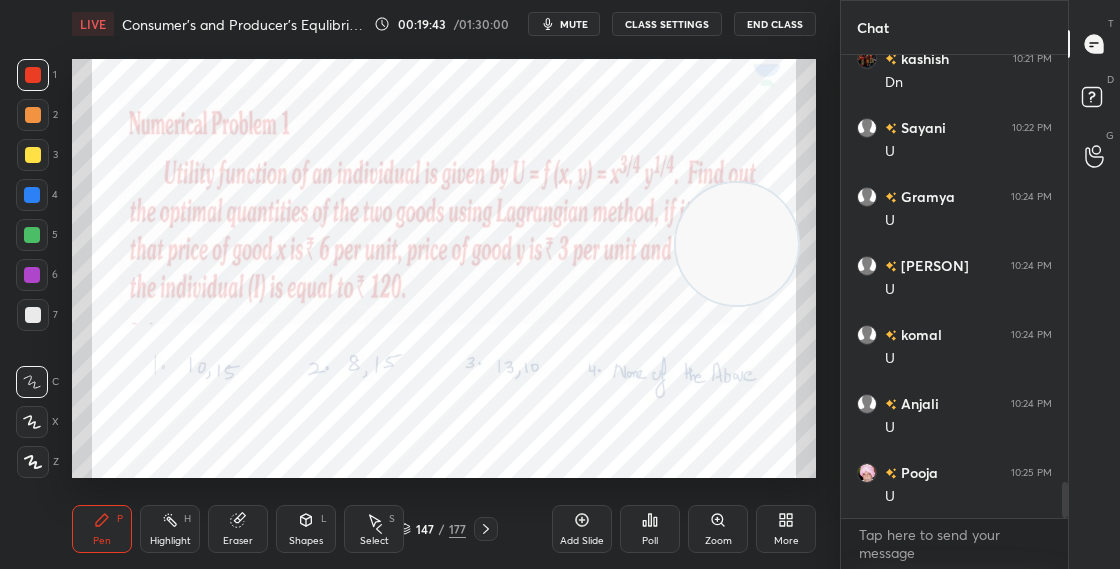 drag, startPoint x: 743, startPoint y: 290, endPoint x: 747, endPoint y: 129, distance: 161.04968 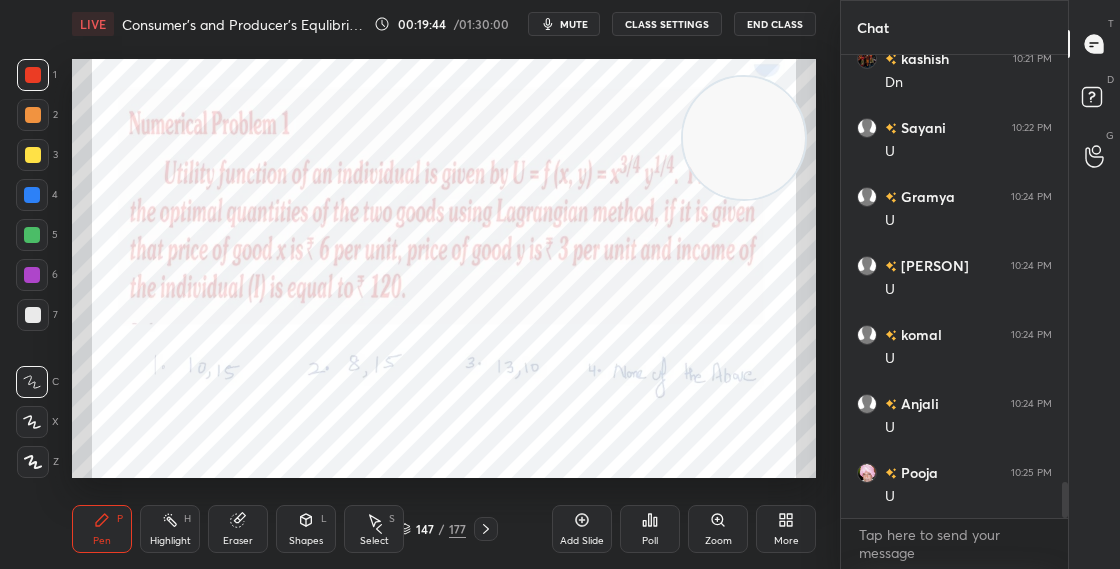 click at bounding box center (744, 138) 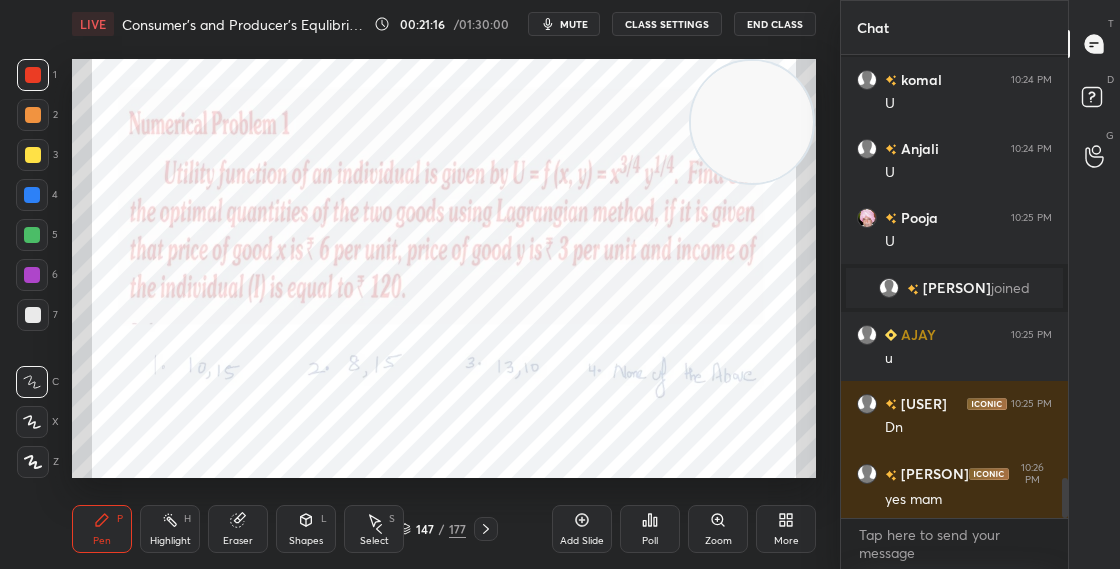 scroll, scrollTop: 4921, scrollLeft: 0, axis: vertical 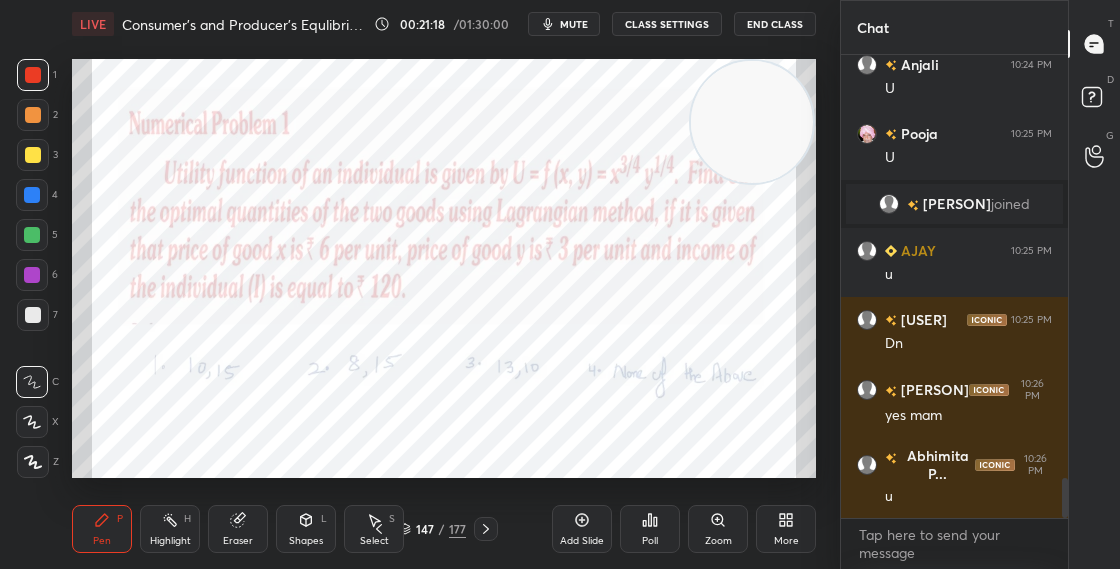 click on "Add Slide" at bounding box center [582, 529] 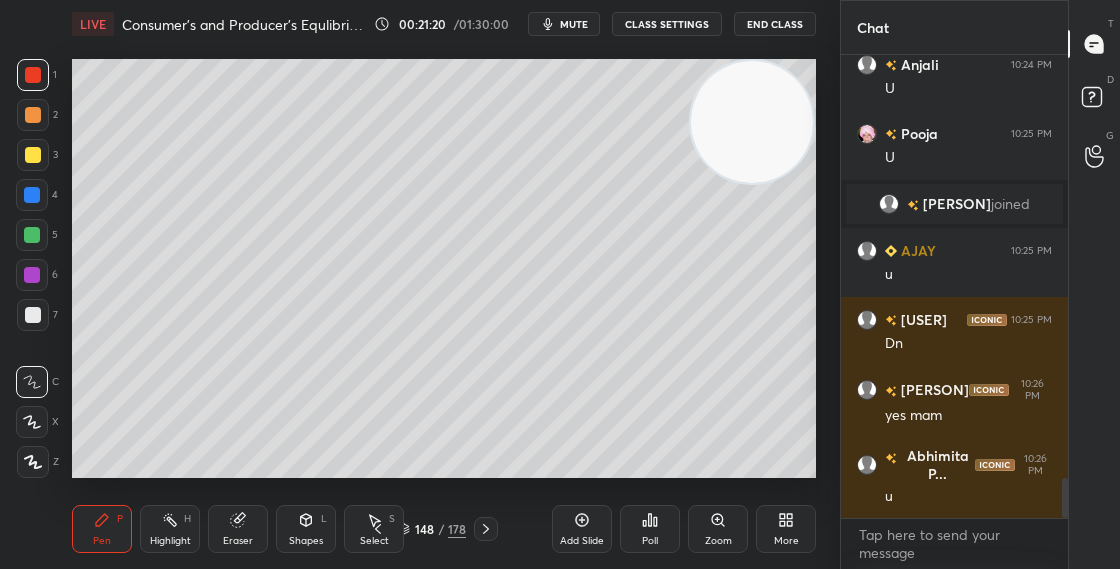 click at bounding box center (33, 315) 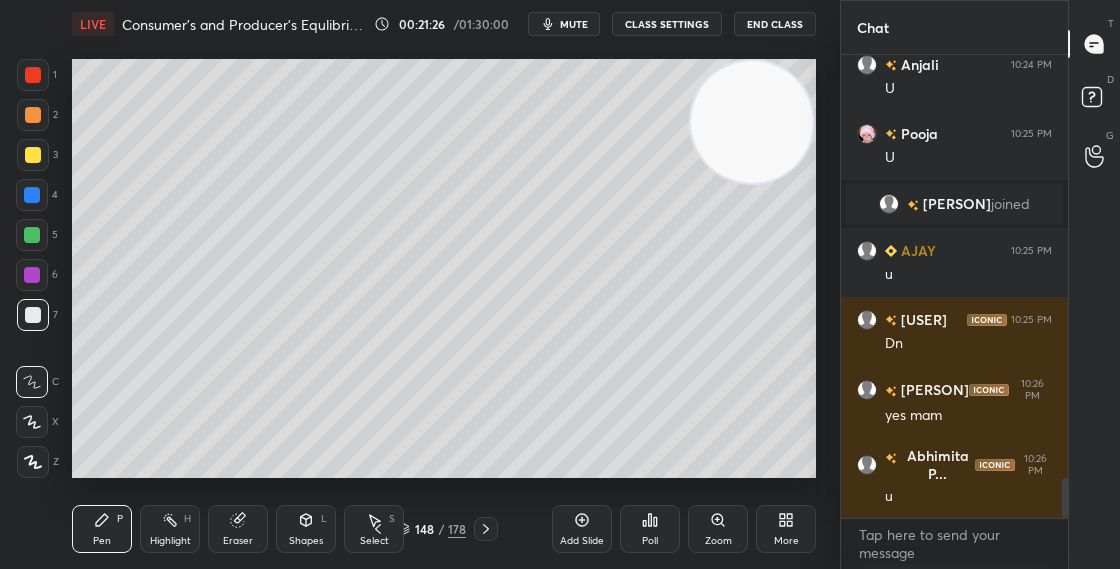 click 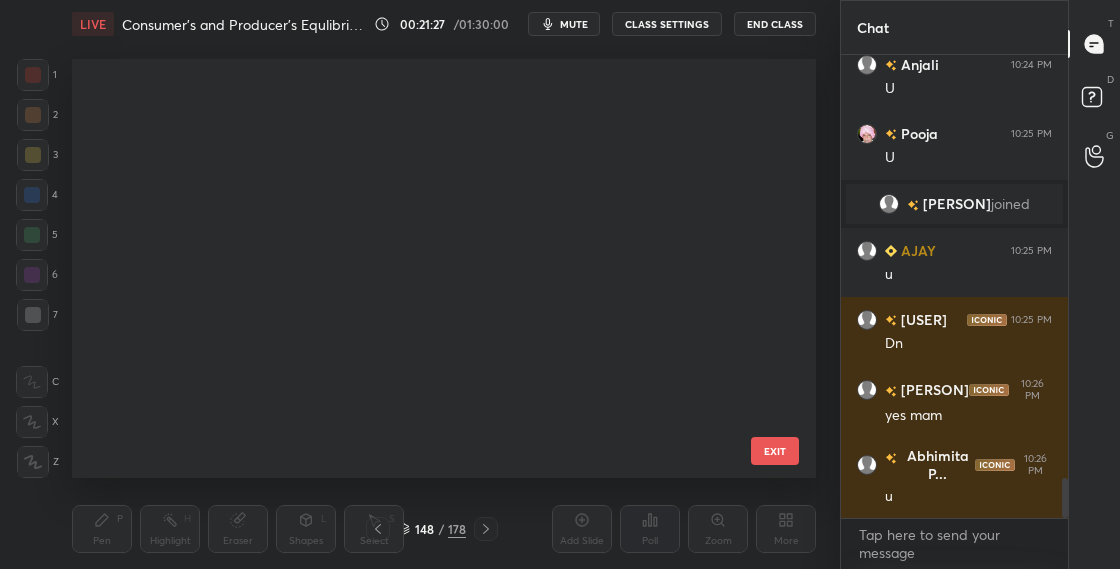 scroll, scrollTop: 5806, scrollLeft: 0, axis: vertical 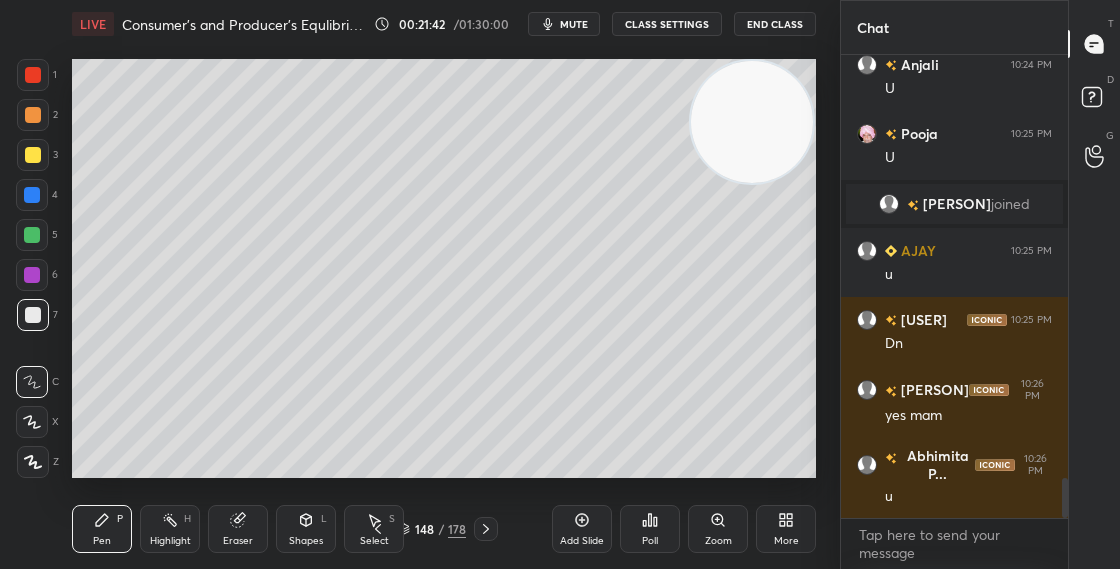 click at bounding box center (33, 155) 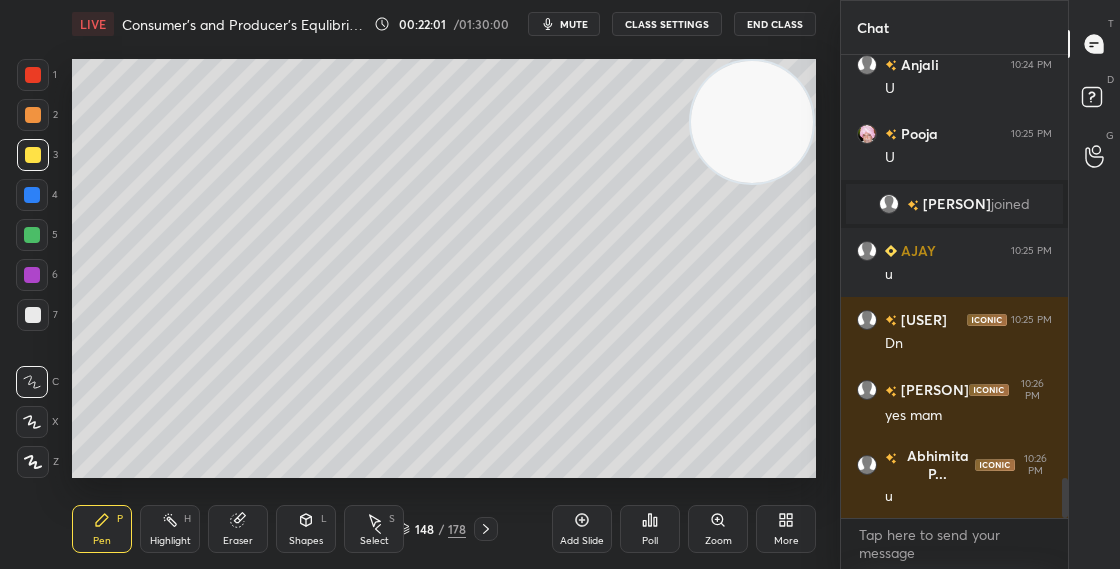 click on "Eraser" at bounding box center [238, 529] 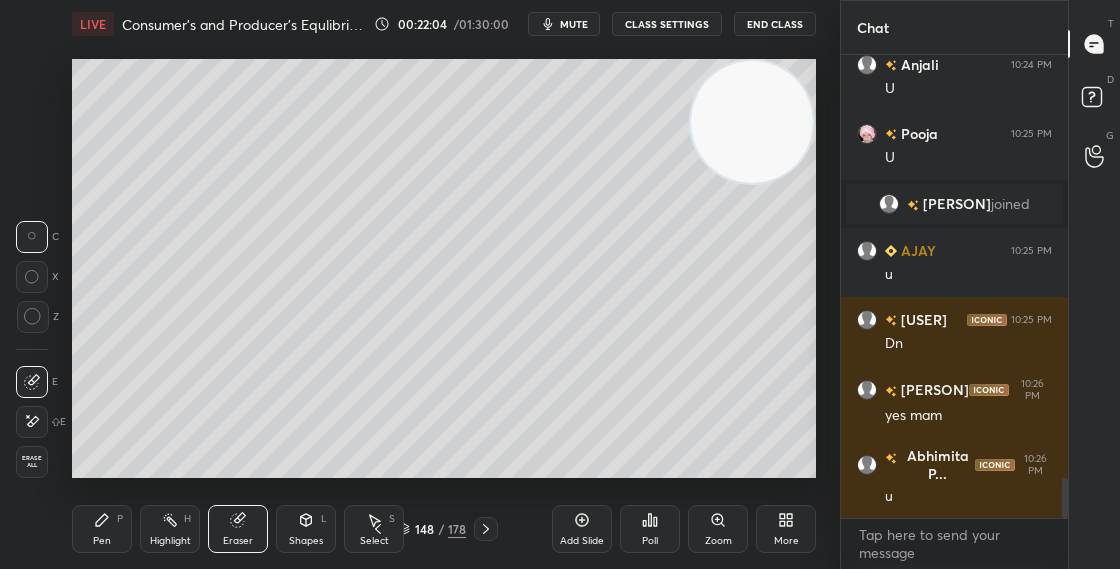 click on "Pen P" at bounding box center [102, 529] 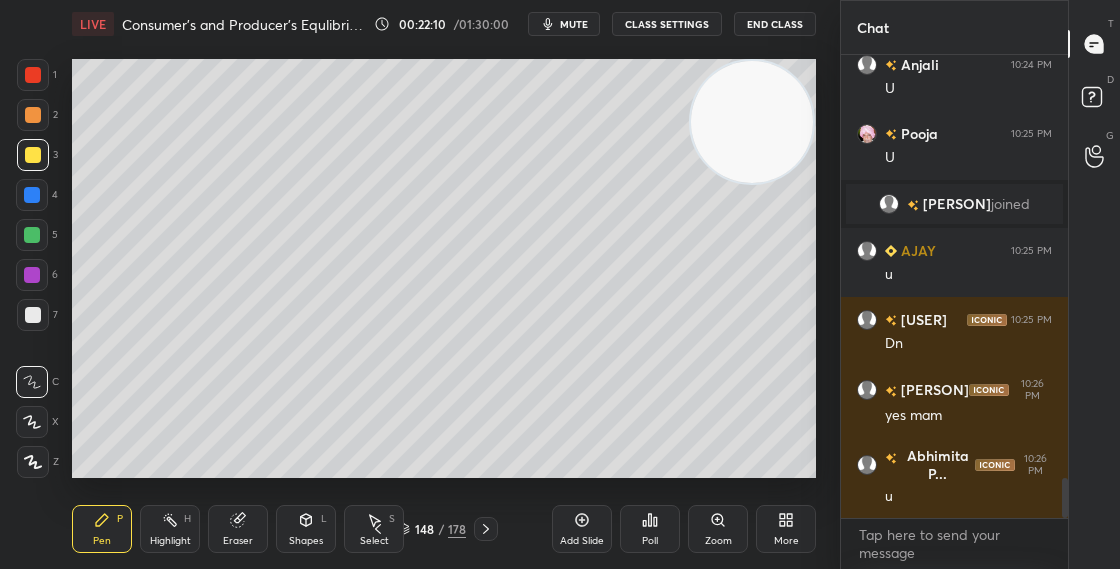 drag, startPoint x: 705, startPoint y: 119, endPoint x: 683, endPoint y: 243, distance: 125.93649 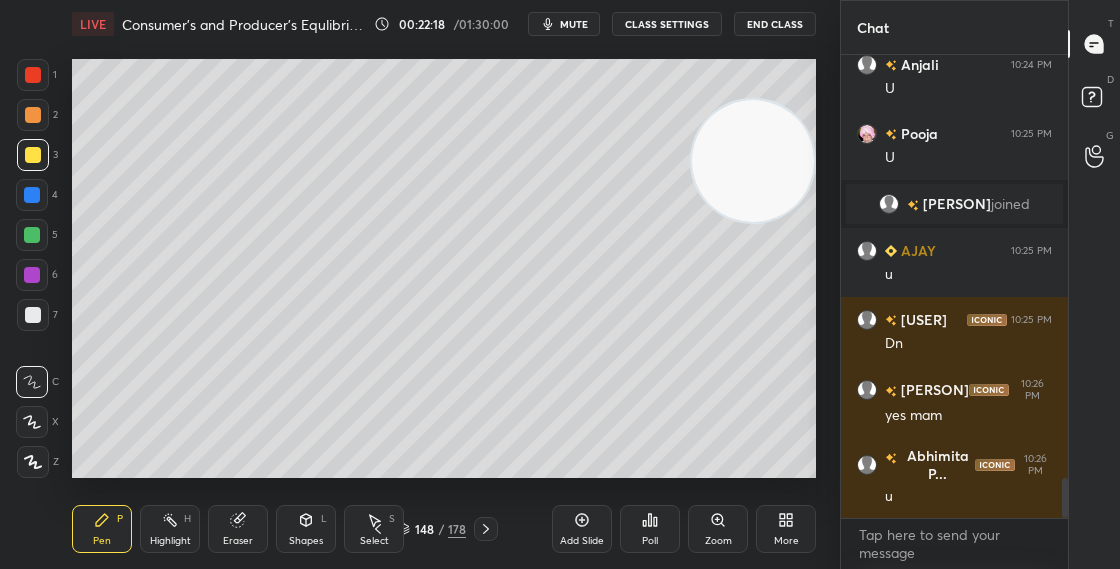 drag, startPoint x: 748, startPoint y: 156, endPoint x: 757, endPoint y: 133, distance: 24.698177 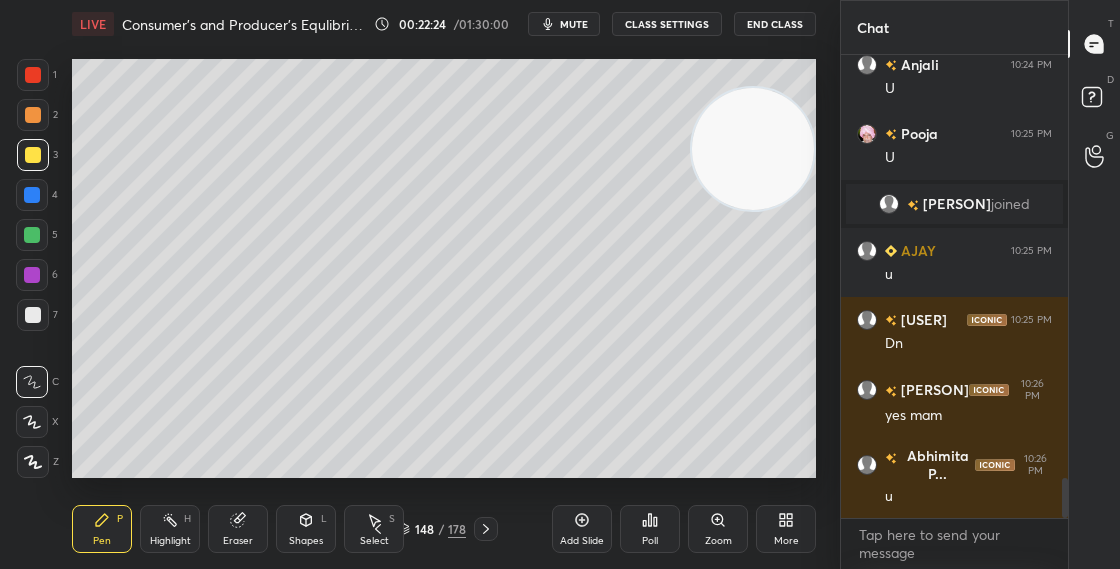 click at bounding box center [33, 75] 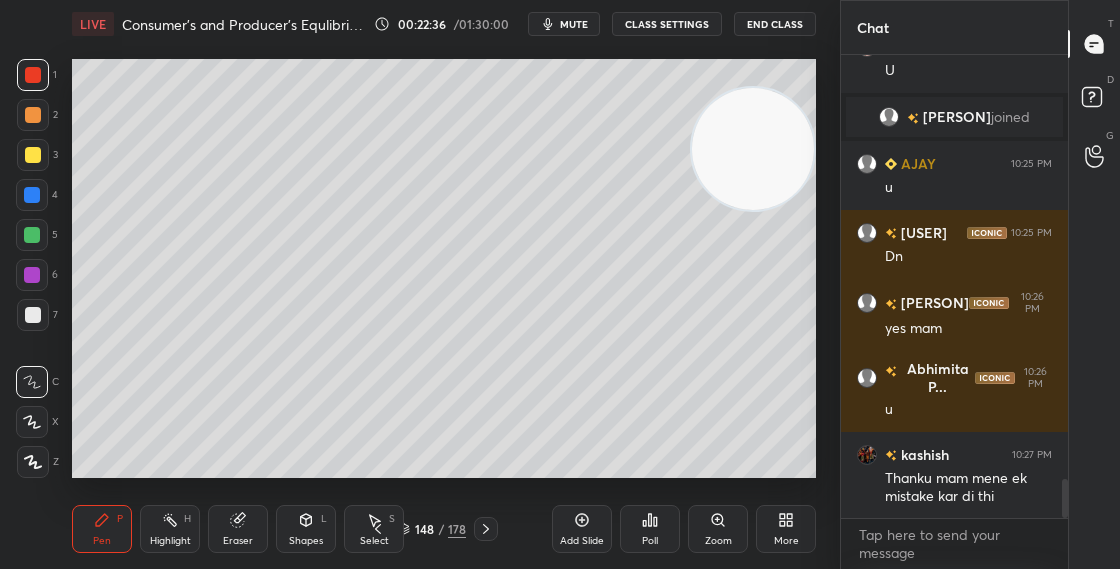 scroll, scrollTop: 5056, scrollLeft: 0, axis: vertical 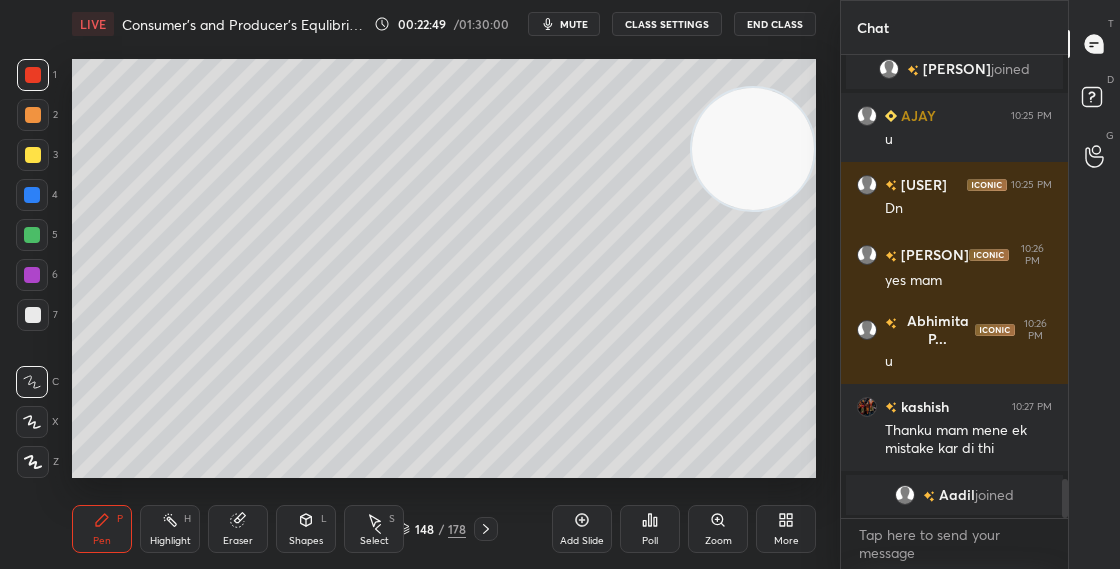 click at bounding box center (33, 315) 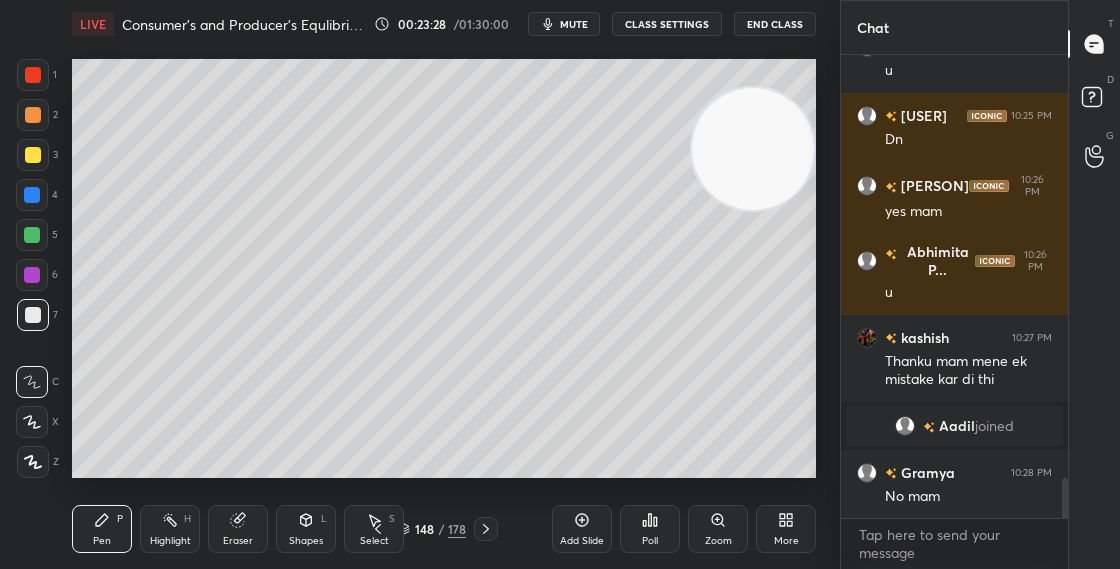 scroll, scrollTop: 4955, scrollLeft: 0, axis: vertical 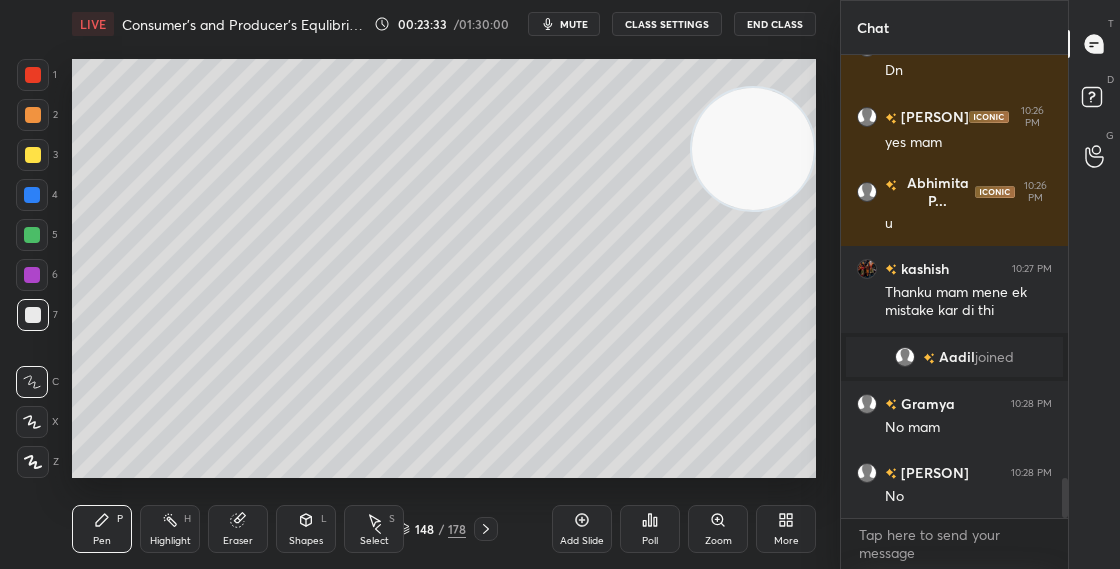click at bounding box center (32, 235) 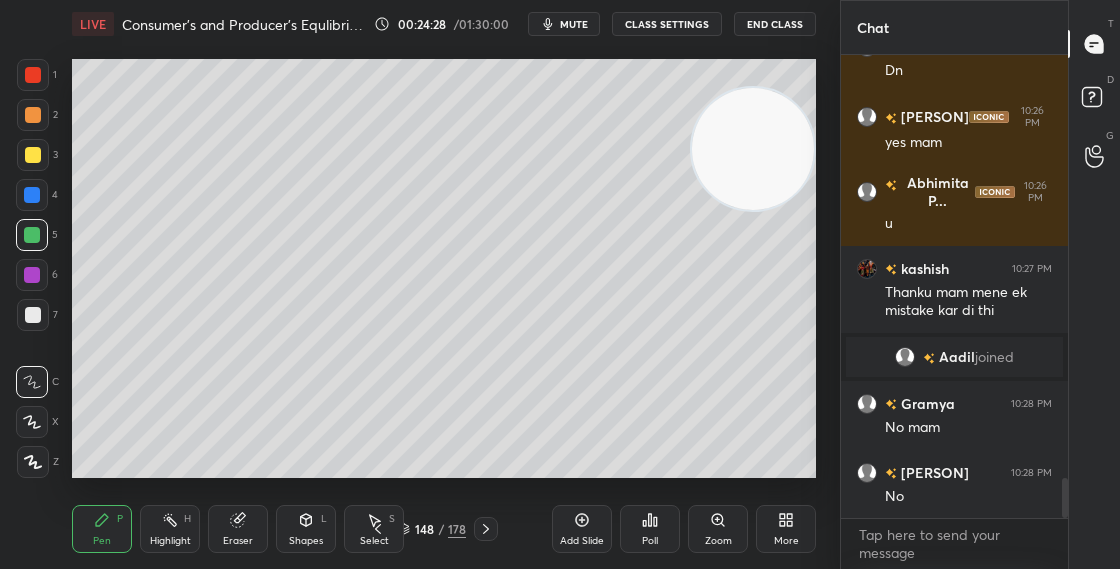 click at bounding box center [33, 315] 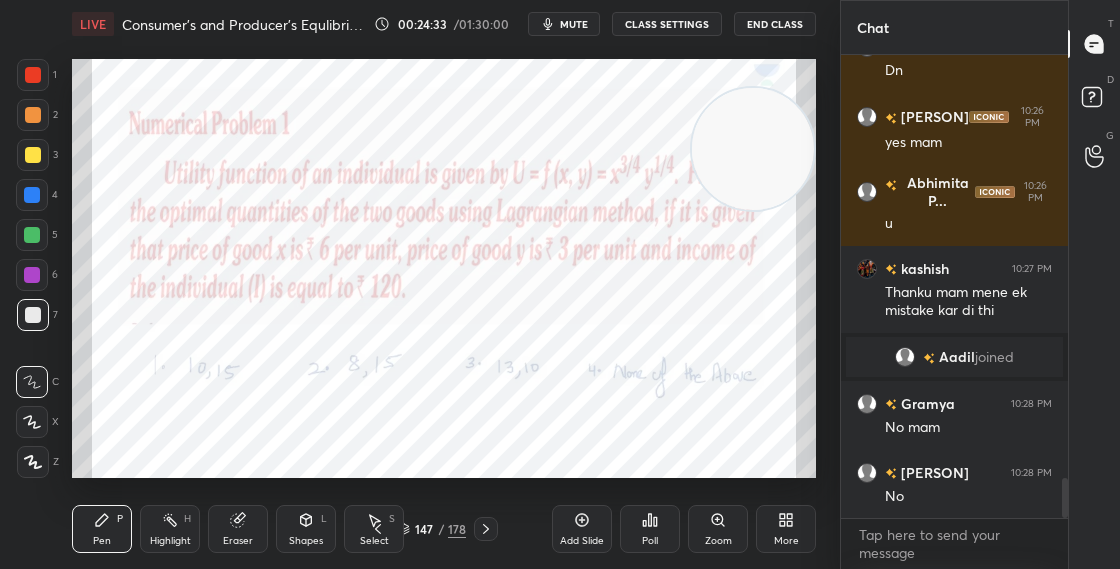 click at bounding box center [32, 195] 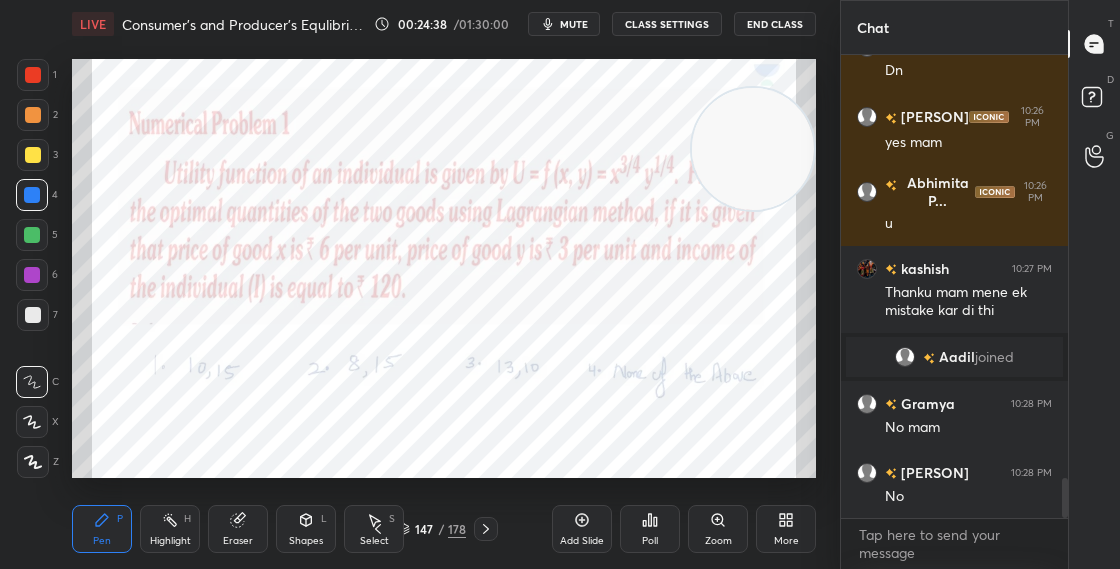 click 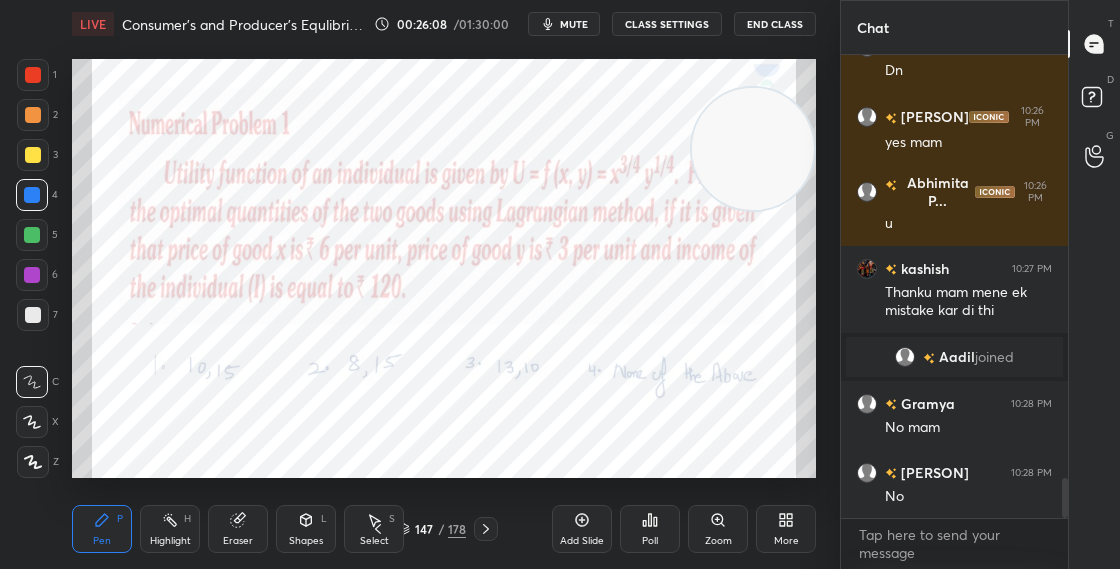 click 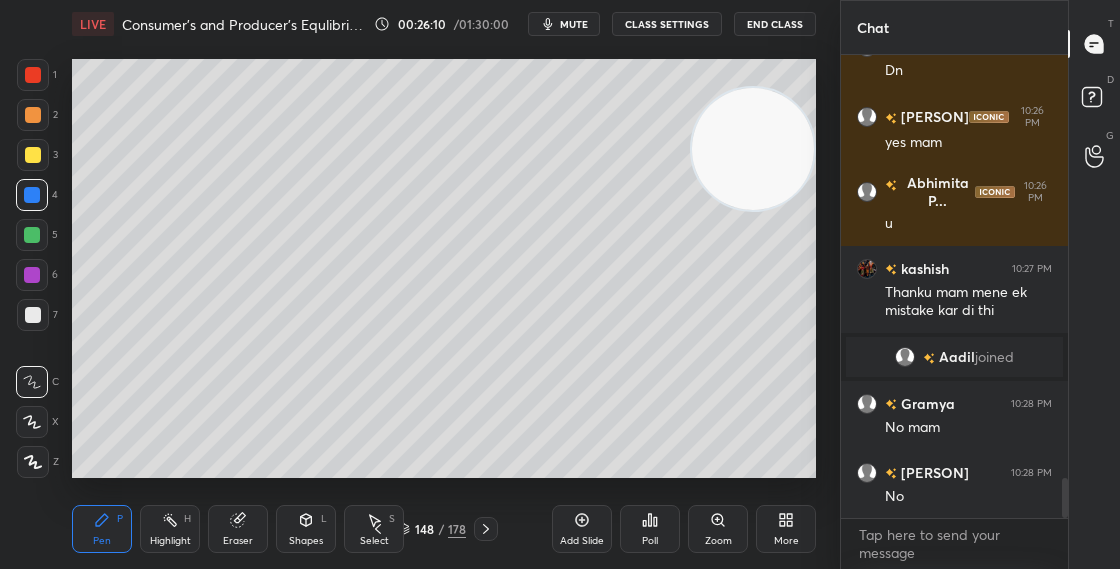 click on "148 / 178" at bounding box center [432, 529] 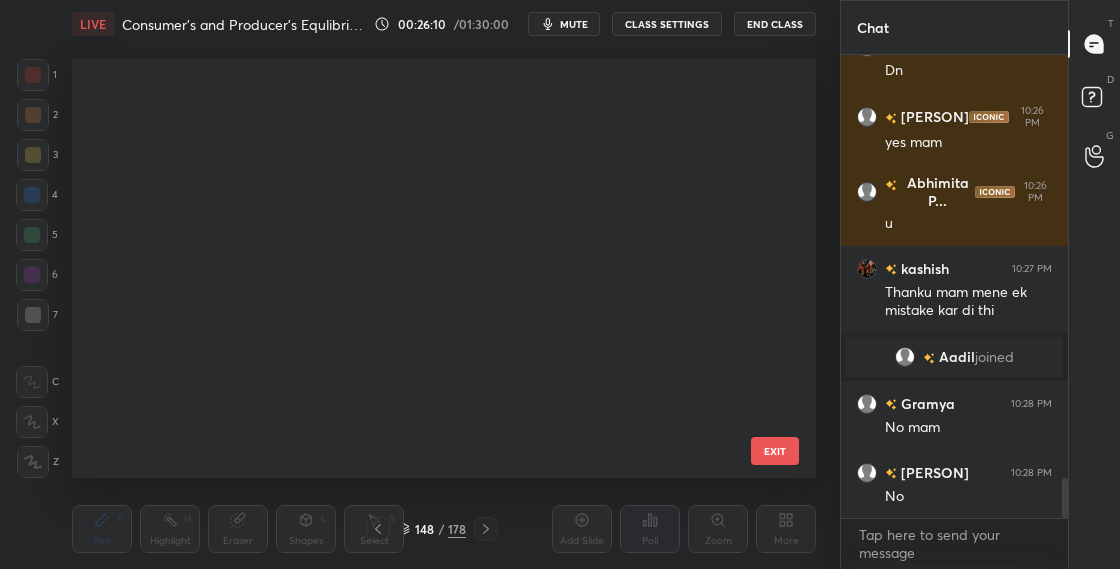 scroll, scrollTop: 5806, scrollLeft: 0, axis: vertical 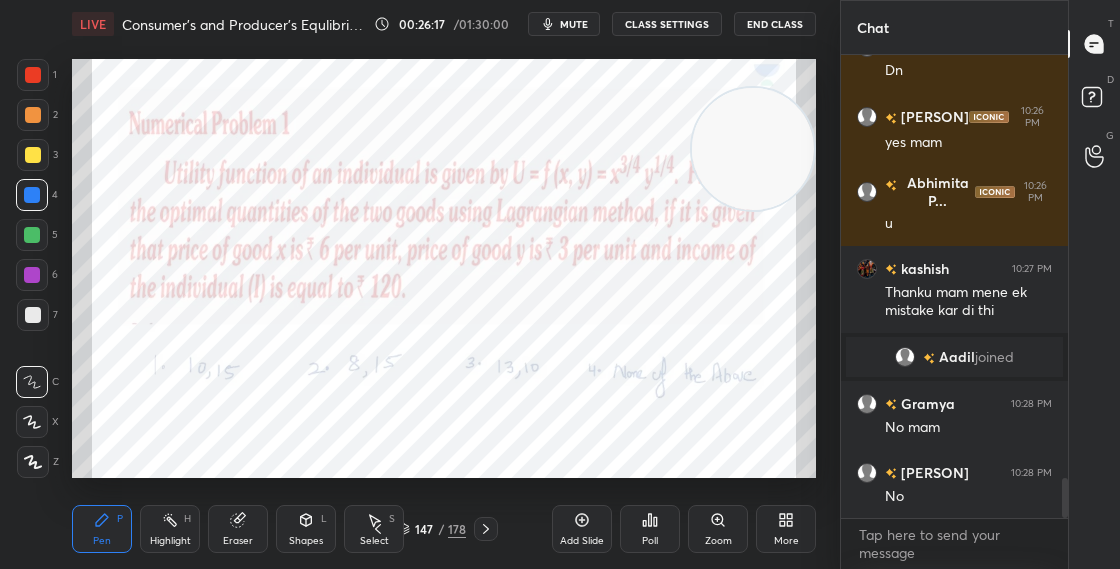 click on "Poll" at bounding box center (650, 529) 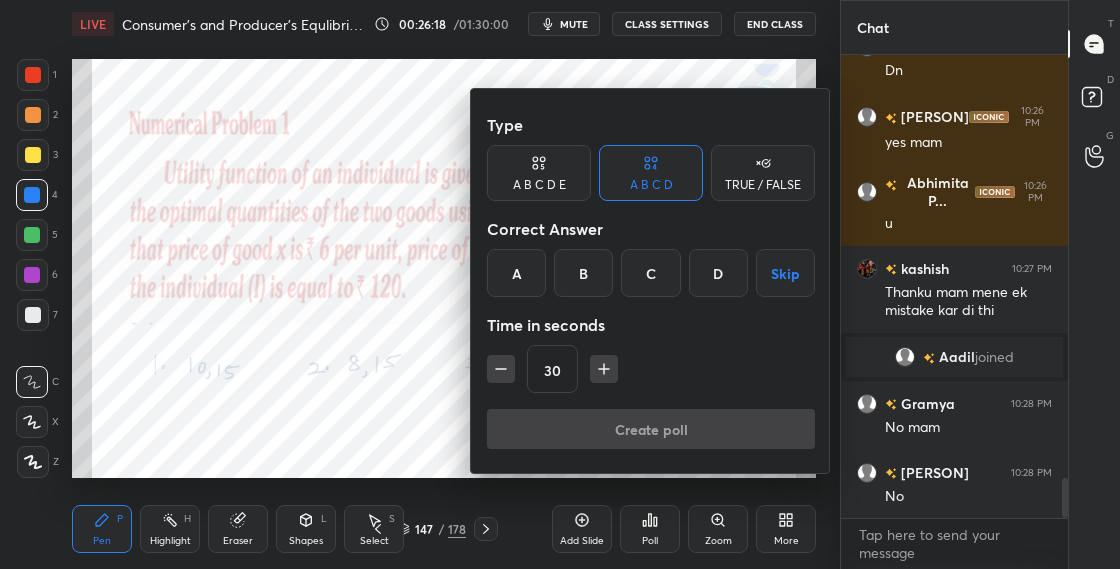 drag, startPoint x: 532, startPoint y: 273, endPoint x: 527, endPoint y: 264, distance: 10.29563 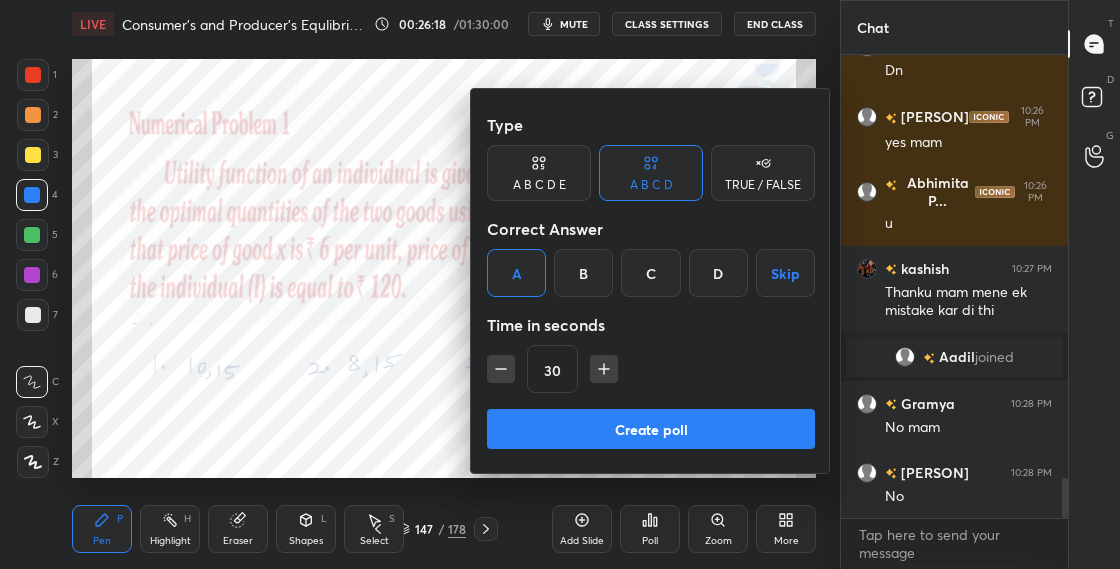 click on "Create poll" at bounding box center [651, 429] 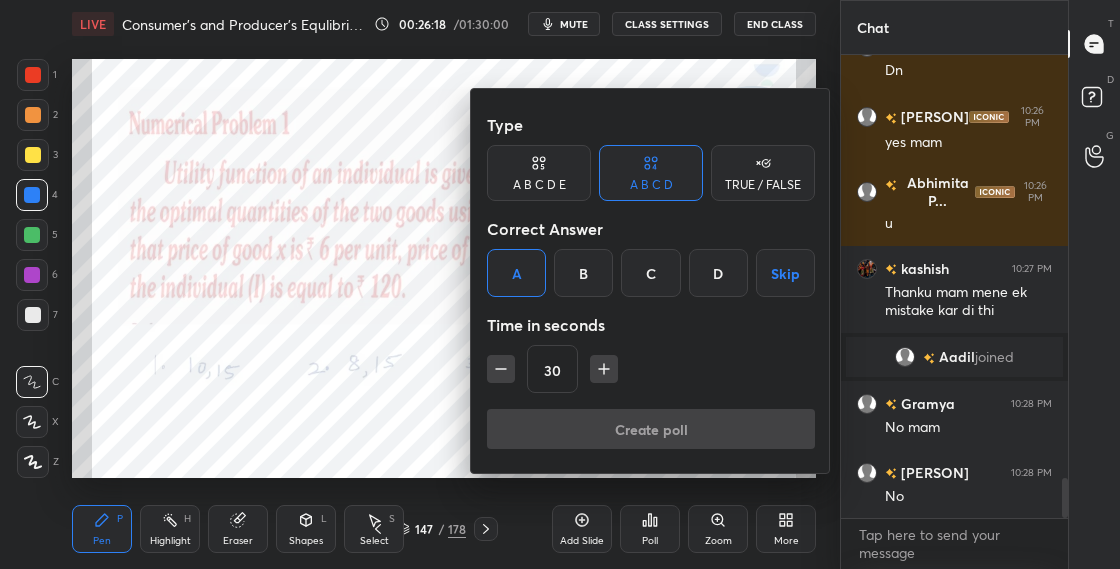 scroll, scrollTop: 424, scrollLeft: 221, axis: both 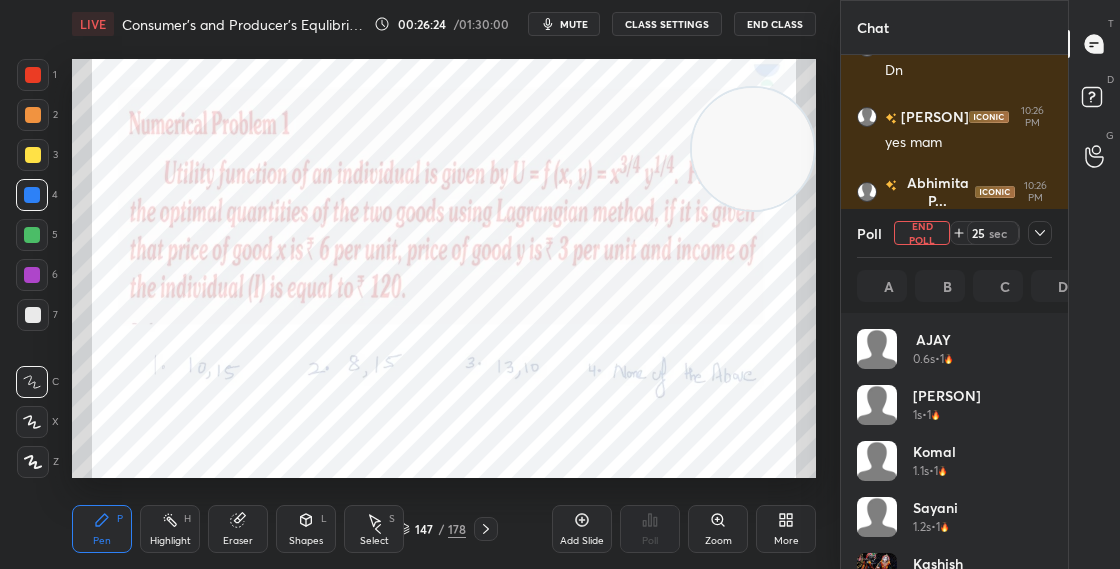 click on "Shapes L" at bounding box center (306, 529) 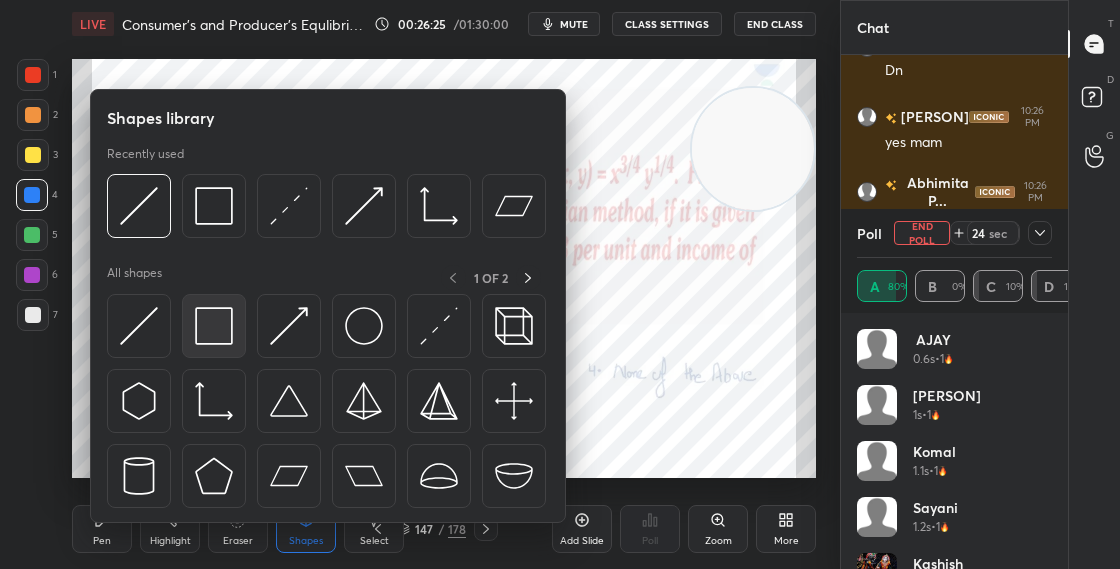 click at bounding box center [214, 326] 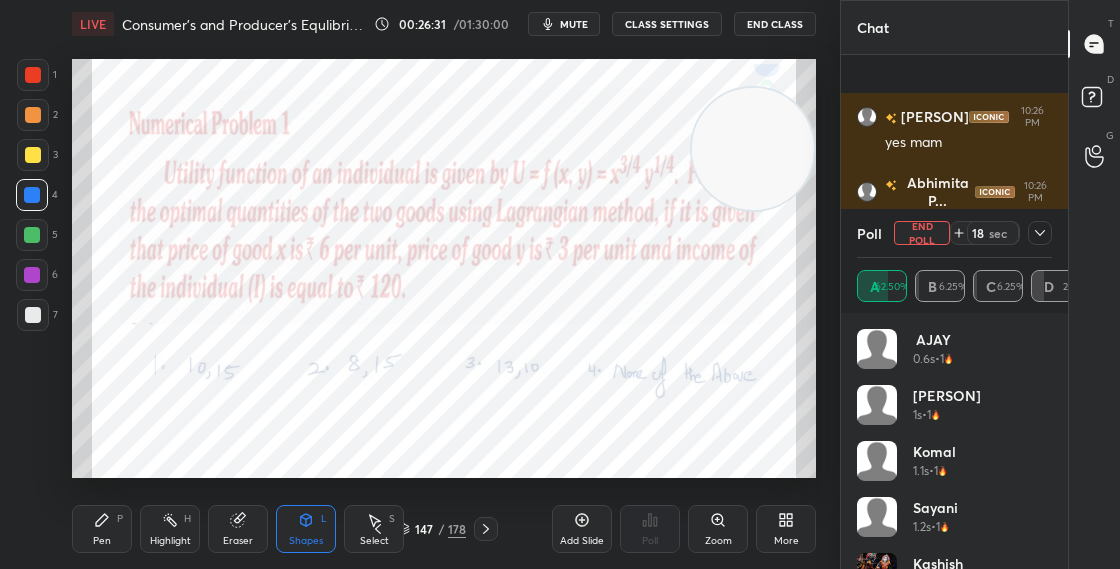 scroll, scrollTop: 5107, scrollLeft: 0, axis: vertical 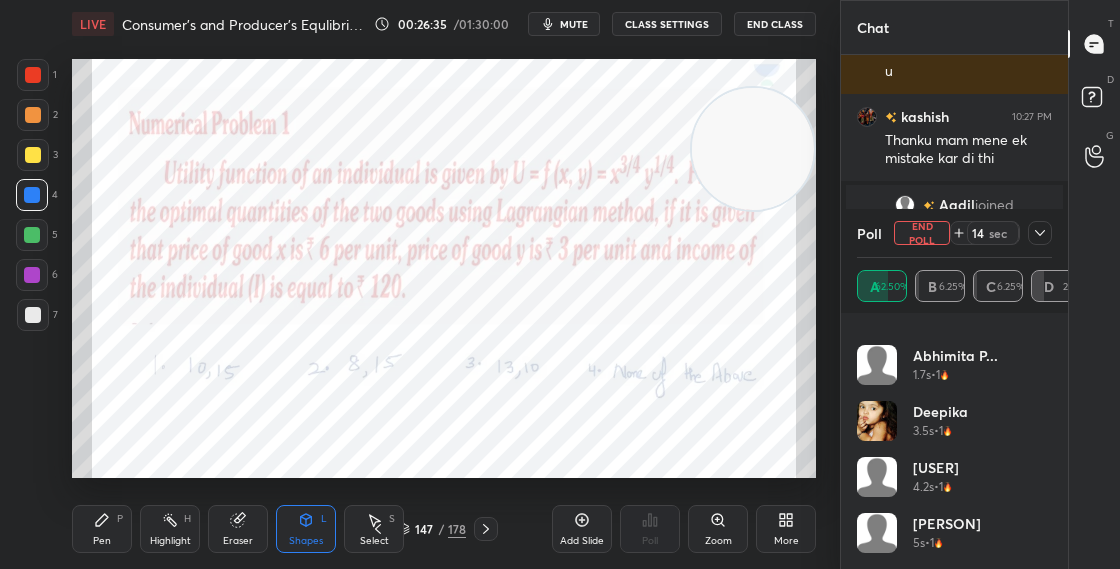 click on "[PERSON] 1.5s  •  1 [PERSON] 1.7s  •  1 [PERSON]... 1.7s  •  1 [PERSON] 3.5s  •  1 [PERSON] 4.2s  •  1 [PERSON] 5s  •  1" at bounding box center (954, 441) 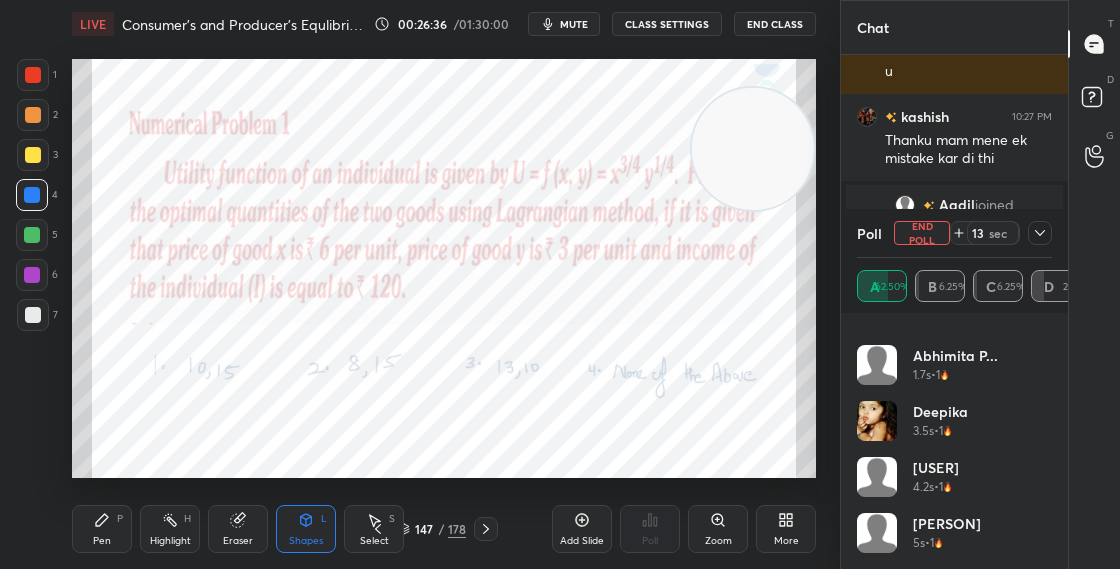 scroll, scrollTop: 15, scrollLeft: 0, axis: vertical 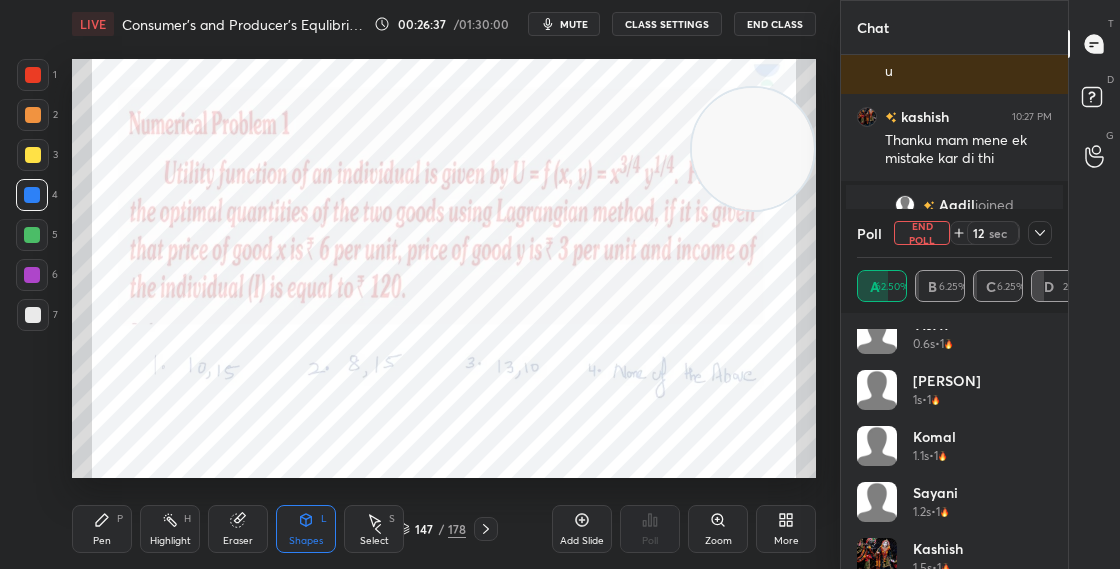 drag, startPoint x: 1051, startPoint y: 369, endPoint x: 1054, endPoint y: 318, distance: 51.088158 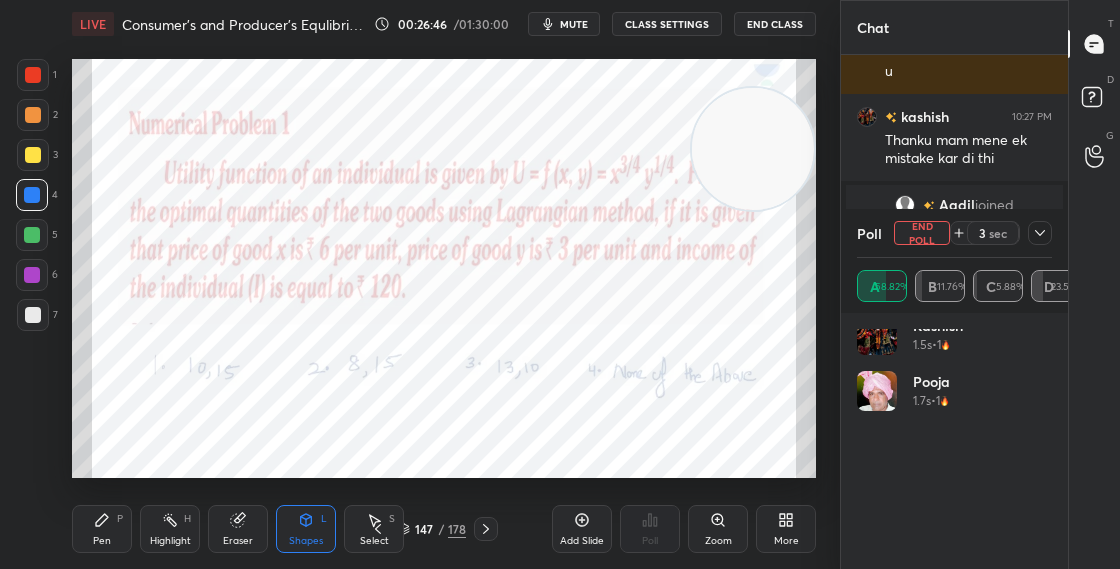 scroll, scrollTop: 0, scrollLeft: 0, axis: both 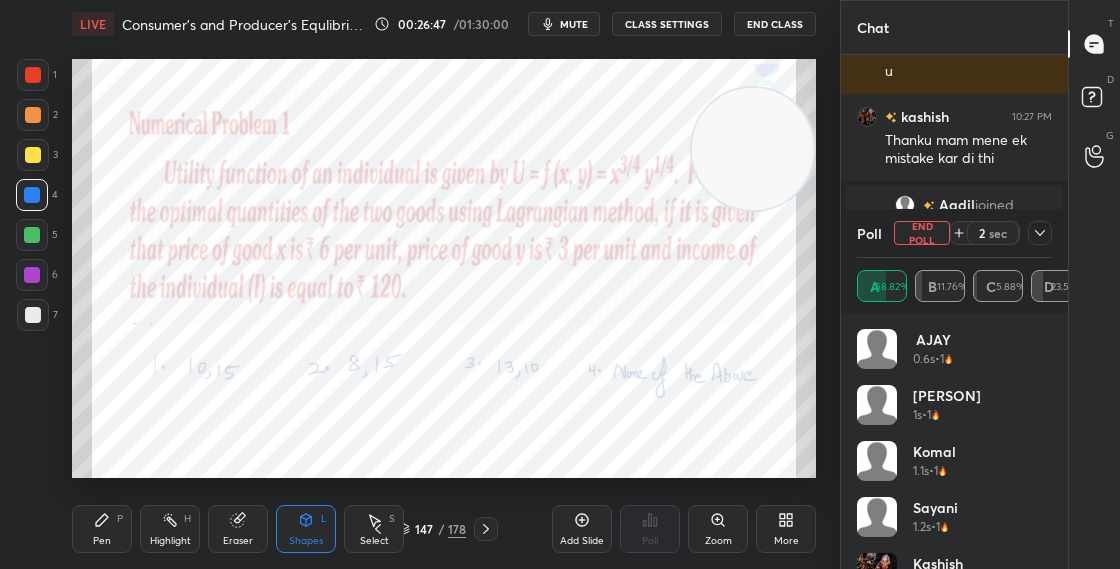 drag, startPoint x: 1051, startPoint y: 364, endPoint x: 1035, endPoint y: 493, distance: 129.98846 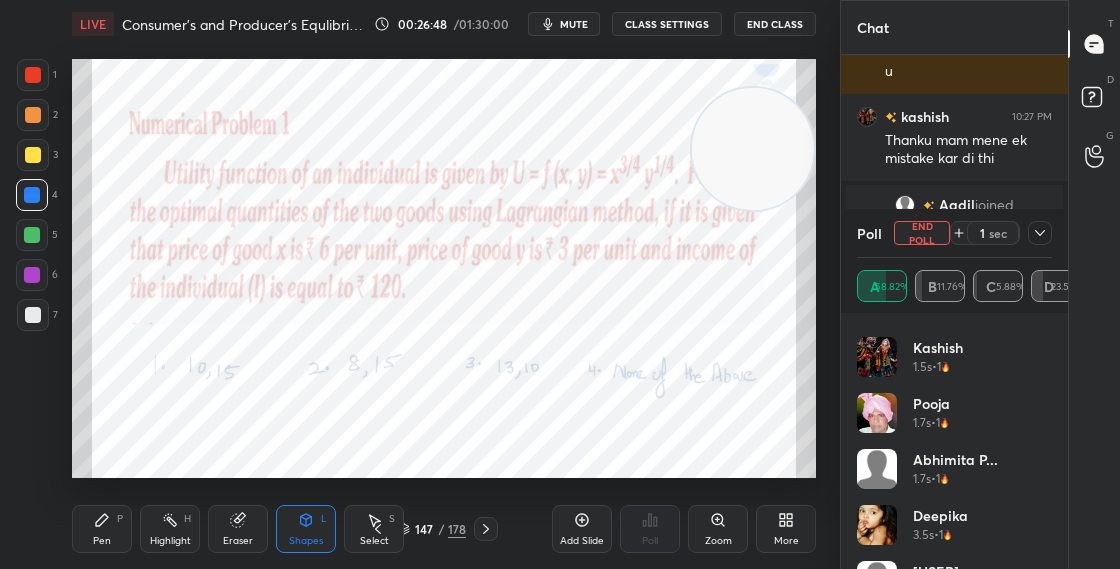 scroll, scrollTop: 316, scrollLeft: 0, axis: vertical 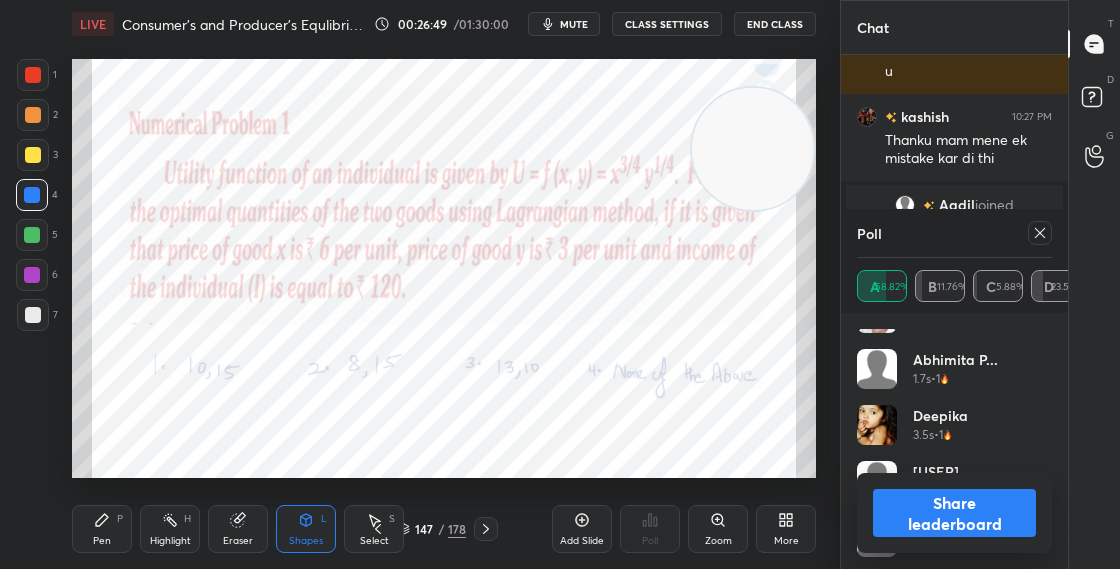 click on "Share leaderboard" at bounding box center [954, 513] 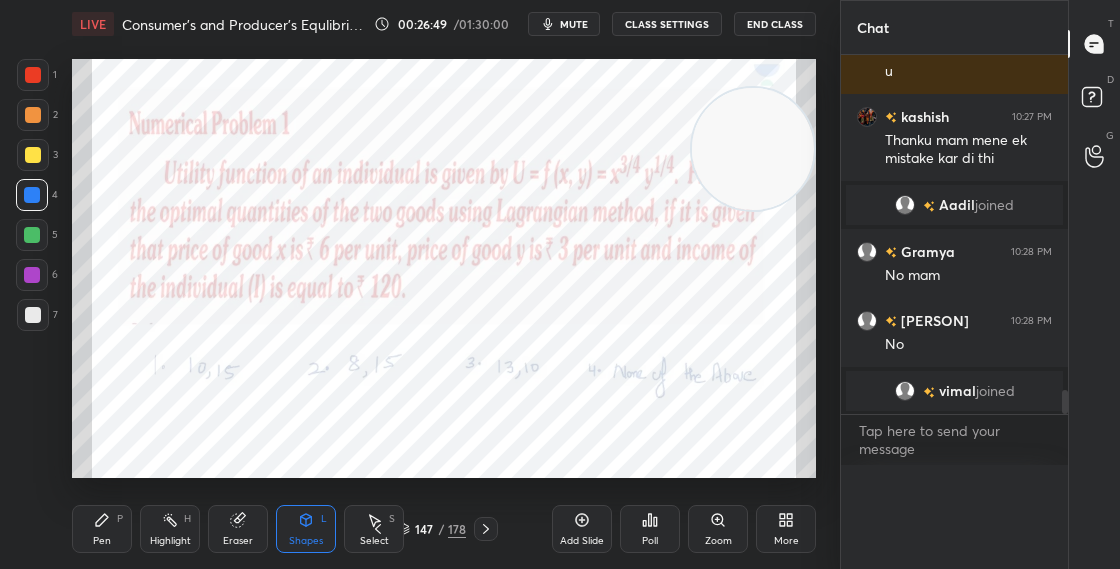scroll, scrollTop: 0, scrollLeft: 0, axis: both 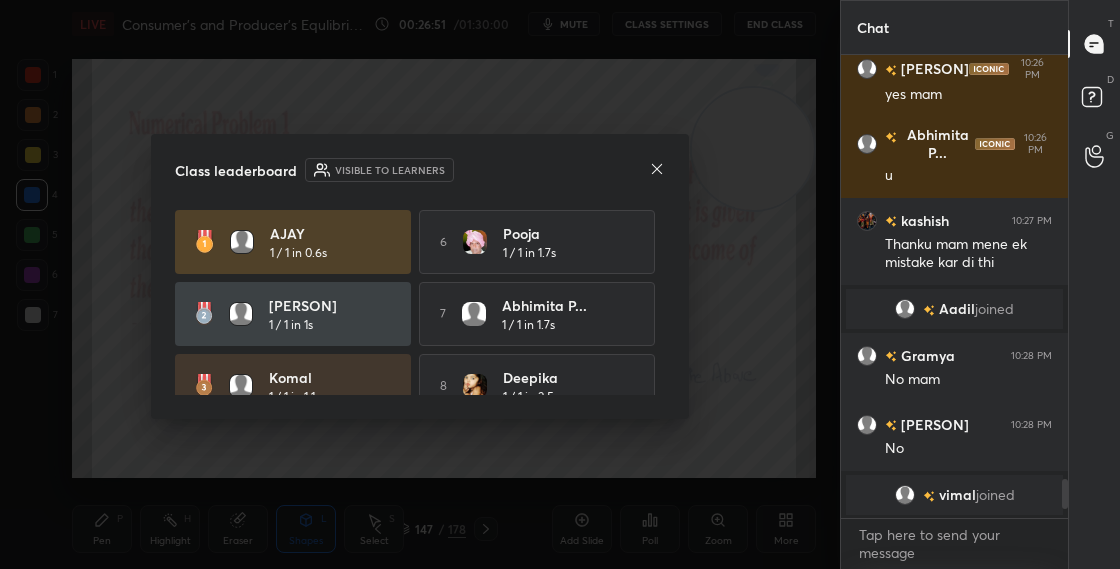 click at bounding box center (657, 170) 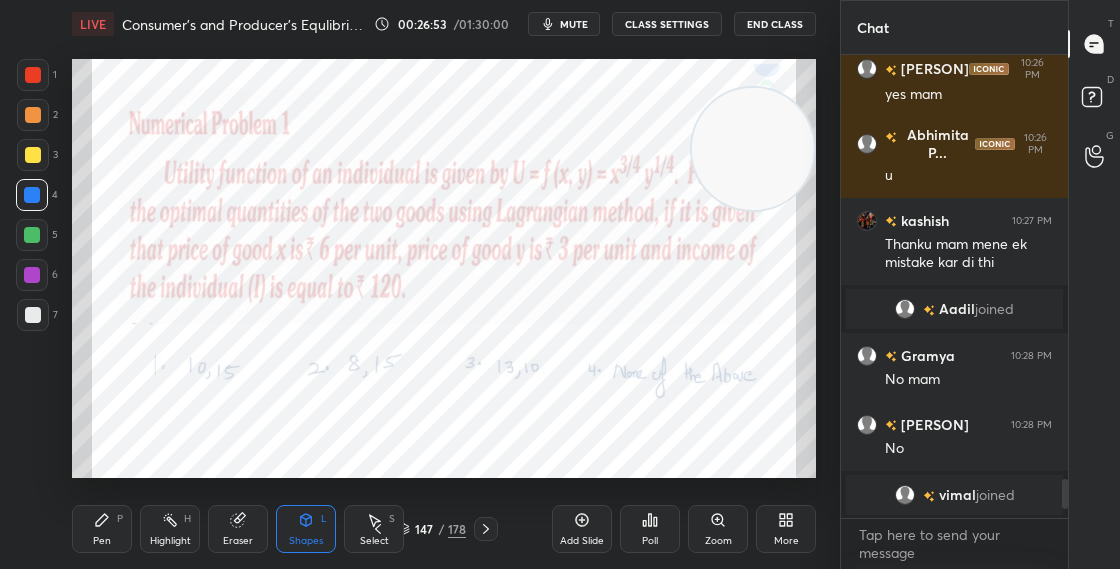 click 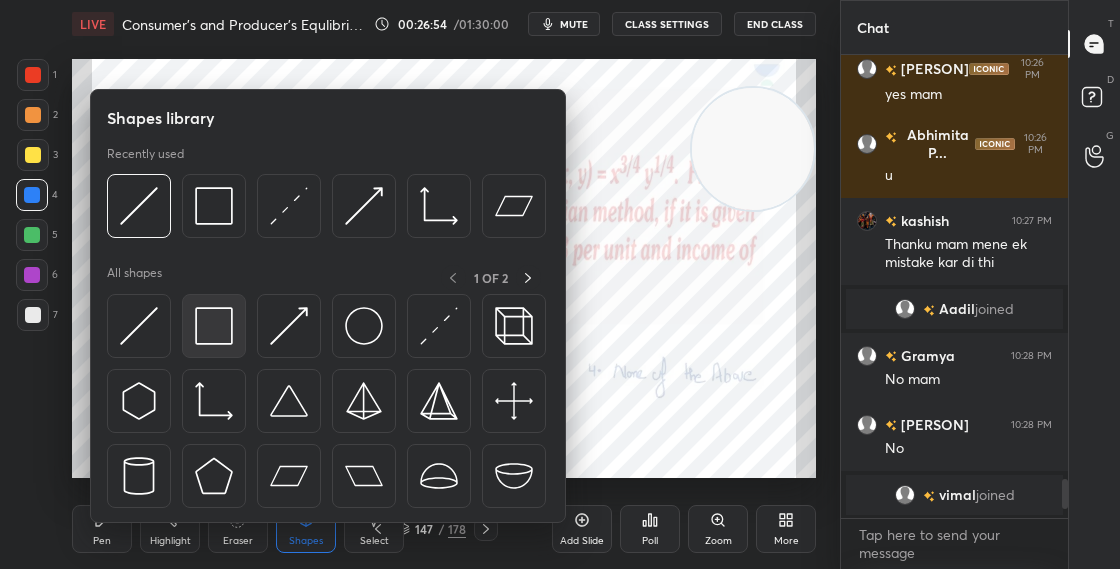 click at bounding box center (214, 326) 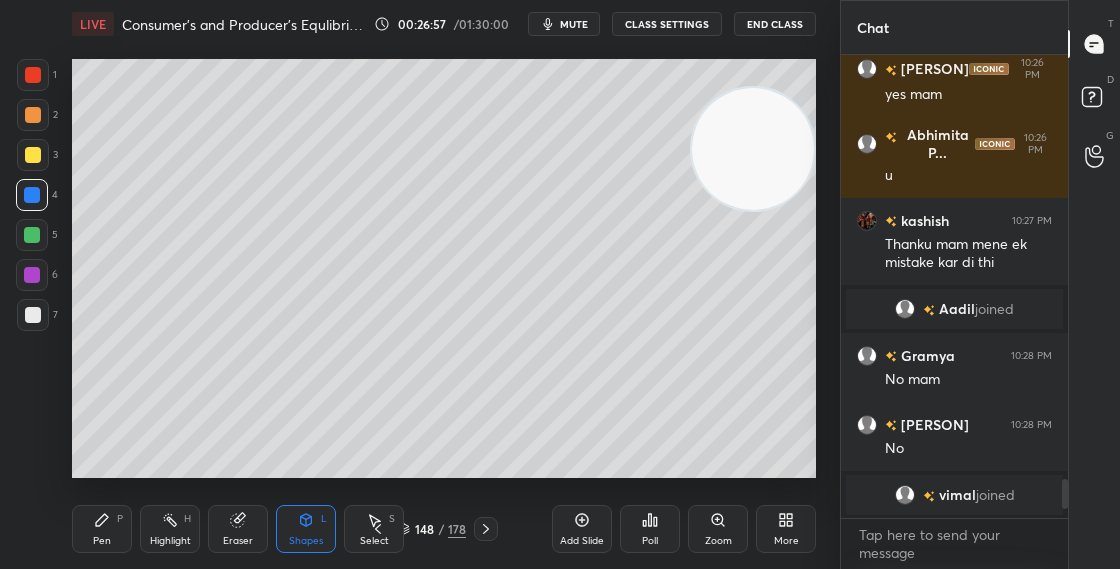 click on "Pen P" at bounding box center [102, 529] 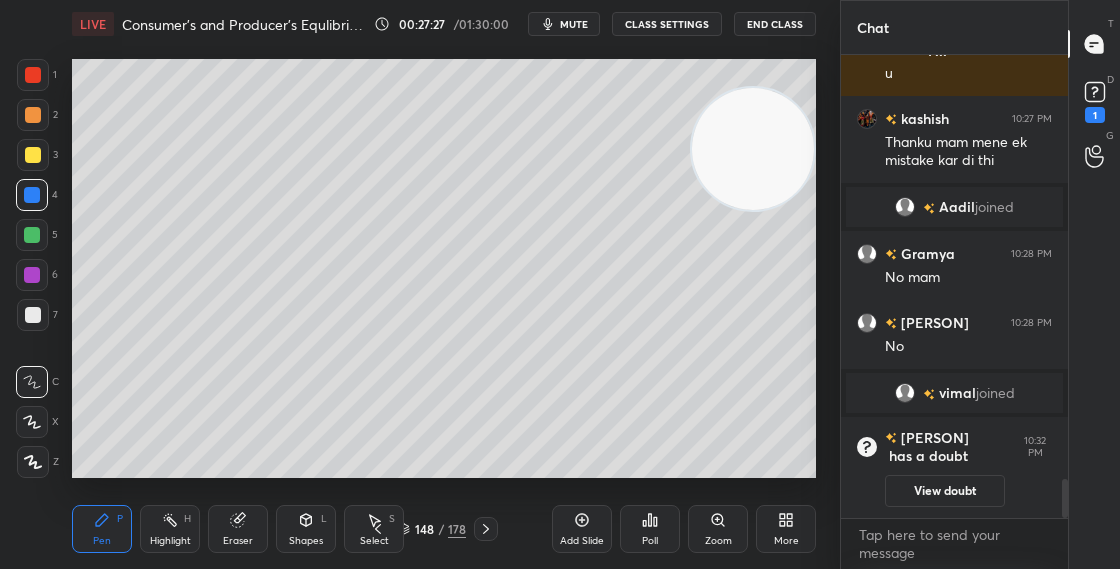 scroll, scrollTop: 5133, scrollLeft: 0, axis: vertical 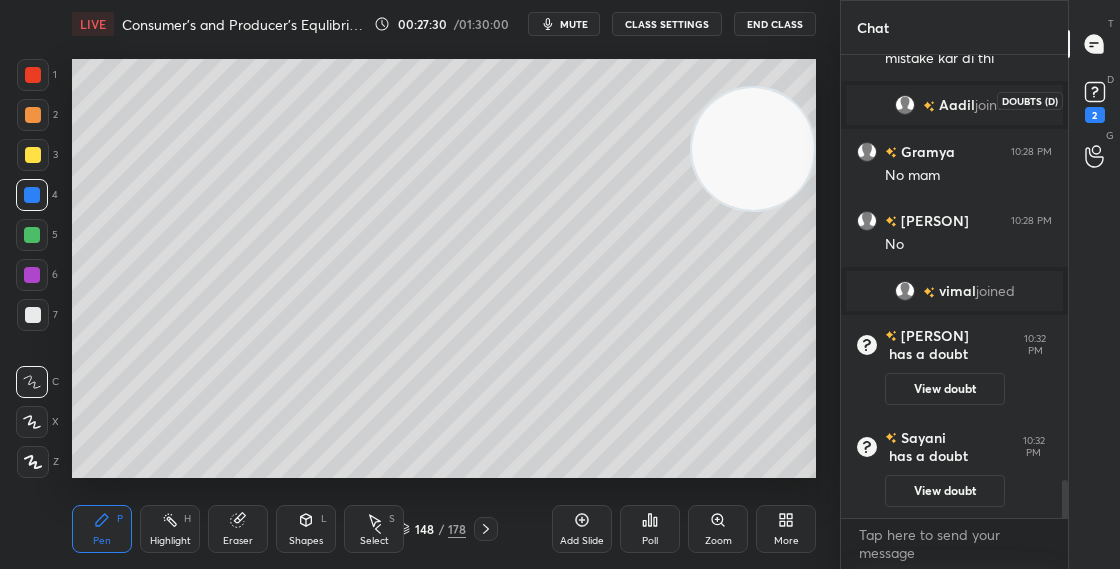 click 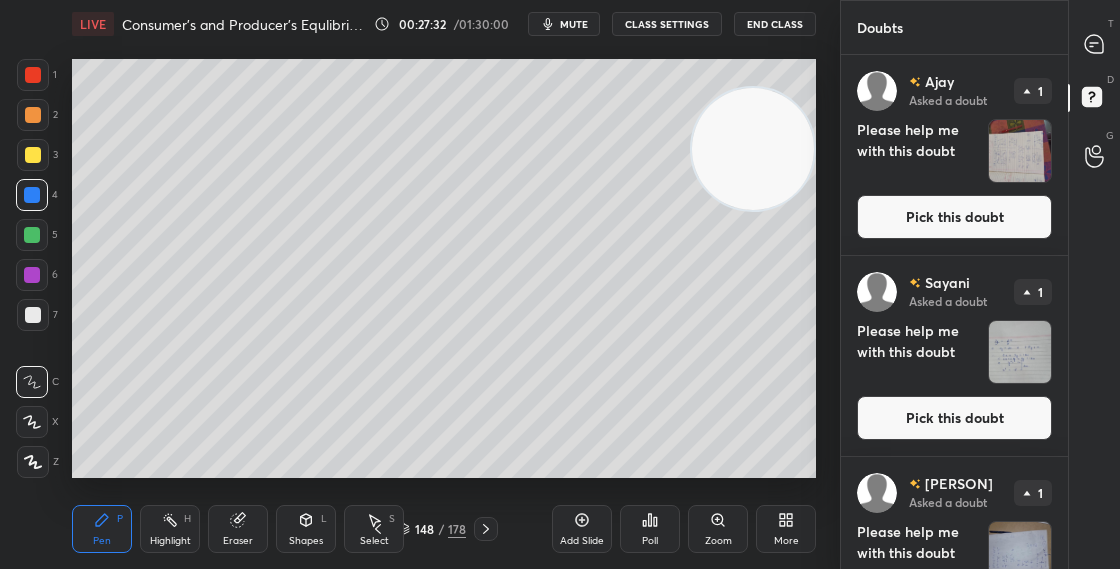 click on "Pick this doubt" at bounding box center (954, 217) 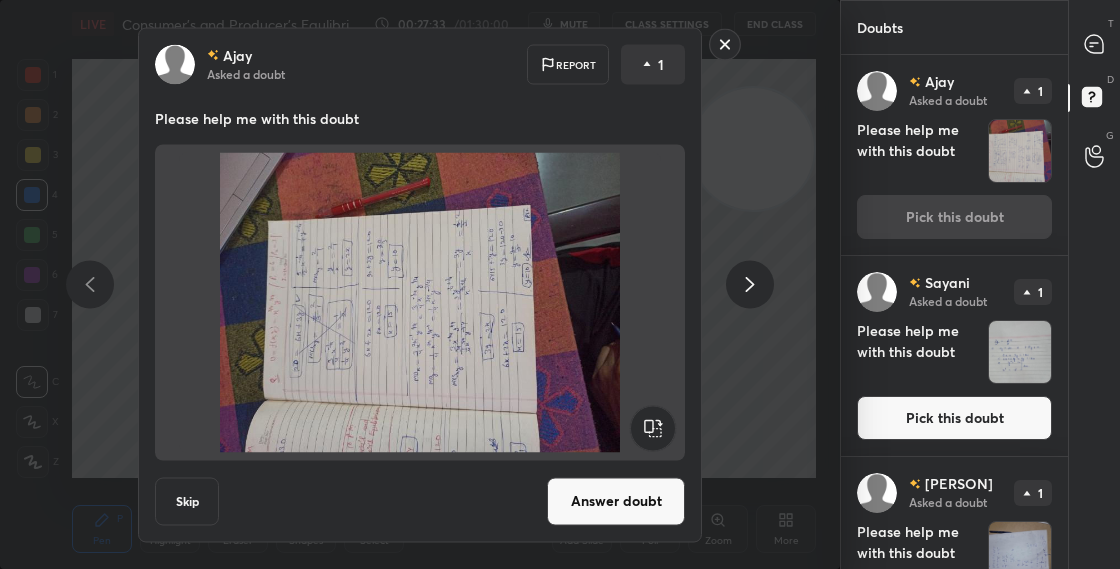 click 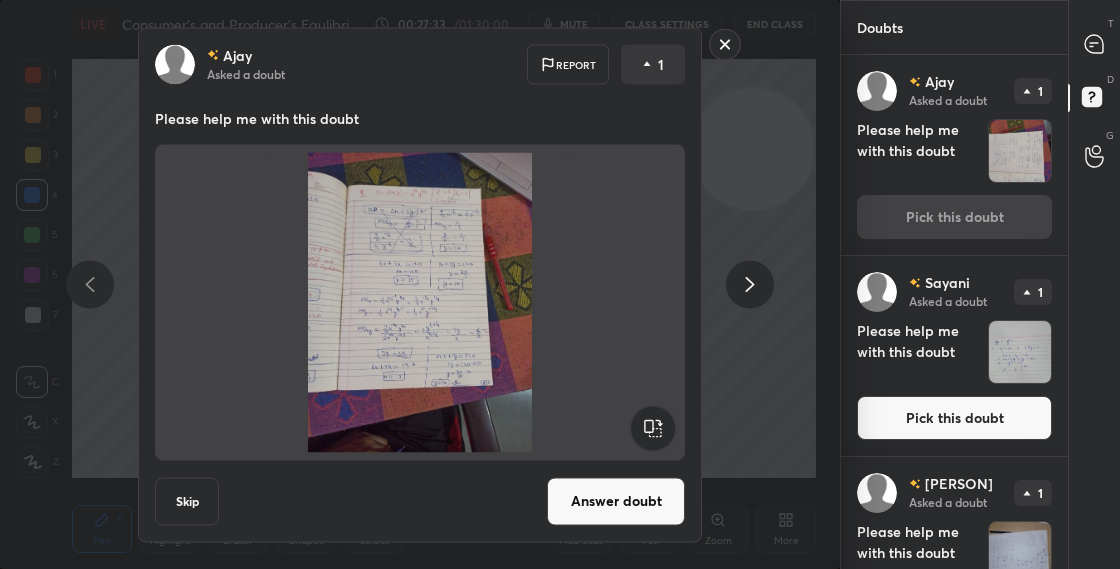 click on "Answer doubt" at bounding box center (616, 501) 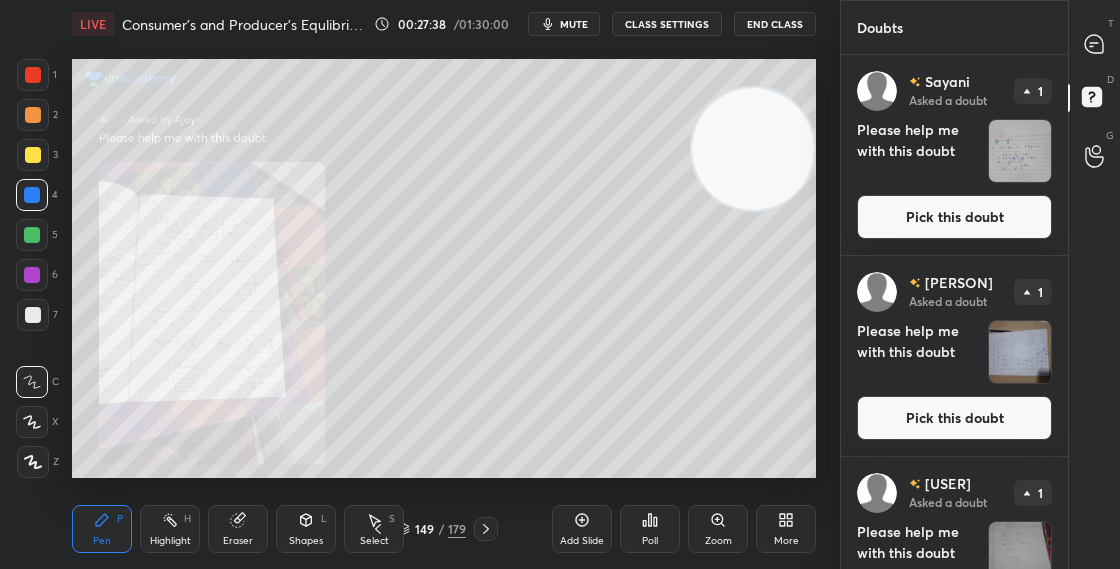 click on "Pick this doubt" at bounding box center (954, 217) 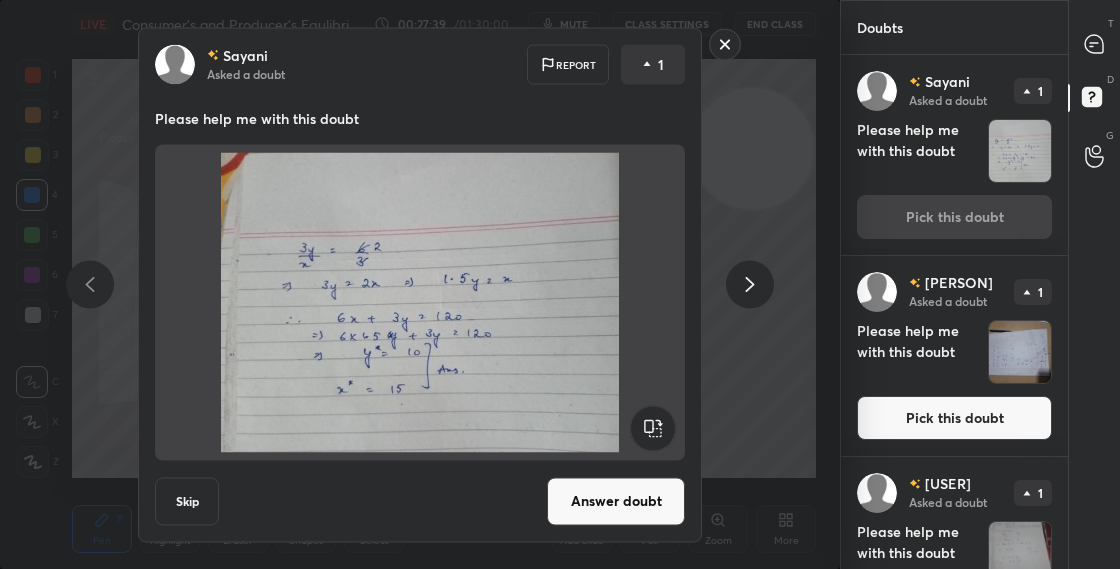 click on "Answer doubt" at bounding box center (616, 501) 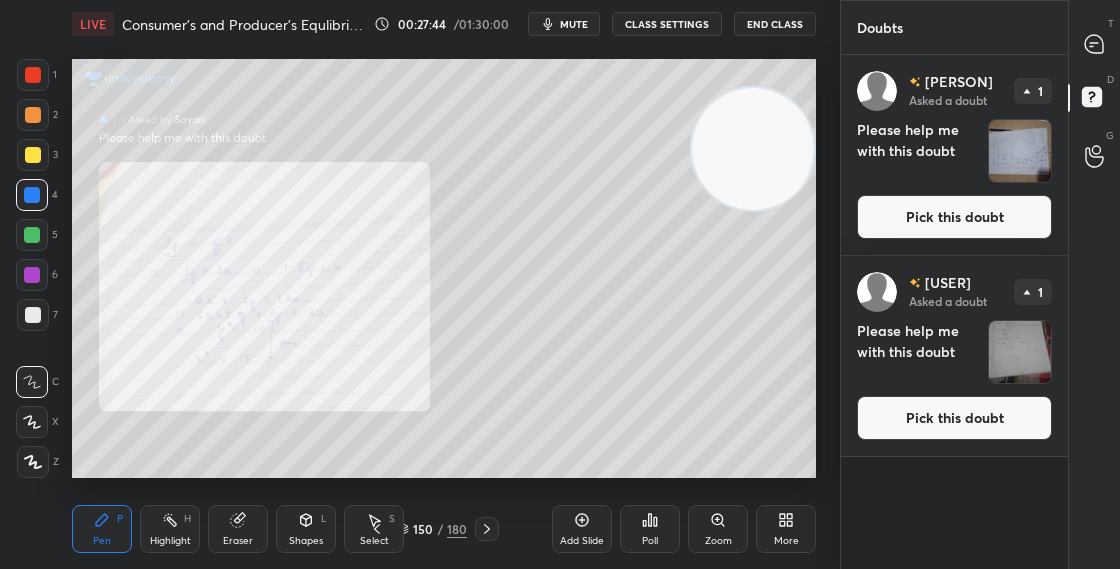 click on "Pick this doubt" at bounding box center (954, 217) 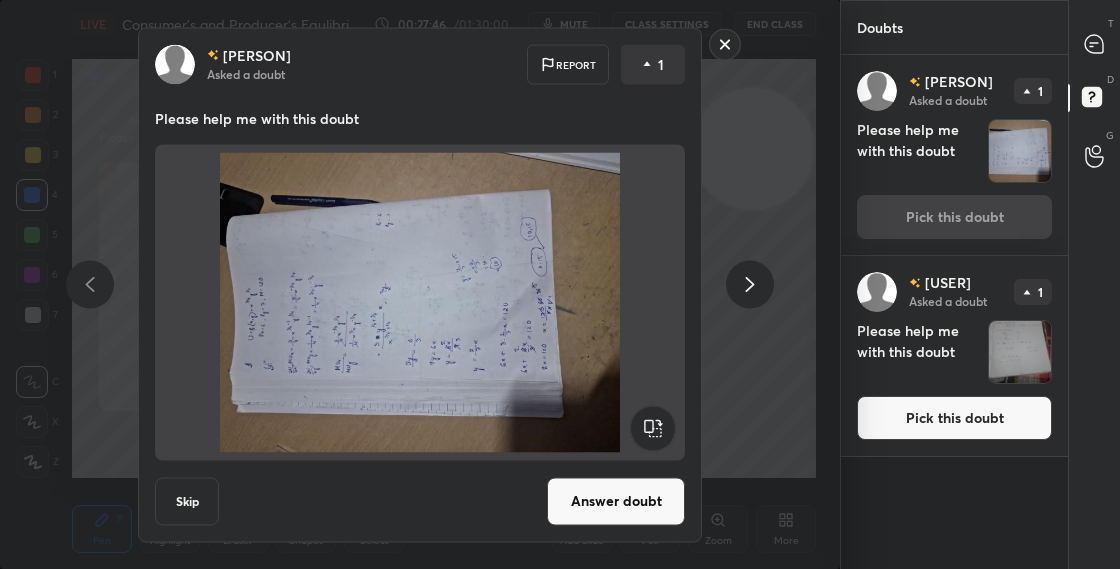click 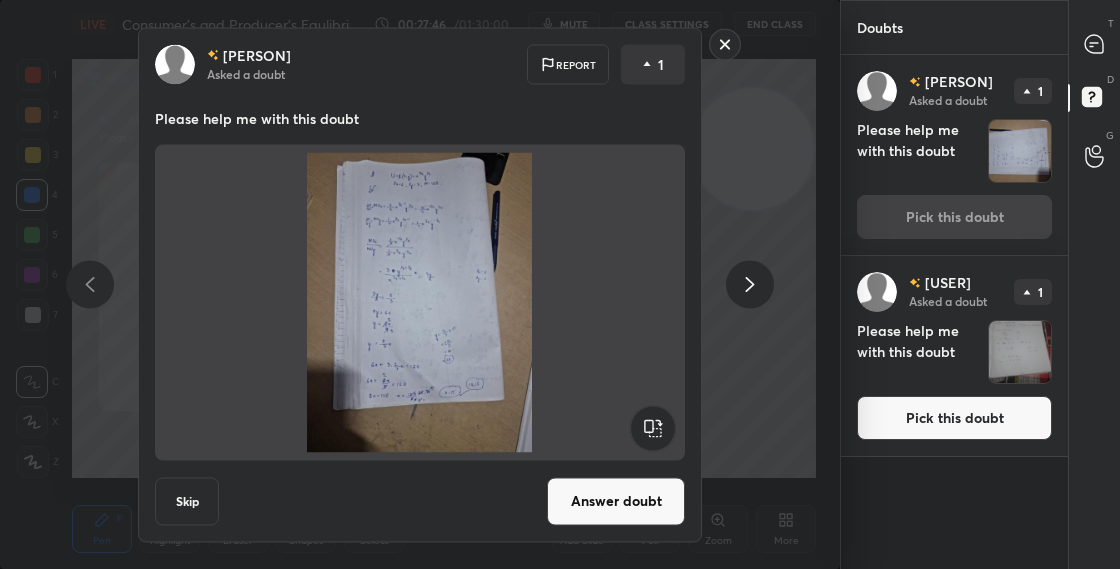 click on "Answer doubt" at bounding box center (616, 501) 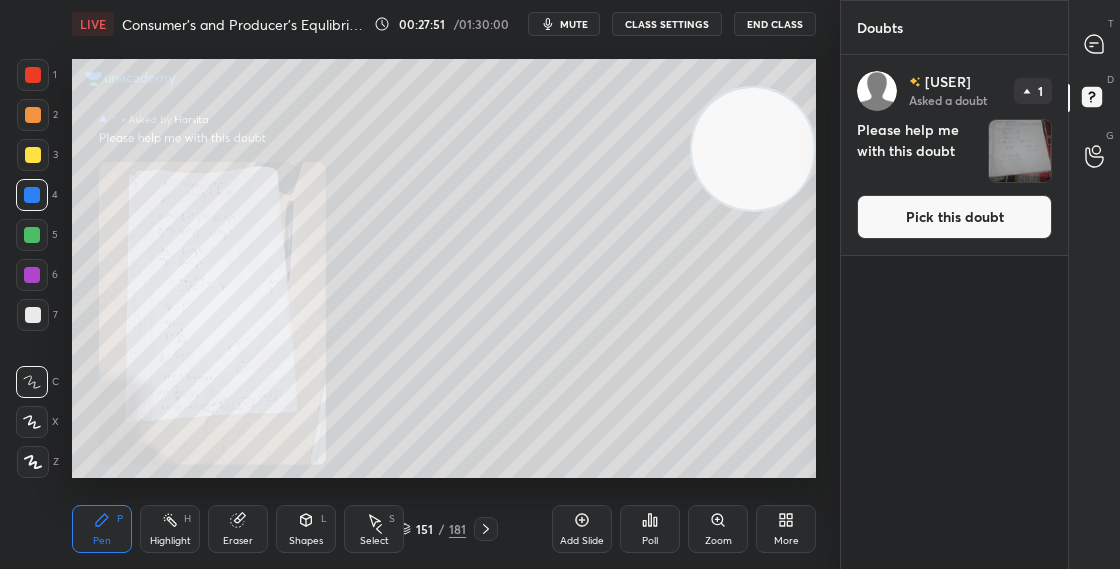 click on "Pick this doubt" at bounding box center (954, 217) 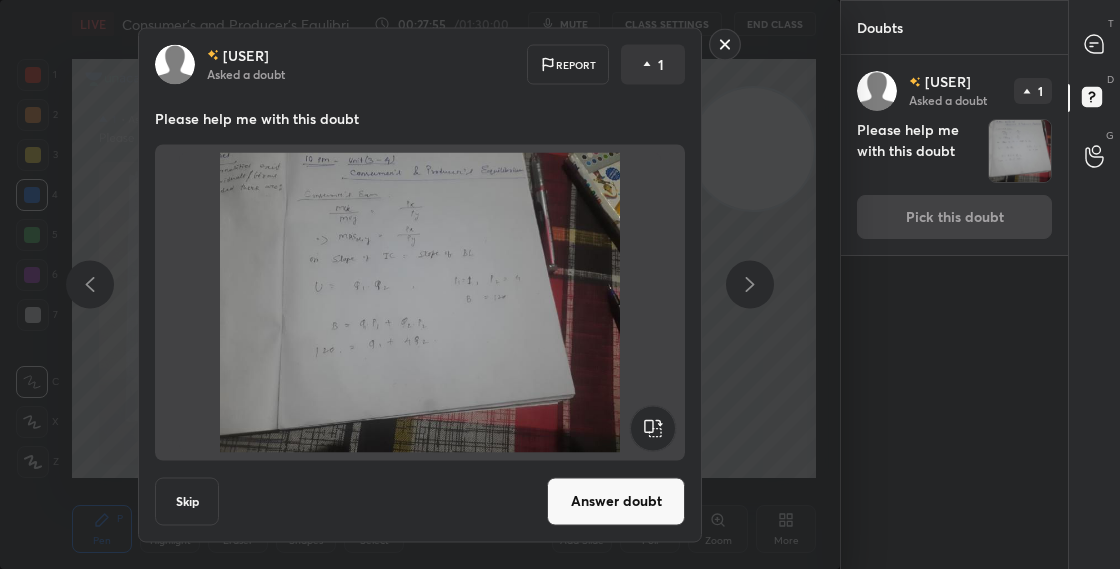 click on "Answer doubt" at bounding box center [616, 501] 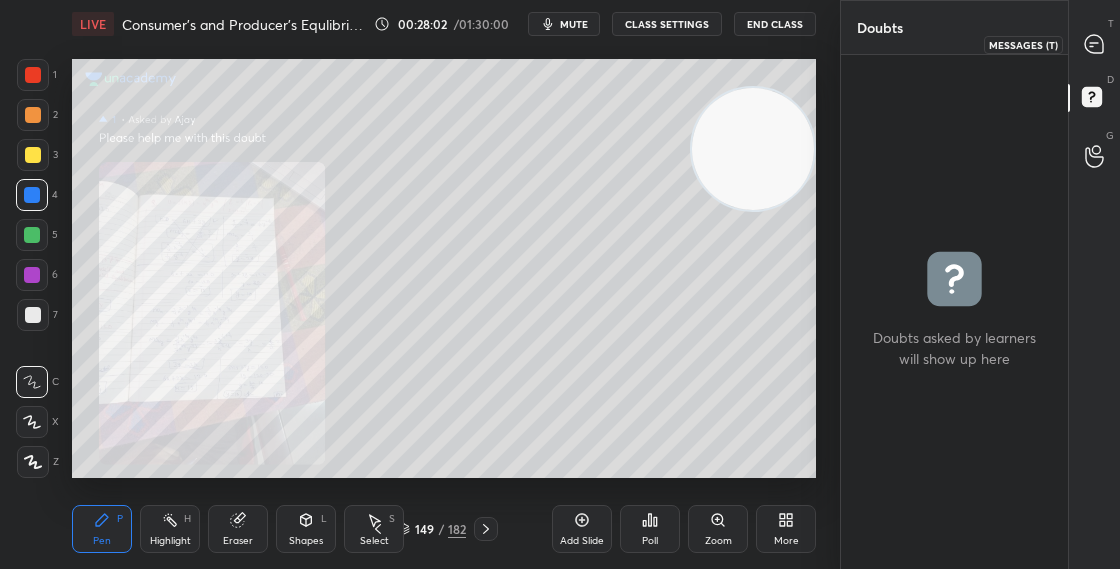 click 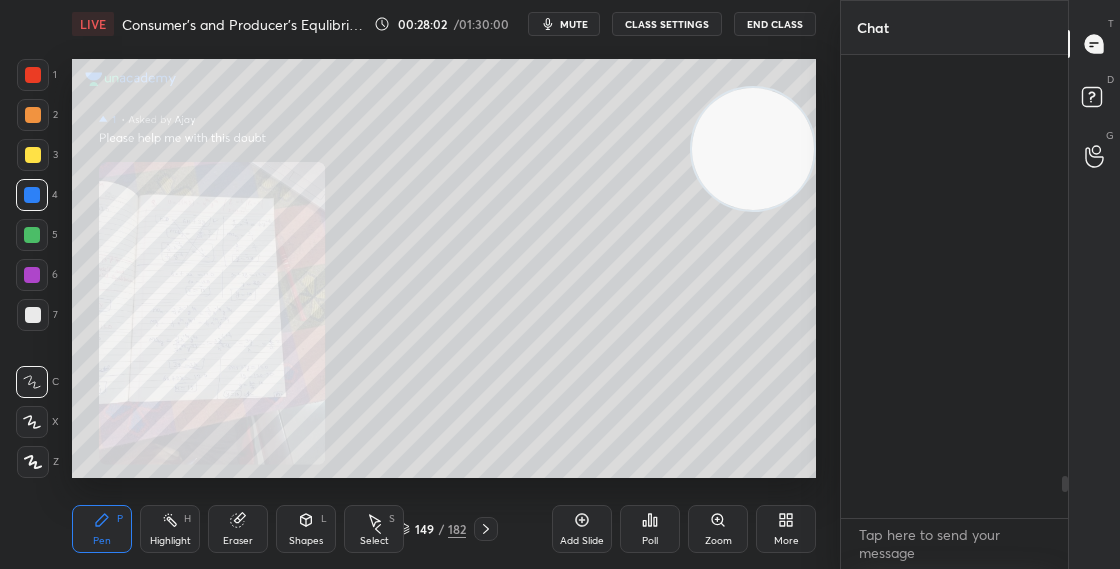 scroll, scrollTop: 4977, scrollLeft: 0, axis: vertical 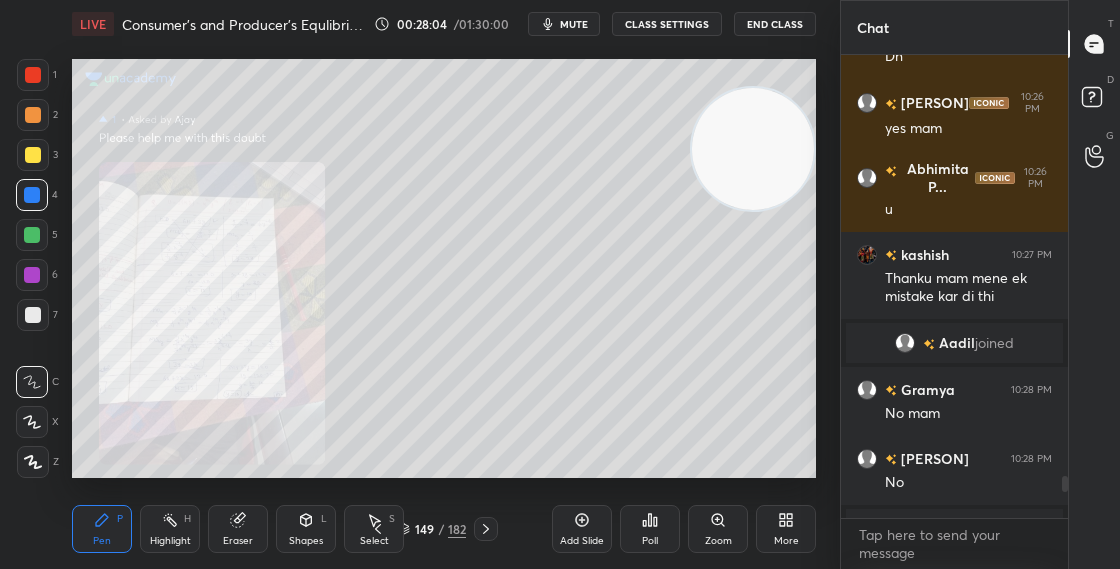 click at bounding box center (1065, 484) 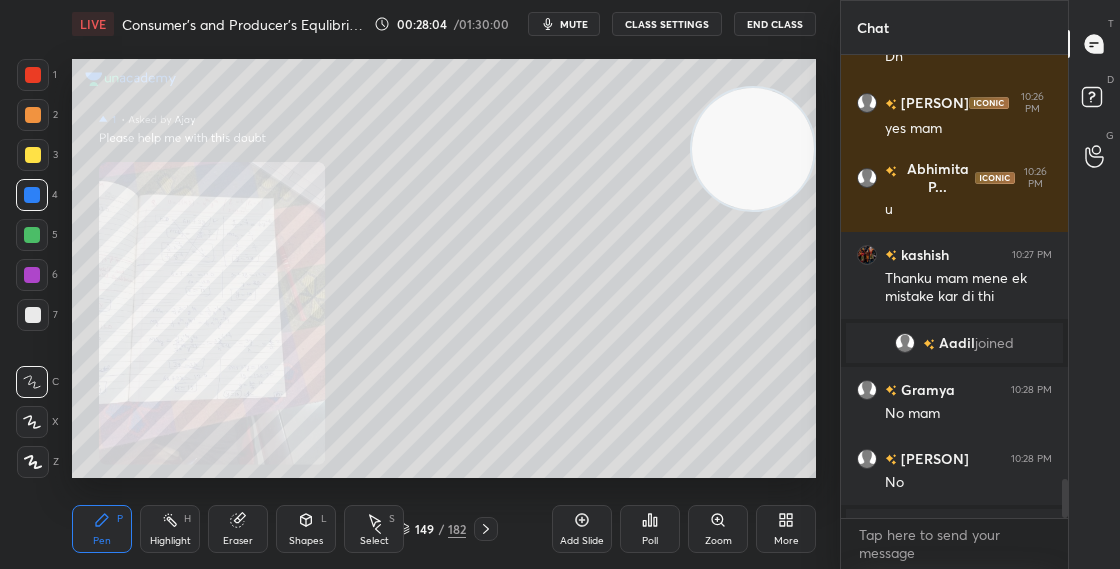 scroll, scrollTop: 5011, scrollLeft: 0, axis: vertical 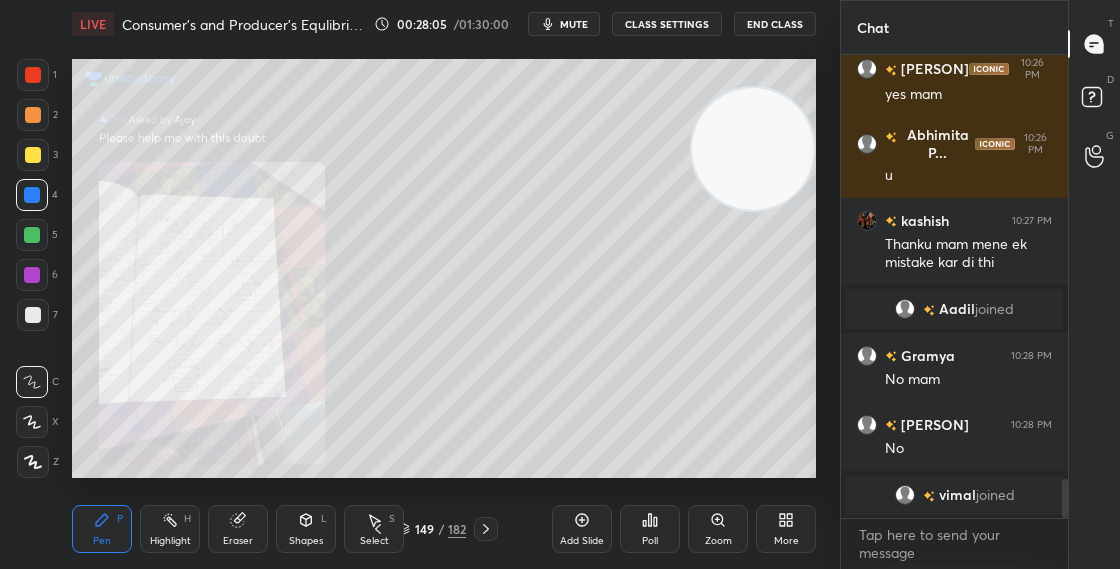 drag, startPoint x: 1067, startPoint y: 495, endPoint x: 1064, endPoint y: 516, distance: 21.213203 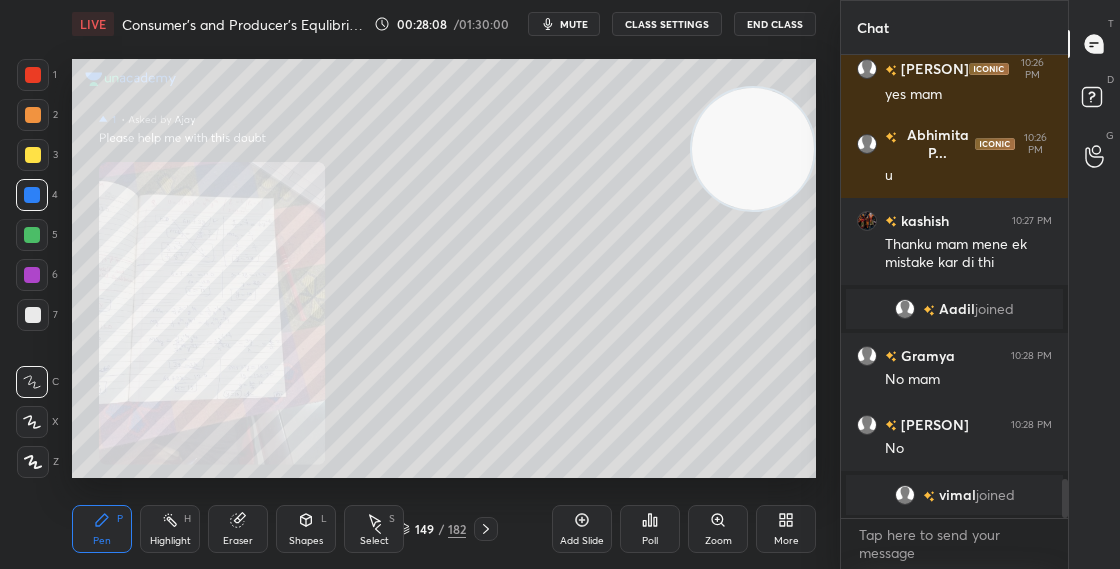 click 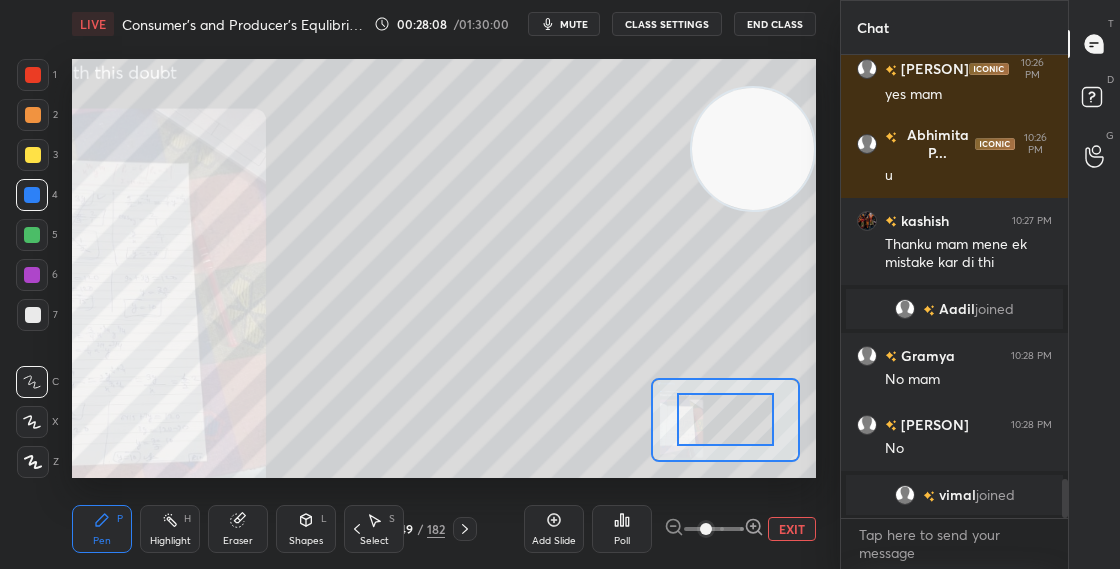 click 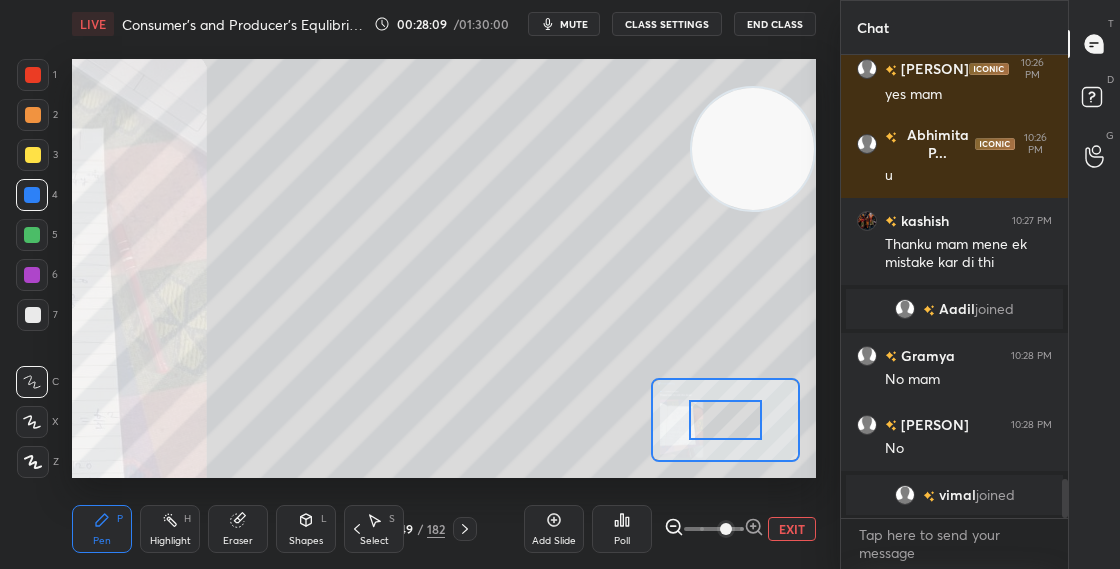 click 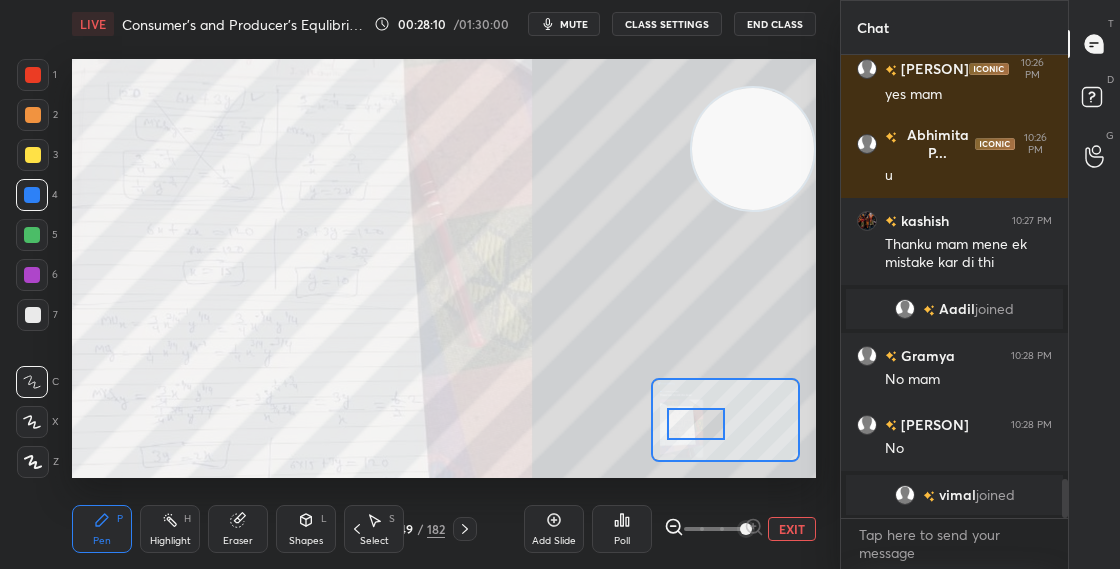 drag, startPoint x: 744, startPoint y: 420, endPoint x: 714, endPoint y: 430, distance: 31.622776 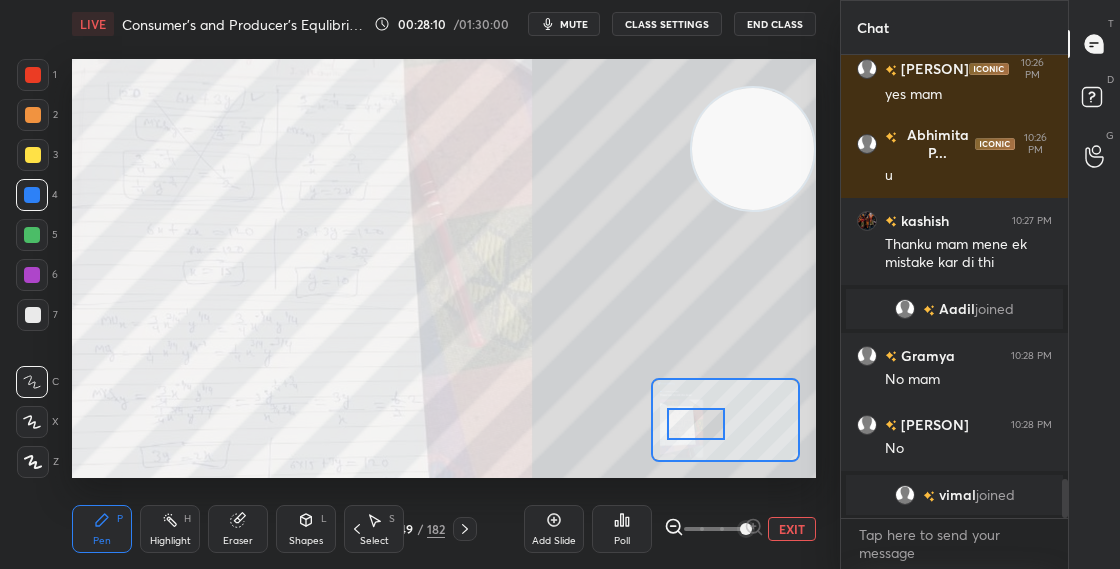 click at bounding box center [696, 424] 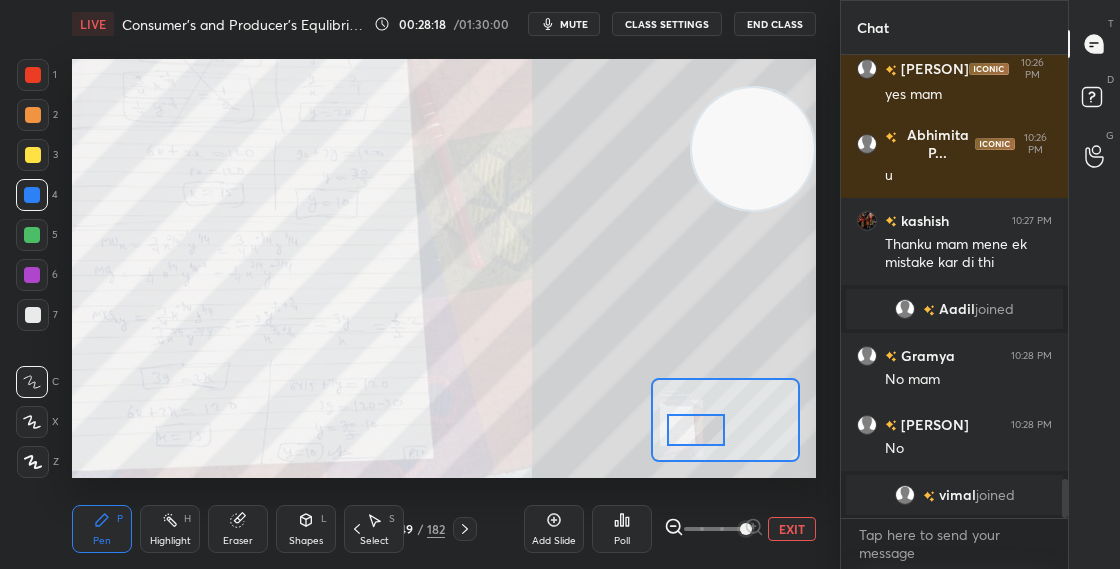click at bounding box center [32, 235] 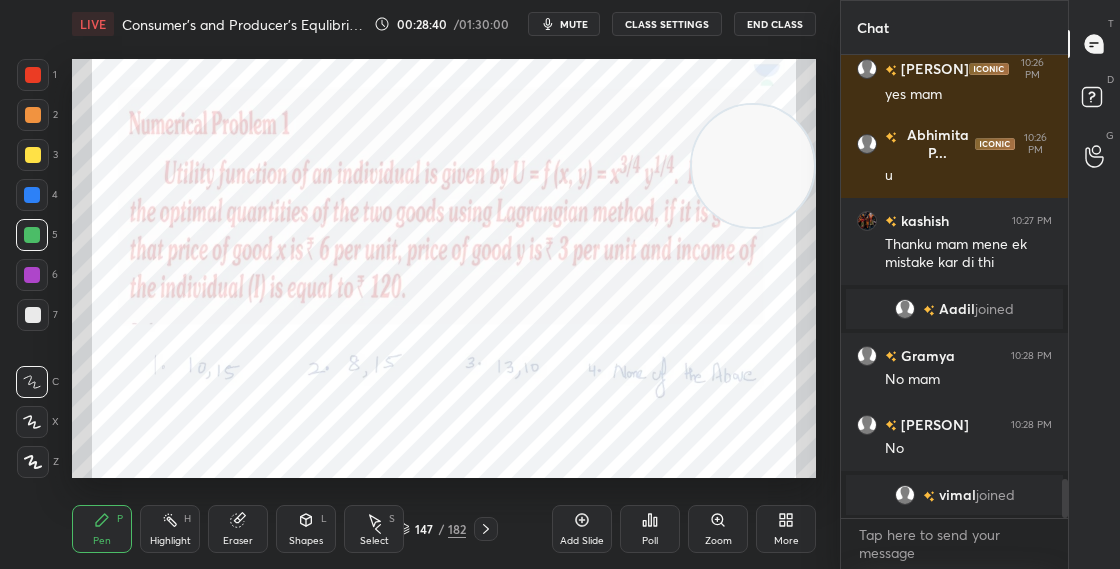 drag, startPoint x: 753, startPoint y: 154, endPoint x: 755, endPoint y: 242, distance: 88.02273 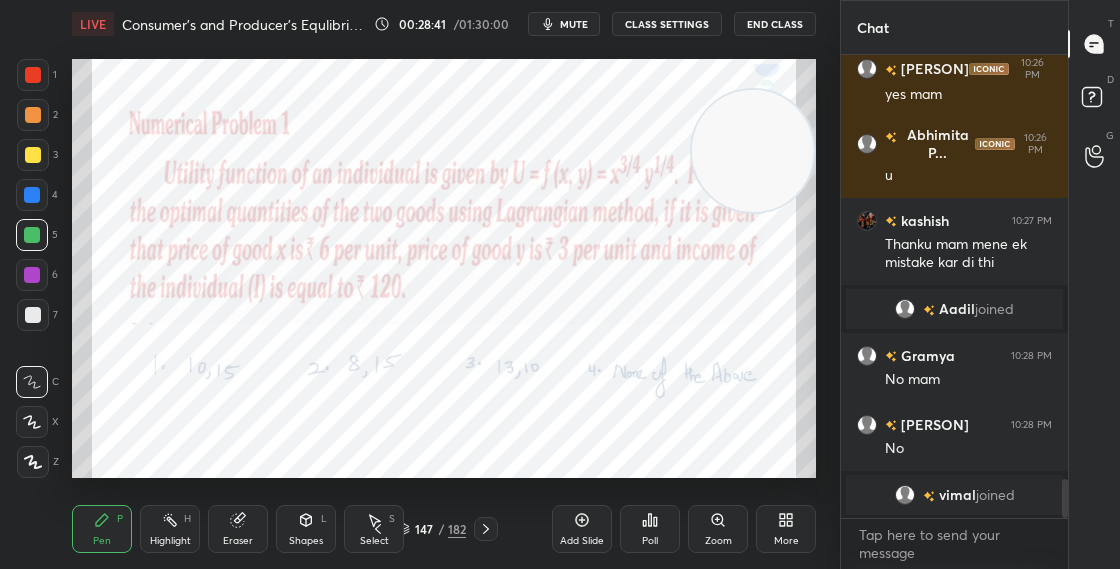 drag, startPoint x: 755, startPoint y: 185, endPoint x: 760, endPoint y: 102, distance: 83.15047 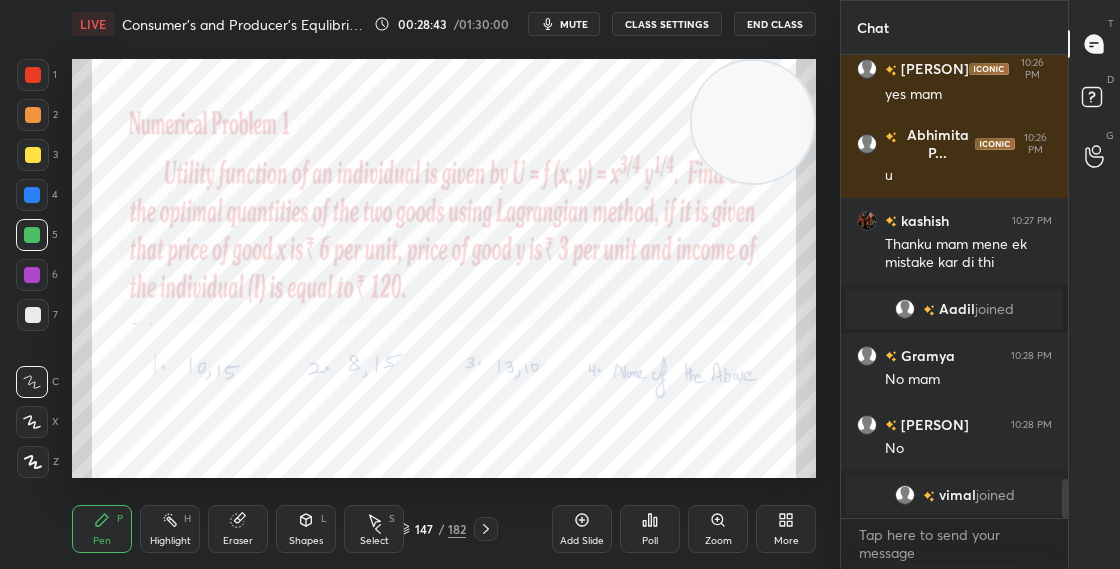 click 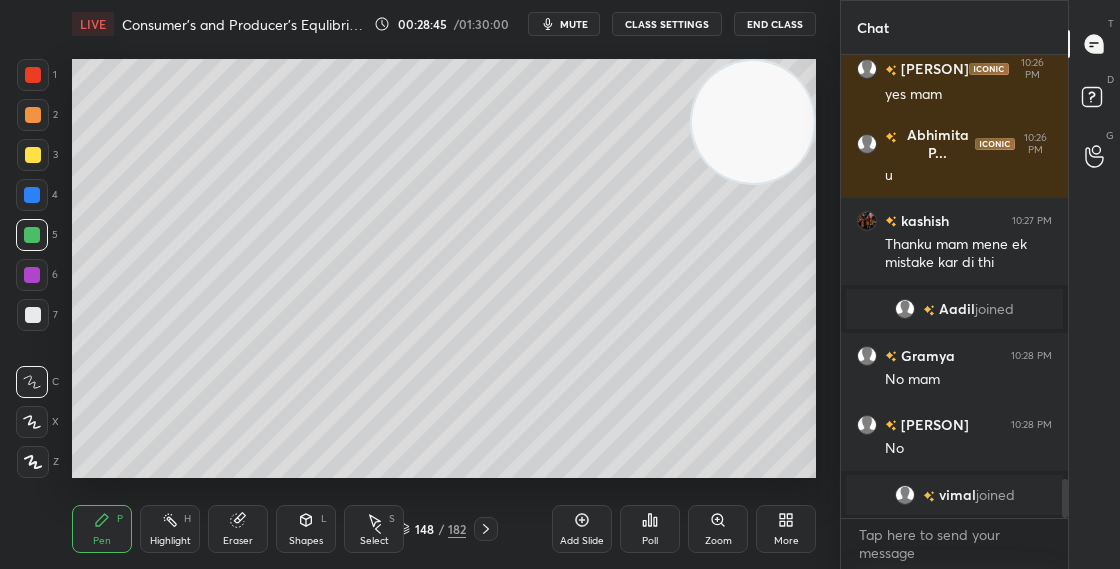 click at bounding box center [753, 122] 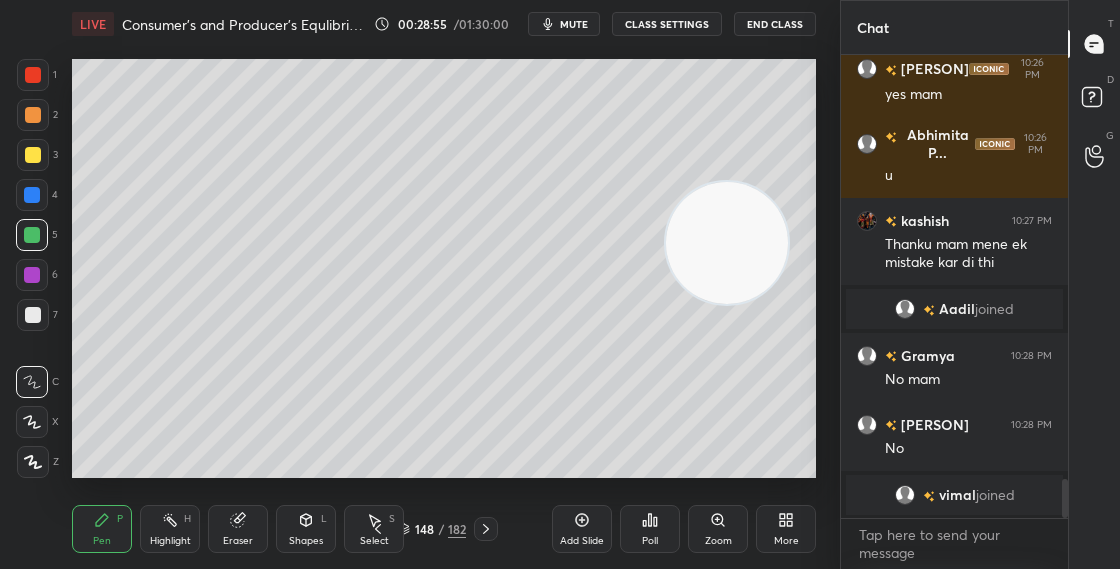 drag, startPoint x: 735, startPoint y: 304, endPoint x: 760, endPoint y: 197, distance: 109.88175 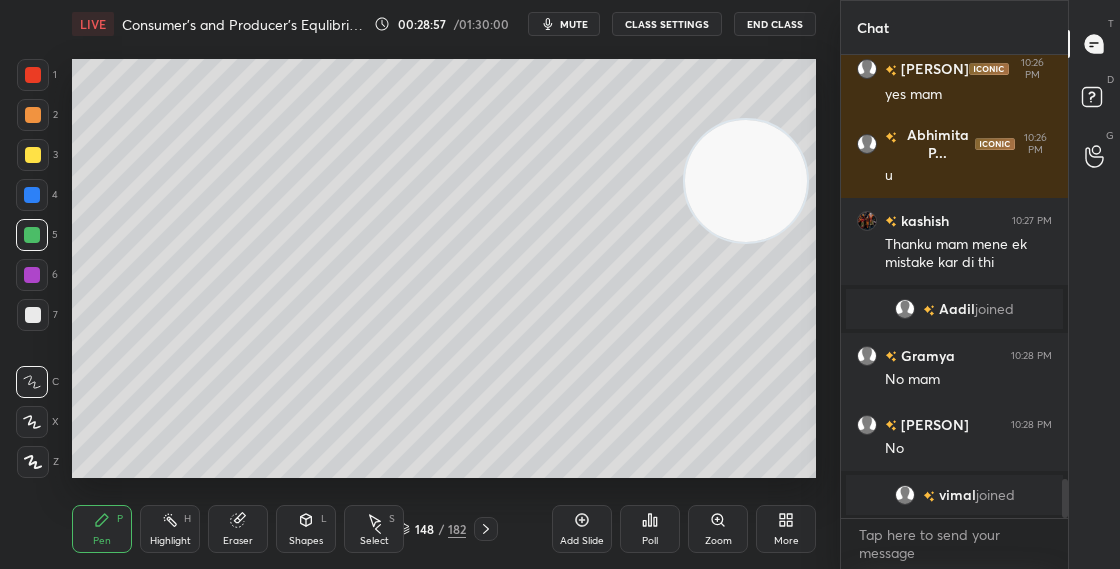 drag, startPoint x: 727, startPoint y: 179, endPoint x: 431, endPoint y: 133, distance: 299.553 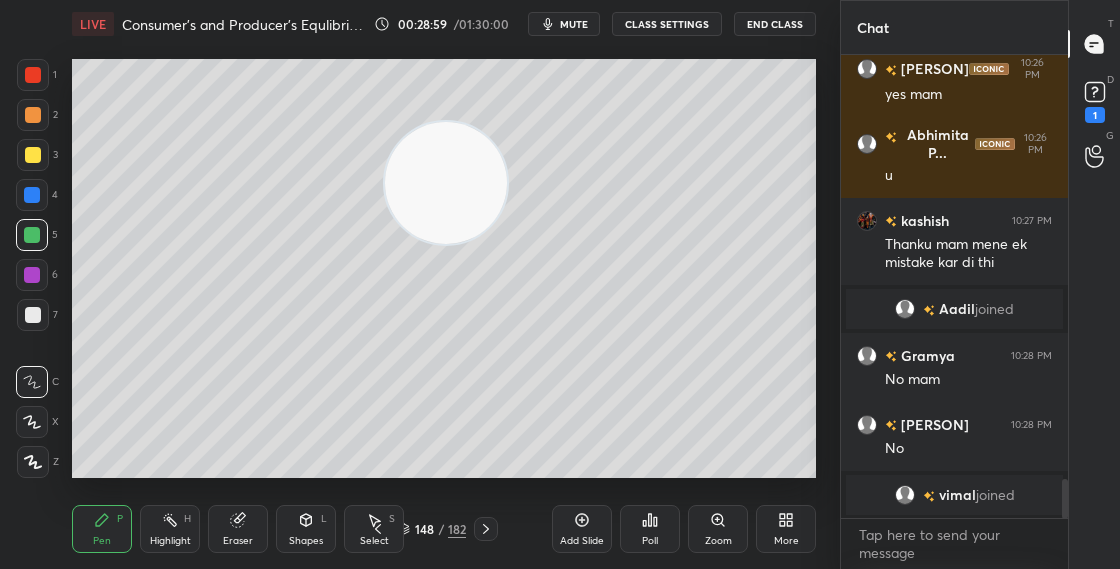 scroll, scrollTop: 5113, scrollLeft: 0, axis: vertical 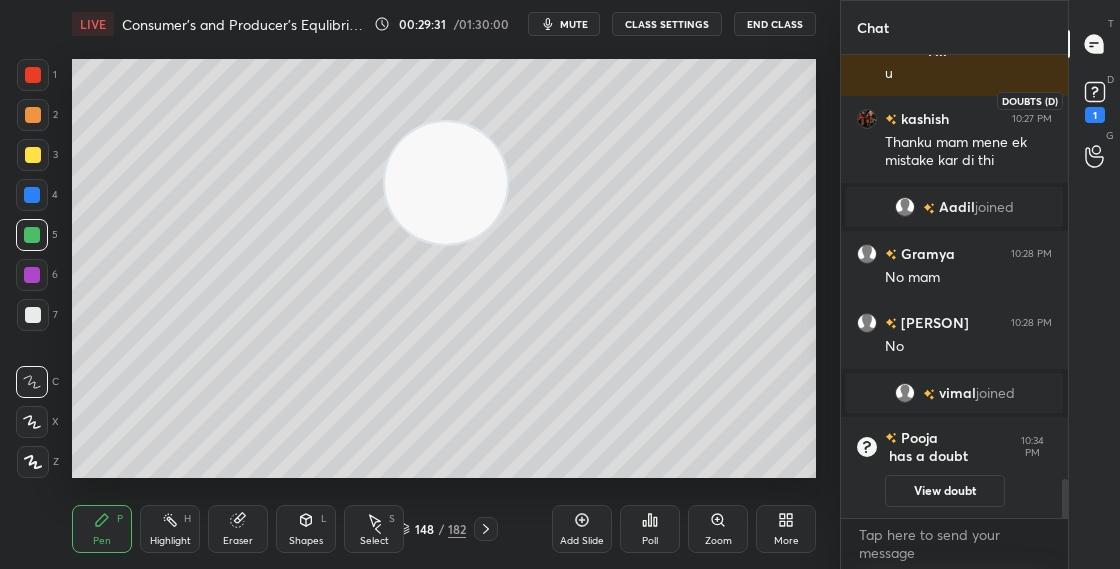 click 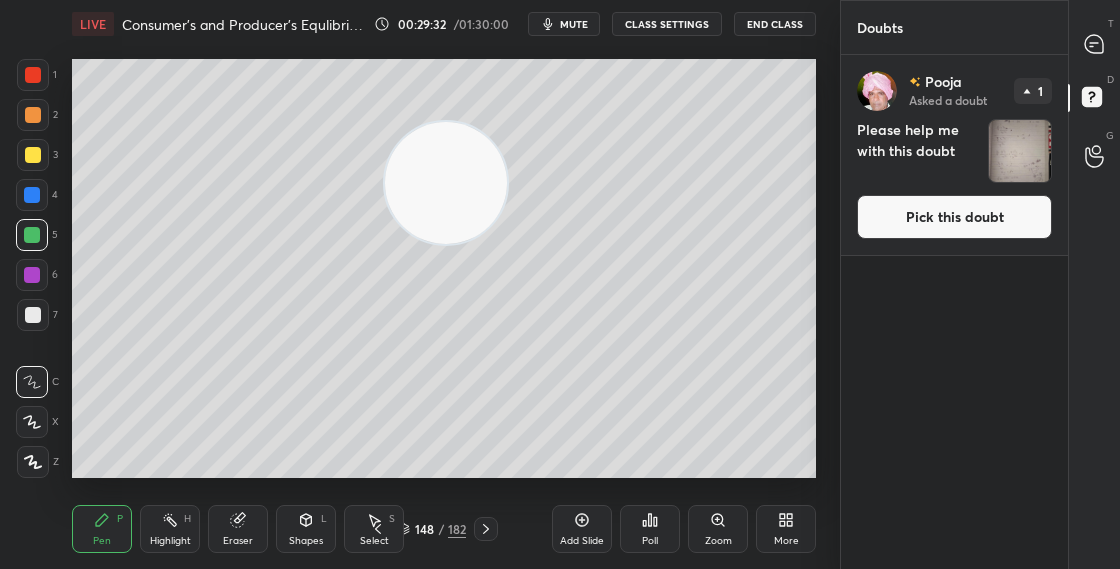click on "Pick this doubt" at bounding box center [954, 217] 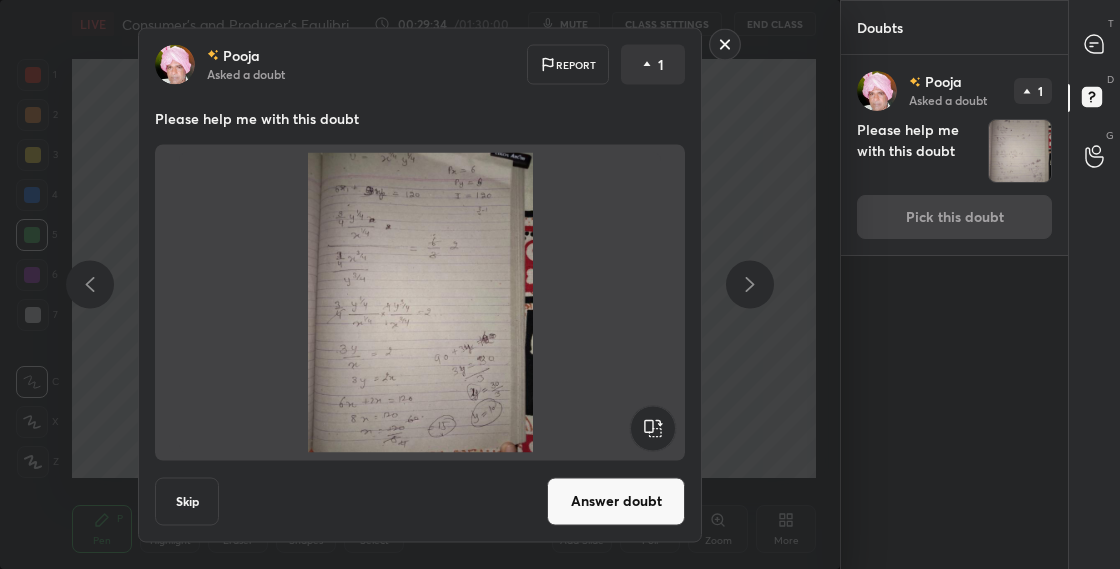 click on "Answer doubt" at bounding box center (616, 501) 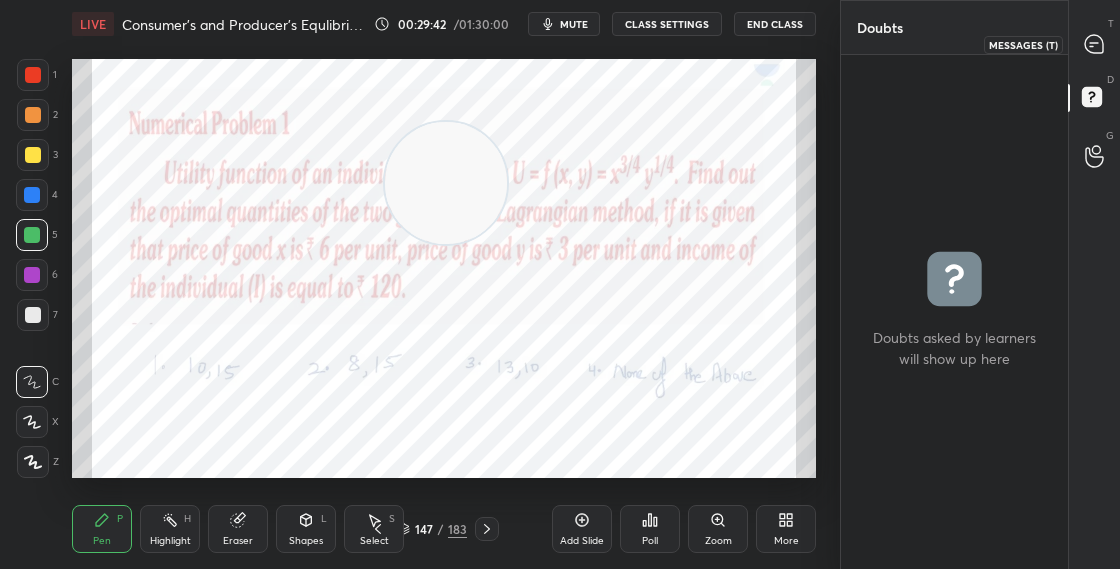 click 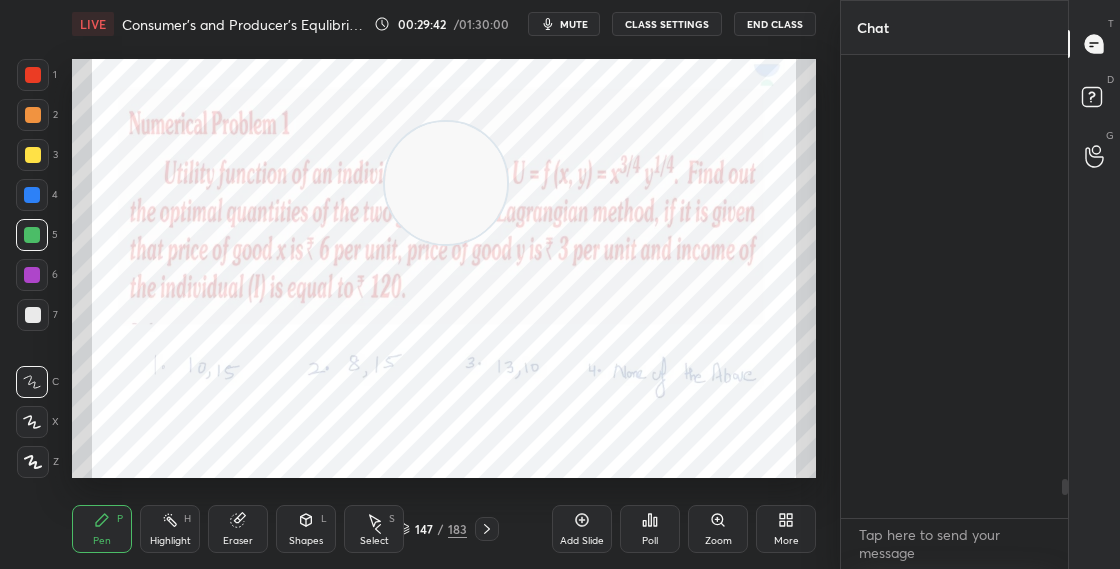 scroll, scrollTop: 4992, scrollLeft: 0, axis: vertical 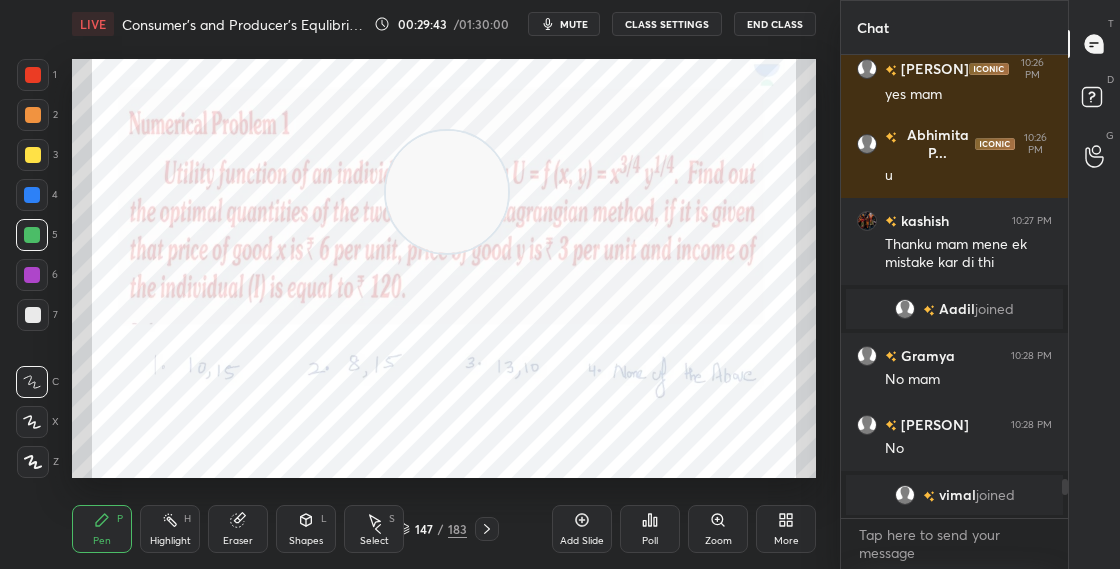 drag, startPoint x: 485, startPoint y: 204, endPoint x: 770, endPoint y: 118, distance: 297.69278 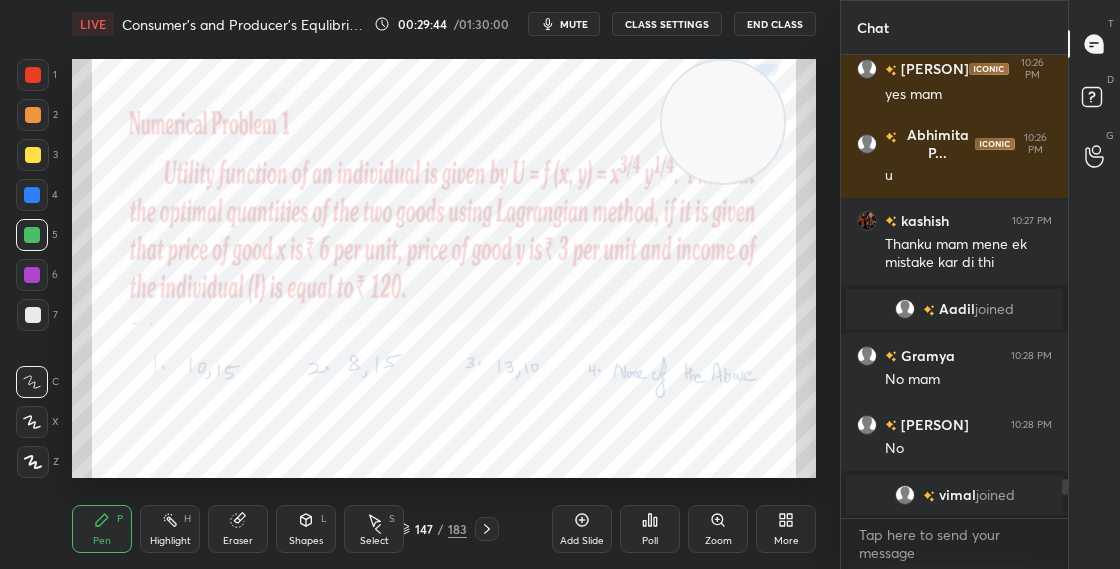 click at bounding box center [723, 122] 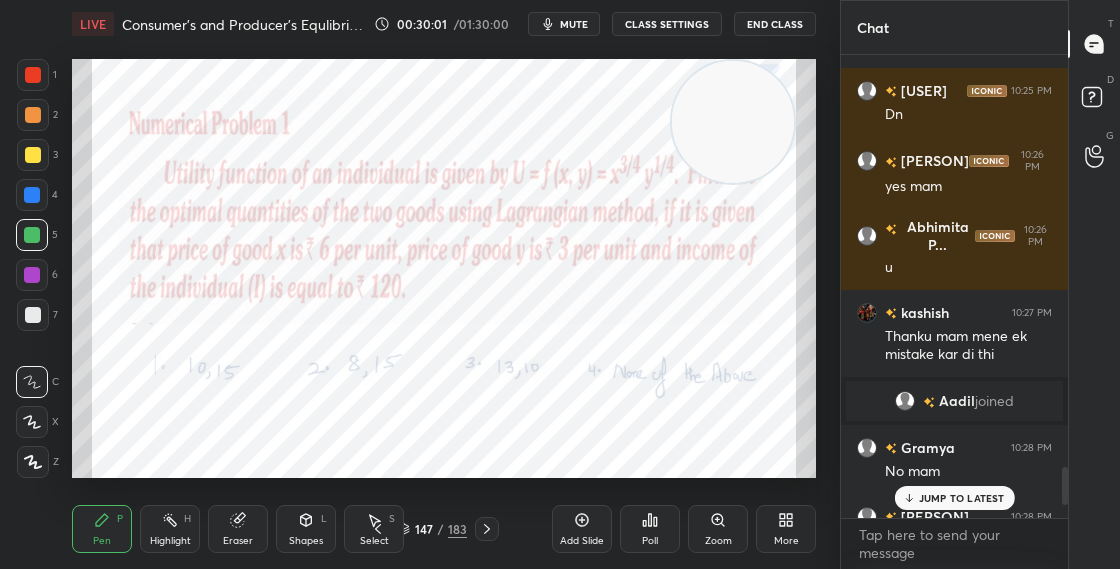 scroll, scrollTop: 5216, scrollLeft: 0, axis: vertical 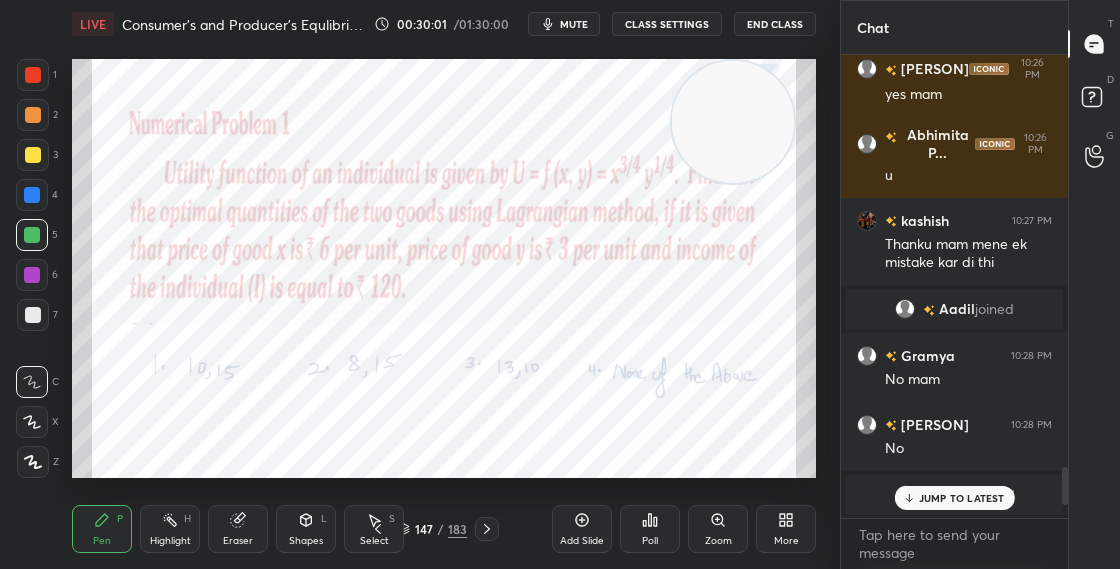 drag, startPoint x: 1066, startPoint y: 485, endPoint x: 1062, endPoint y: 516, distance: 31.257 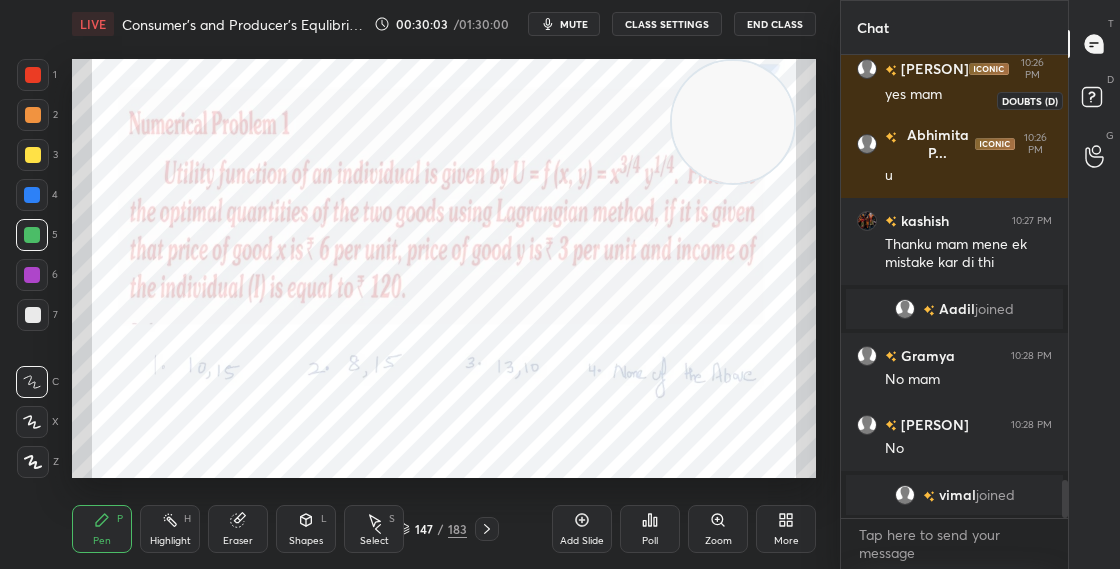 click 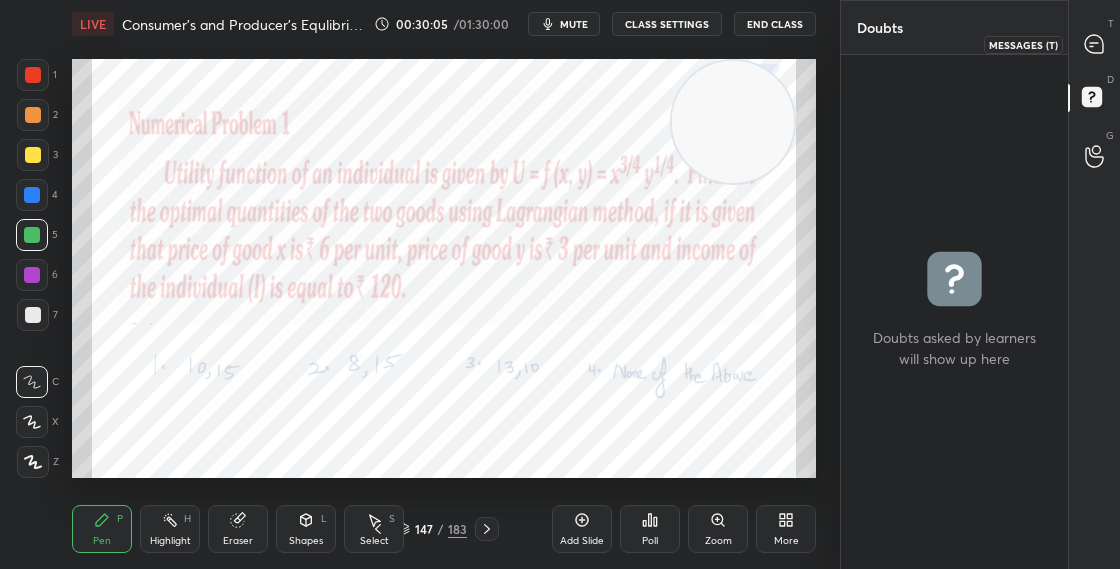click 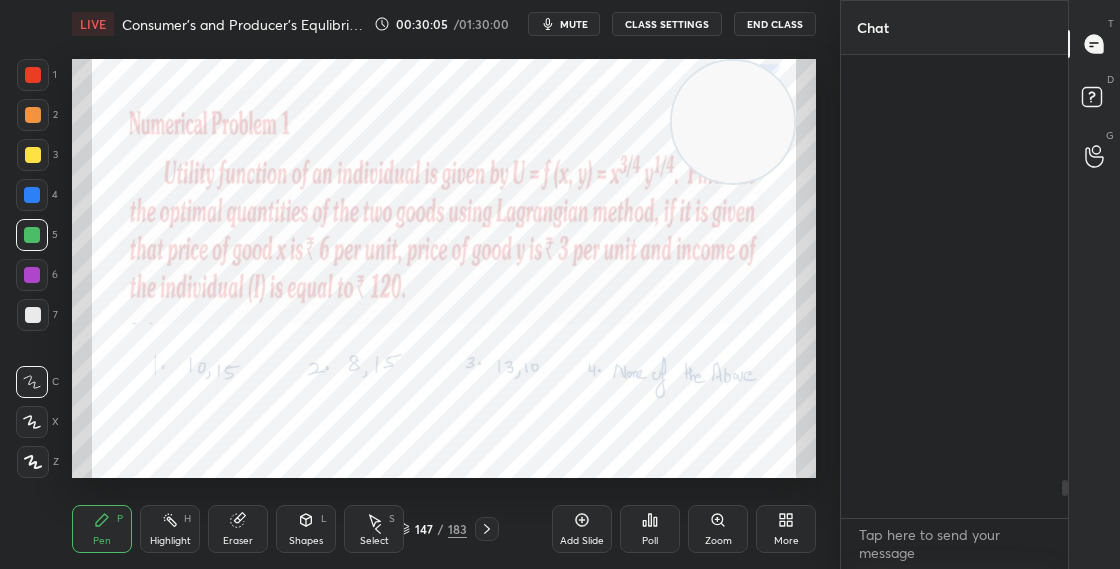 scroll, scrollTop: 5216, scrollLeft: 0, axis: vertical 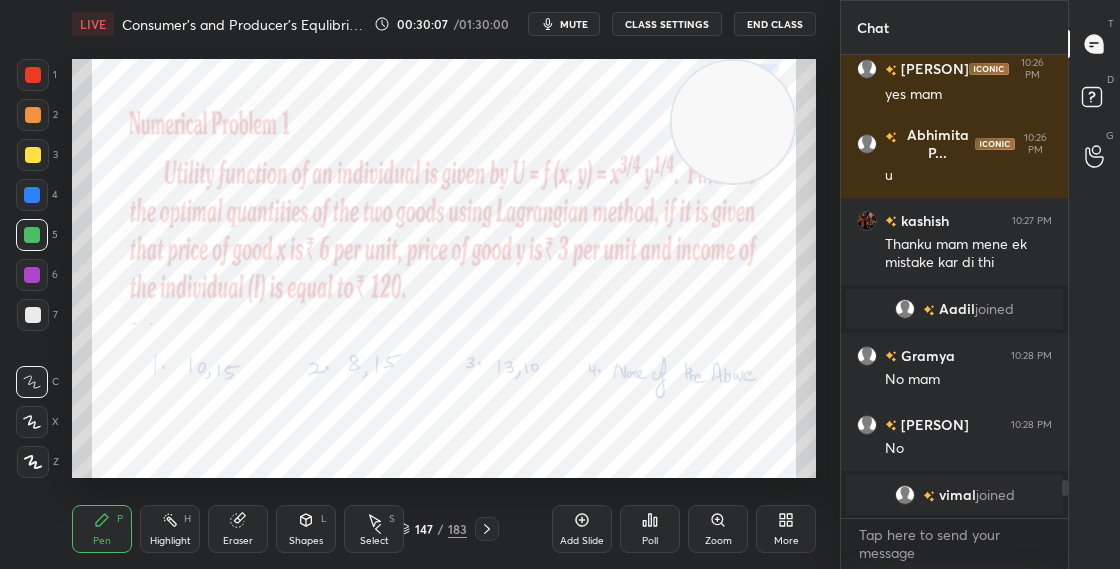 drag, startPoint x: 1060, startPoint y: 519, endPoint x: 1061, endPoint y: 535, distance: 16.03122 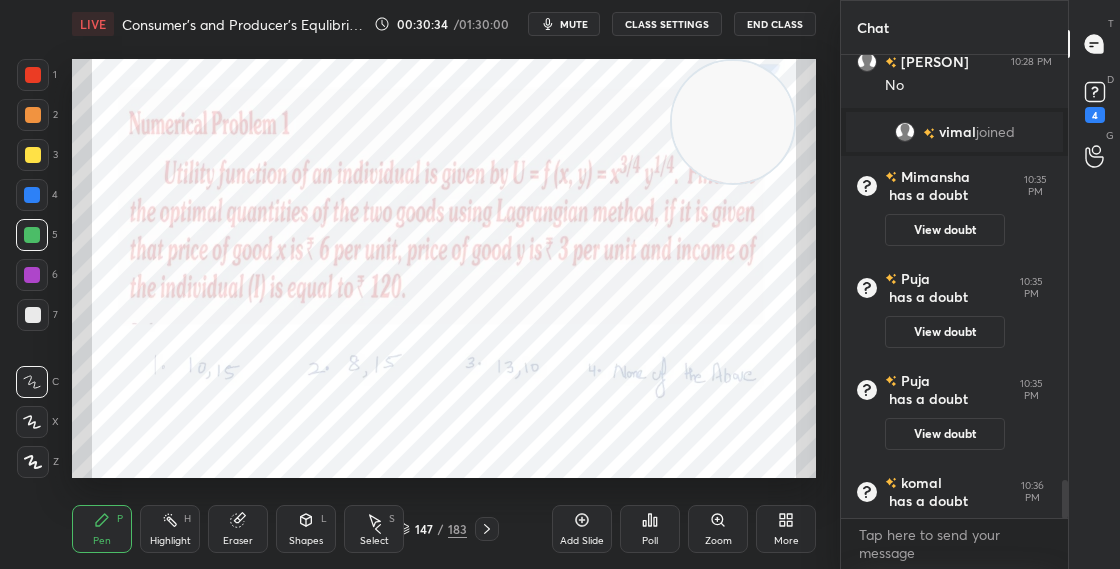 scroll, scrollTop: 5211, scrollLeft: 0, axis: vertical 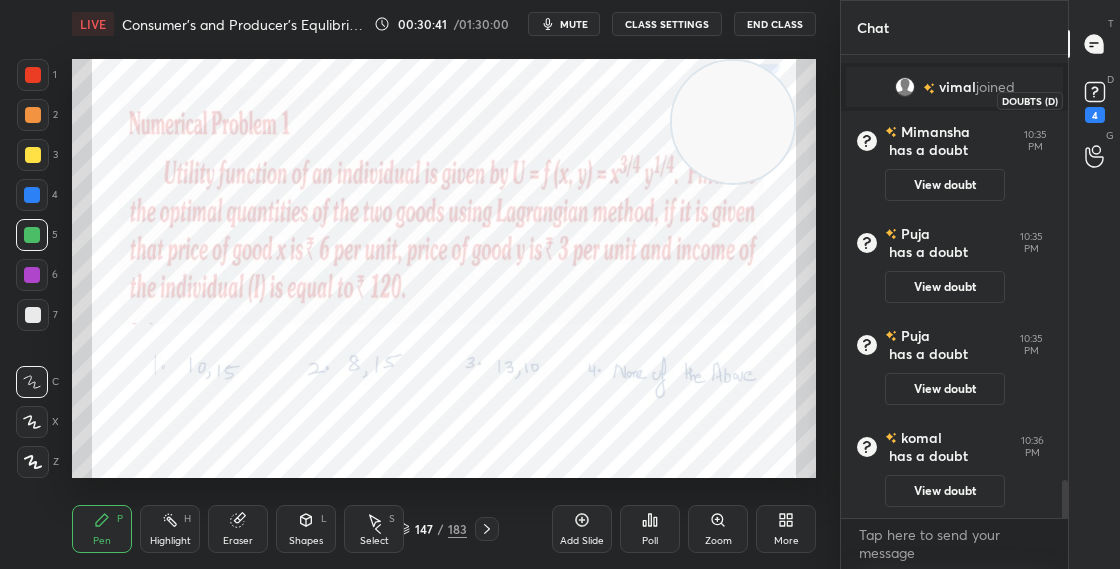 click 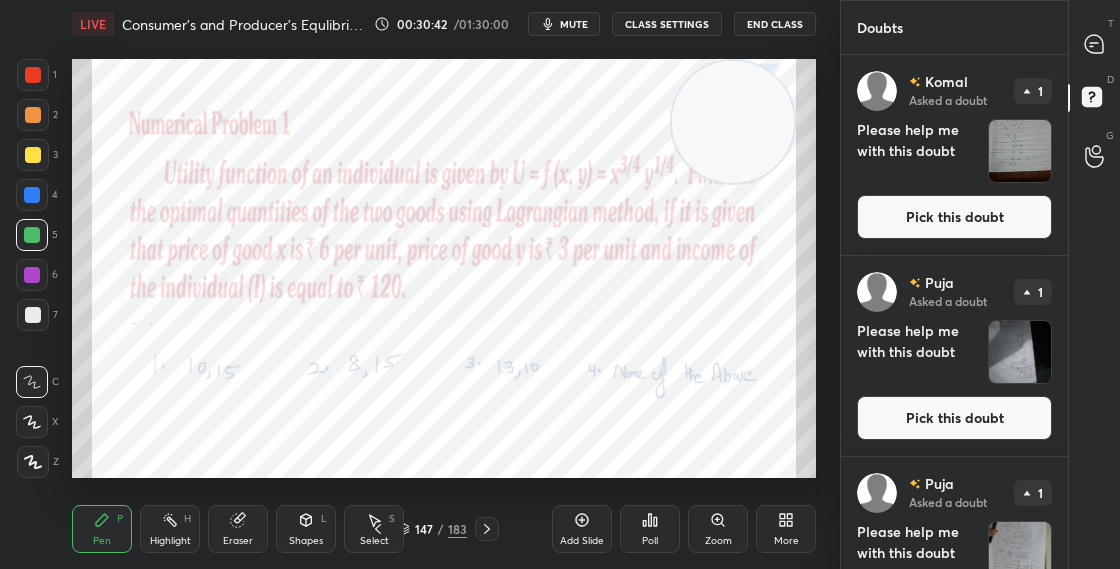 click on "Pick this doubt" at bounding box center (954, 217) 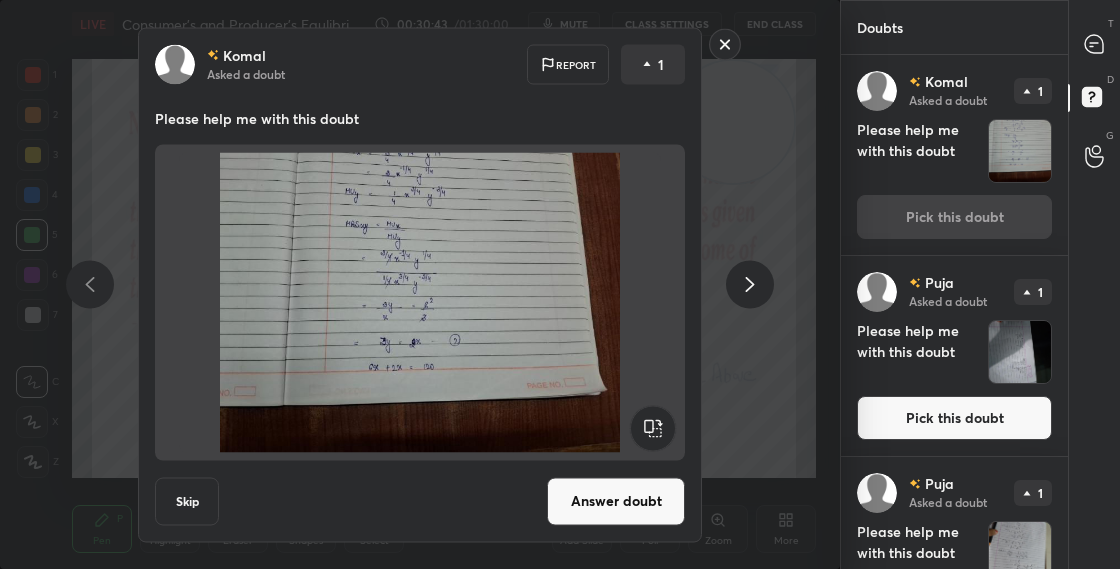 click on "Answer doubt" at bounding box center (616, 501) 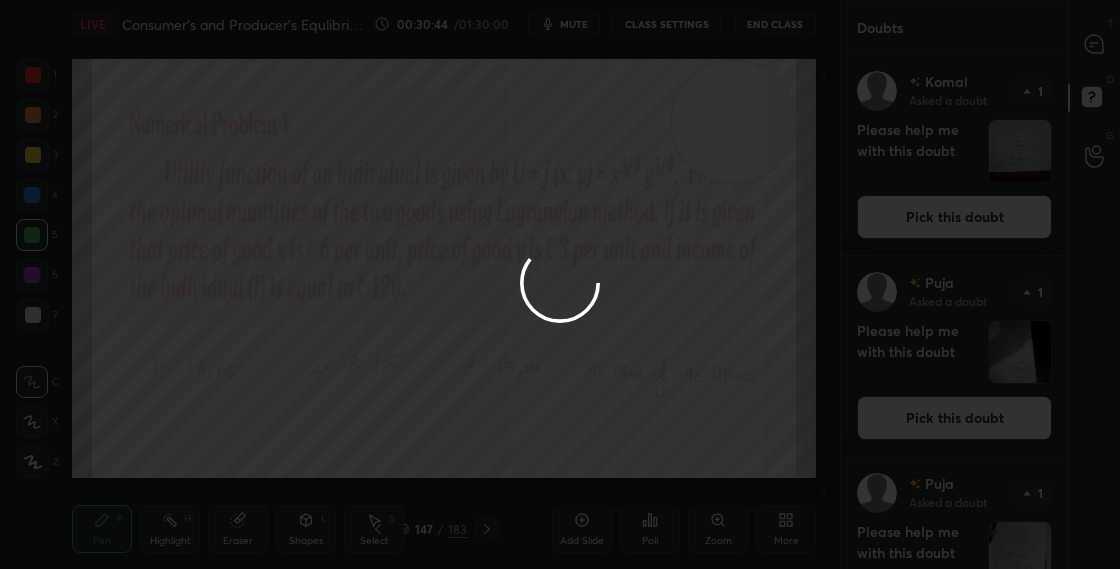 click at bounding box center (560, 284) 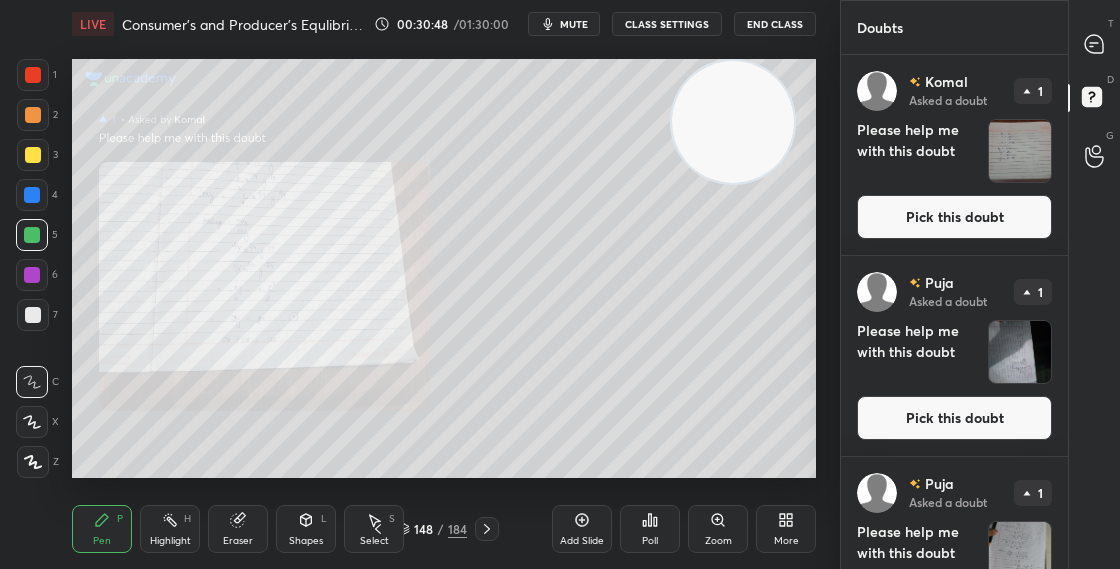 click on "Pick this doubt" at bounding box center [954, 217] 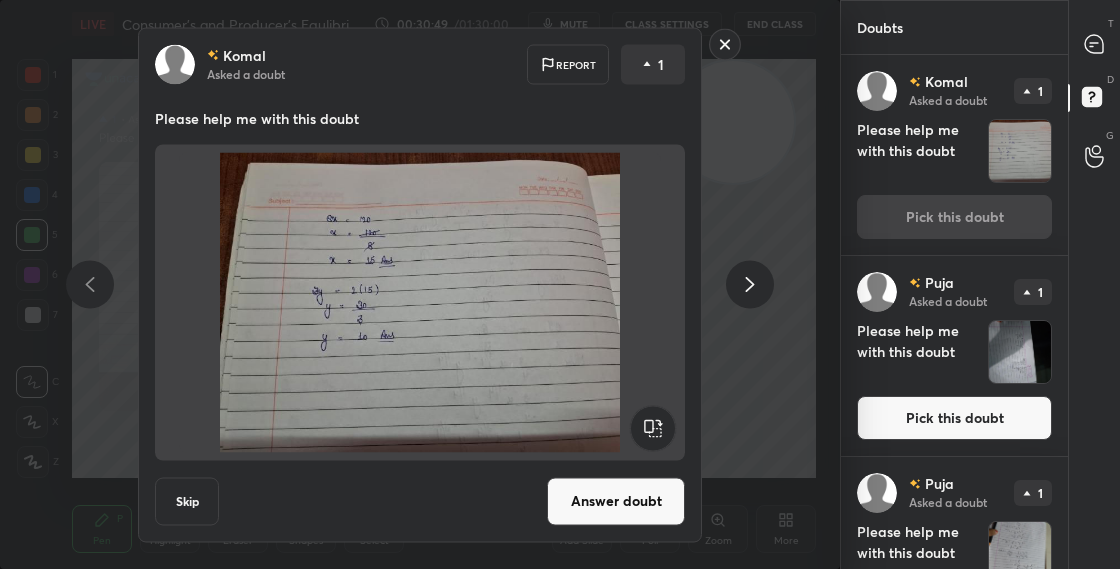 click on "Answer doubt" at bounding box center [616, 501] 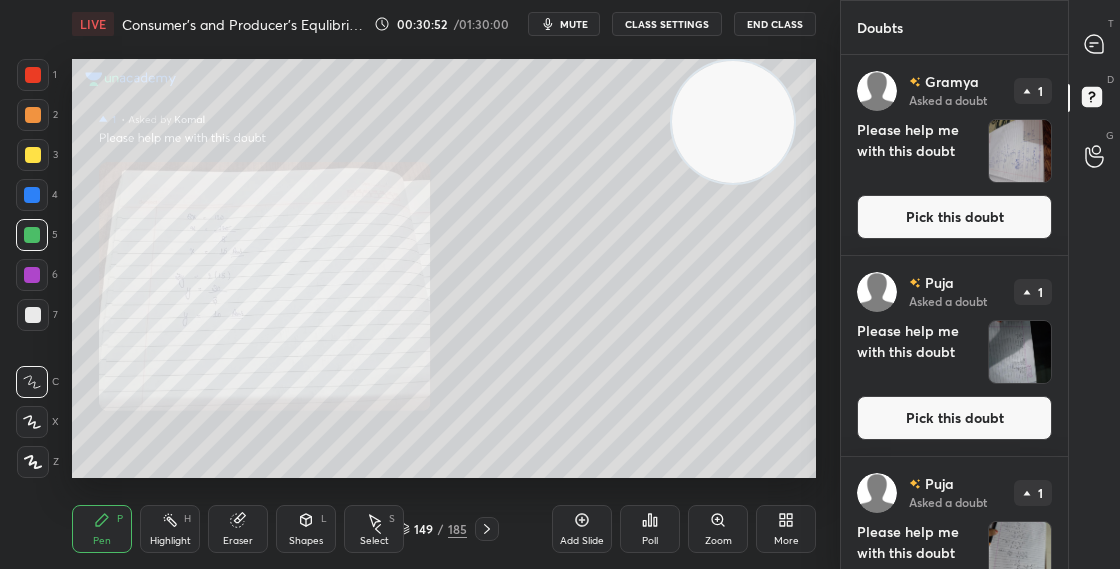click on "Pick this doubt" at bounding box center [954, 217] 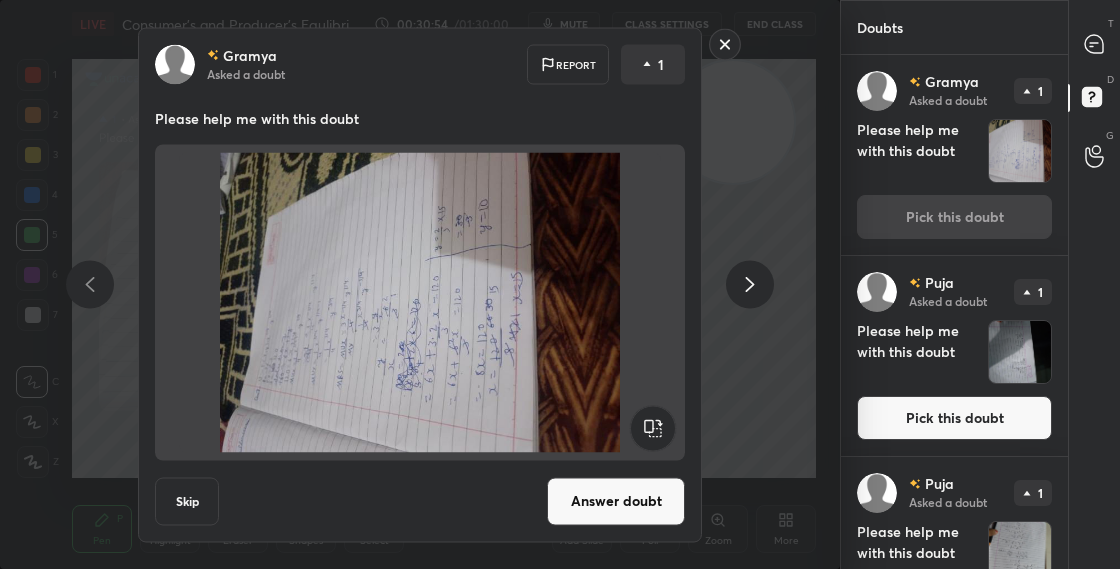 drag, startPoint x: 665, startPoint y: 426, endPoint x: 660, endPoint y: 435, distance: 10.29563 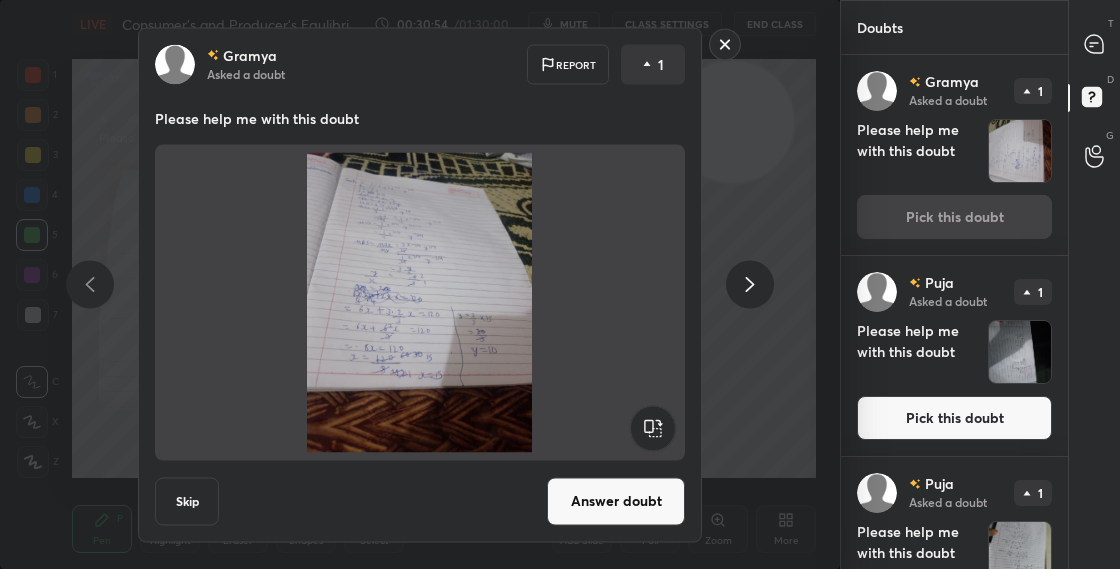 click on "Answer doubt" at bounding box center (616, 501) 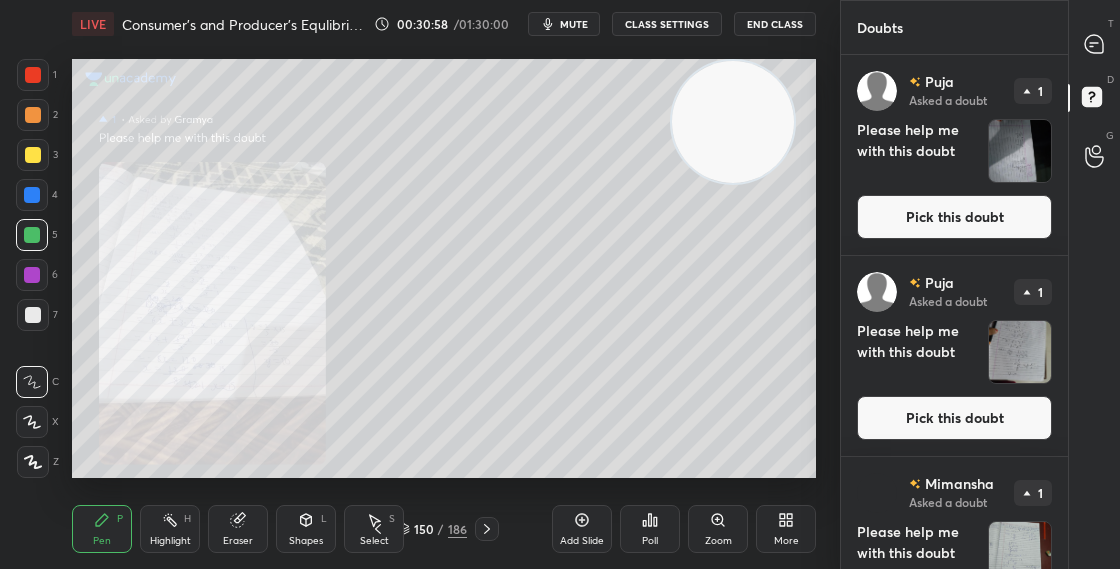click on "Pick this doubt" at bounding box center (954, 217) 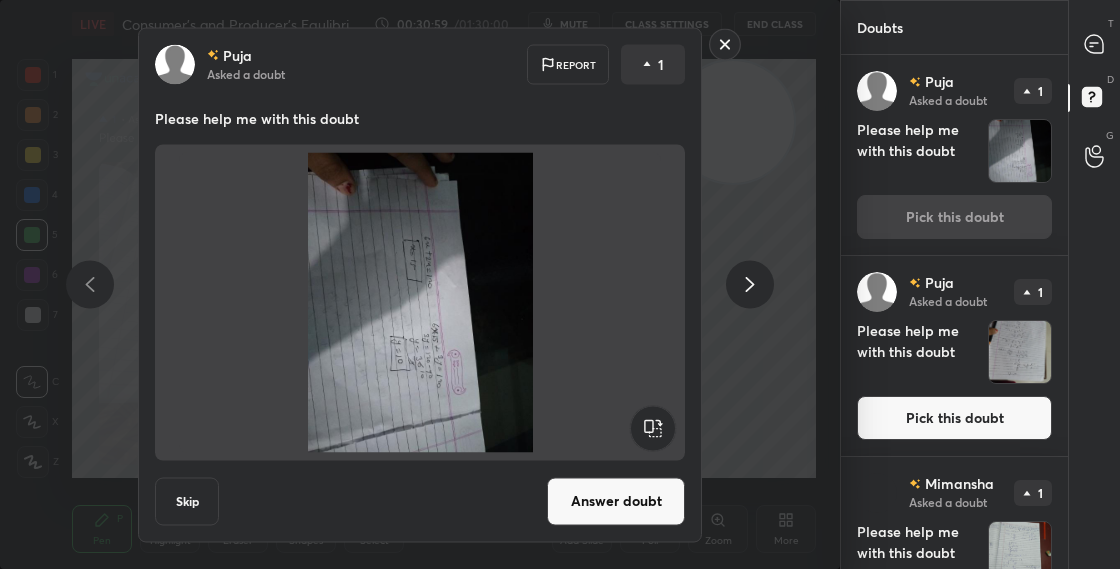 click 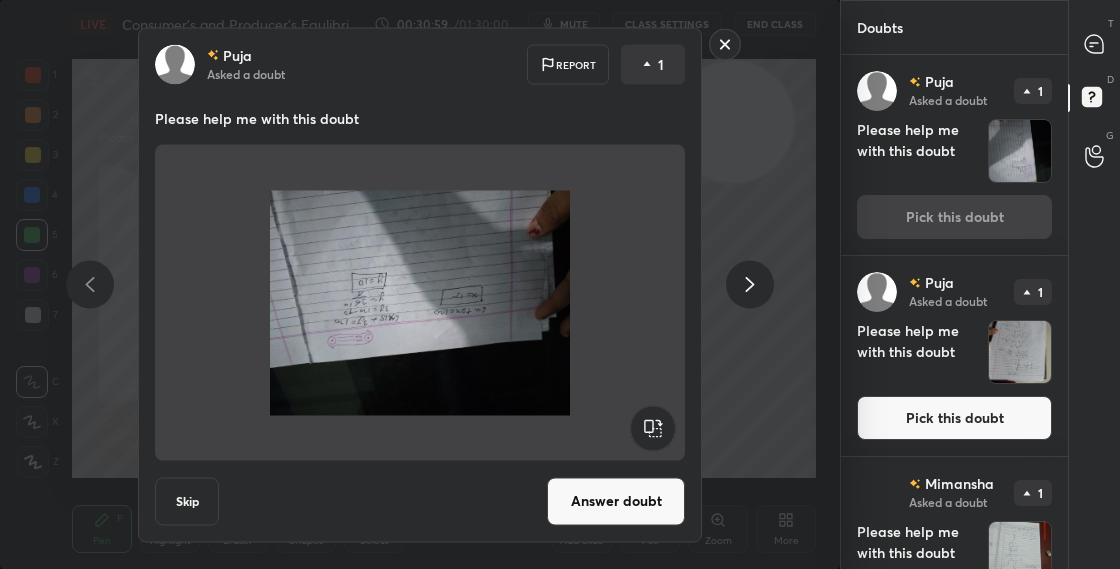 click 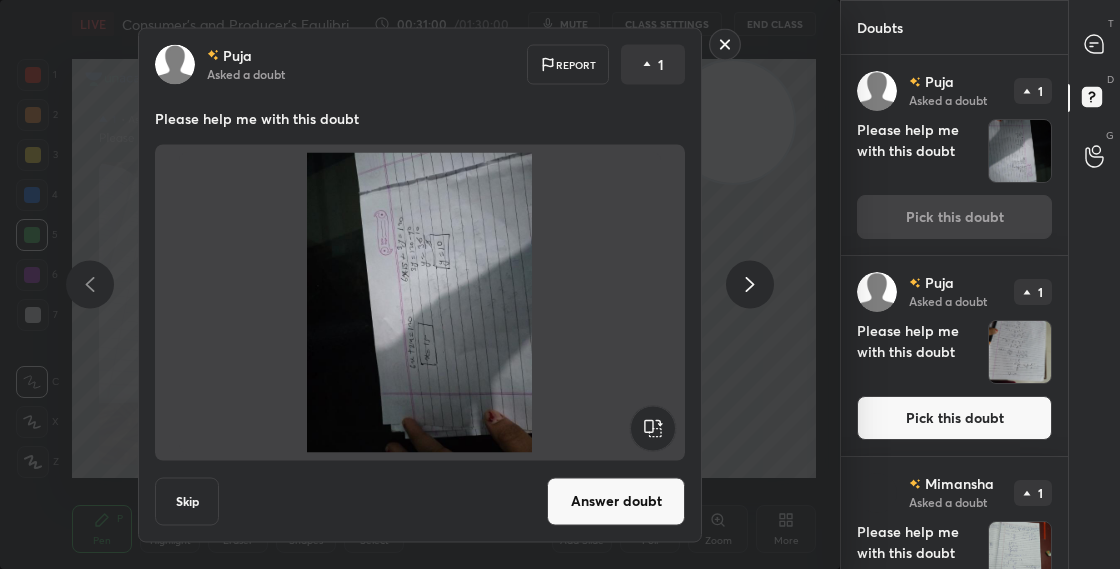 click 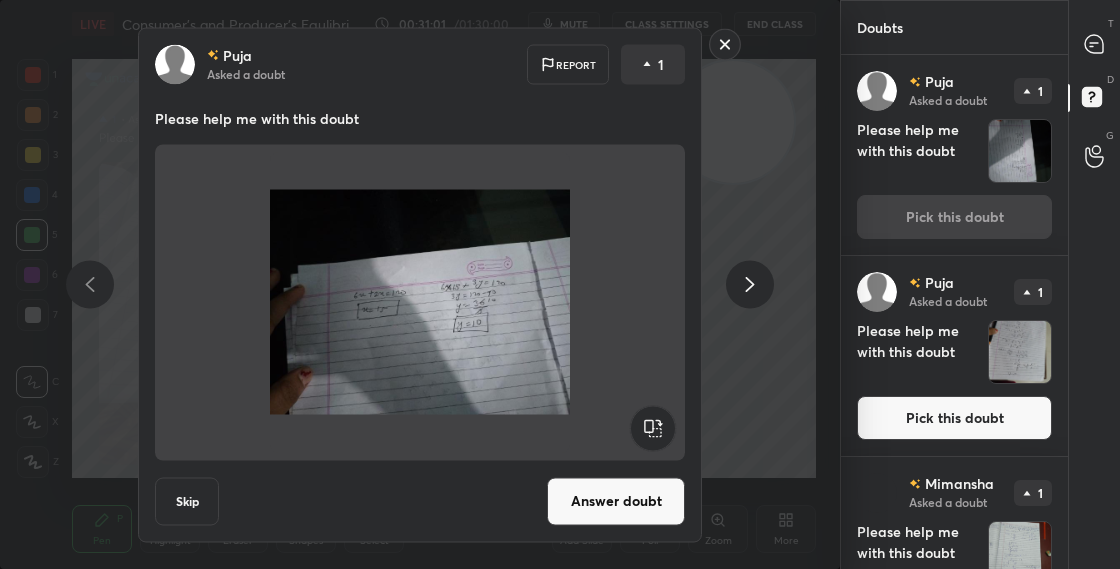 click on "Answer doubt" at bounding box center (616, 501) 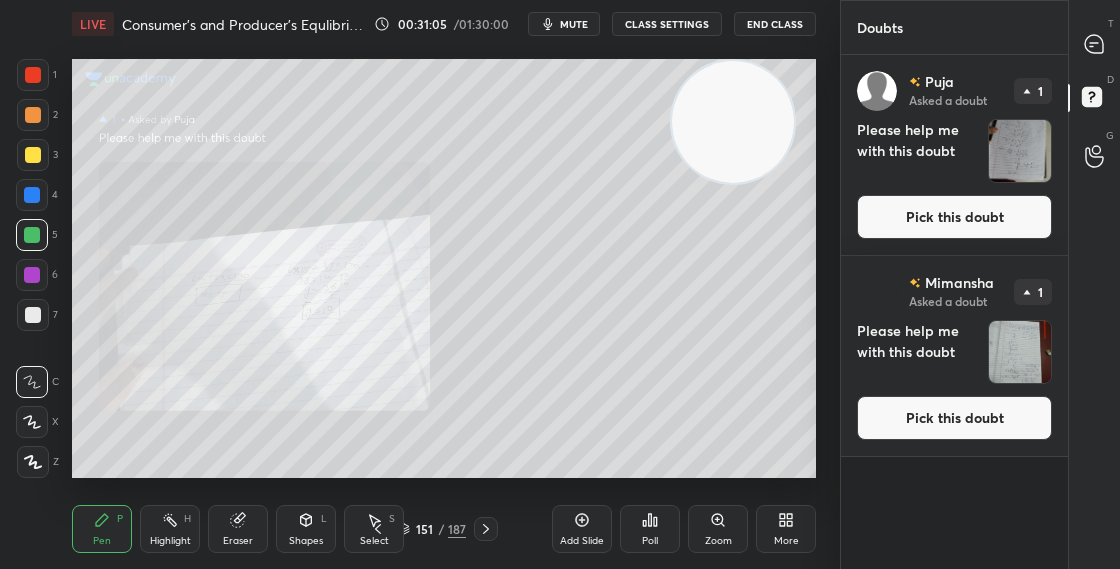 click on "Pick this doubt" at bounding box center [954, 217] 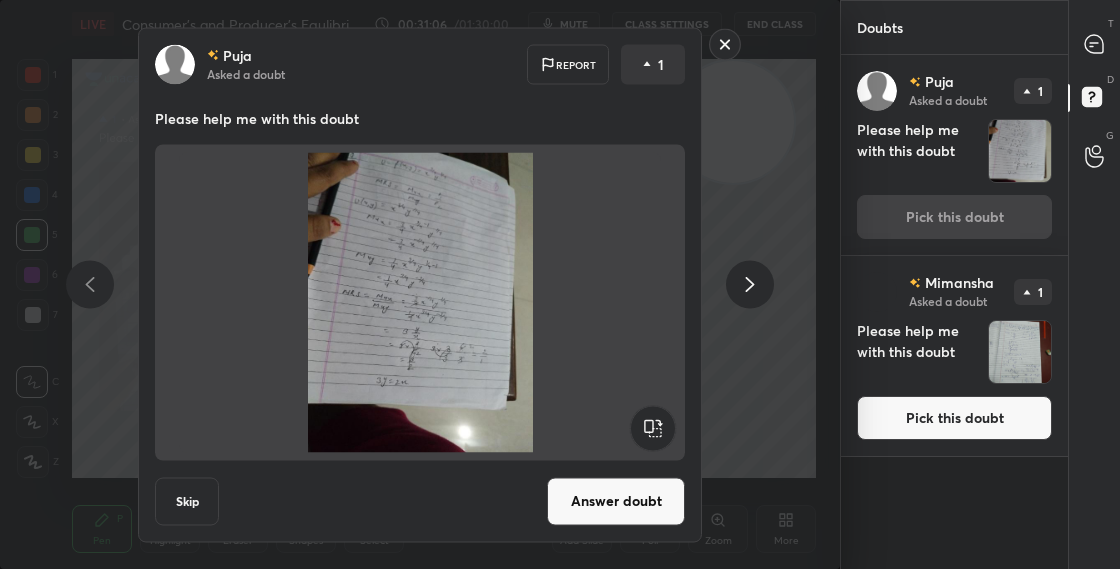 click on "Answer doubt" at bounding box center [616, 501] 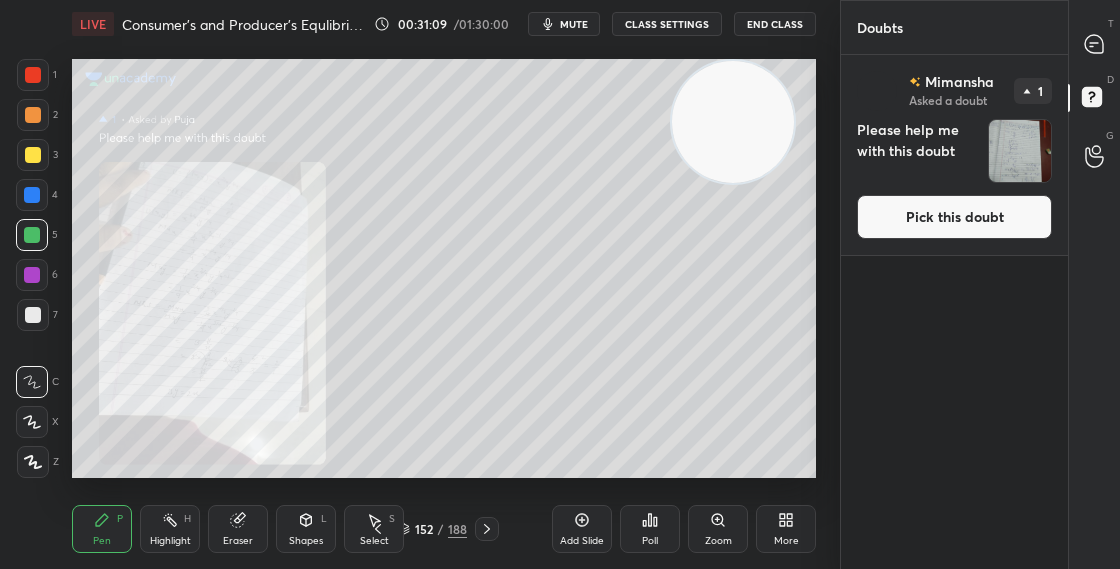 click on "Pick this doubt" at bounding box center (954, 217) 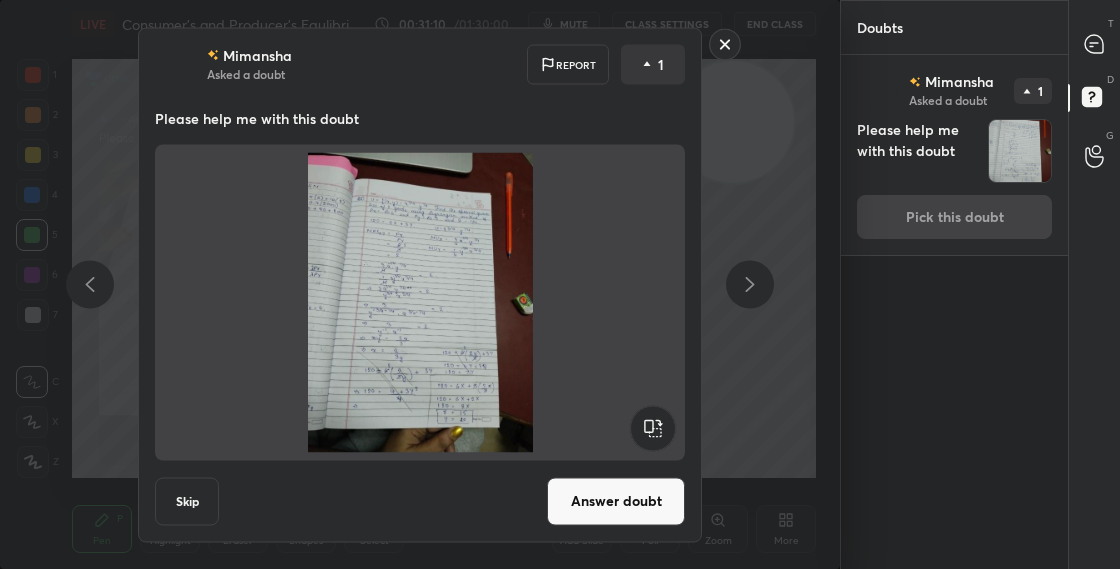 click on "Answer doubt" at bounding box center [616, 501] 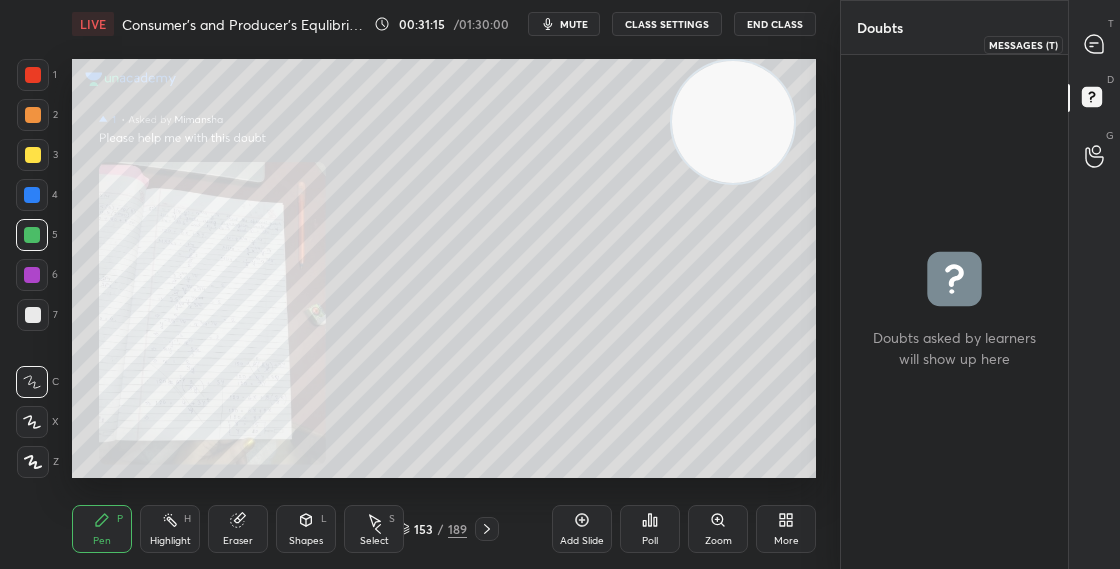 click at bounding box center [1095, 44] 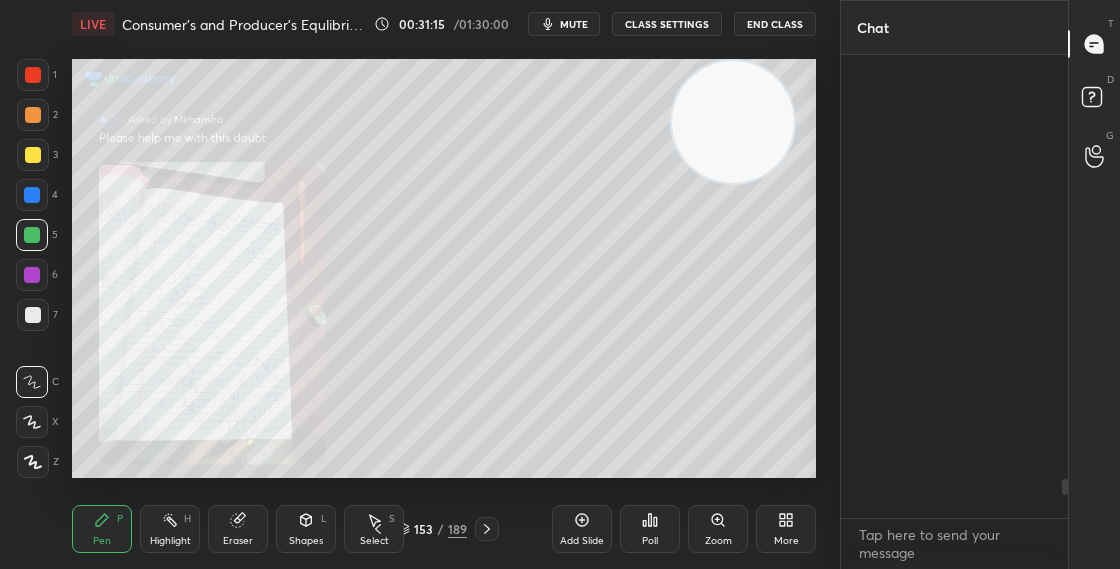 scroll, scrollTop: 5066, scrollLeft: 0, axis: vertical 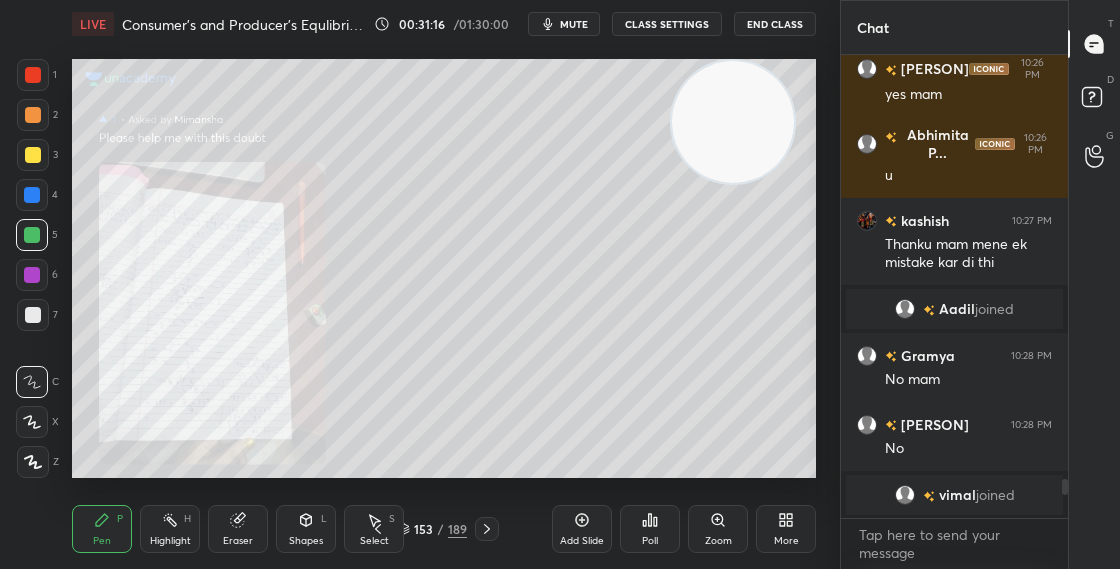 drag, startPoint x: 1068, startPoint y: 491, endPoint x: 1067, endPoint y: 536, distance: 45.01111 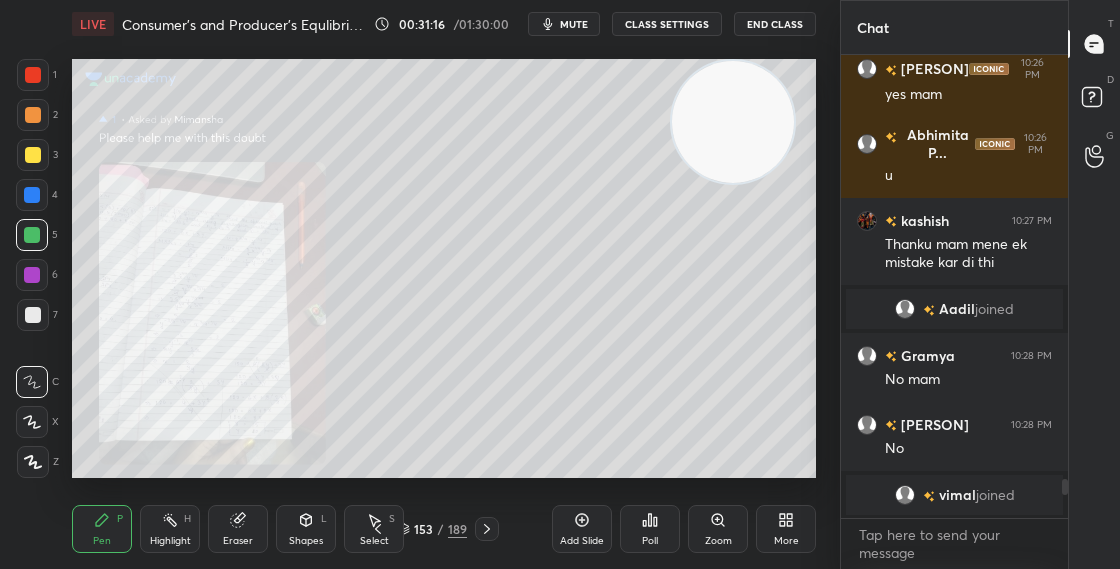 click on "T Messages (T) D Doubts (D) G Raise Hand (G)" at bounding box center [1094, 284] 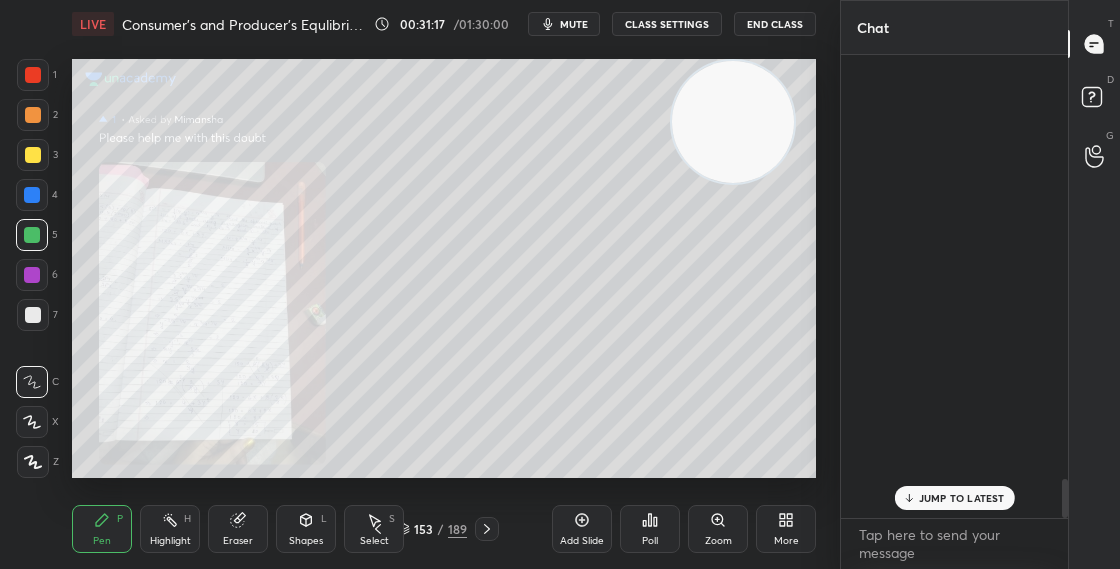 drag, startPoint x: 1065, startPoint y: 499, endPoint x: 1074, endPoint y: 510, distance: 14.21267 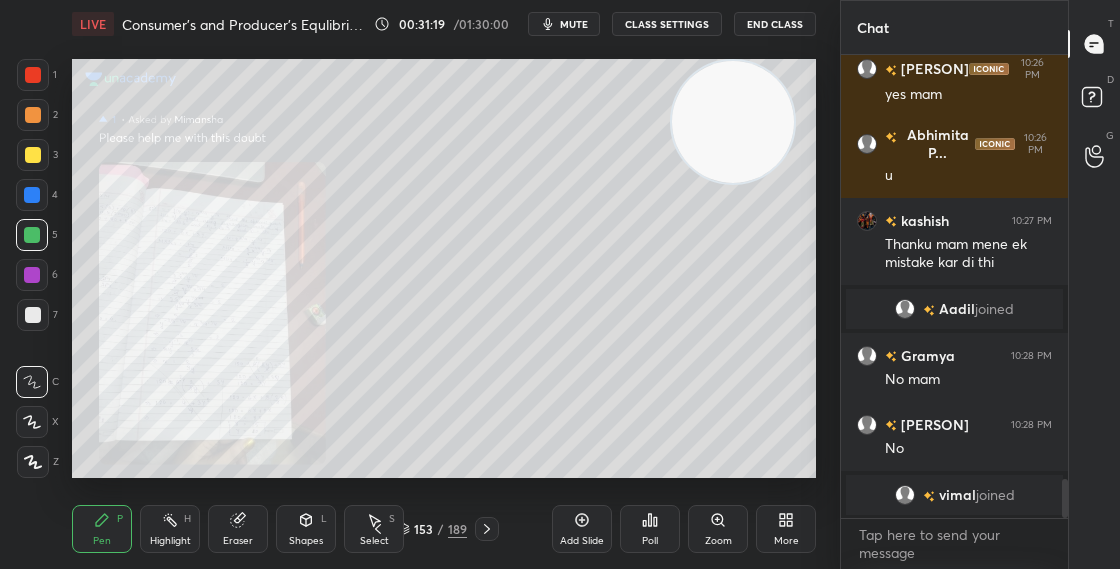 click on "153 / 189" at bounding box center [432, 529] 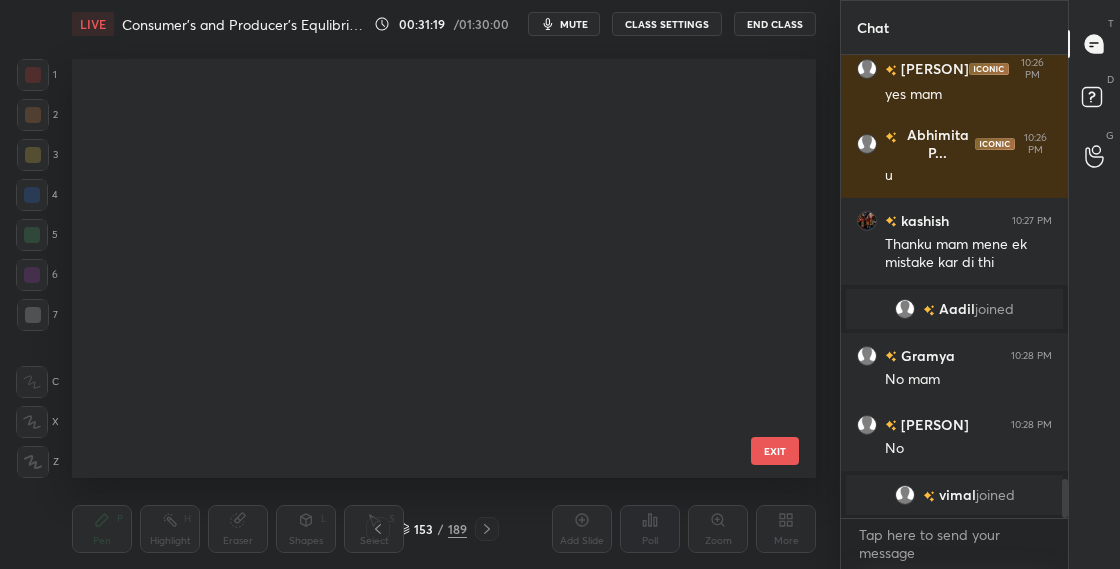 scroll, scrollTop: 5930, scrollLeft: 0, axis: vertical 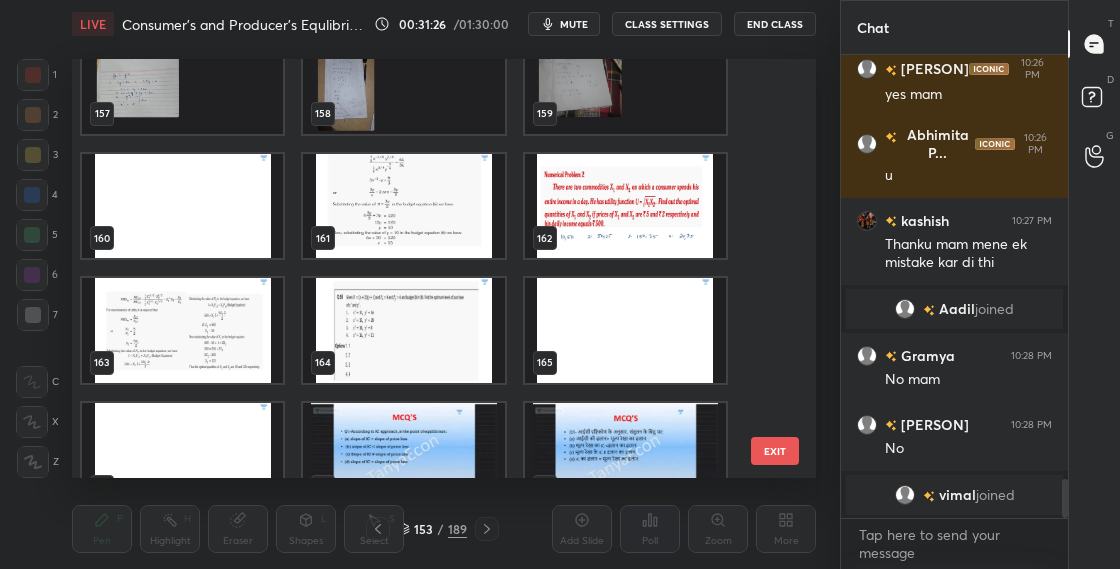 click at bounding box center (625, 206) 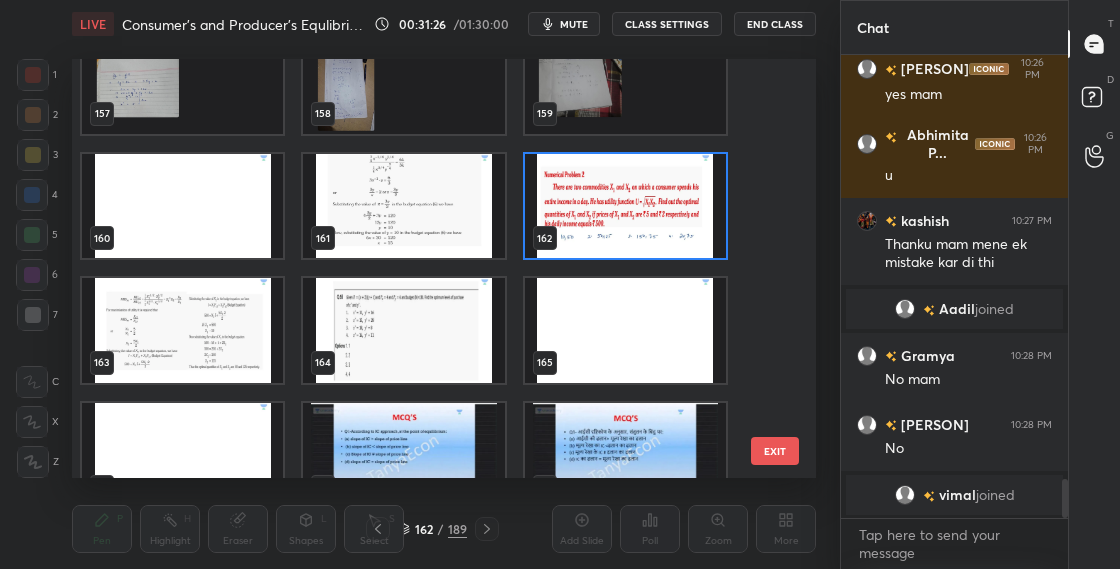 click at bounding box center (625, 206) 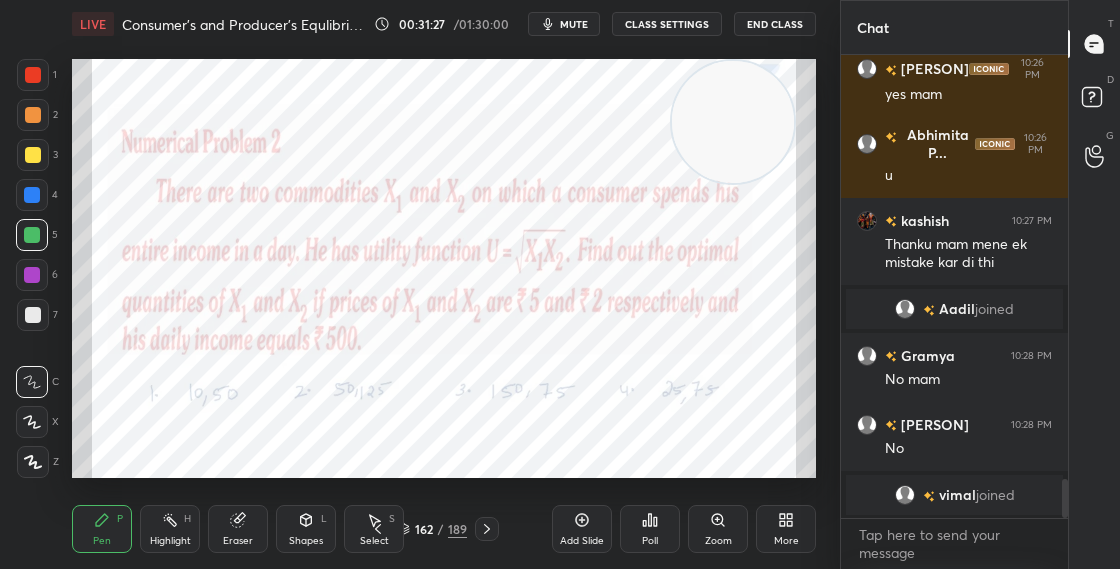 click at bounding box center [625, 206] 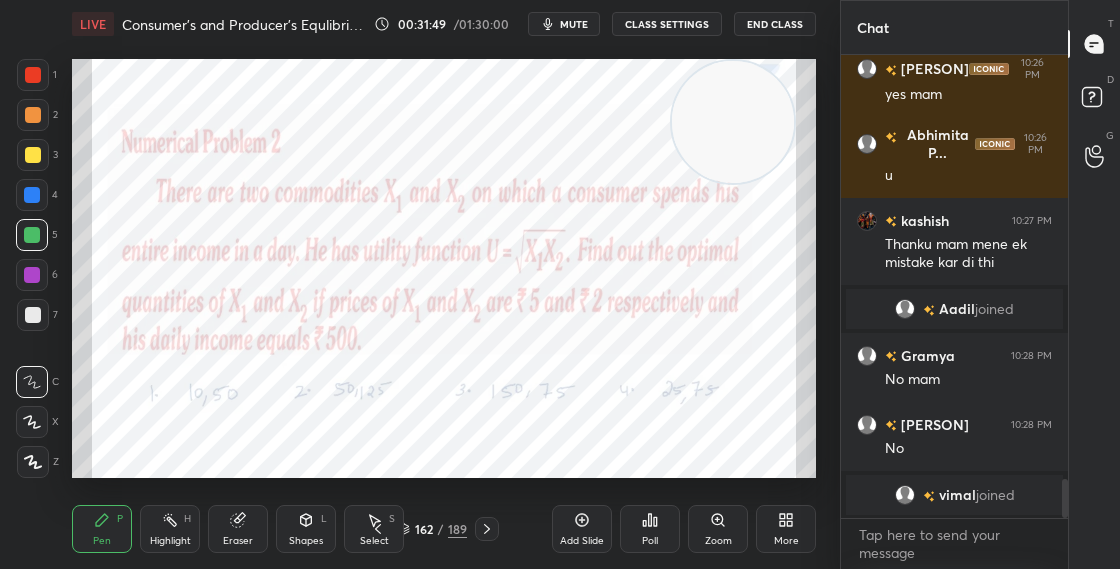 click at bounding box center [33, 75] 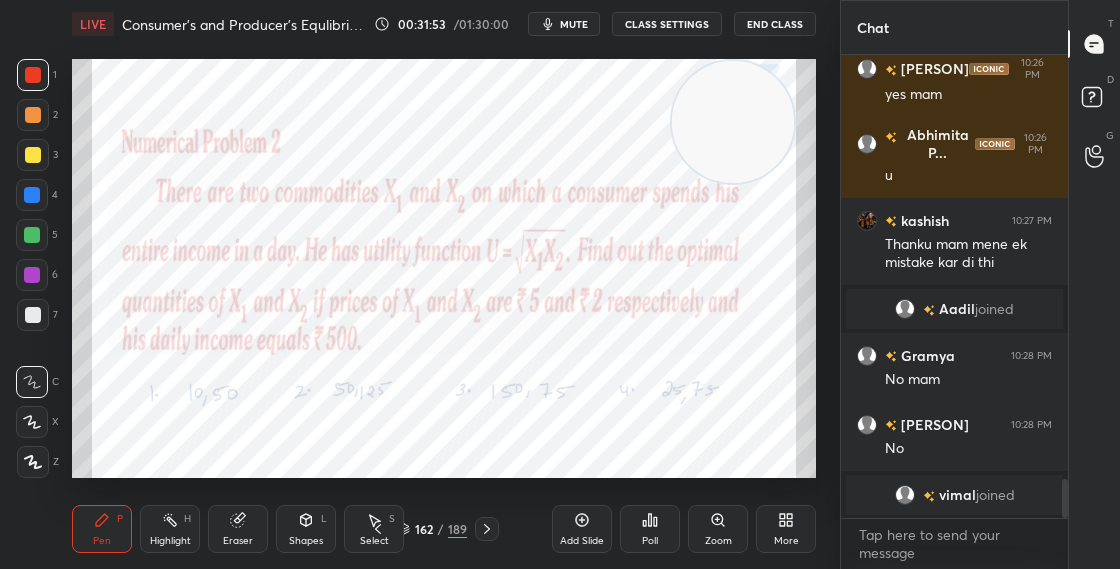 scroll, scrollTop: 5168, scrollLeft: 0, axis: vertical 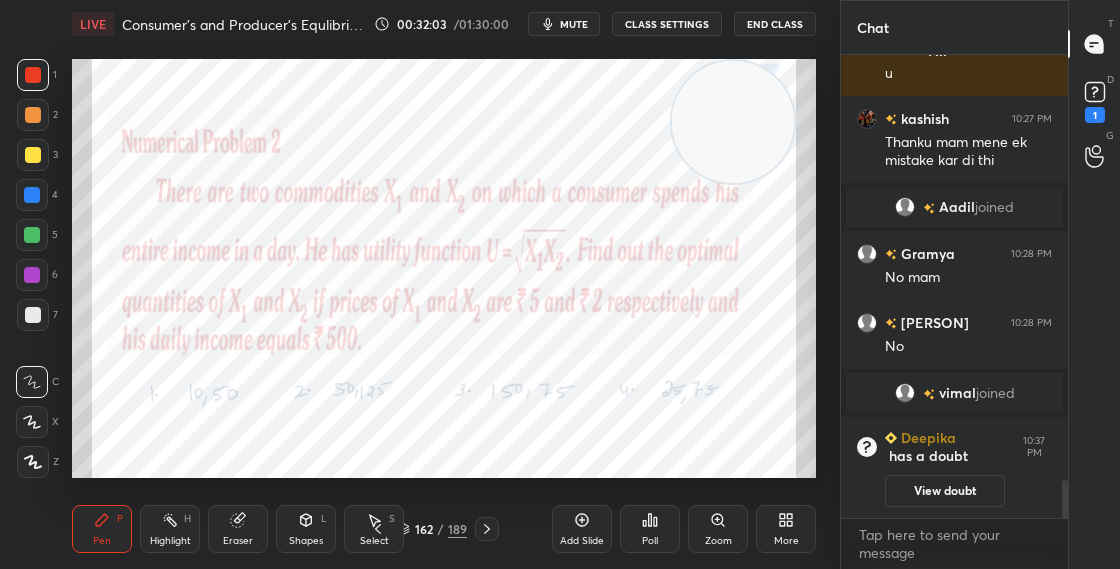 click 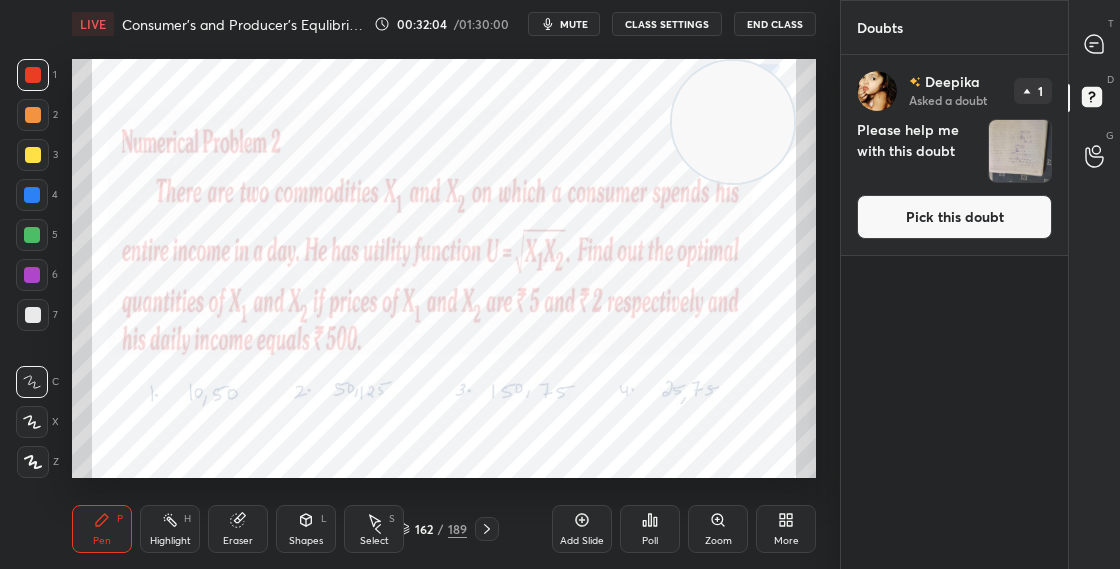 click on "Pick this doubt" at bounding box center [954, 217] 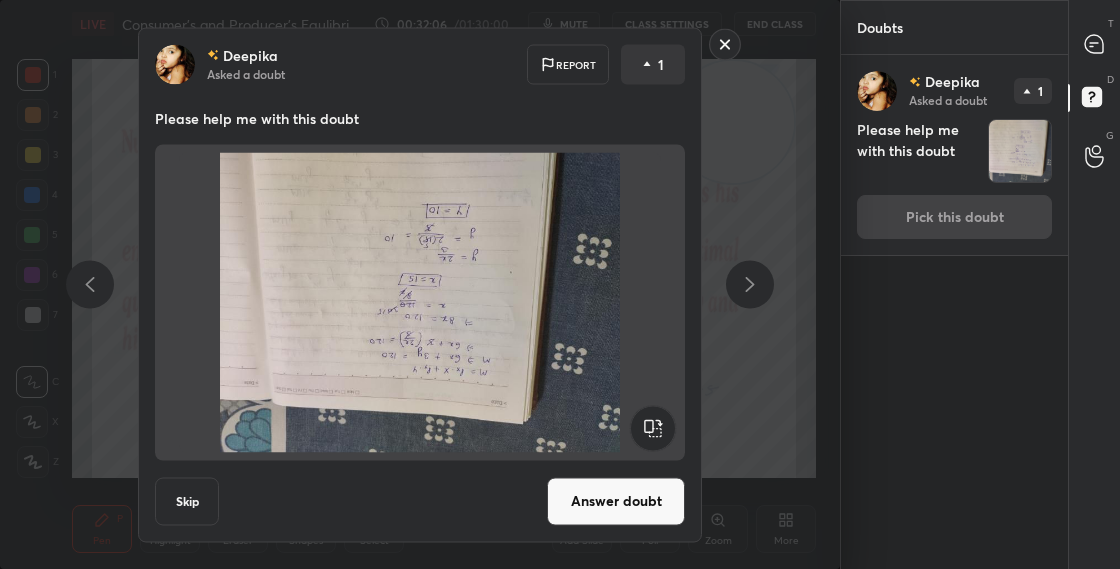 click 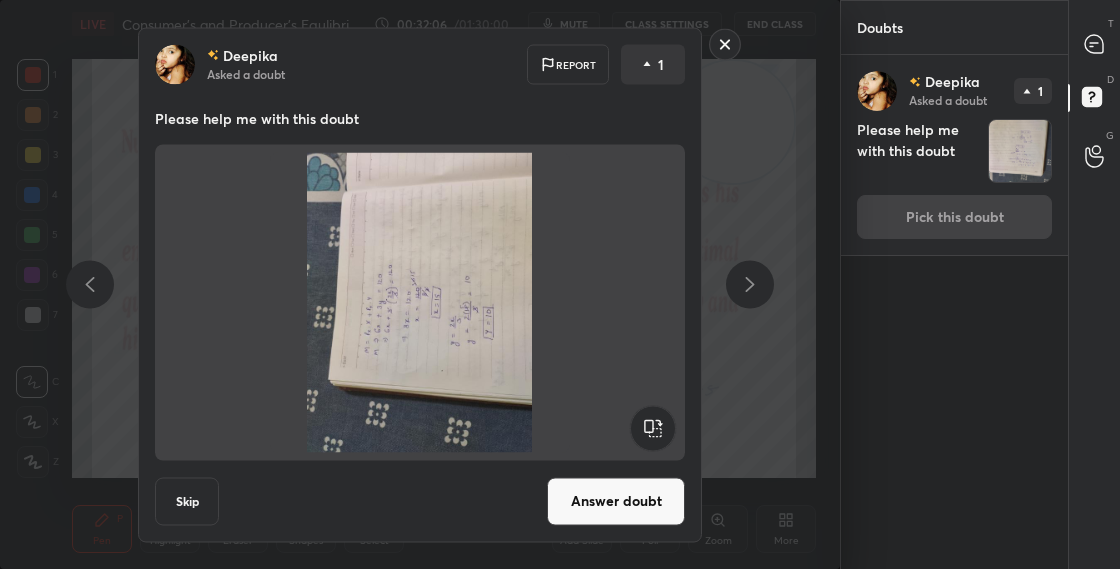 click 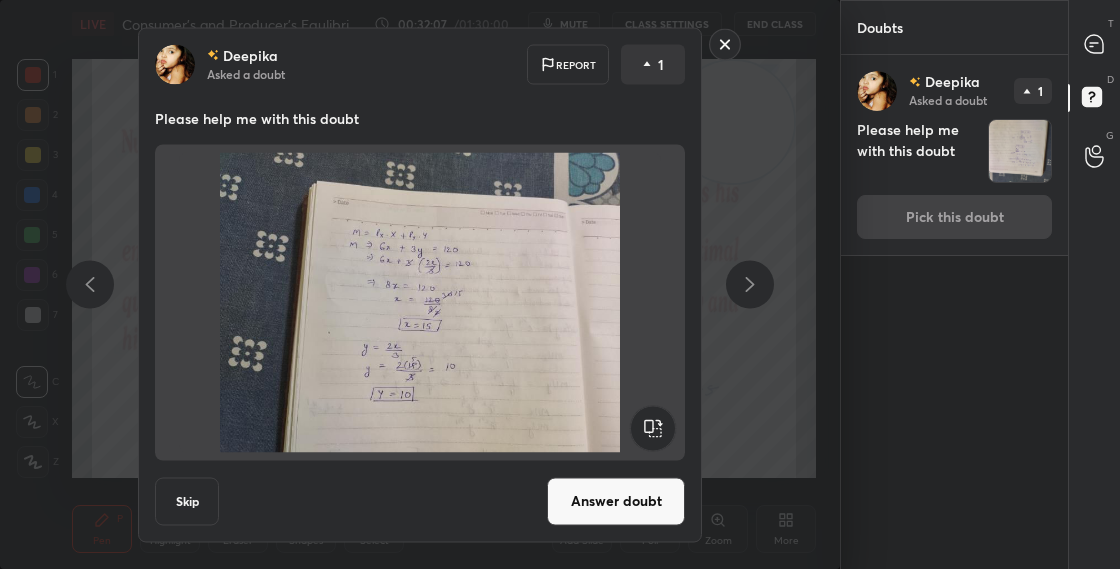 click on "Answer doubt" at bounding box center [616, 501] 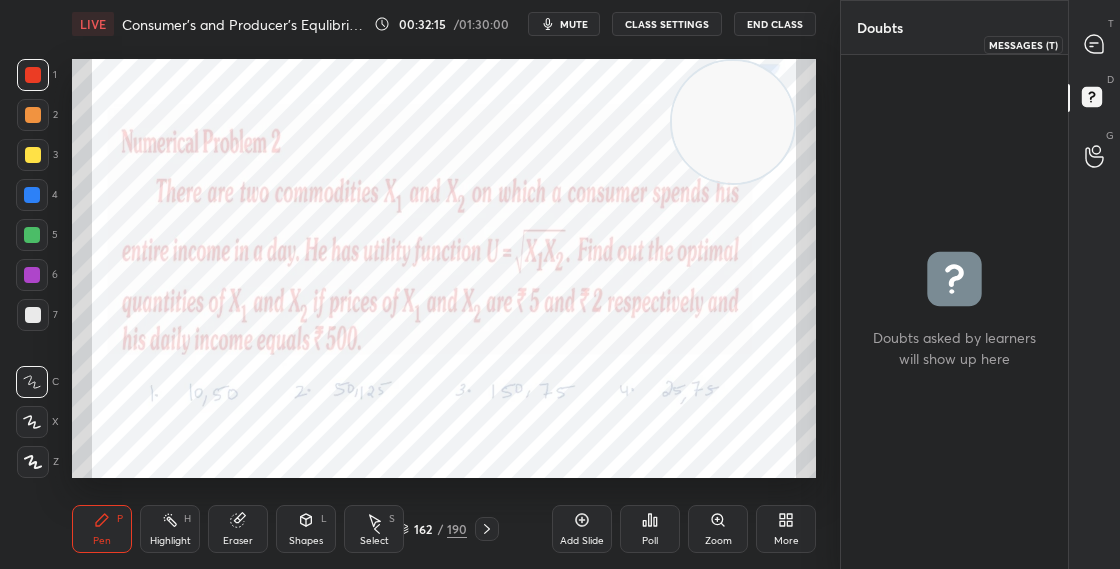 click 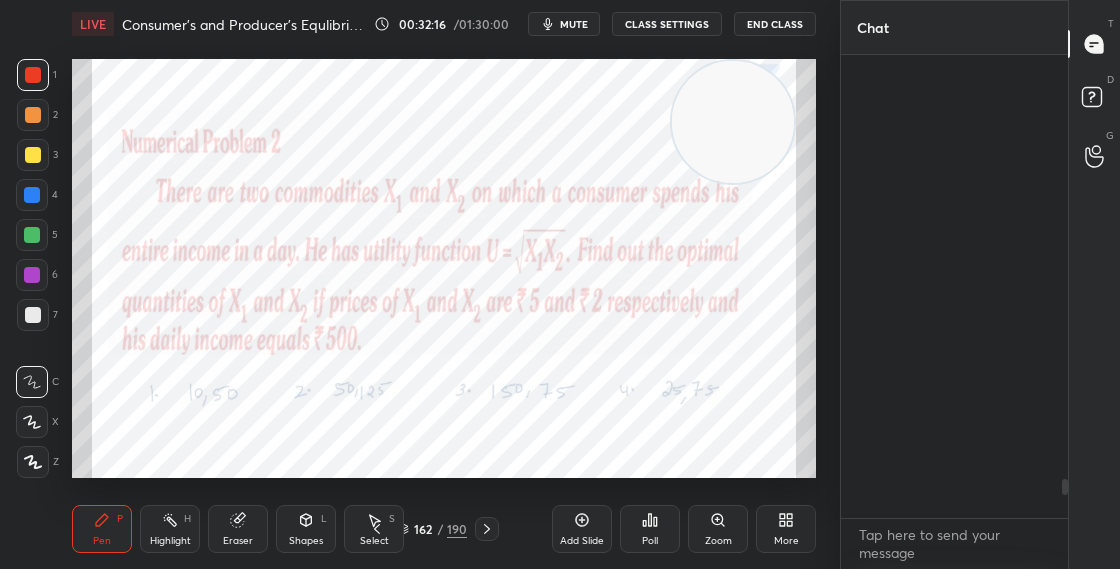 scroll, scrollTop: 4992, scrollLeft: 0, axis: vertical 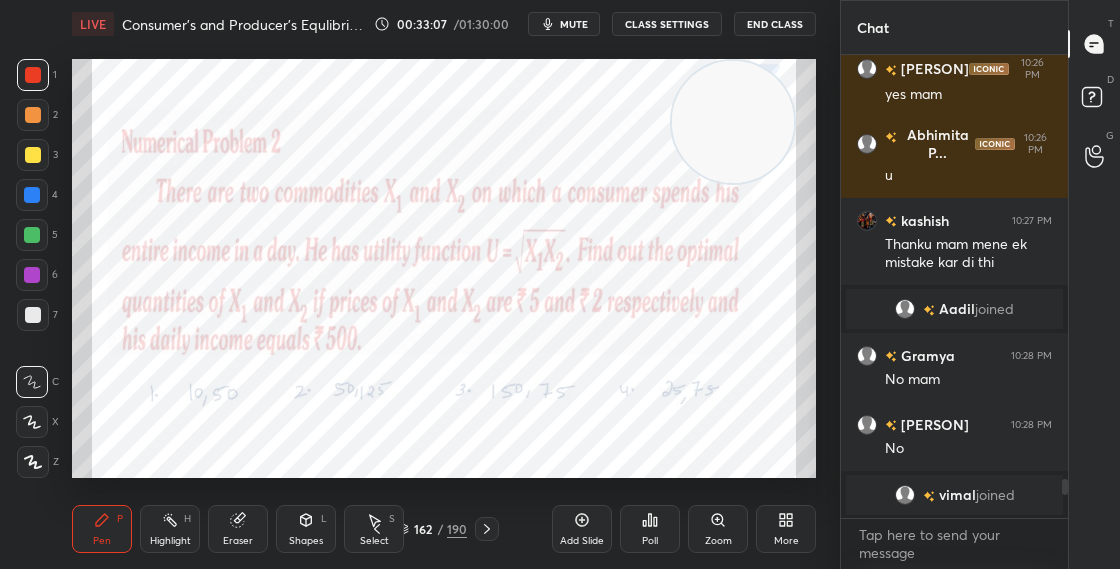 drag, startPoint x: 737, startPoint y: 166, endPoint x: 729, endPoint y: 239, distance: 73.43705 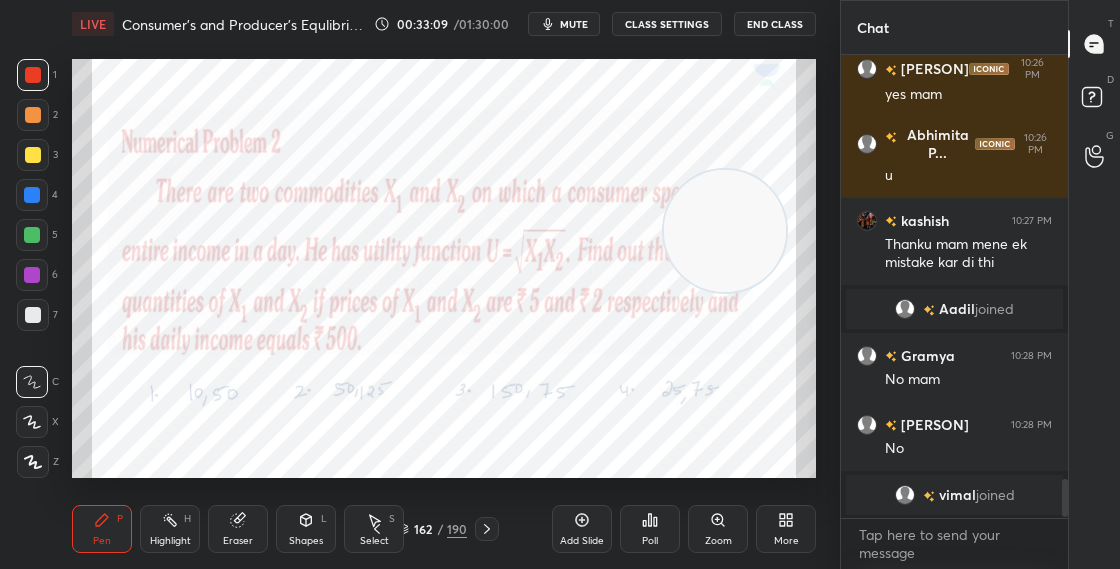 scroll, scrollTop: 5079, scrollLeft: 0, axis: vertical 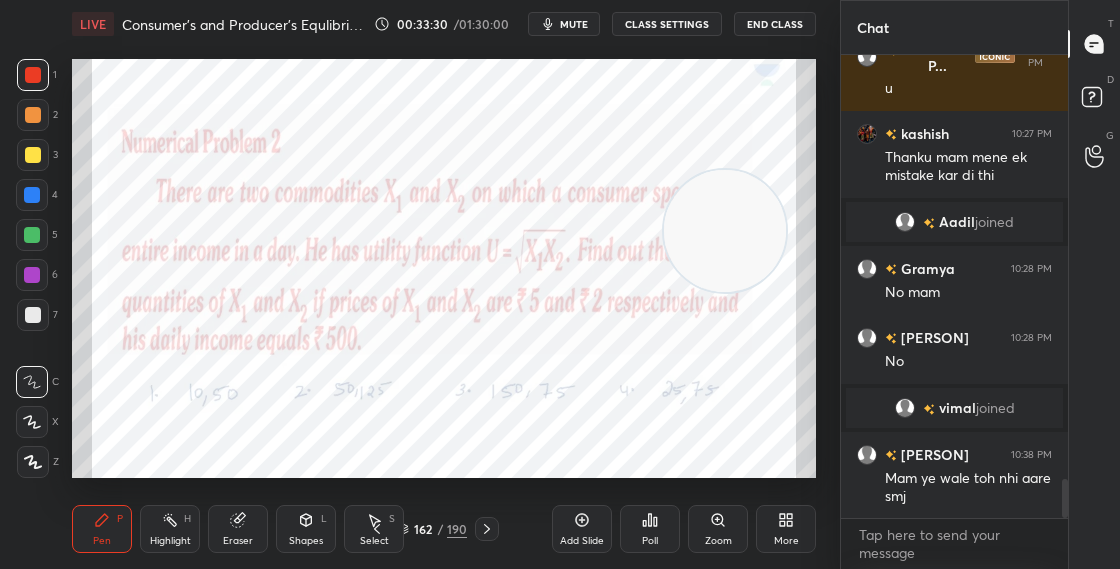 click on "162 / 190" at bounding box center (432, 529) 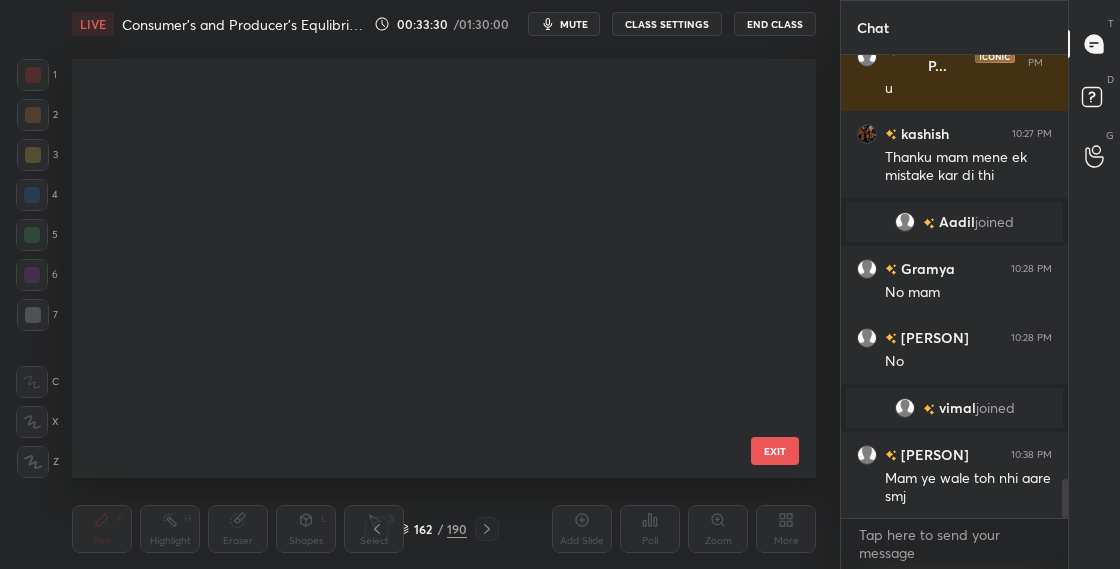 scroll, scrollTop: 6304, scrollLeft: 0, axis: vertical 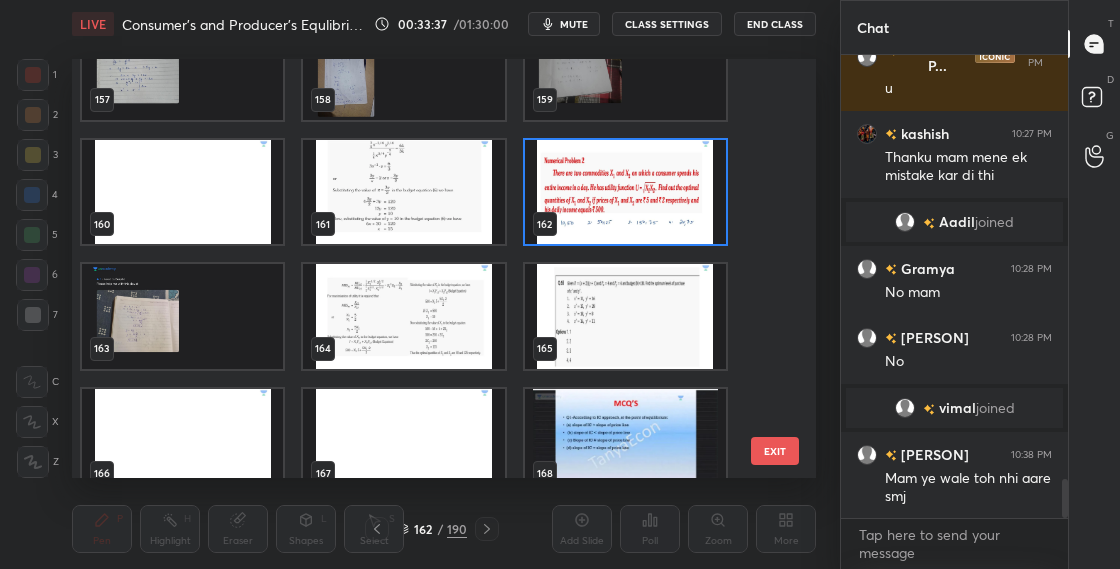 click at bounding box center (625, 192) 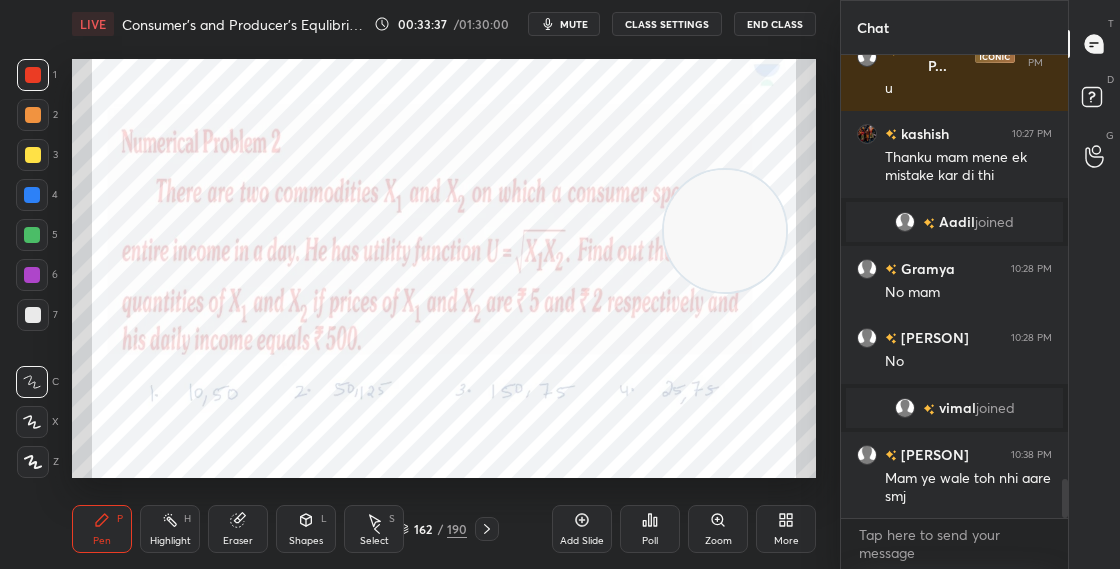 click at bounding box center [625, 192] 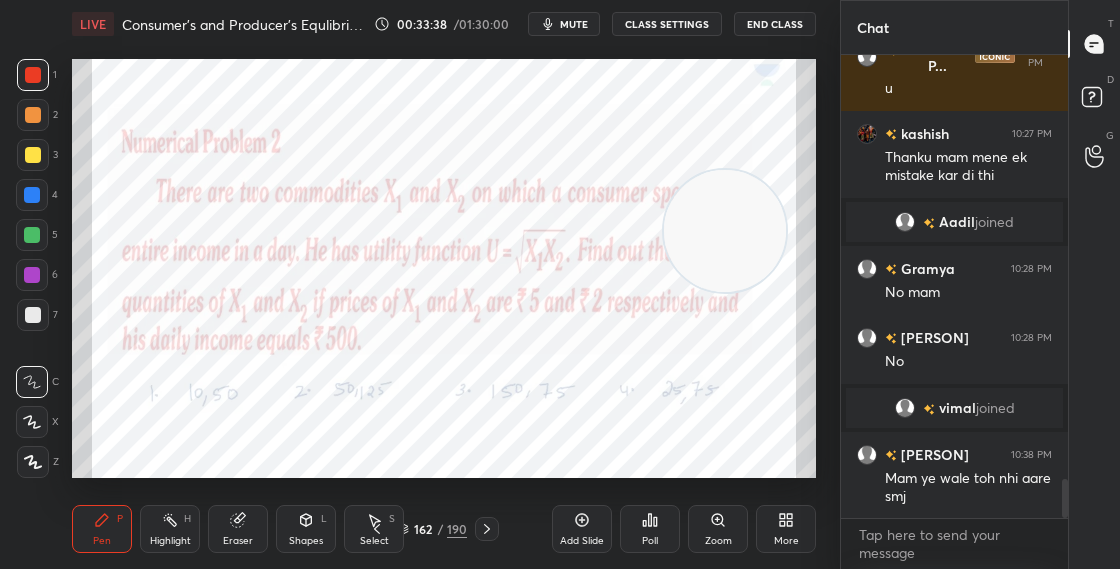 scroll, scrollTop: 0, scrollLeft: 0, axis: both 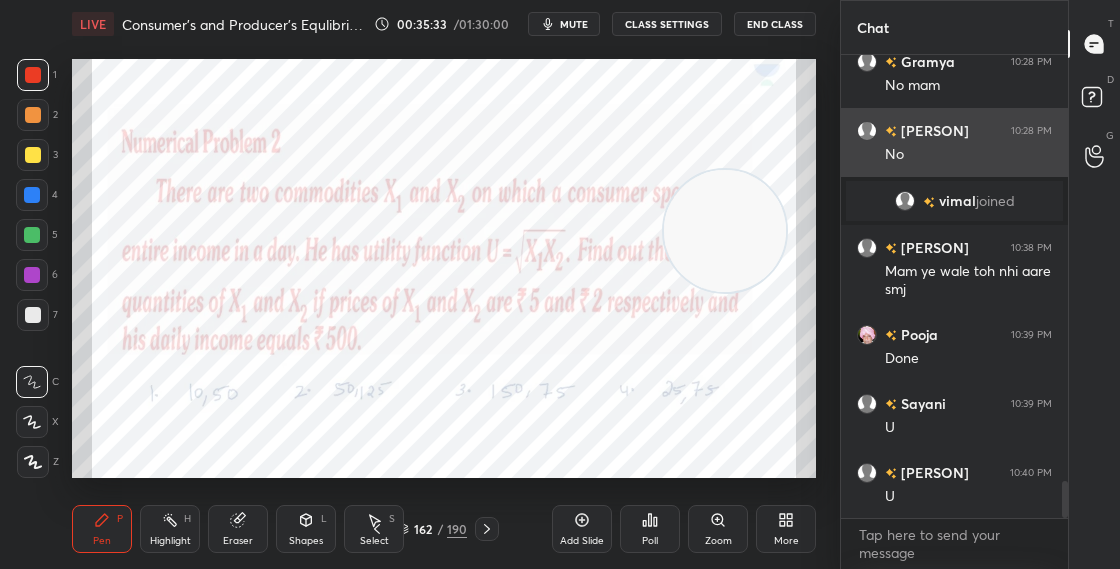 click at bounding box center [871, 131] 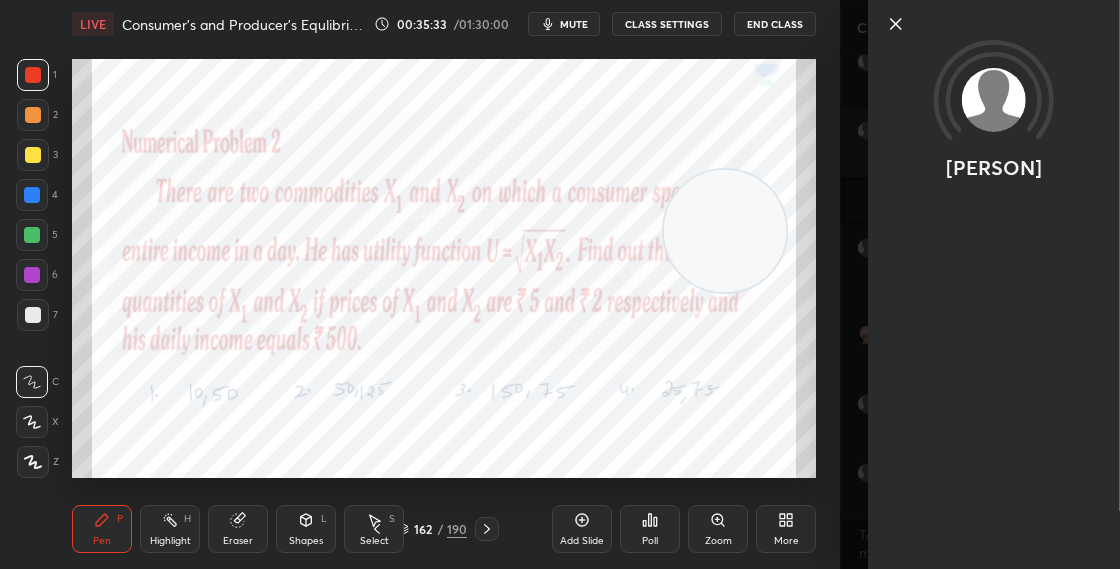 scroll, scrollTop: 5355, scrollLeft: 0, axis: vertical 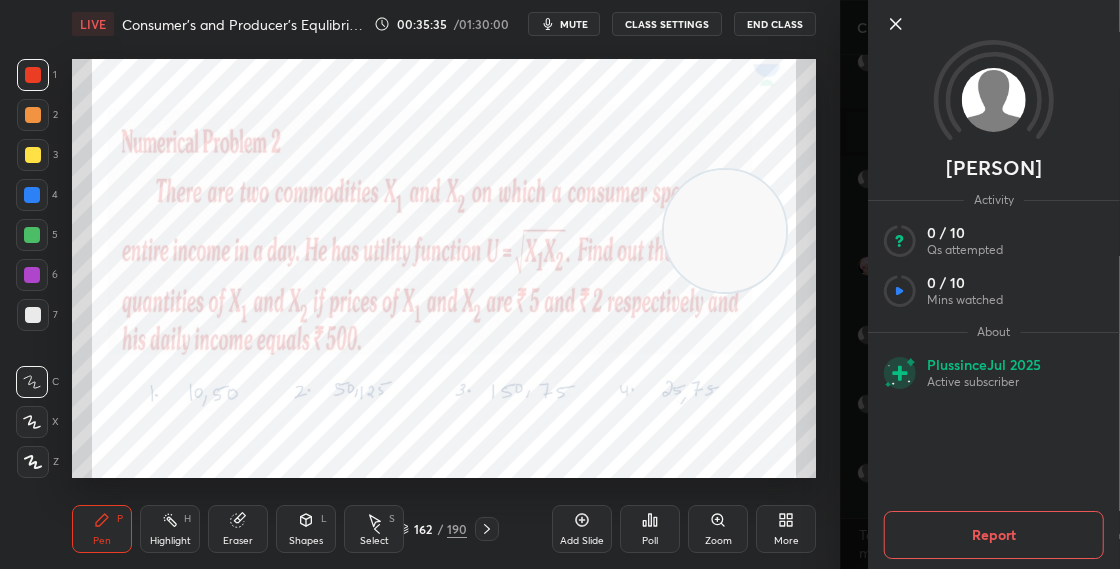click 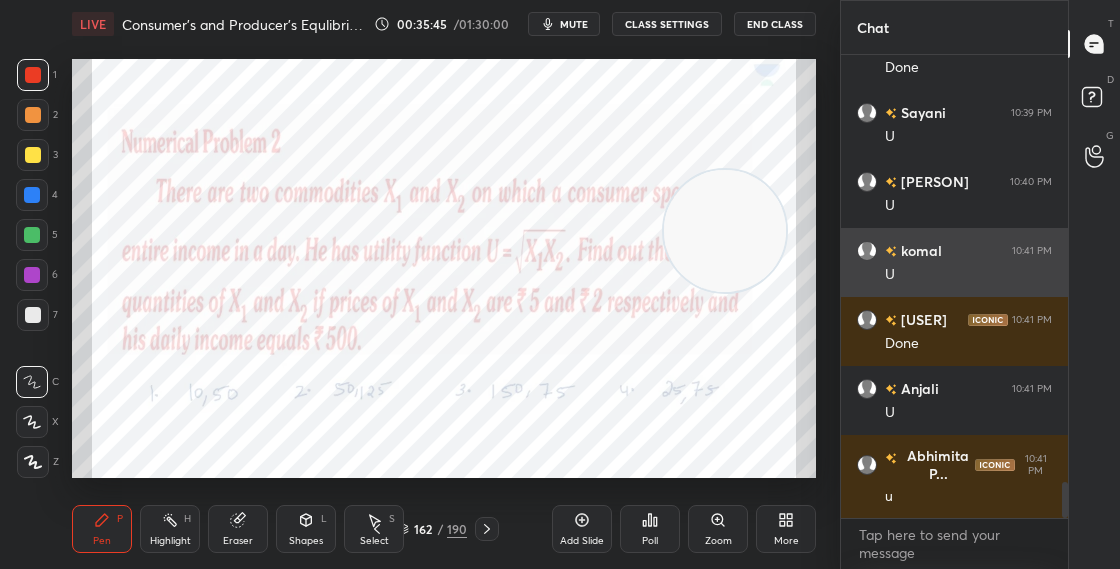 scroll, scrollTop: 5646, scrollLeft: 0, axis: vertical 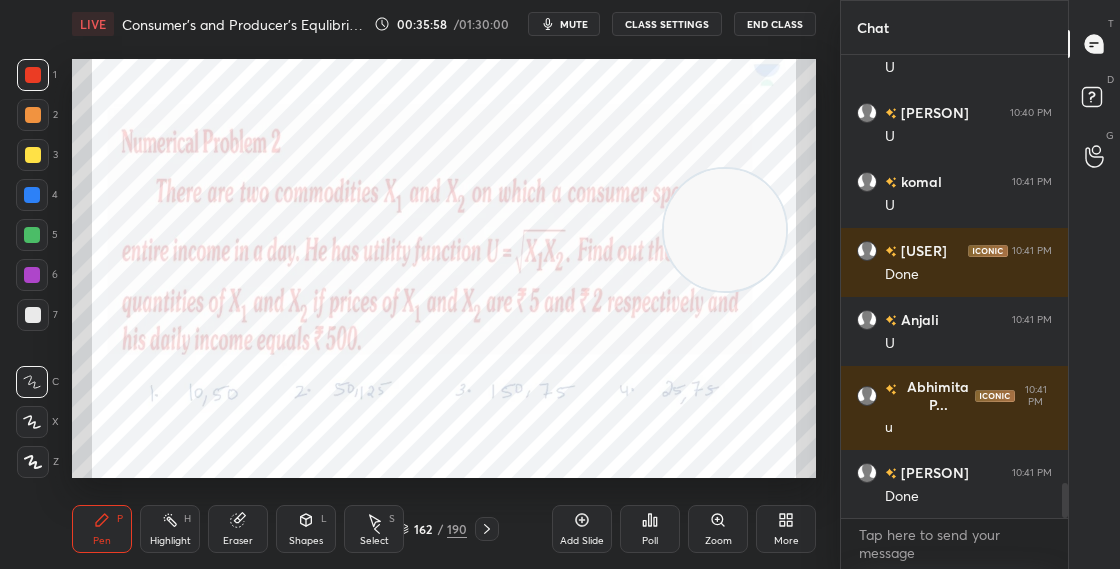 drag, startPoint x: 747, startPoint y: 235, endPoint x: 754, endPoint y: 135, distance: 100.2447 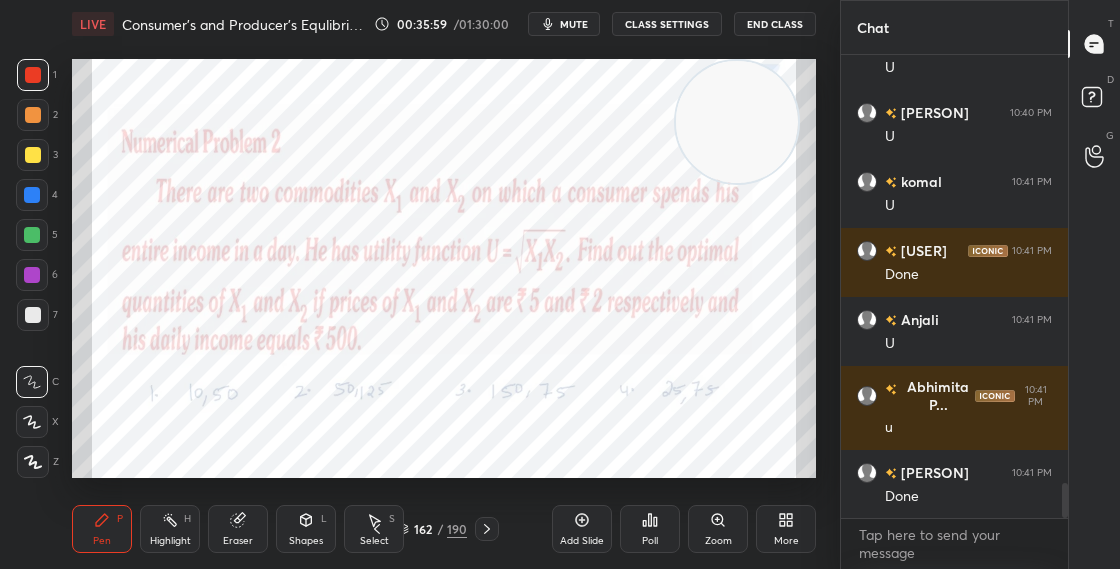 click at bounding box center [737, 122] 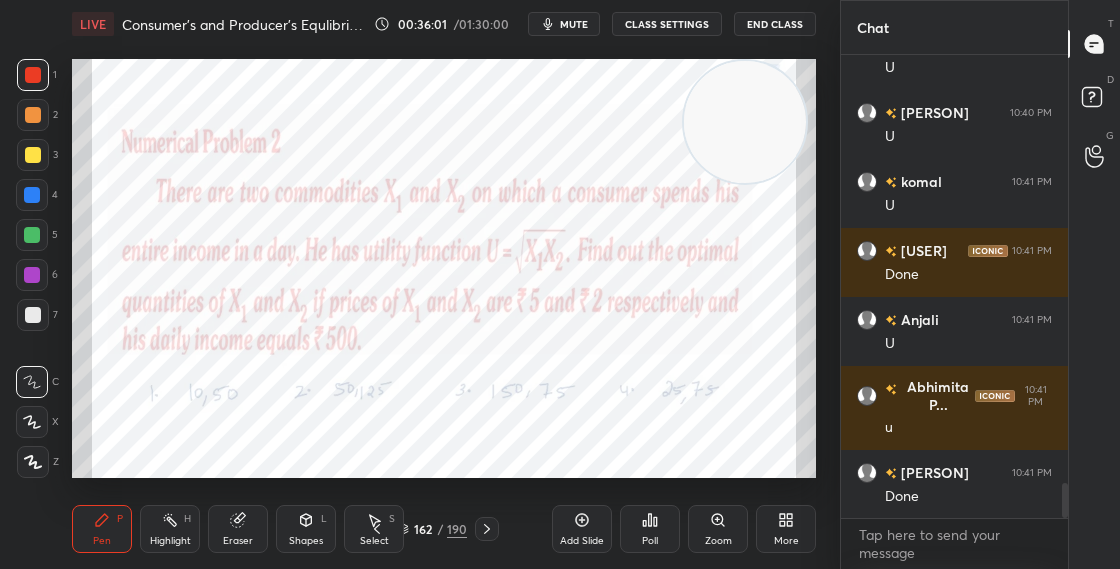 click 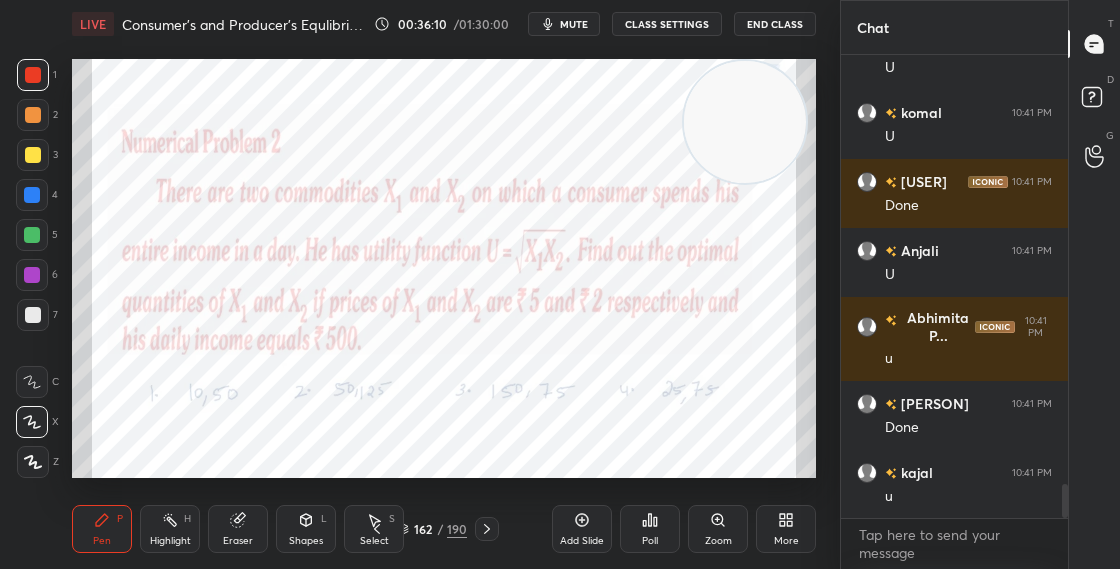 scroll, scrollTop: 5784, scrollLeft: 0, axis: vertical 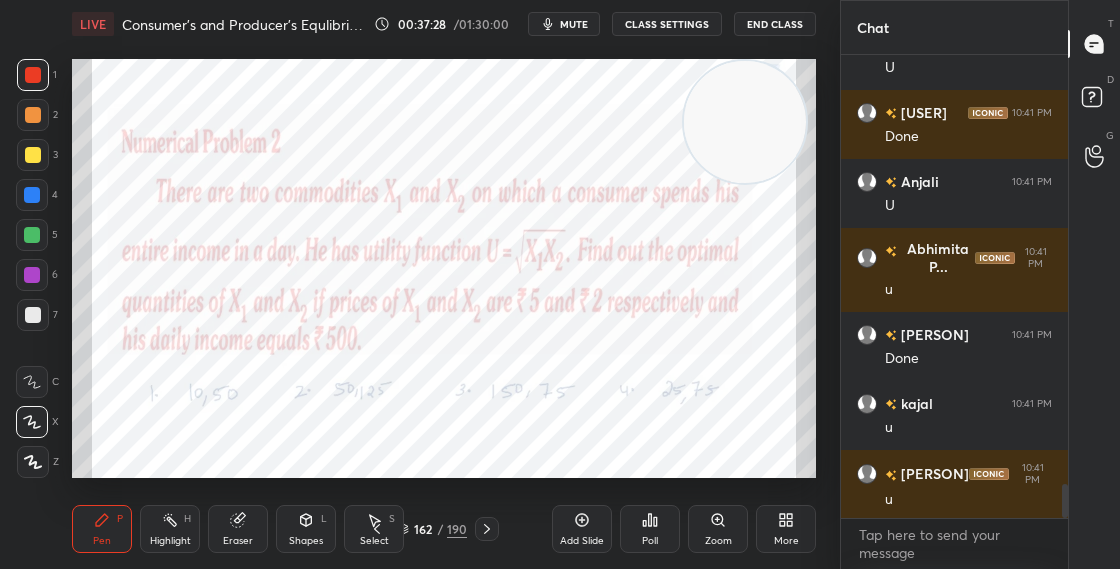 click on "162" at bounding box center [423, 529] 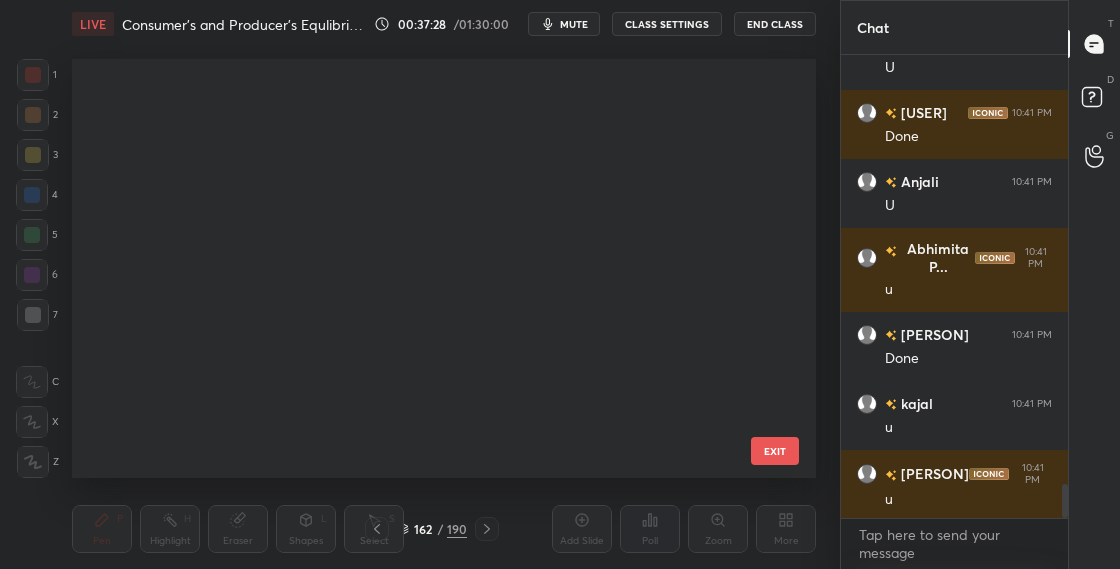 scroll, scrollTop: 6304, scrollLeft: 0, axis: vertical 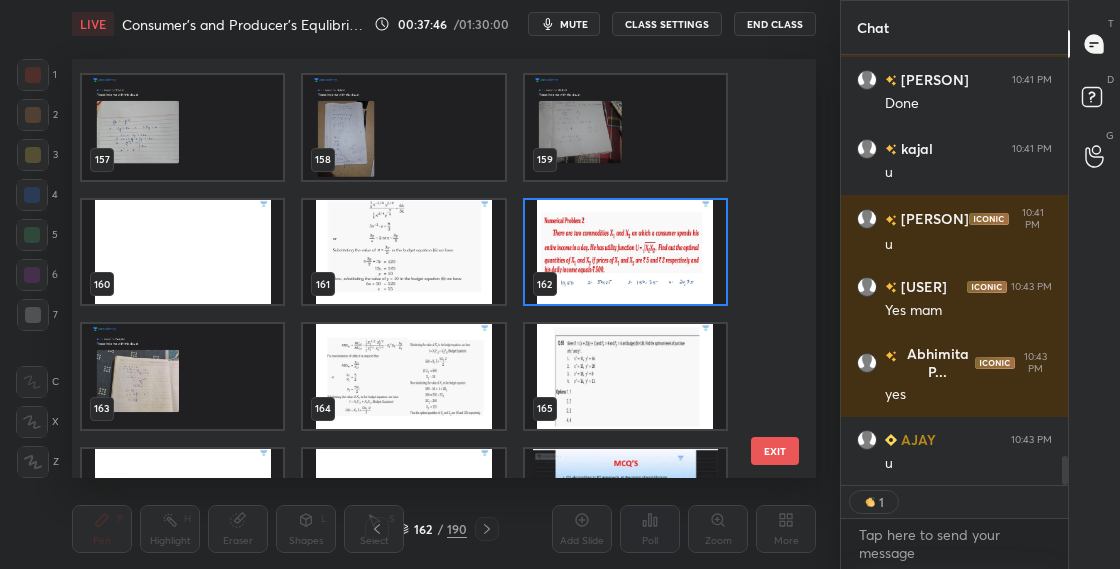 click on "162" at bounding box center [625, 252] 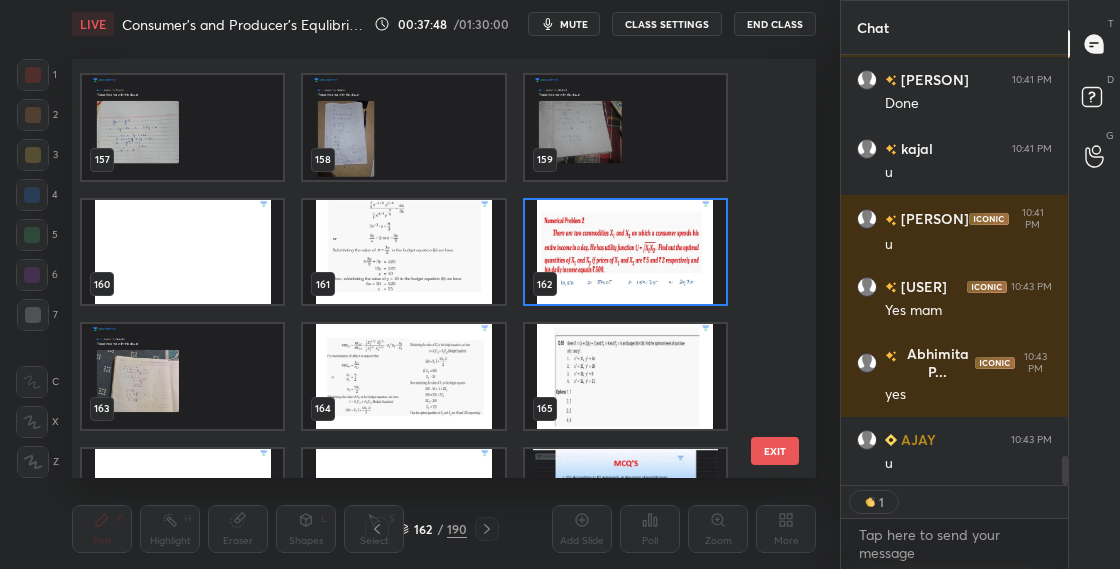 click at bounding box center [625, 252] 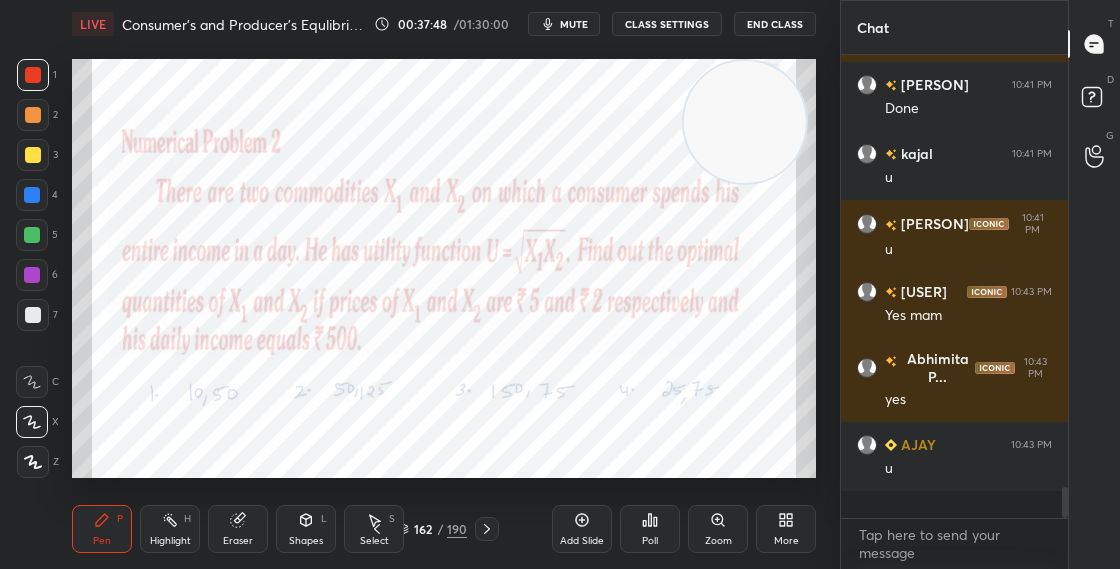 scroll, scrollTop: 7, scrollLeft: 7, axis: both 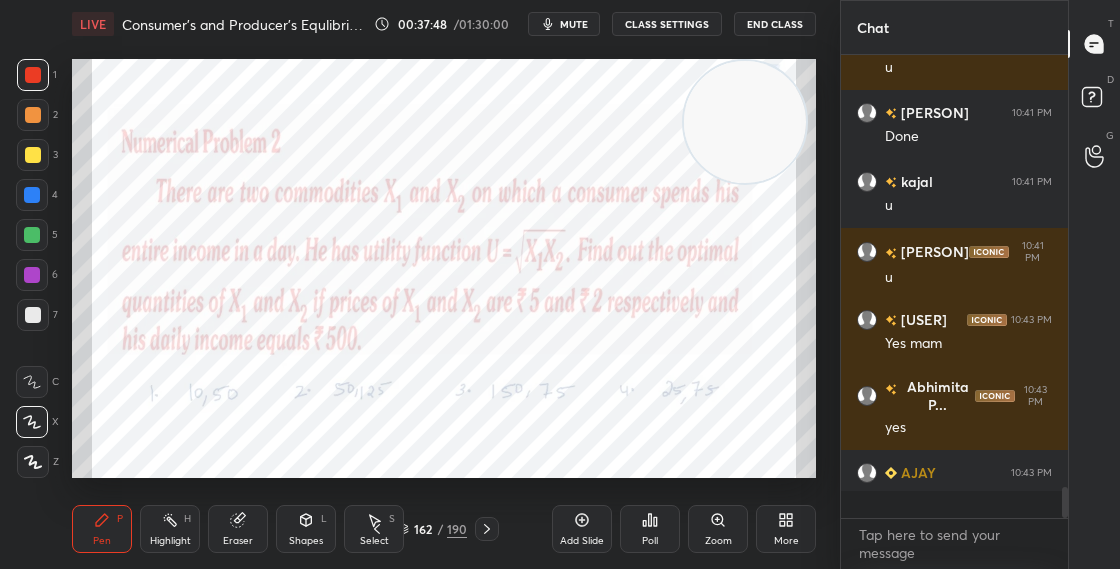 click at bounding box center [625, 252] 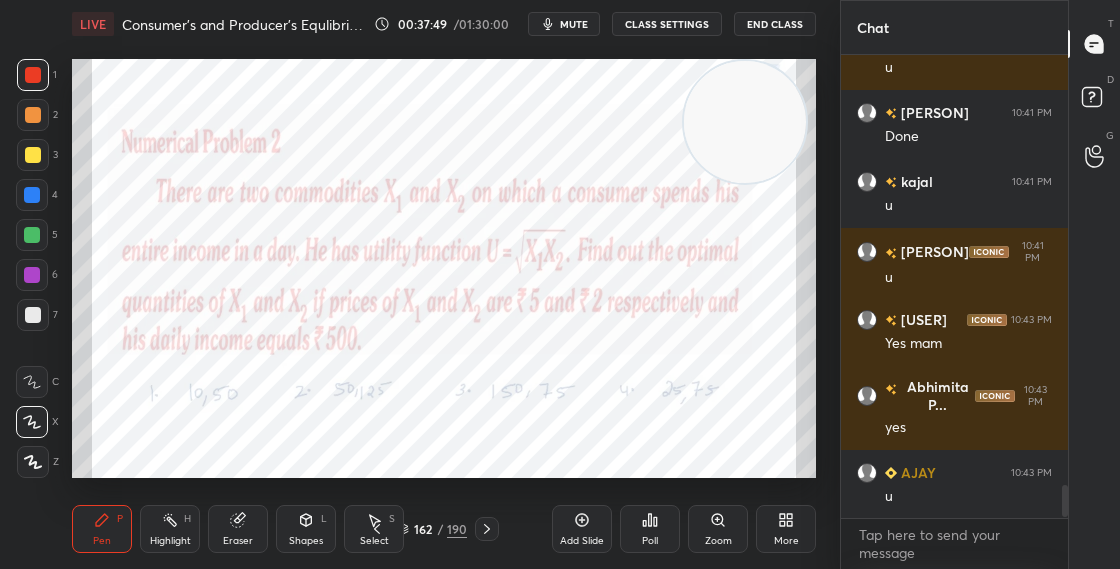 click on "Poll" at bounding box center (650, 529) 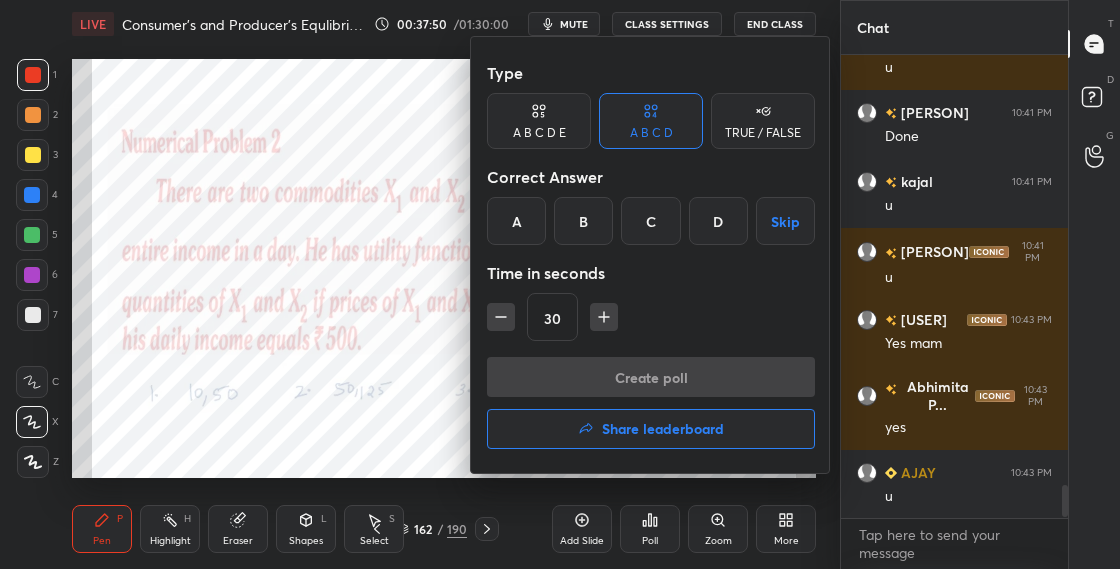 click on "B" at bounding box center [583, 221] 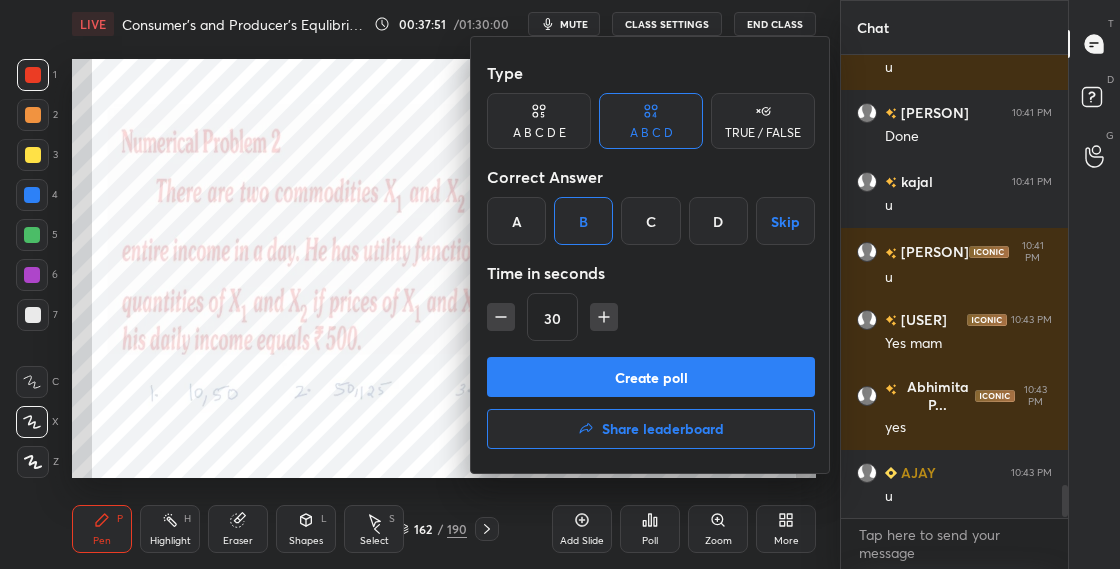 click on "Create poll" at bounding box center (651, 377) 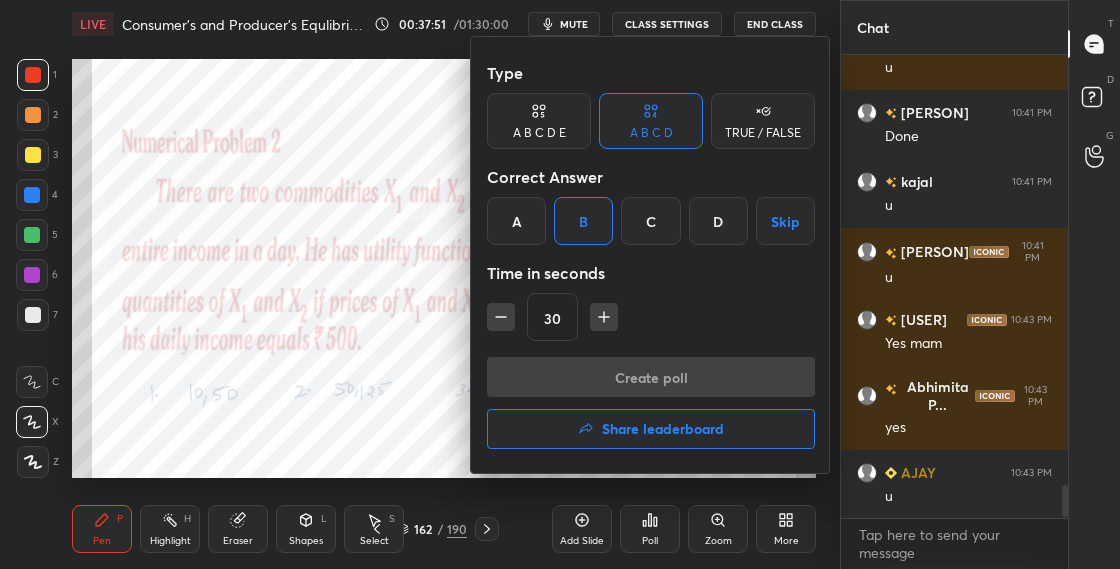 scroll, scrollTop: 415, scrollLeft: 221, axis: both 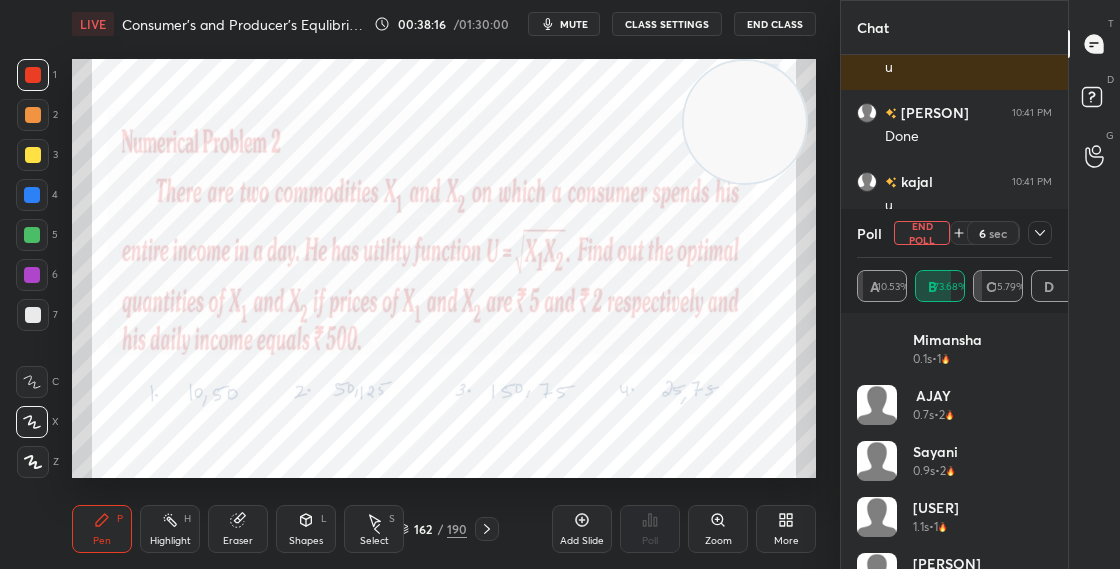 click on "Shapes L" at bounding box center [306, 529] 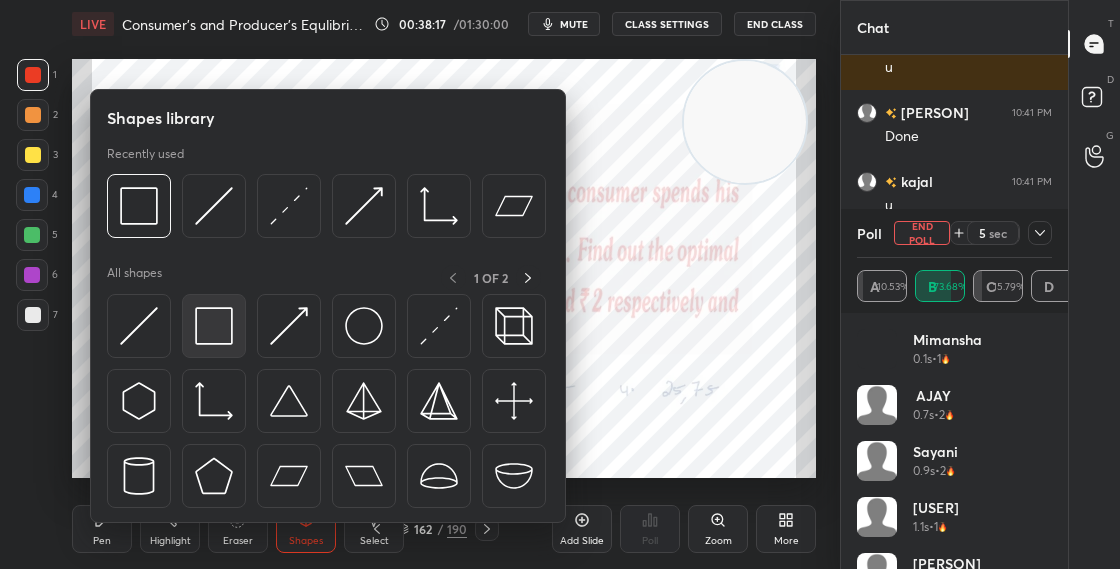 click at bounding box center (214, 326) 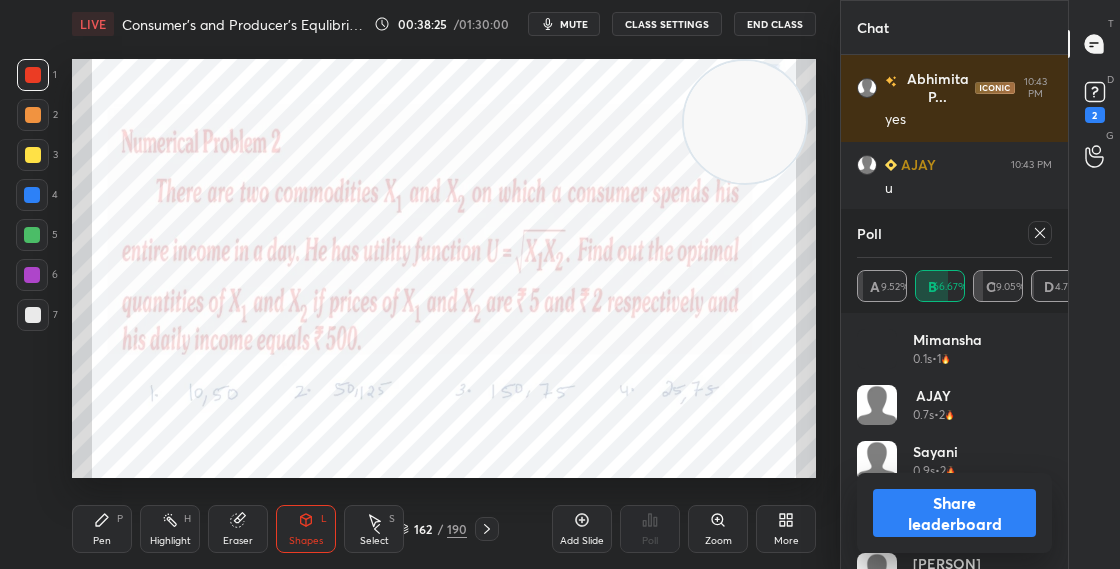 scroll, scrollTop: 5944, scrollLeft: 0, axis: vertical 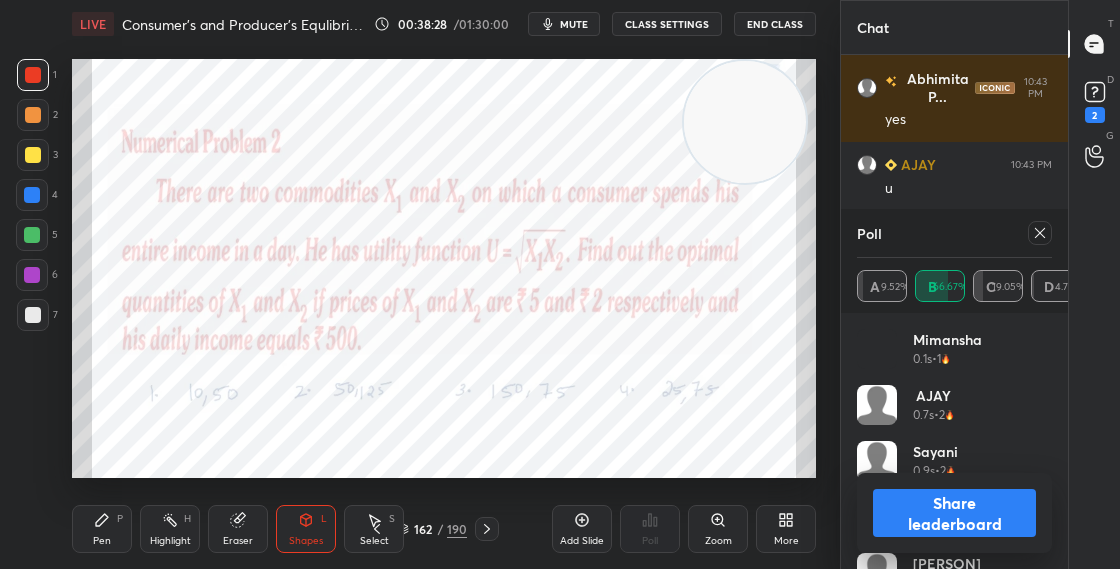 click on "Share leaderboard" at bounding box center [954, 513] 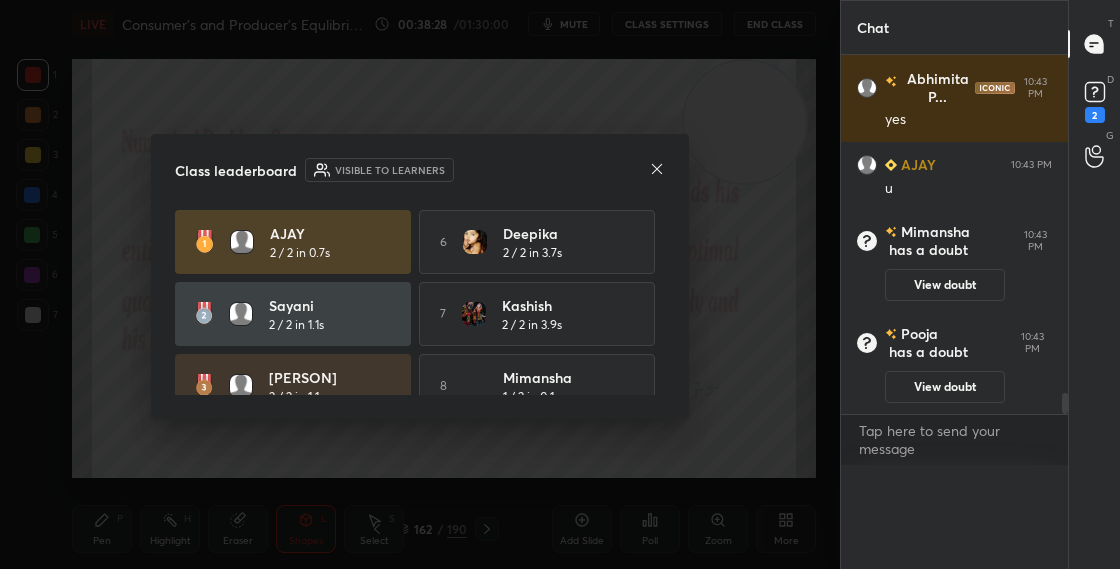 scroll, scrollTop: 0, scrollLeft: 0, axis: both 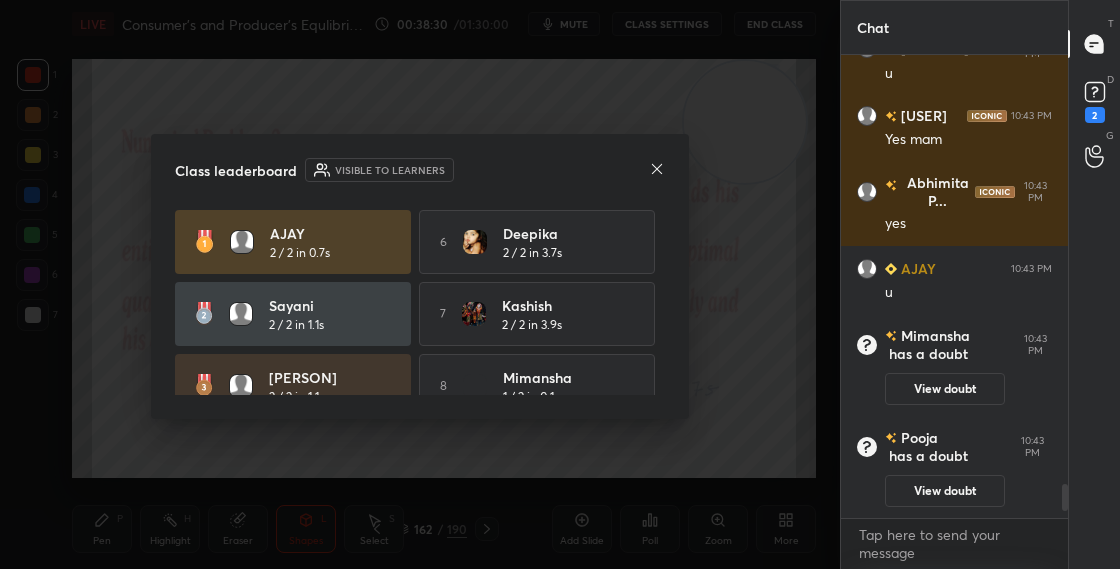 click 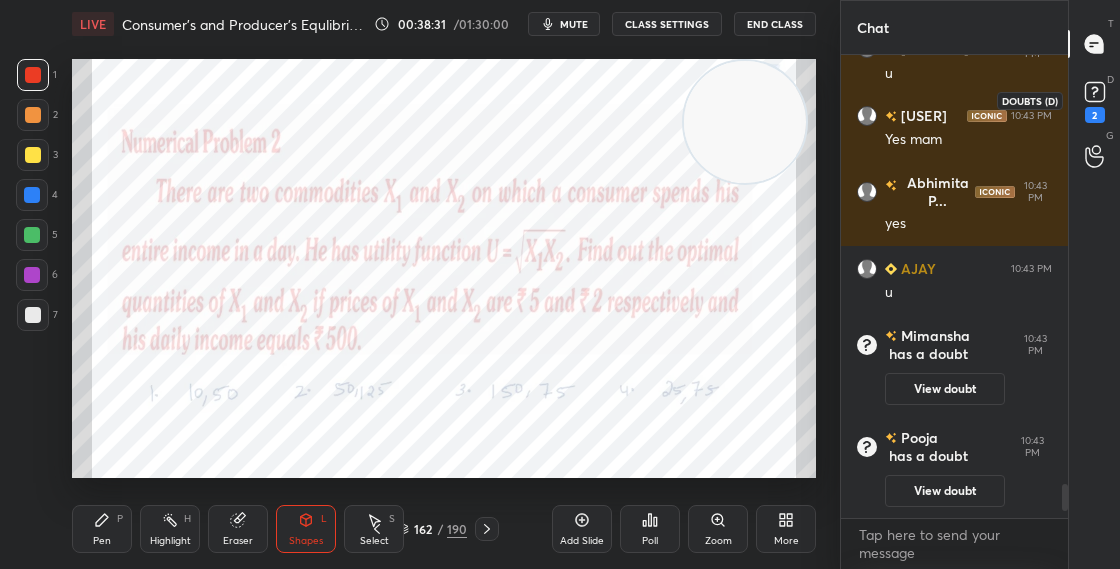 click 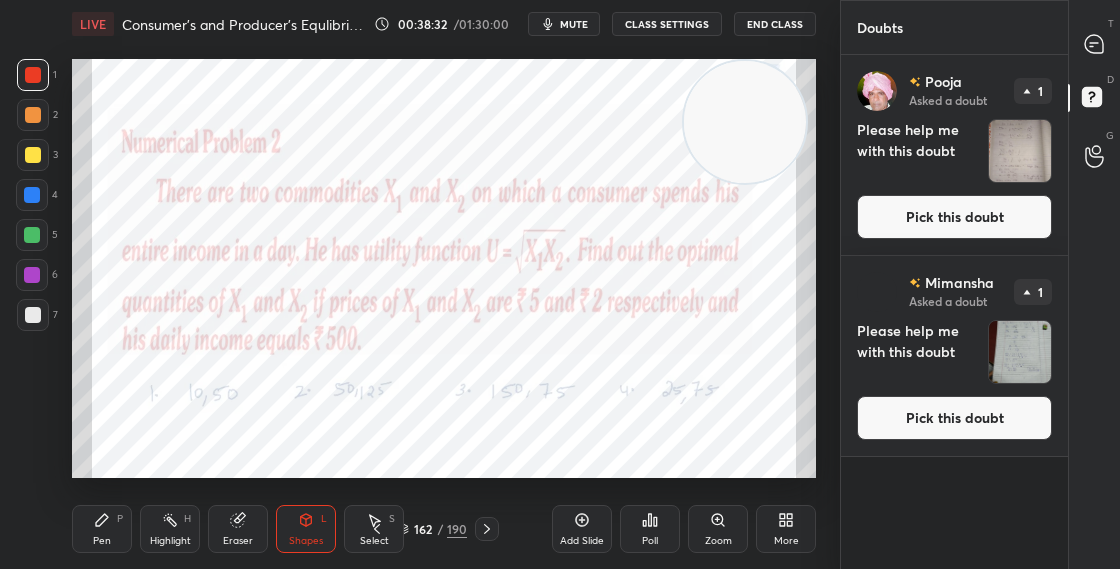 click on "Pick this doubt" at bounding box center (954, 217) 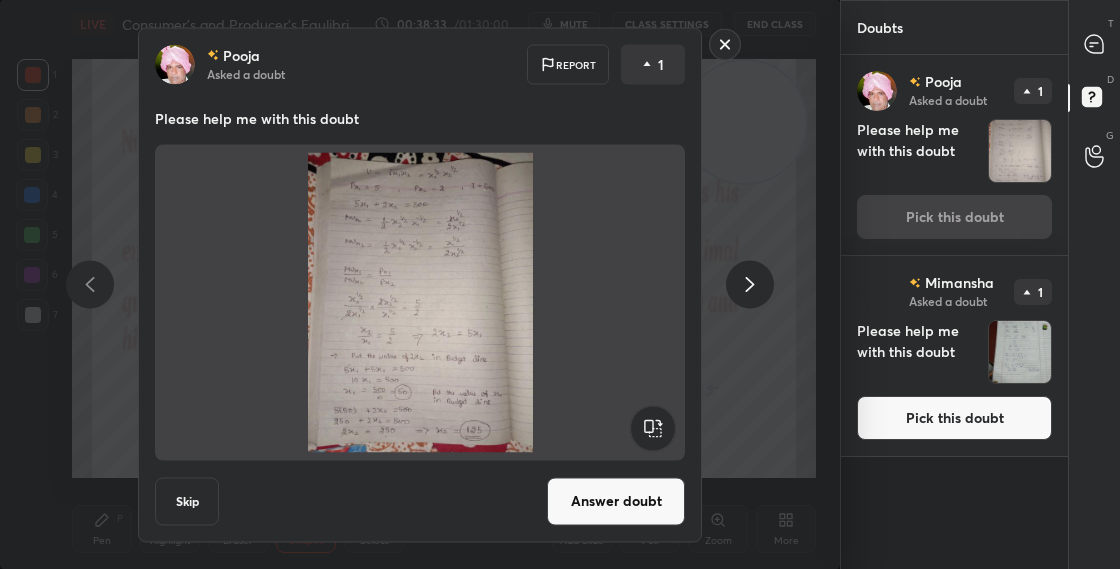 click on "Answer doubt" at bounding box center [616, 501] 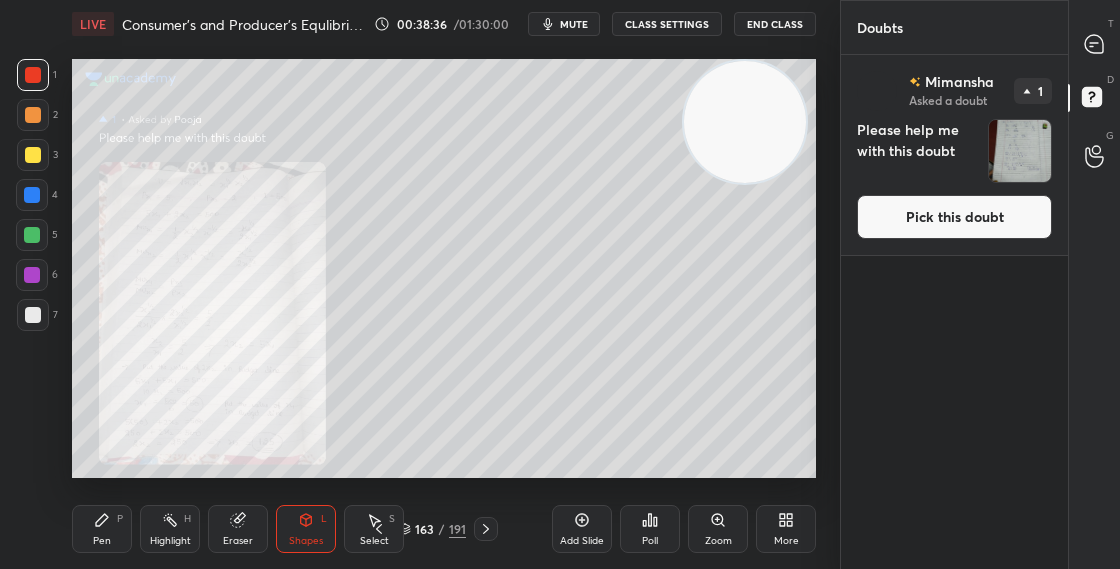 click on "Zoom" at bounding box center (718, 529) 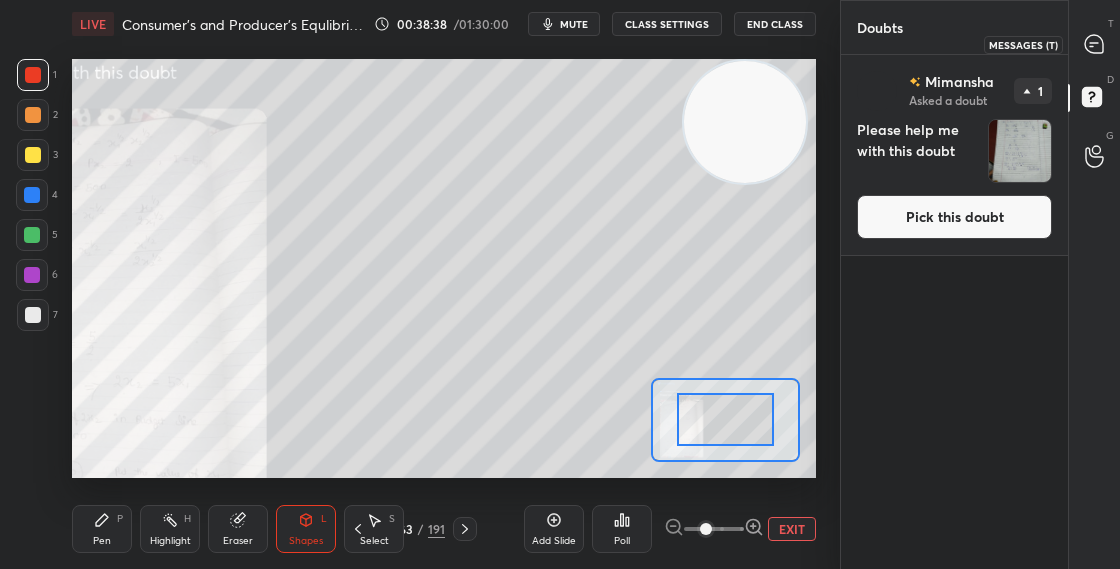 click 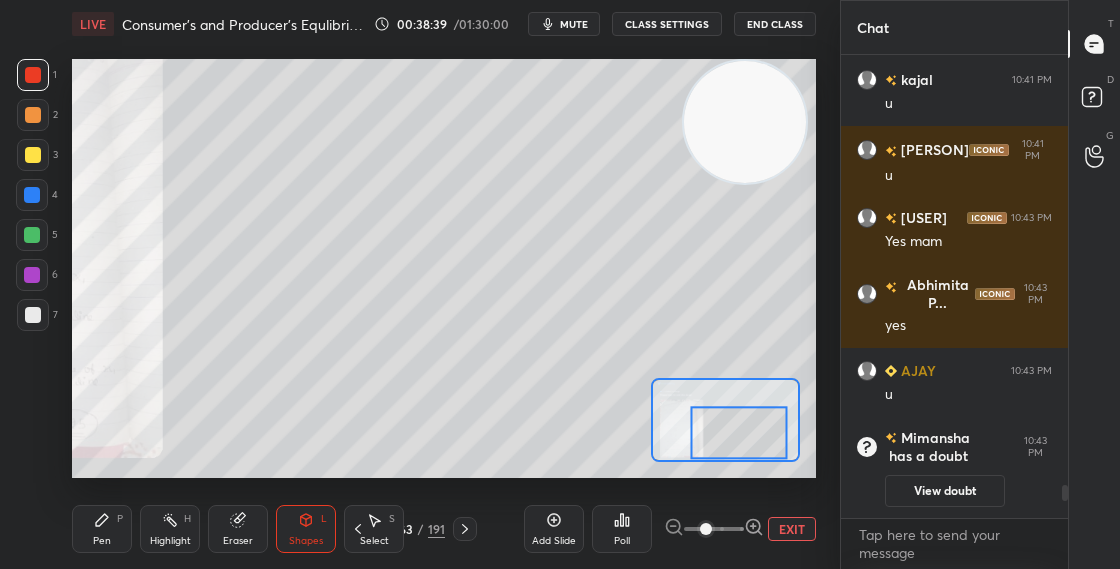drag, startPoint x: 729, startPoint y: 429, endPoint x: 692, endPoint y: 434, distance: 37.336308 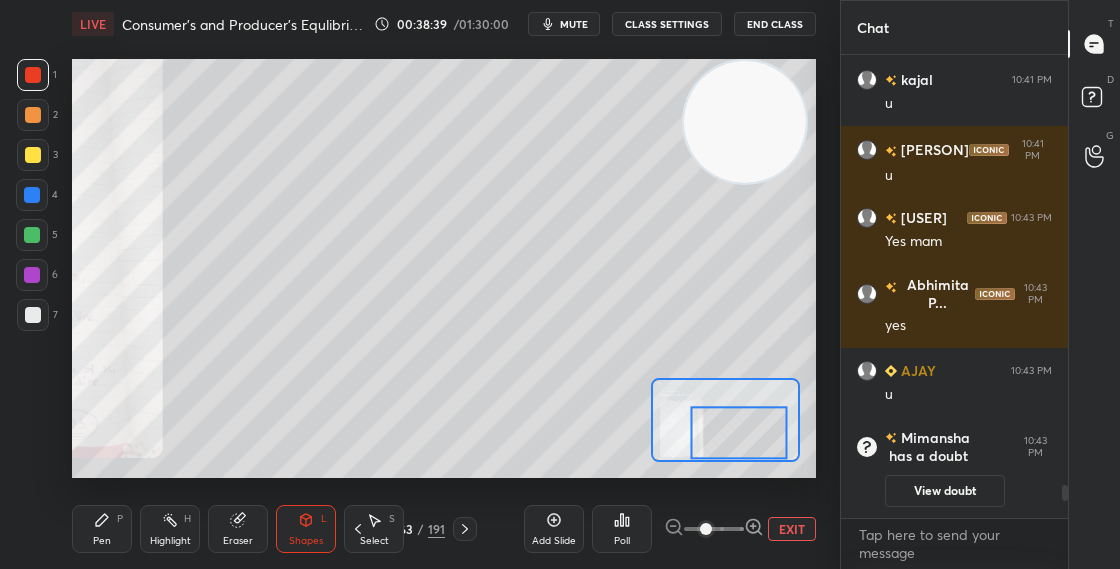 click at bounding box center (739, 433) 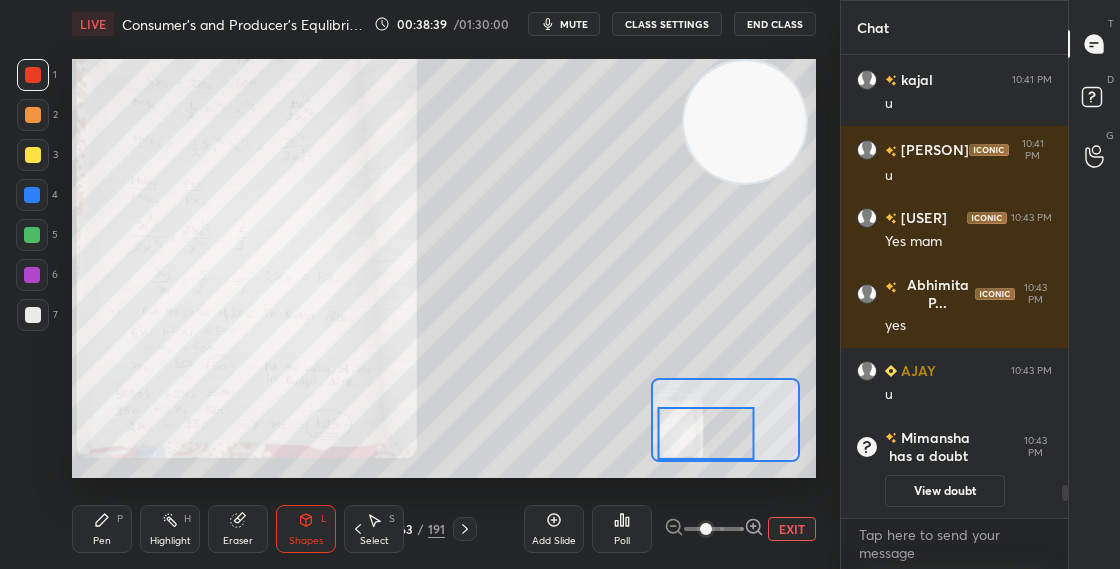 click at bounding box center (706, 433) 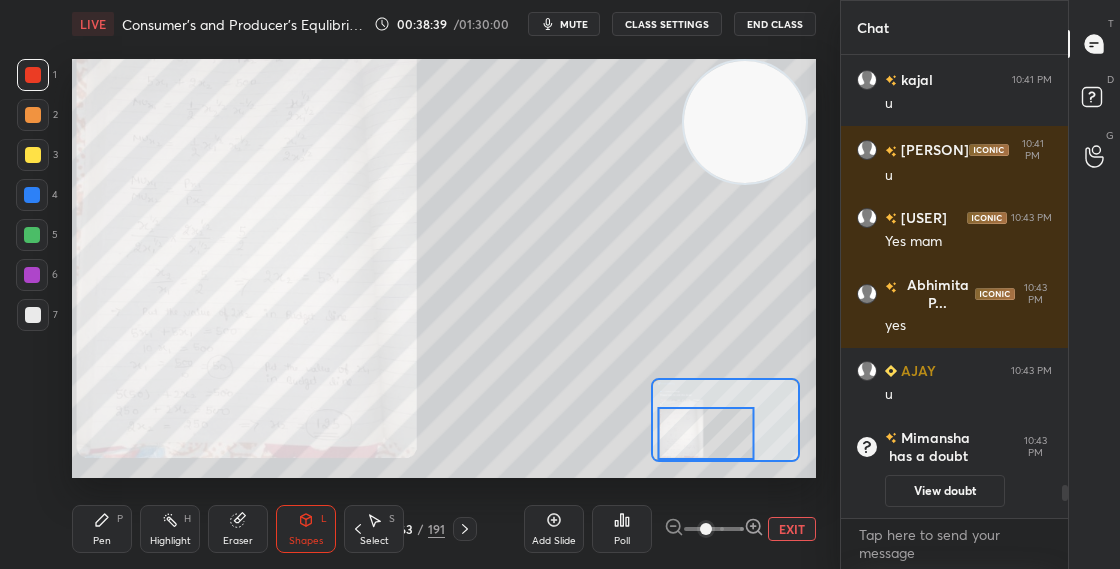 click at bounding box center [706, 433] 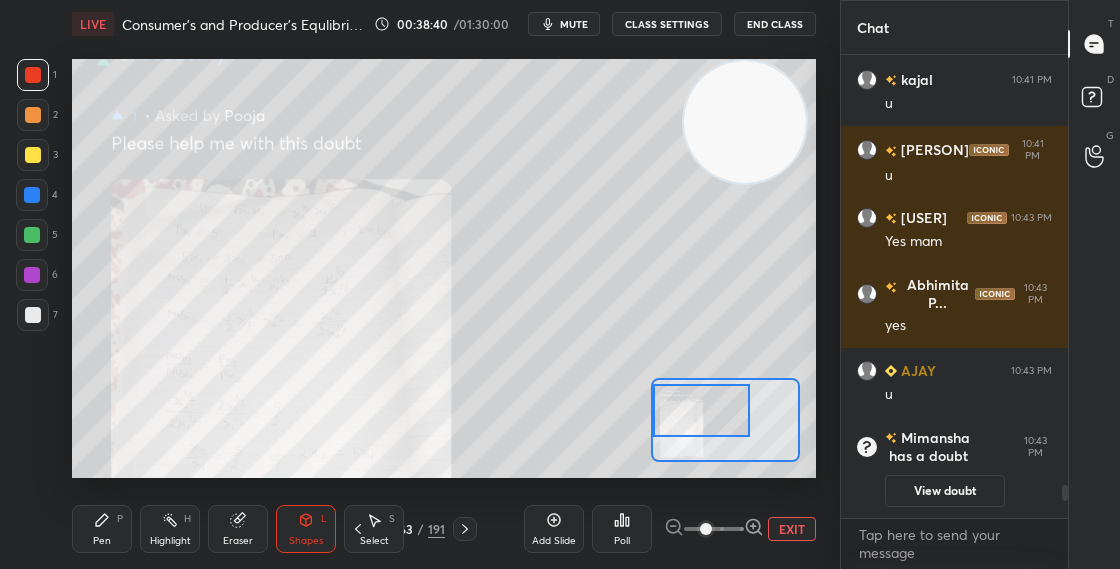 drag, startPoint x: 670, startPoint y: 422, endPoint x: 669, endPoint y: 411, distance: 11.045361 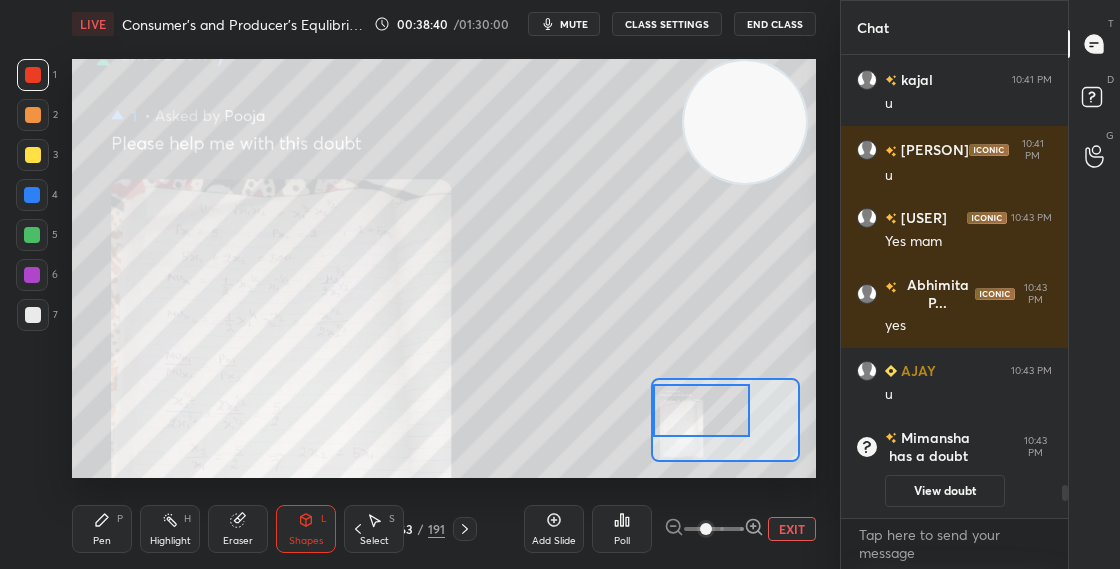 click at bounding box center [701, 410] 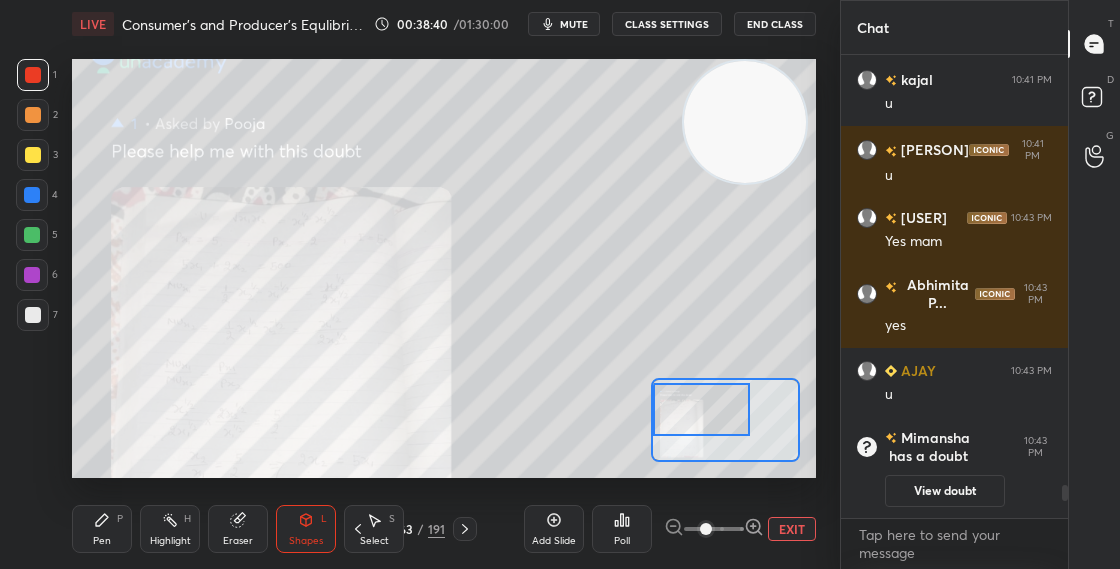 click 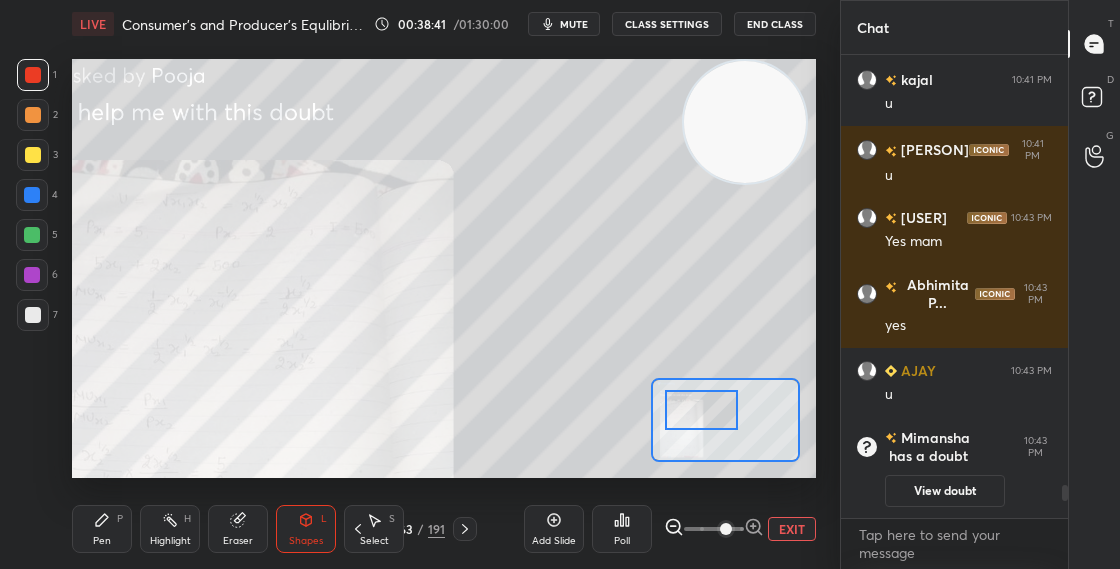 click 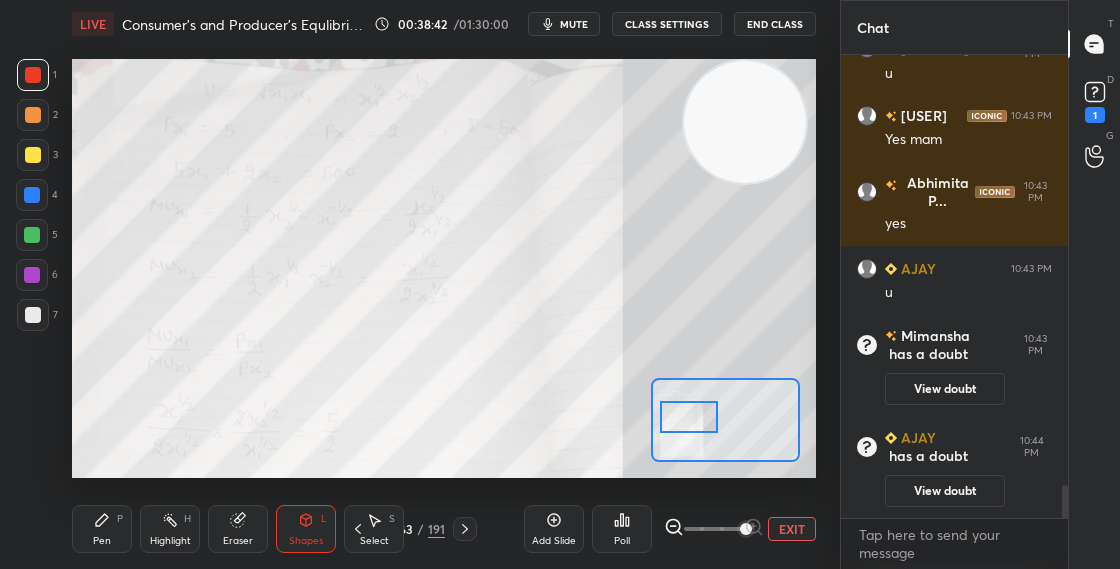 drag, startPoint x: 700, startPoint y: 407, endPoint x: 687, endPoint y: 412, distance: 13.928389 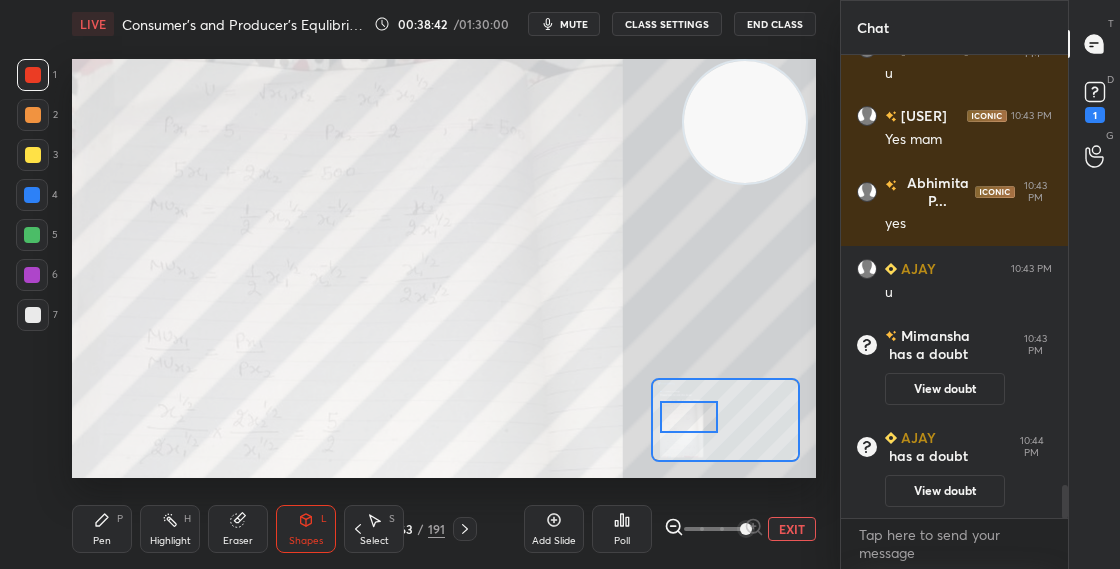 click at bounding box center (689, 417) 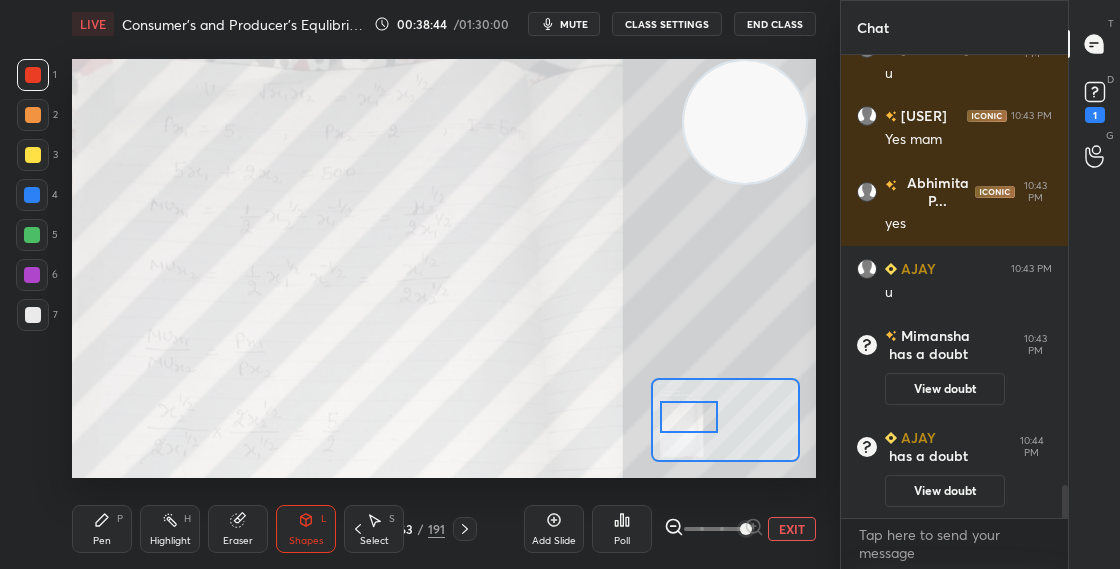 click at bounding box center (33, 315) 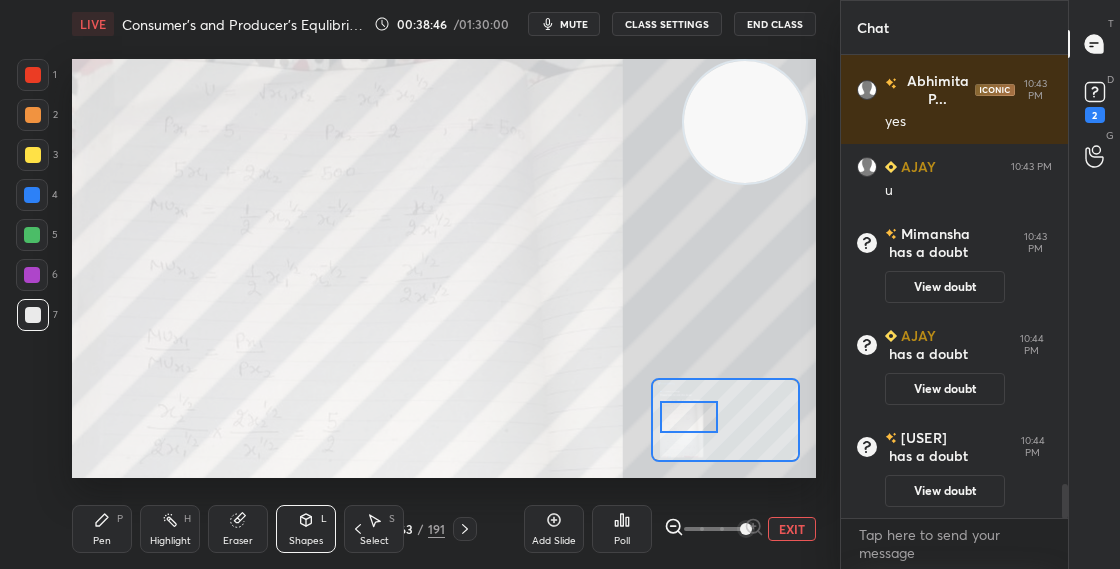 click 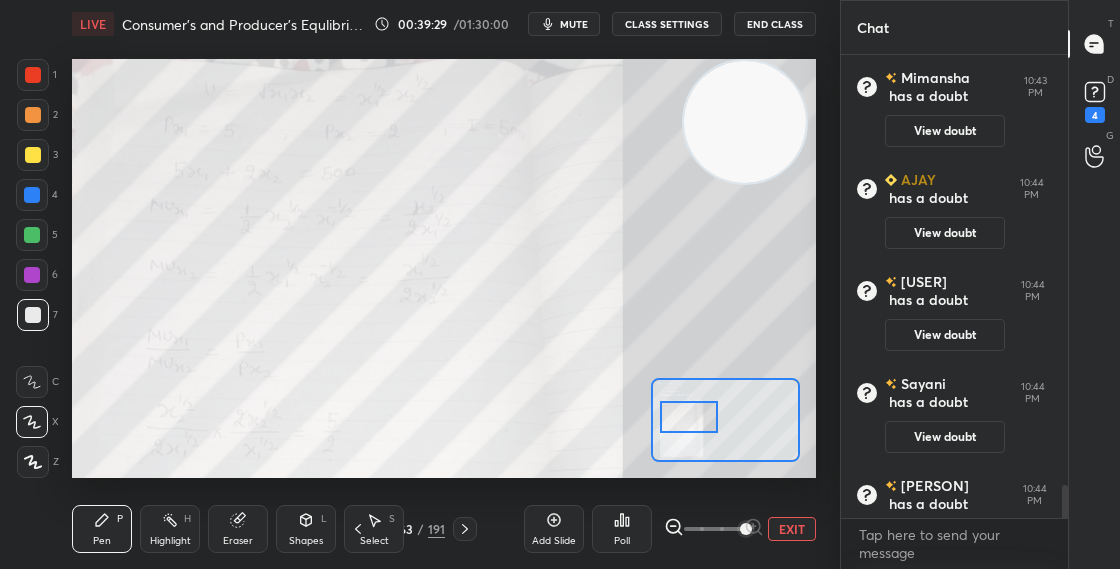 scroll, scrollTop: 6054, scrollLeft: 0, axis: vertical 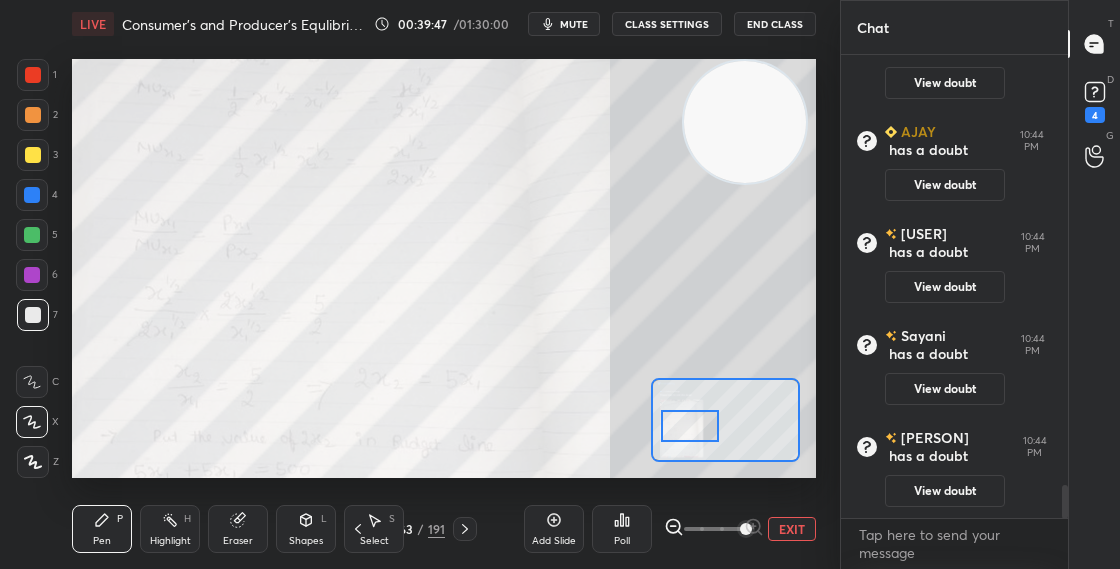 click at bounding box center (690, 426) 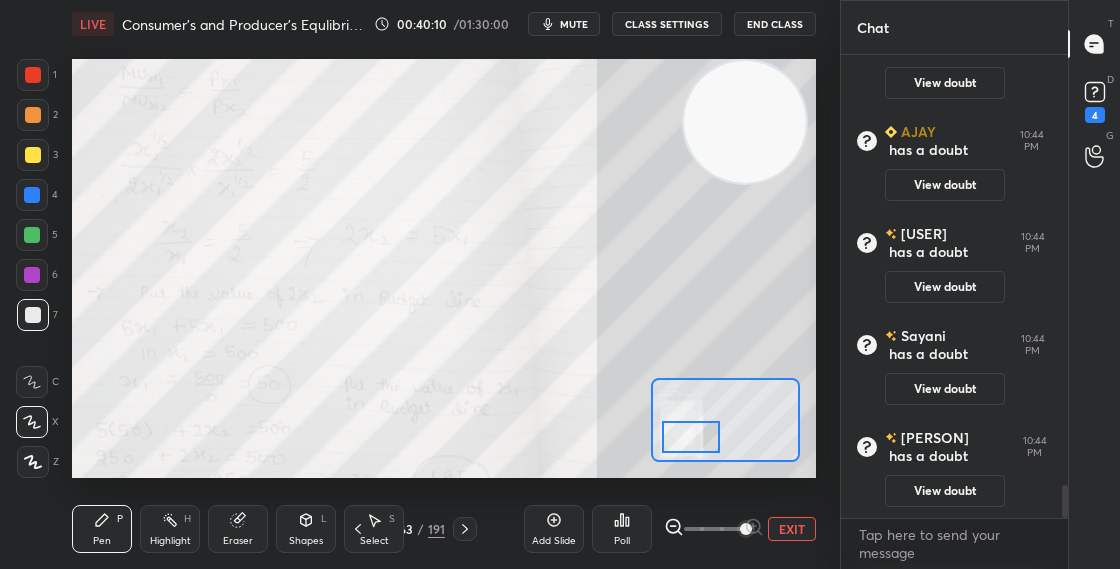 scroll, scrollTop: 6102, scrollLeft: 0, axis: vertical 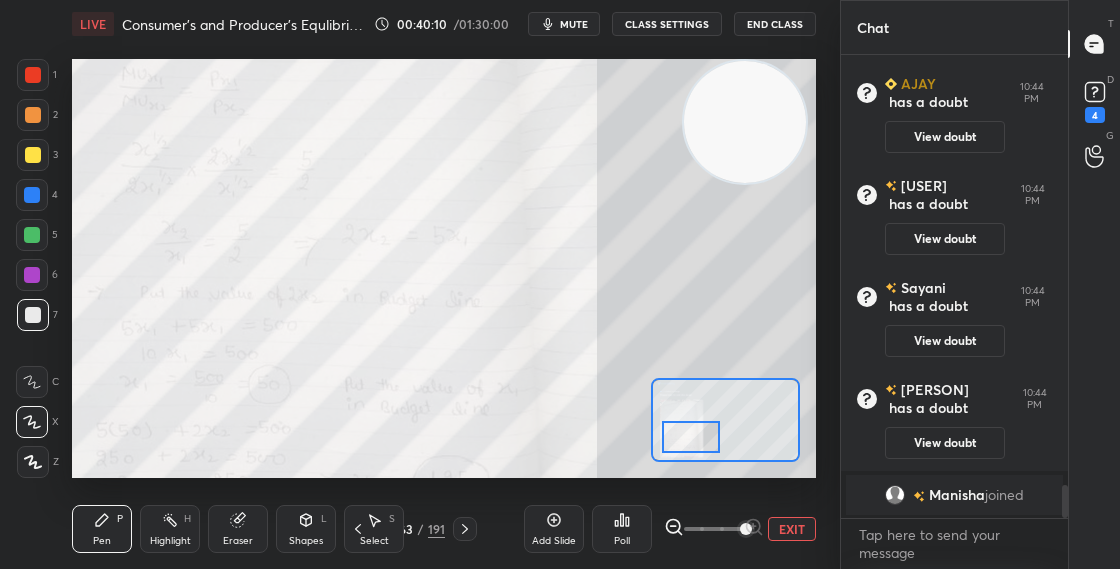drag, startPoint x: 688, startPoint y: 431, endPoint x: 689, endPoint y: 442, distance: 11.045361 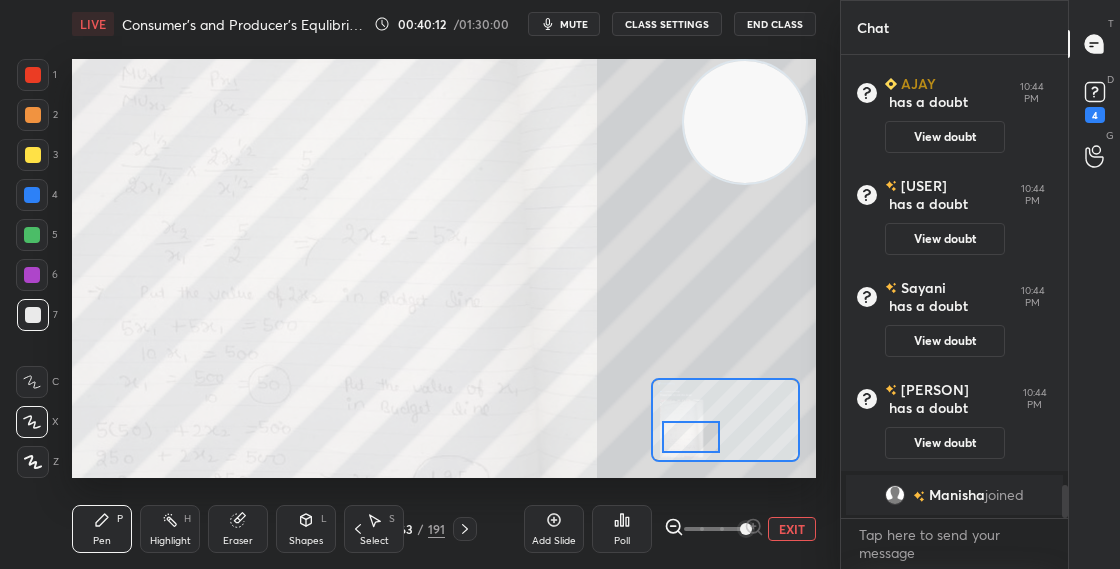 click at bounding box center (33, 155) 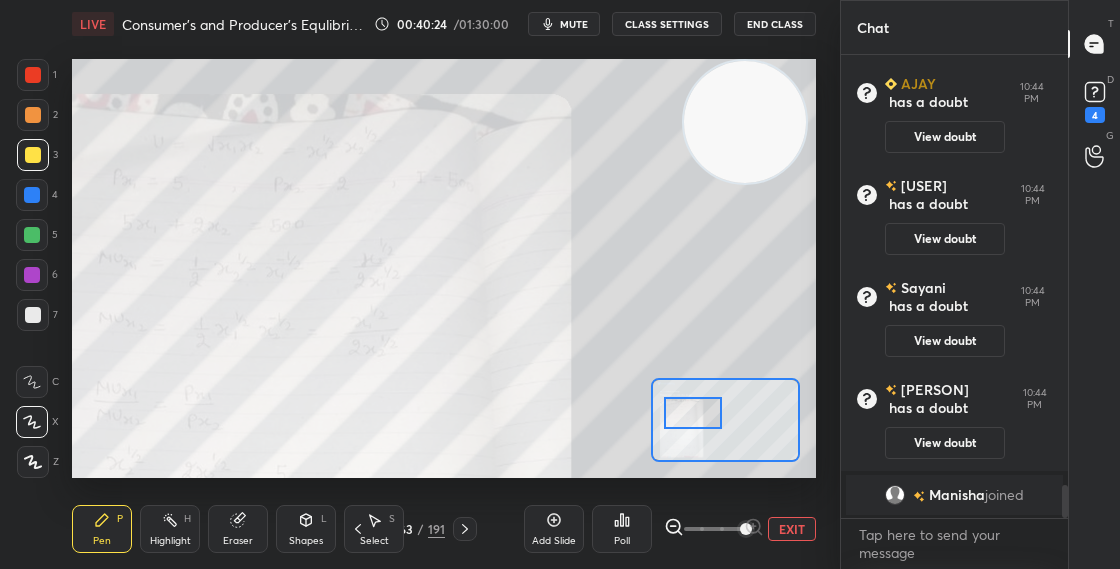 drag, startPoint x: 697, startPoint y: 440, endPoint x: 699, endPoint y: 416, distance: 24.083189 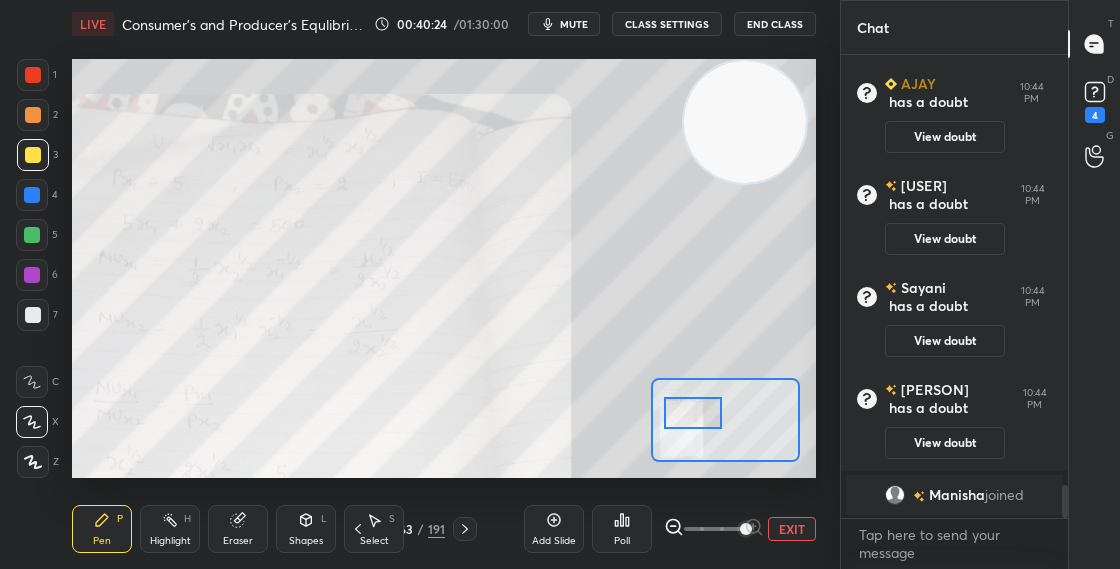 click at bounding box center [693, 413] 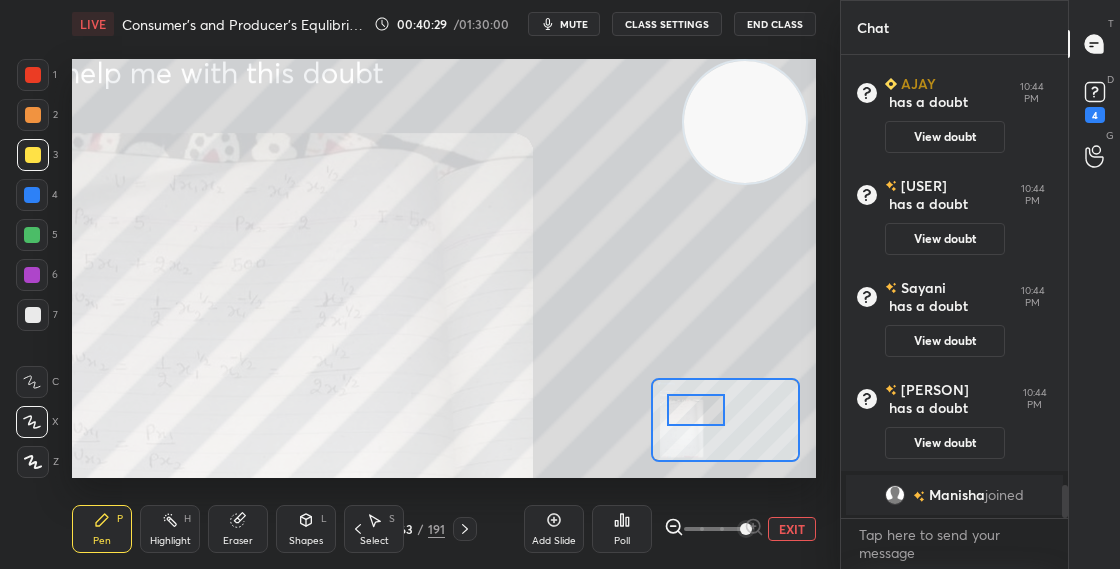 click at bounding box center (696, 410) 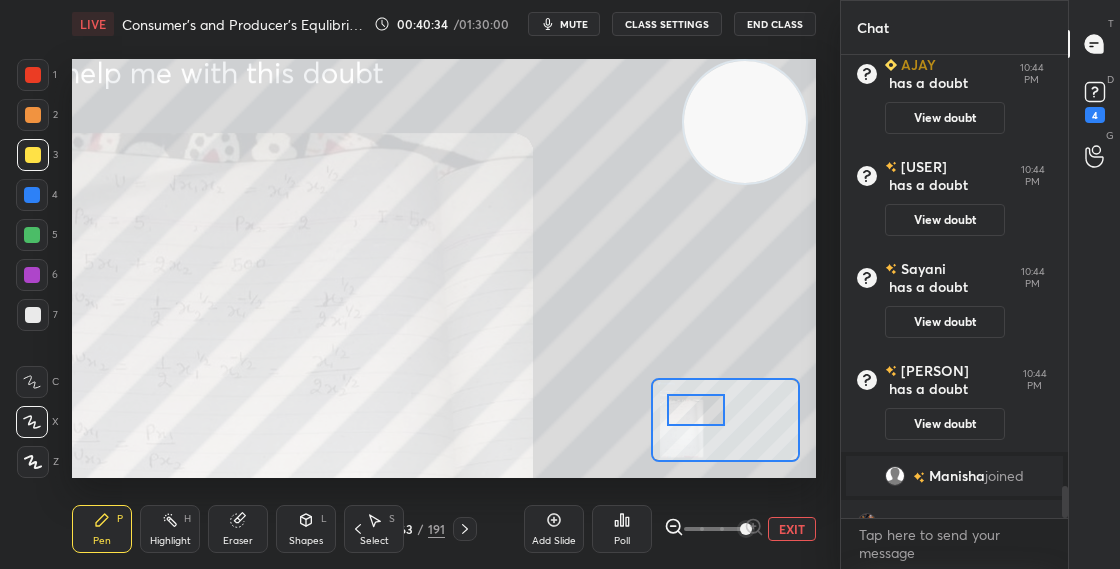 scroll, scrollTop: 6152, scrollLeft: 0, axis: vertical 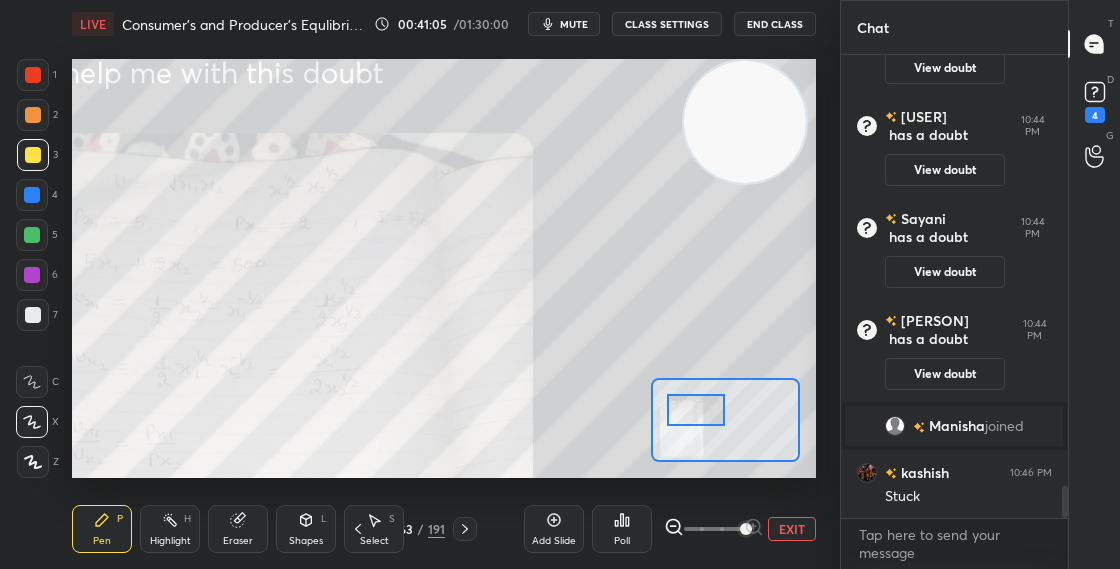 click at bounding box center [33, 115] 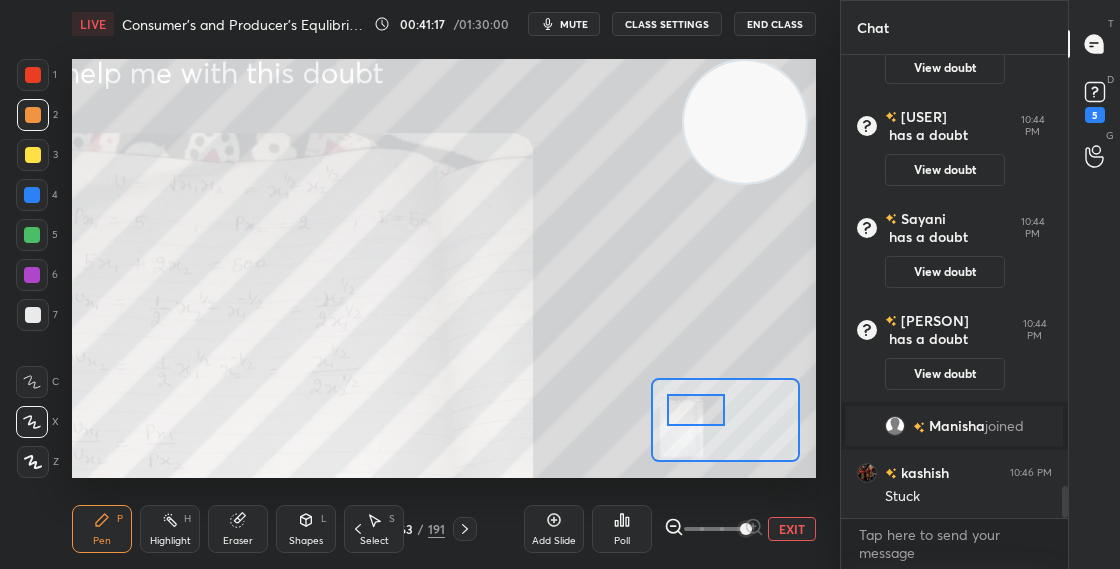 scroll, scrollTop: 6254, scrollLeft: 0, axis: vertical 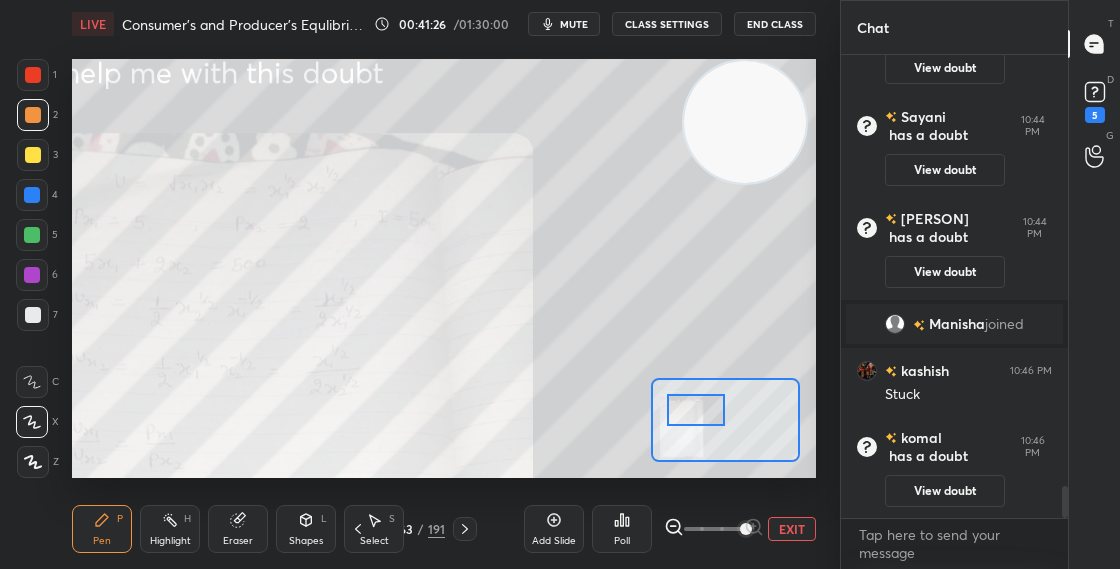 click on "Setting up your live class Poll for   secs No correct answer Start poll" at bounding box center (444, 268) 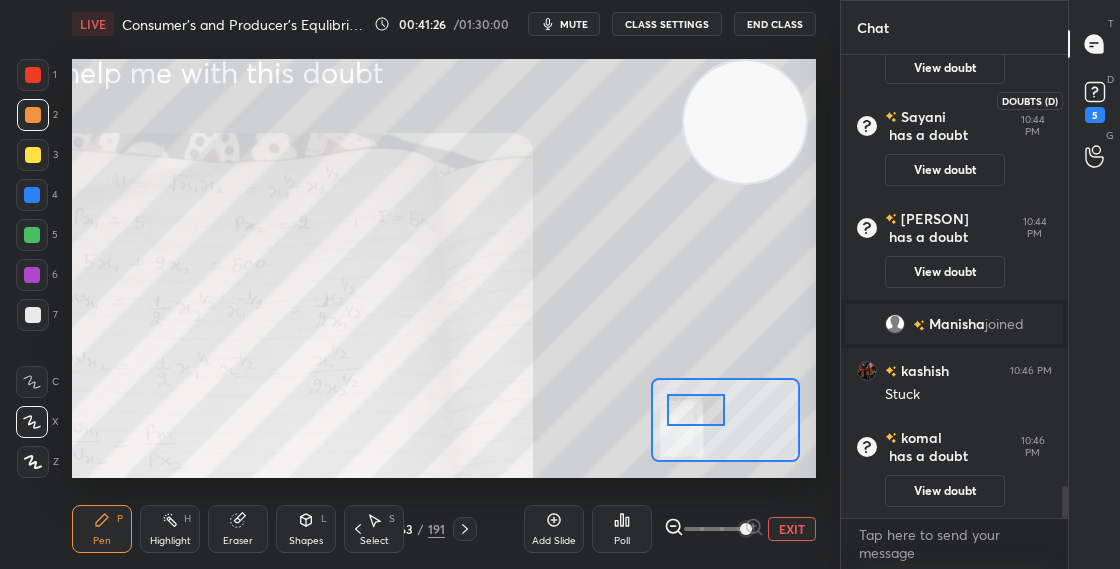 click 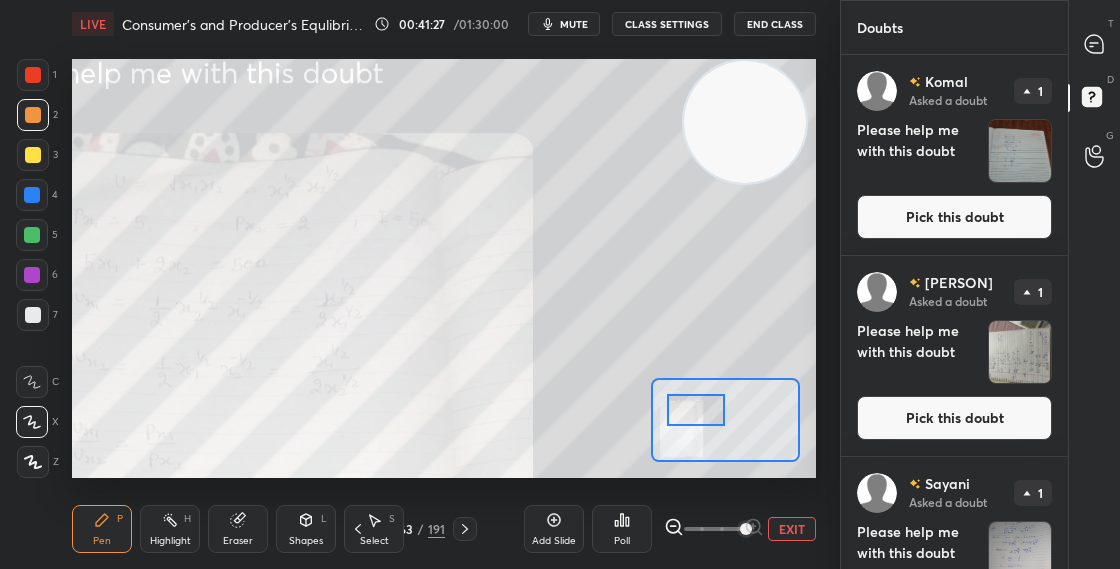 click on "Pick this doubt" at bounding box center (954, 217) 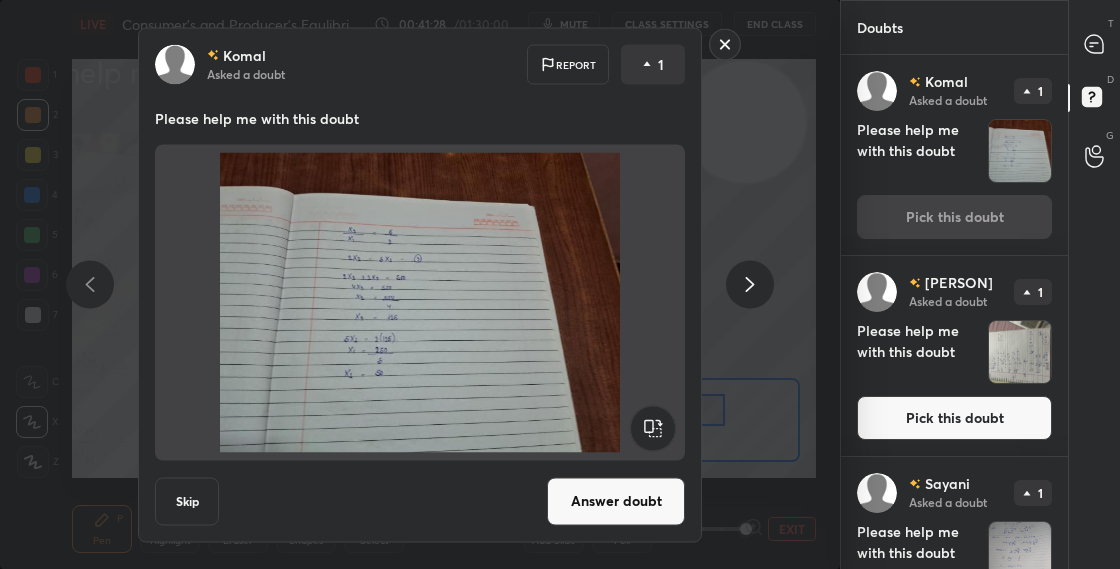click on "Answer doubt" at bounding box center [616, 501] 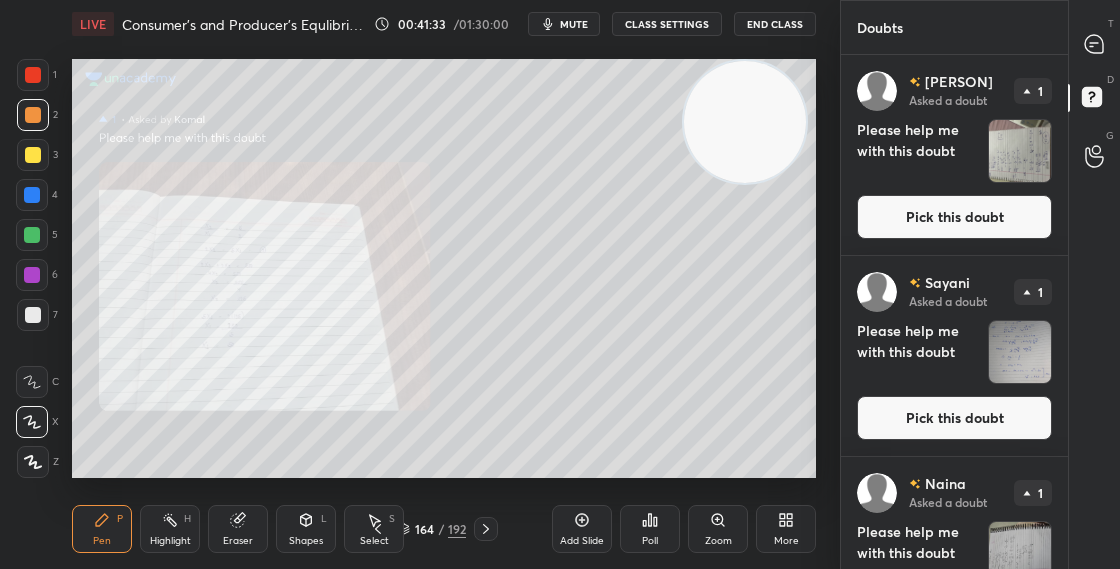 click 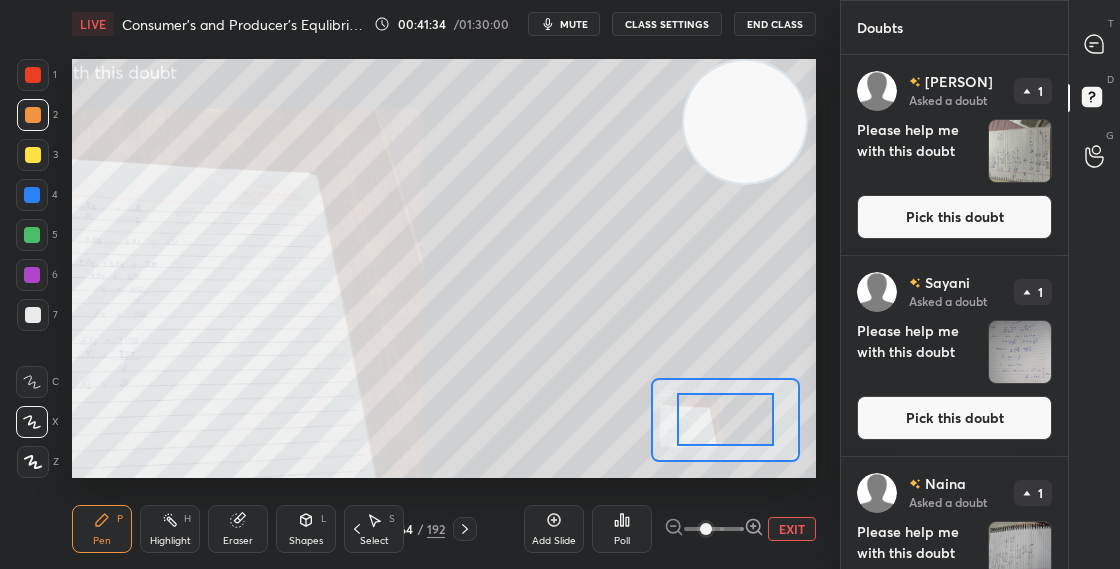 click 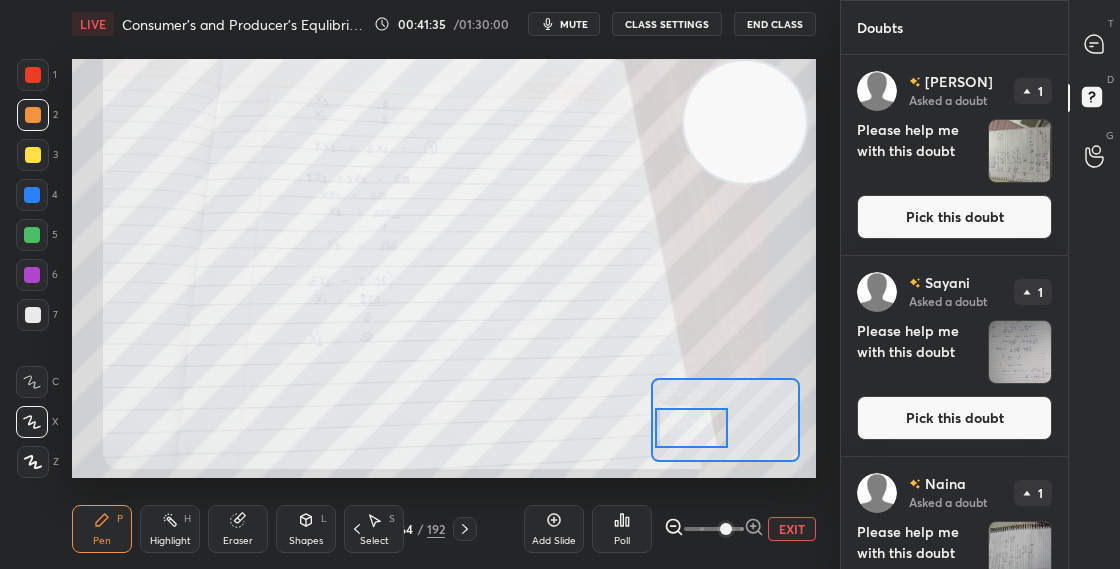 drag, startPoint x: 723, startPoint y: 433, endPoint x: 706, endPoint y: 438, distance: 17.720045 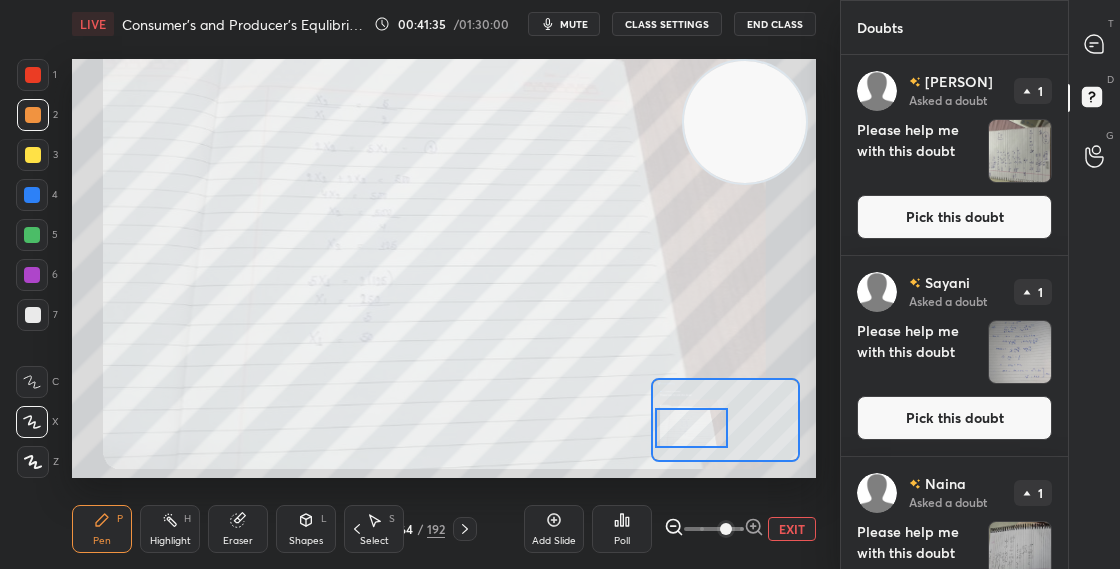 click at bounding box center [691, 428] 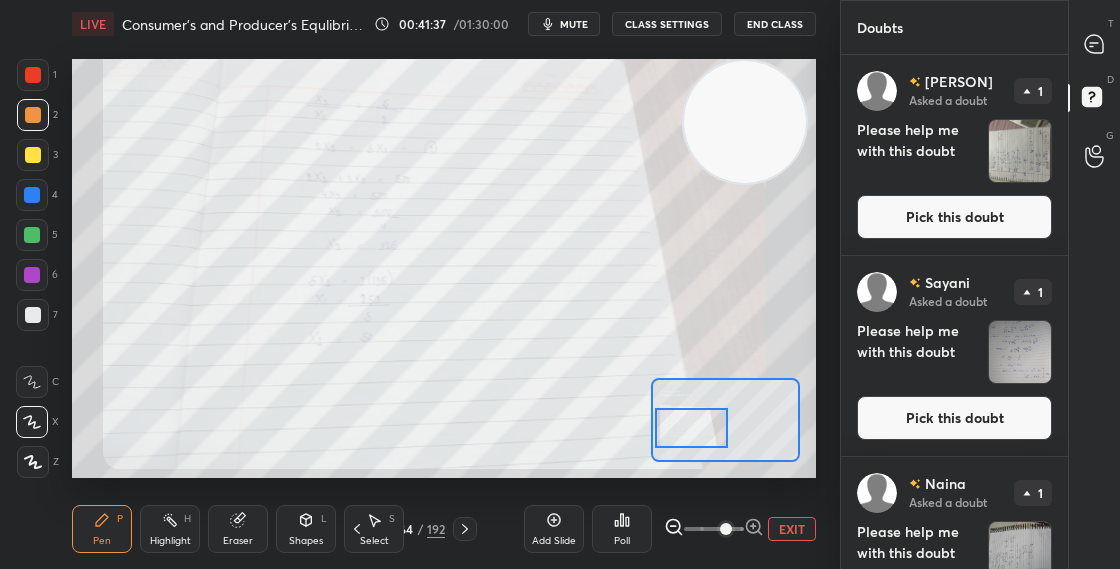 click on "[PERSON] Asked a doubt 1 Please help me with this doubt Pick this doubt" at bounding box center [954, 155] 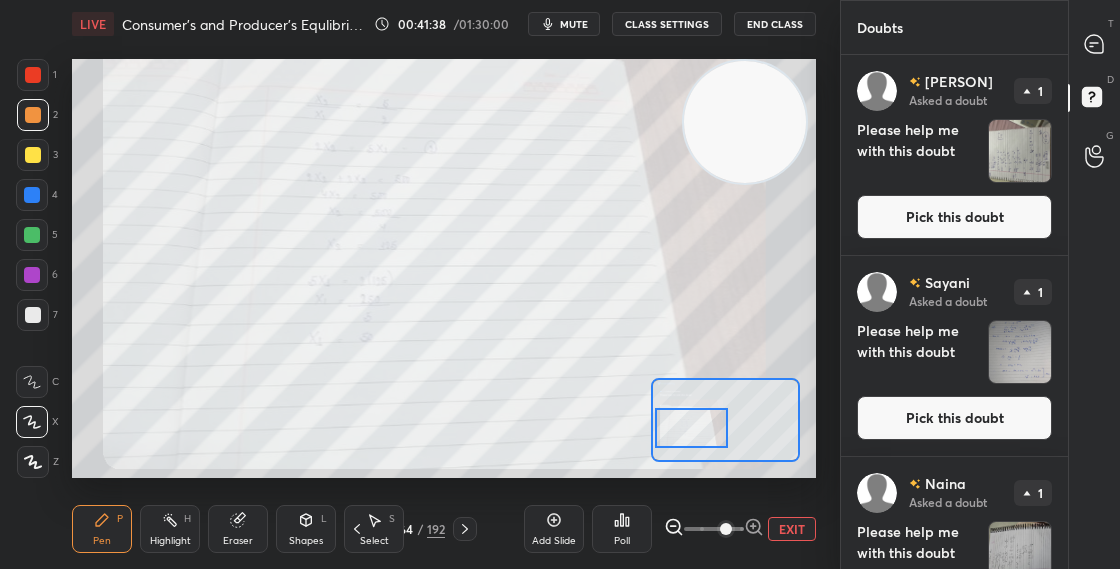 click on "Pick this doubt" at bounding box center (954, 217) 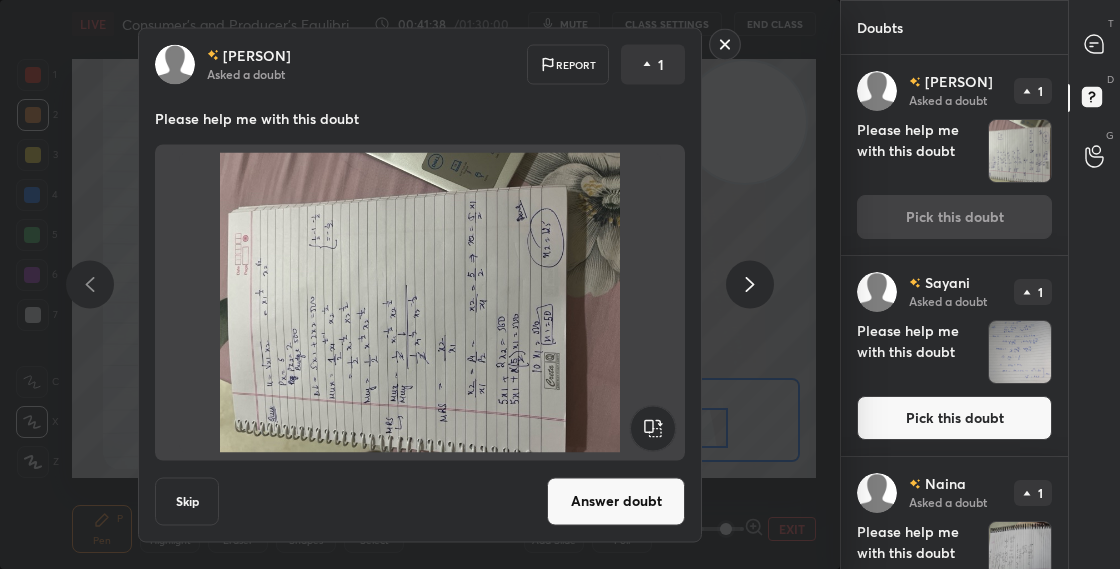 click on "[PERSON] Asked a doubt 1 Please help me with this doubt Pick this doubt" at bounding box center [954, 155] 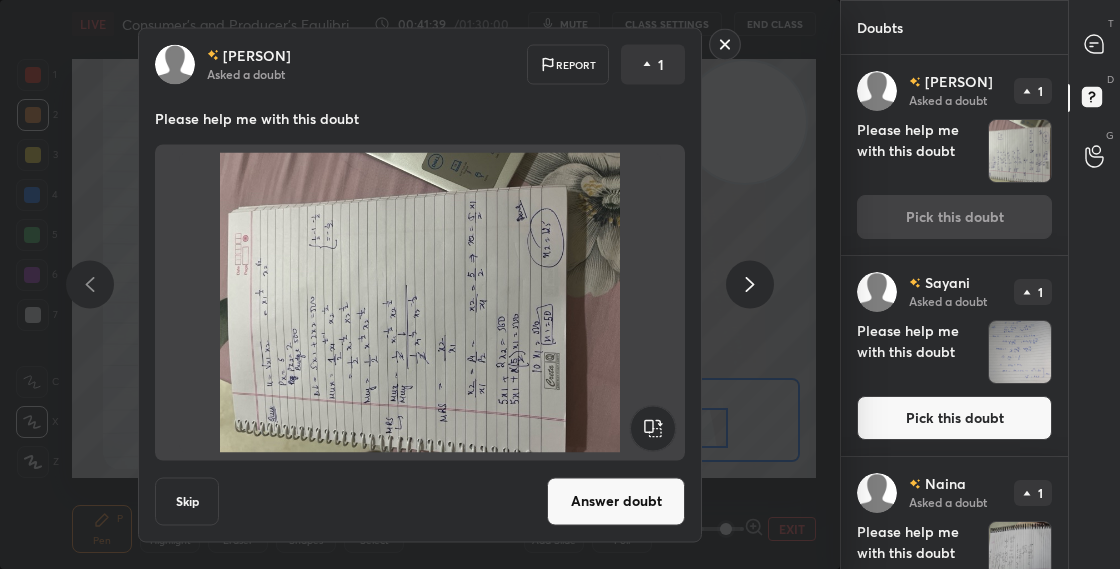 click 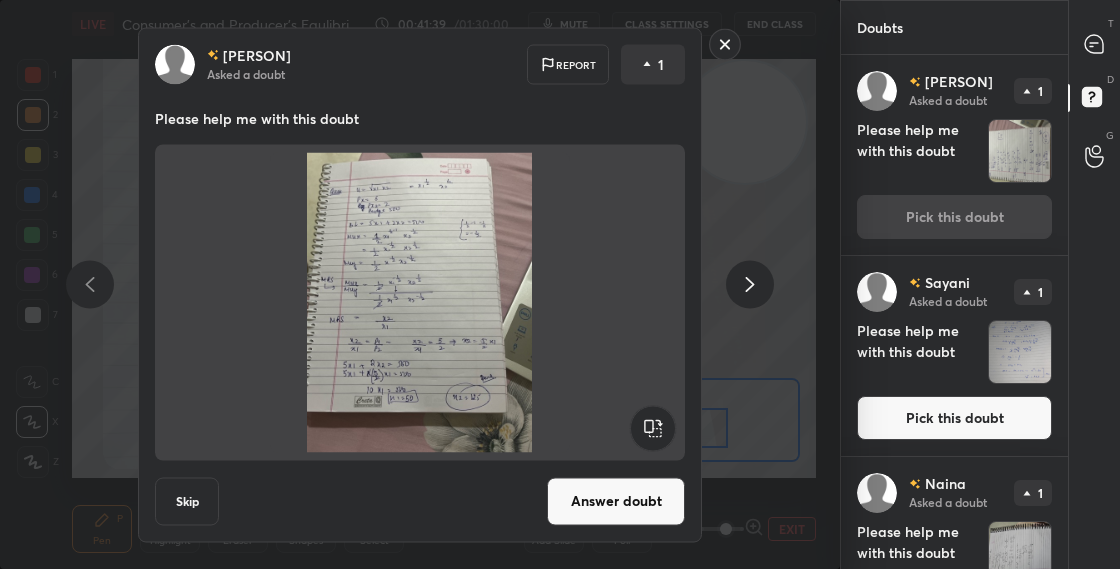 click on "Answer doubt" at bounding box center (616, 501) 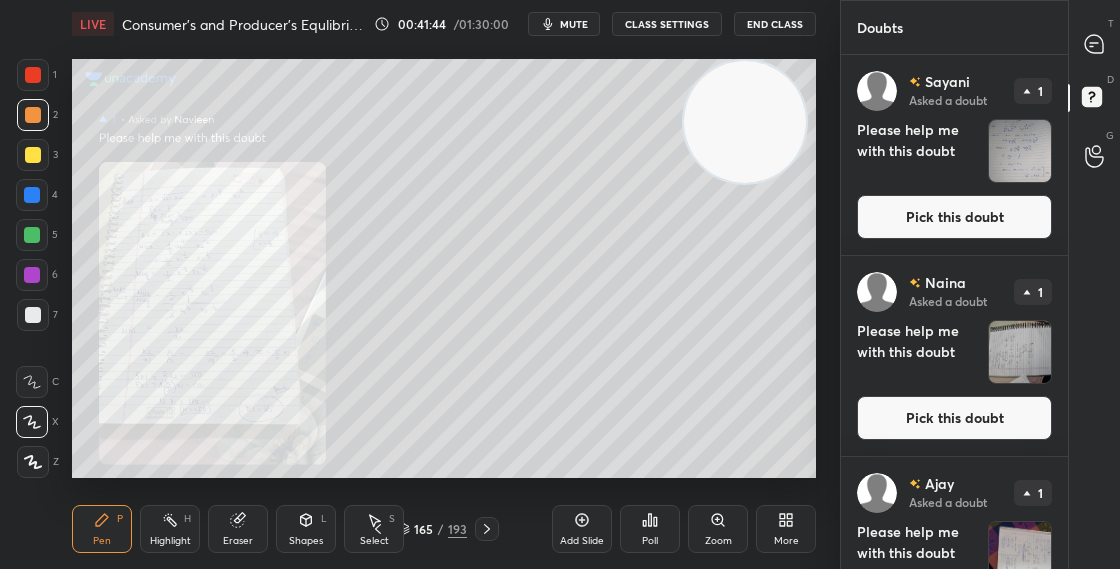click 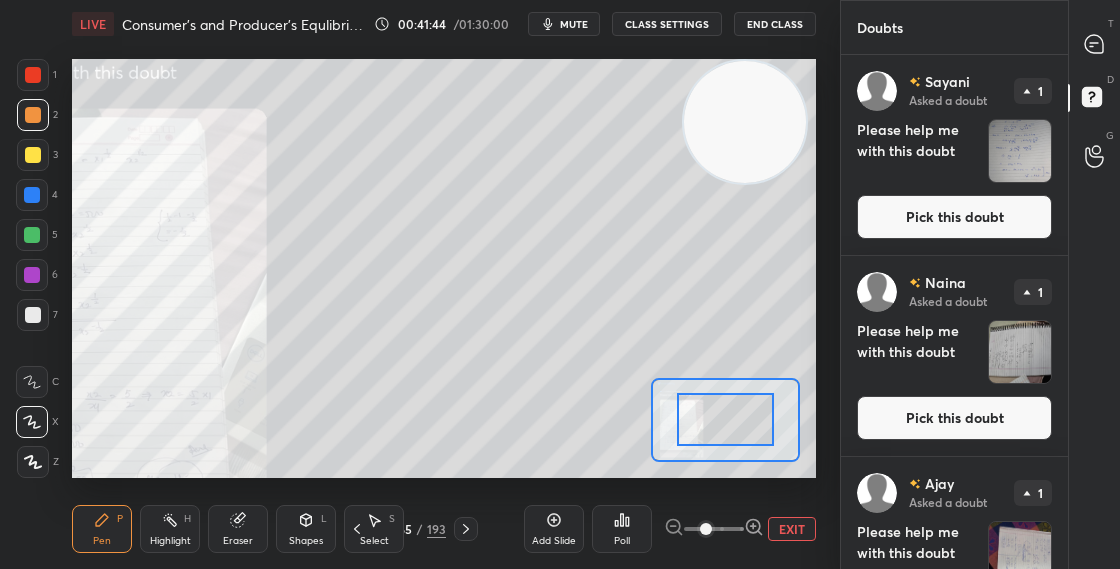 click 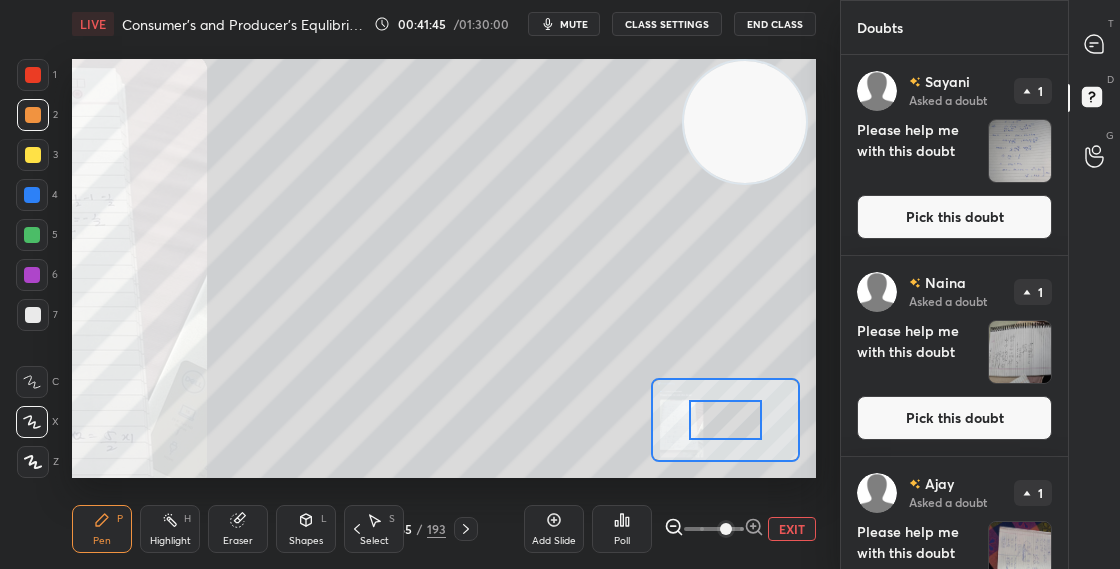 drag, startPoint x: 717, startPoint y: 425, endPoint x: 701, endPoint y: 429, distance: 16.492422 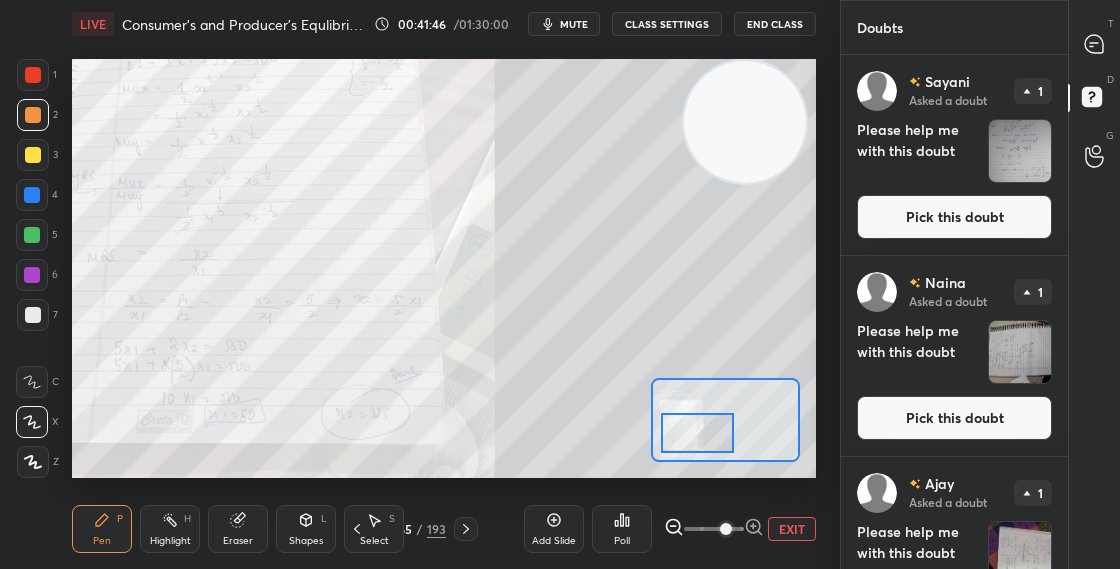 click at bounding box center [697, 433] 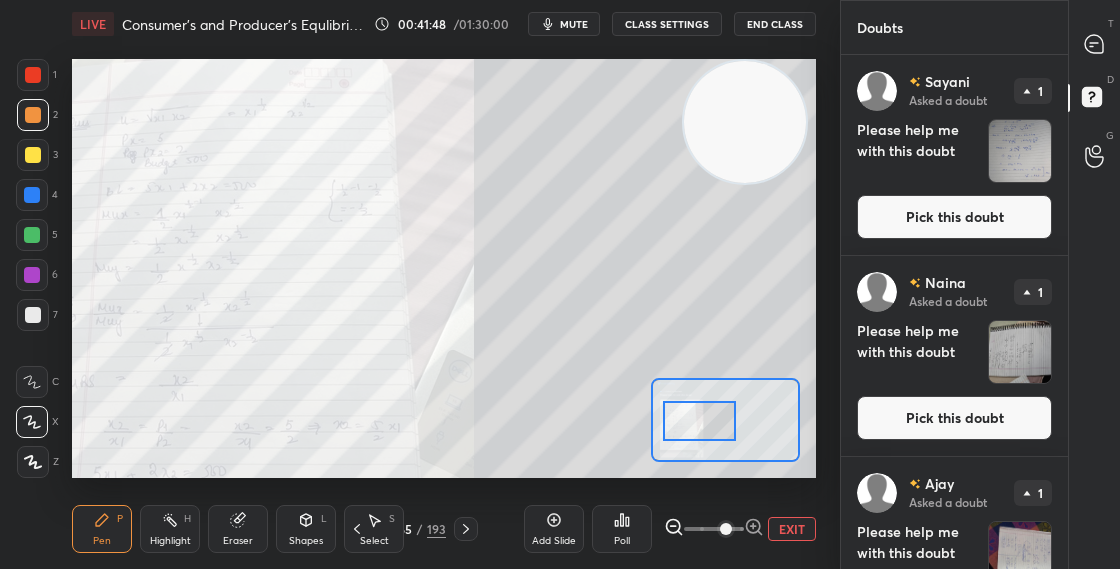 drag, startPoint x: 701, startPoint y: 425, endPoint x: 702, endPoint y: 415, distance: 10.049875 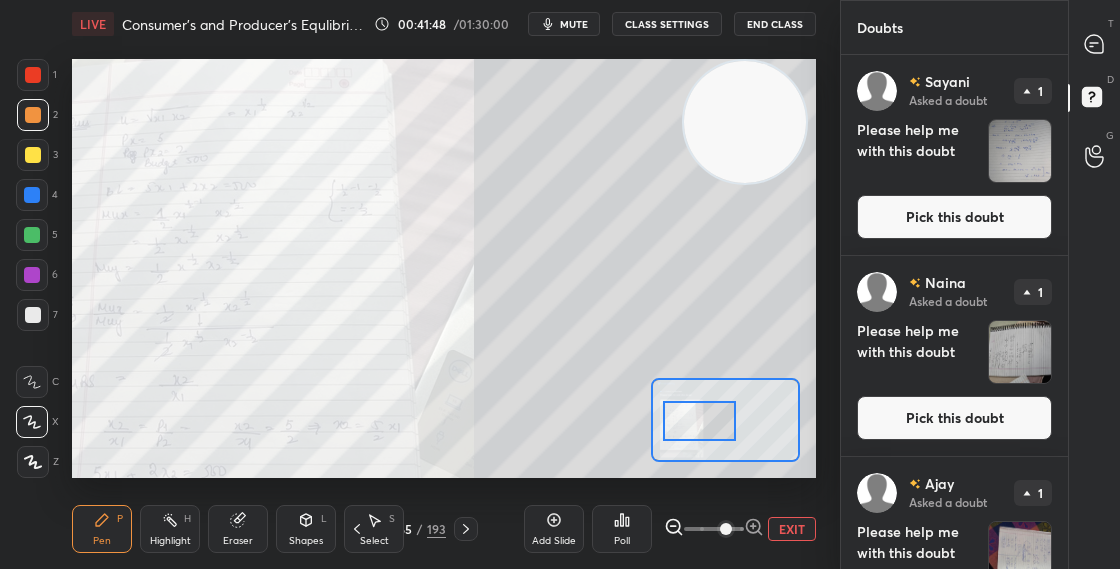 click at bounding box center (699, 421) 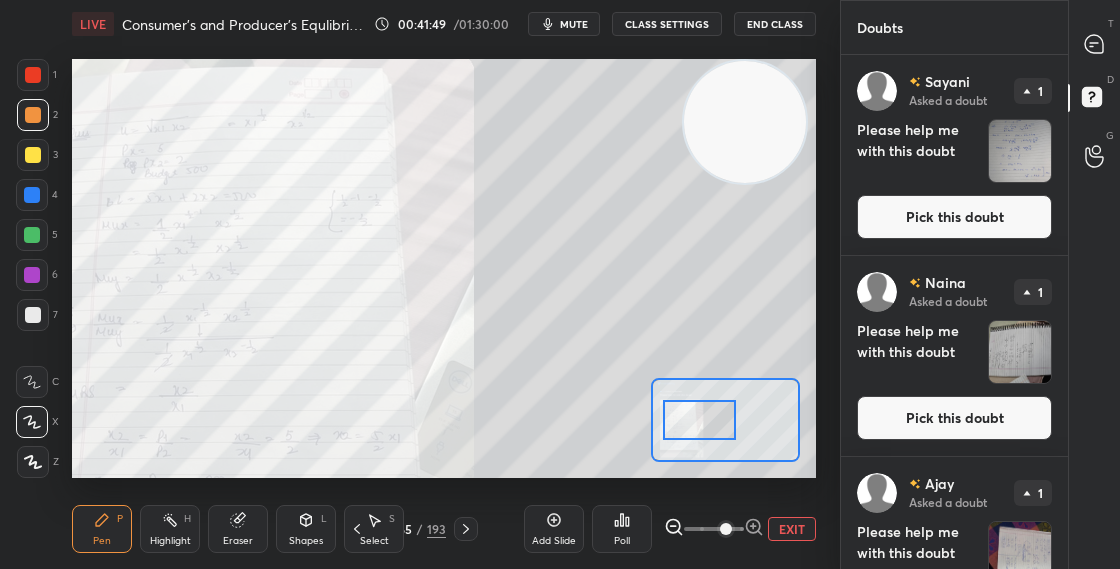 click on "Pick this doubt" at bounding box center (954, 217) 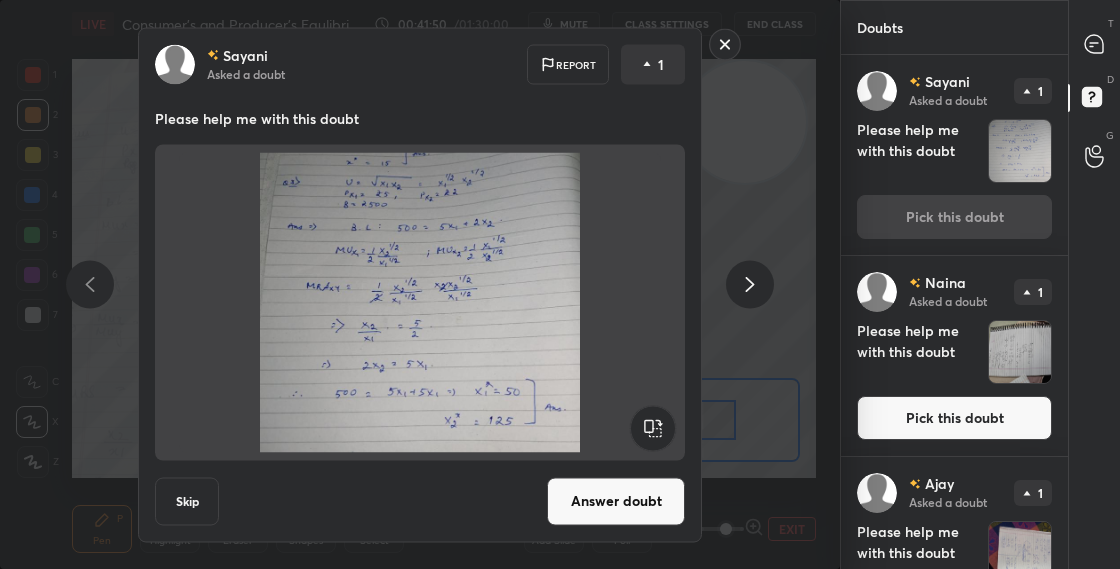 click on "Answer doubt" at bounding box center (616, 501) 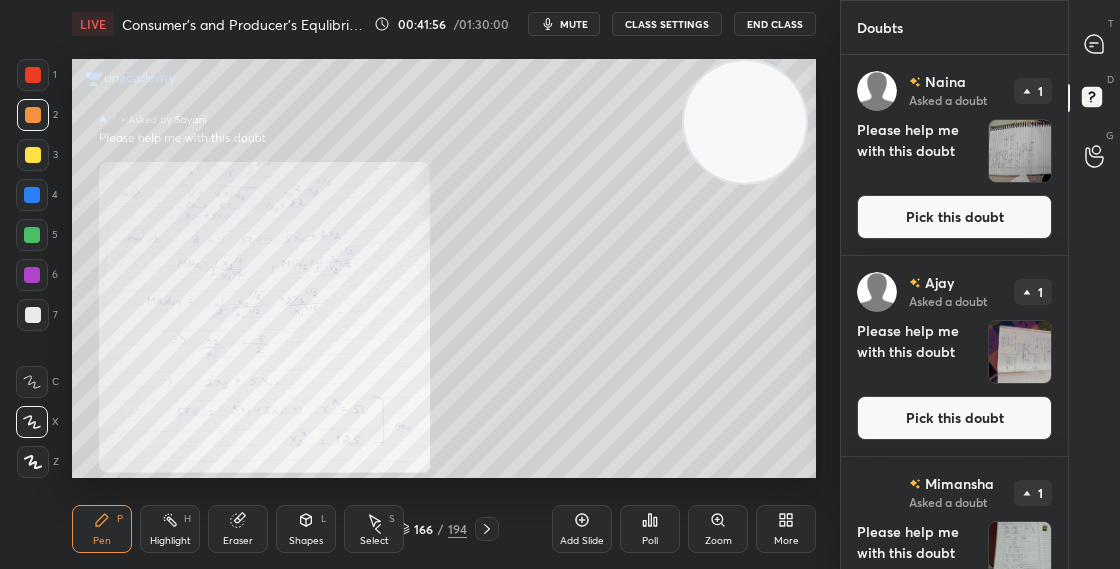 click on "Zoom" at bounding box center [718, 541] 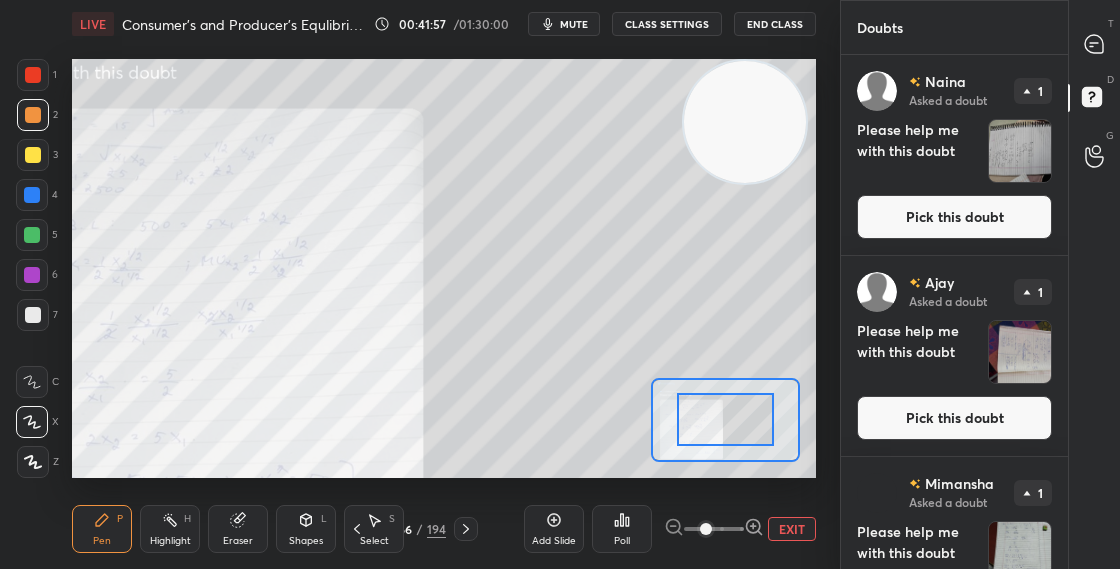 click 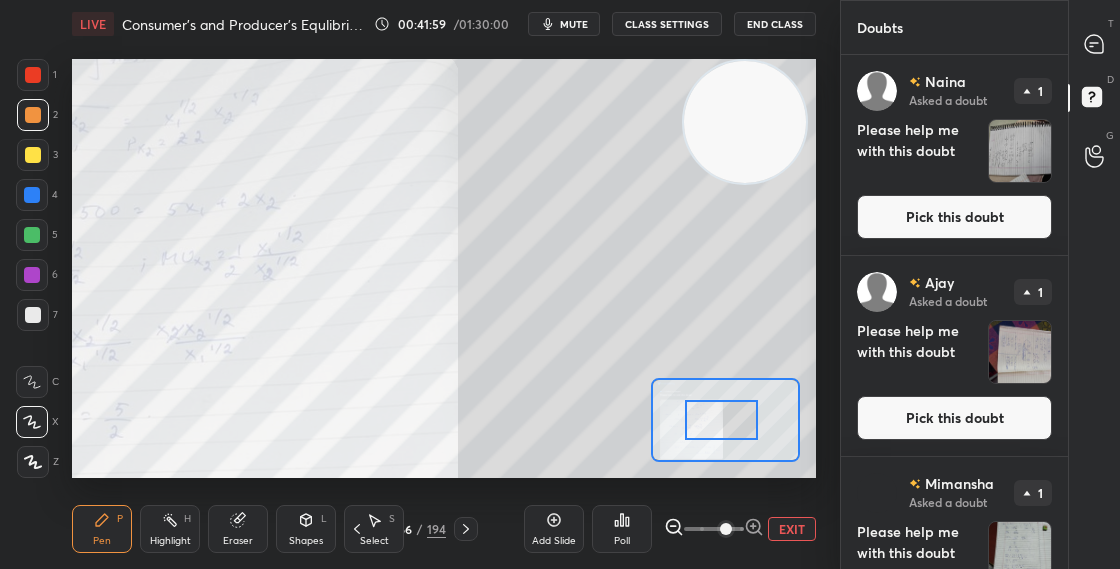 drag, startPoint x: 732, startPoint y: 428, endPoint x: 698, endPoint y: 437, distance: 35.17101 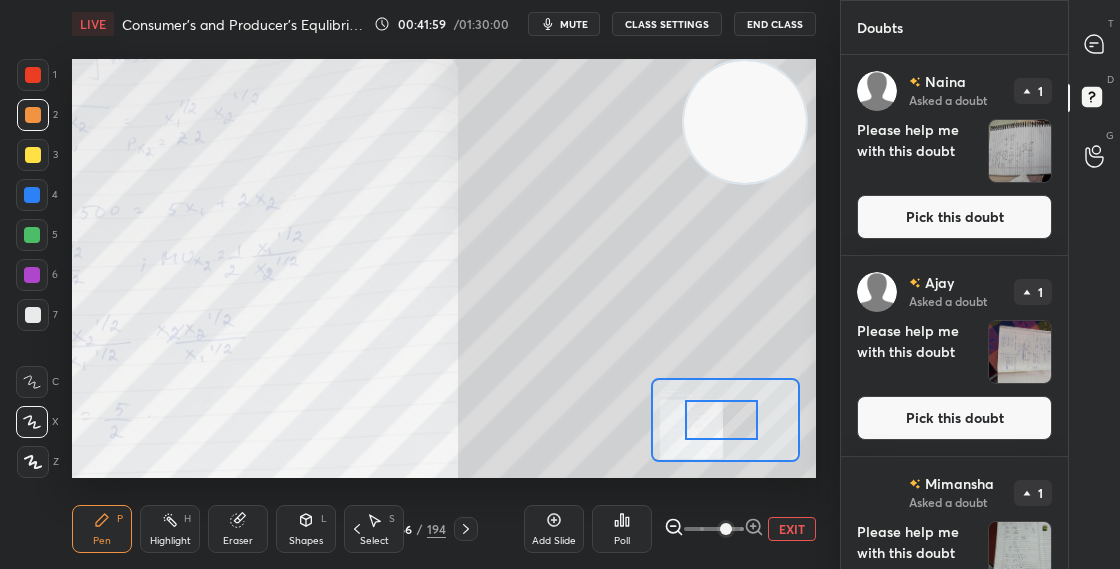 click at bounding box center [721, 420] 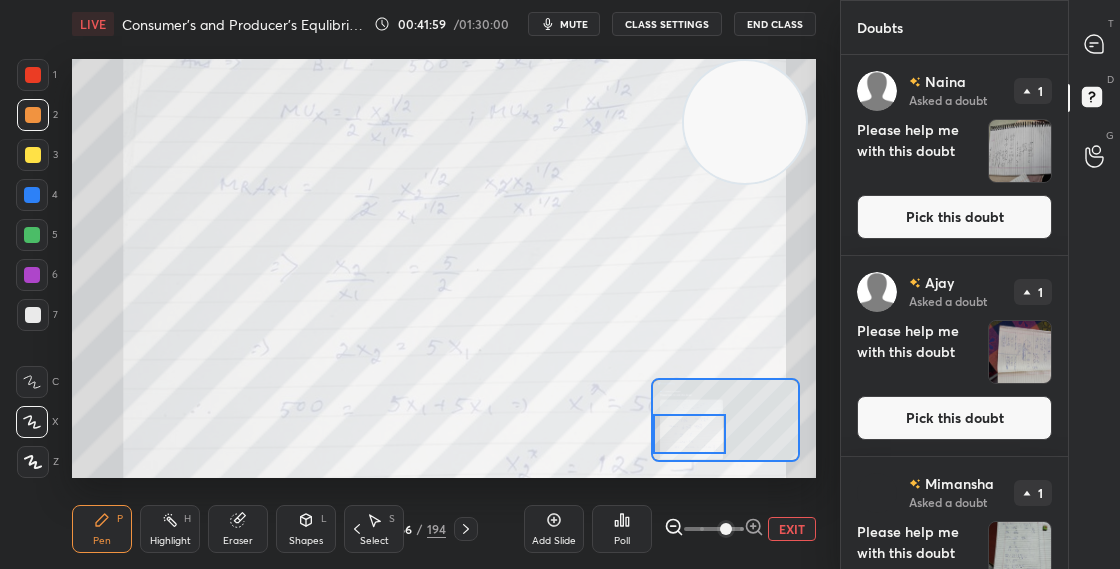 click at bounding box center [689, 434] 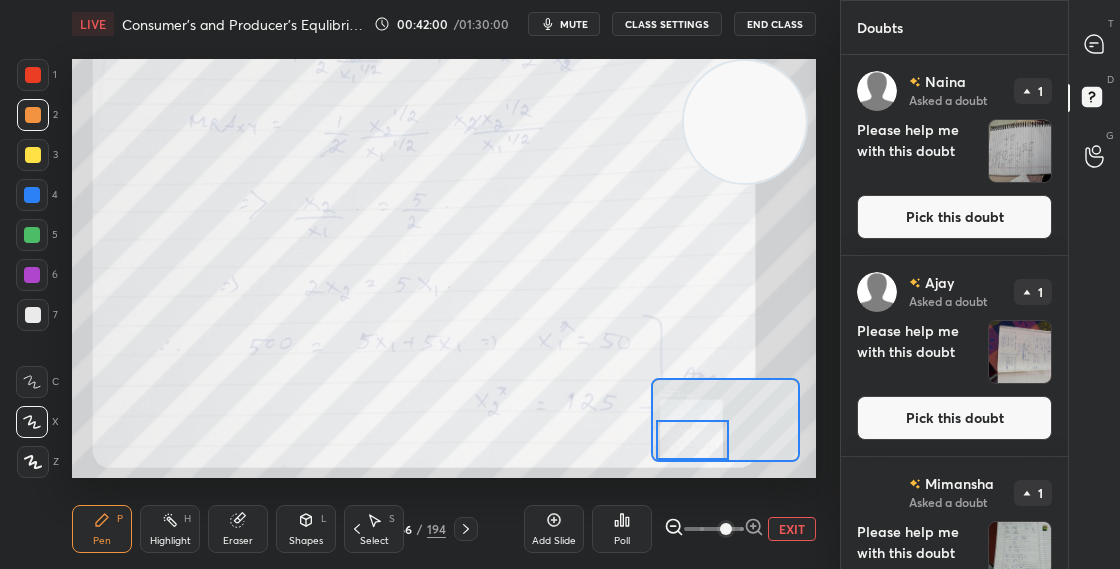 click at bounding box center (692, 440) 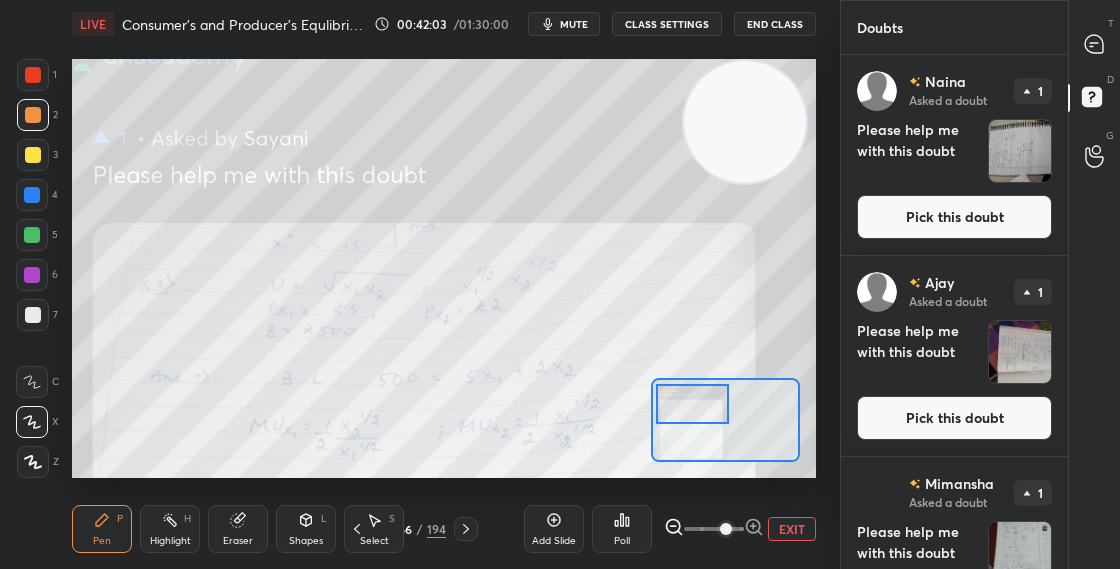 drag, startPoint x: 716, startPoint y: 423, endPoint x: 714, endPoint y: 394, distance: 29.068884 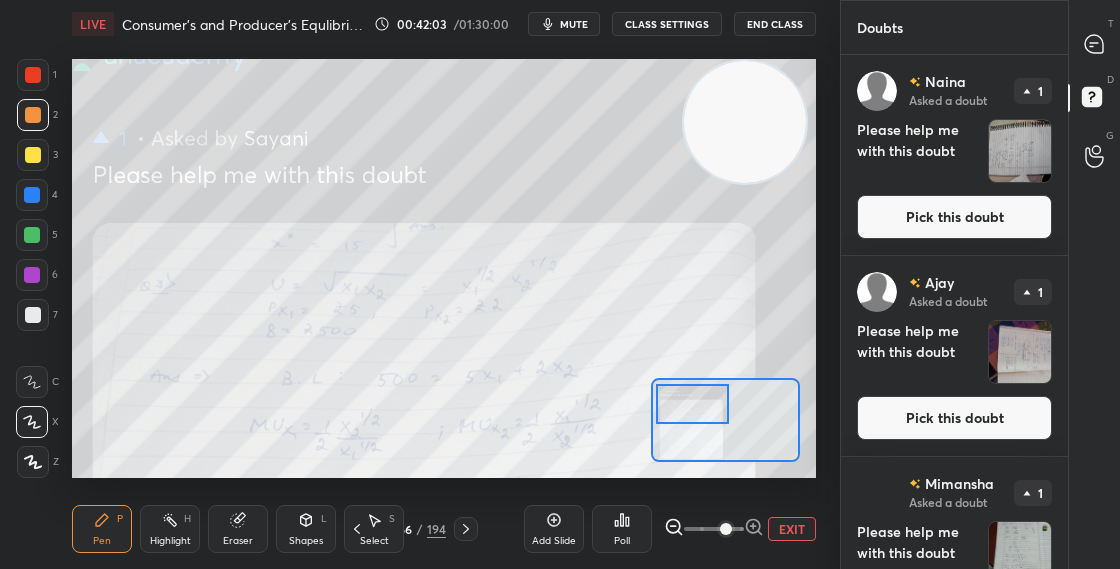 click at bounding box center [692, 404] 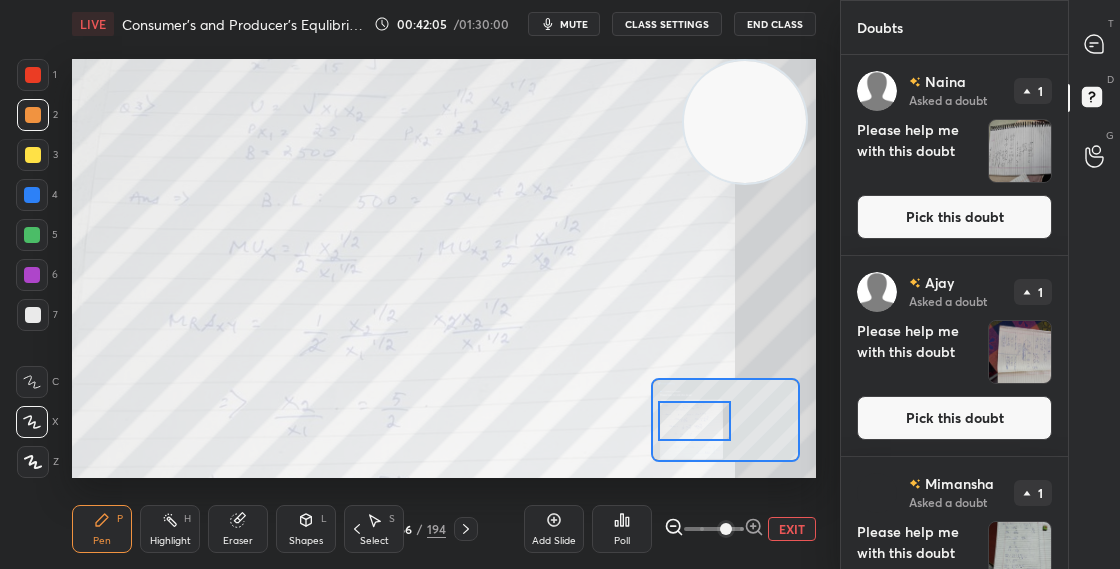 drag, startPoint x: 714, startPoint y: 413, endPoint x: 718, endPoint y: 434, distance: 21.377558 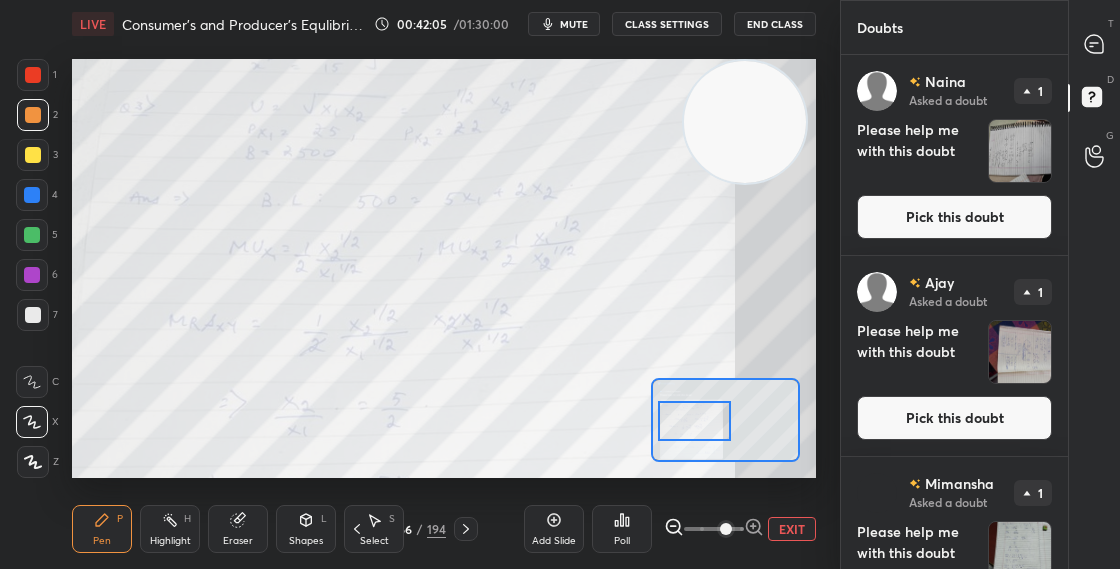 click at bounding box center (694, 421) 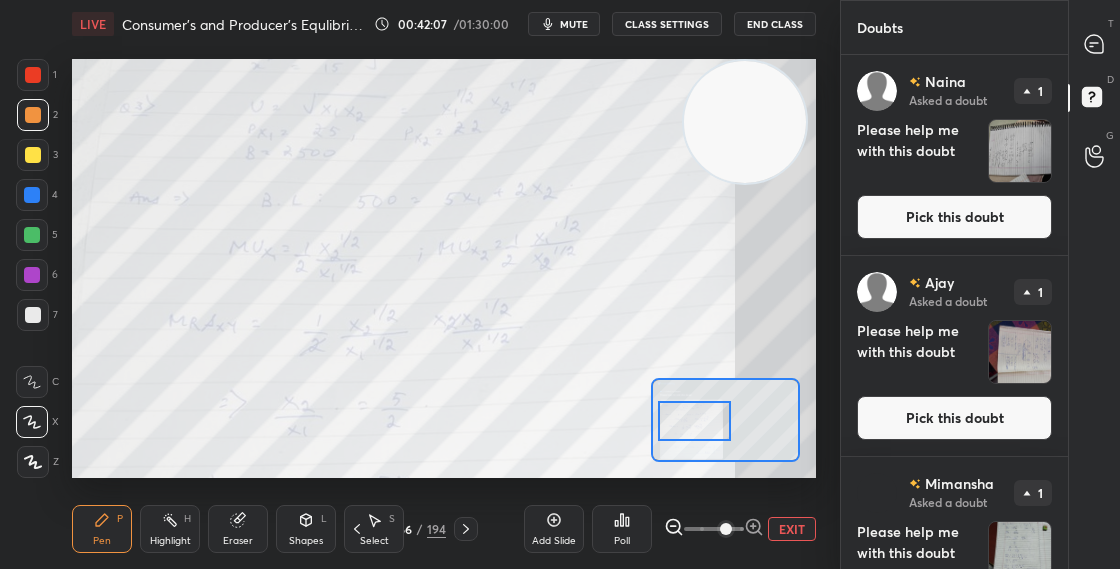 click on "Pick this doubt" at bounding box center (954, 217) 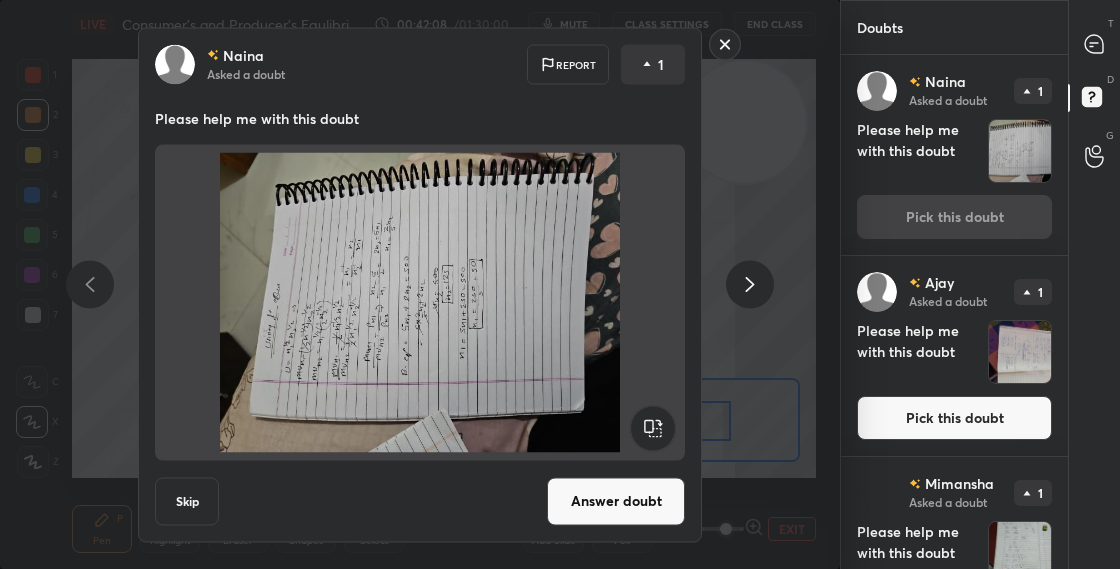 click 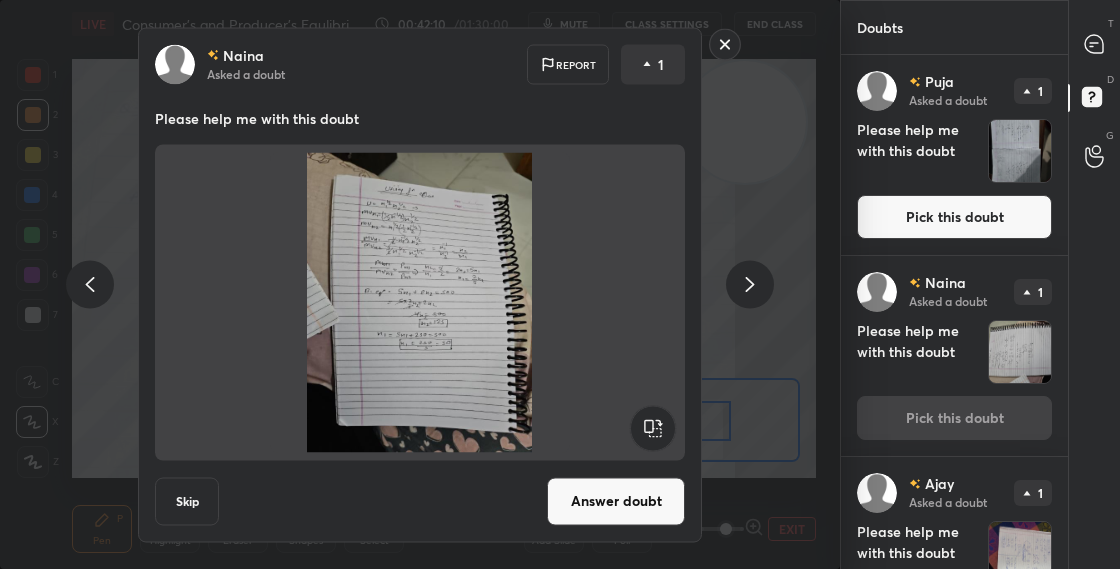 click on "Answer doubt" at bounding box center [616, 501] 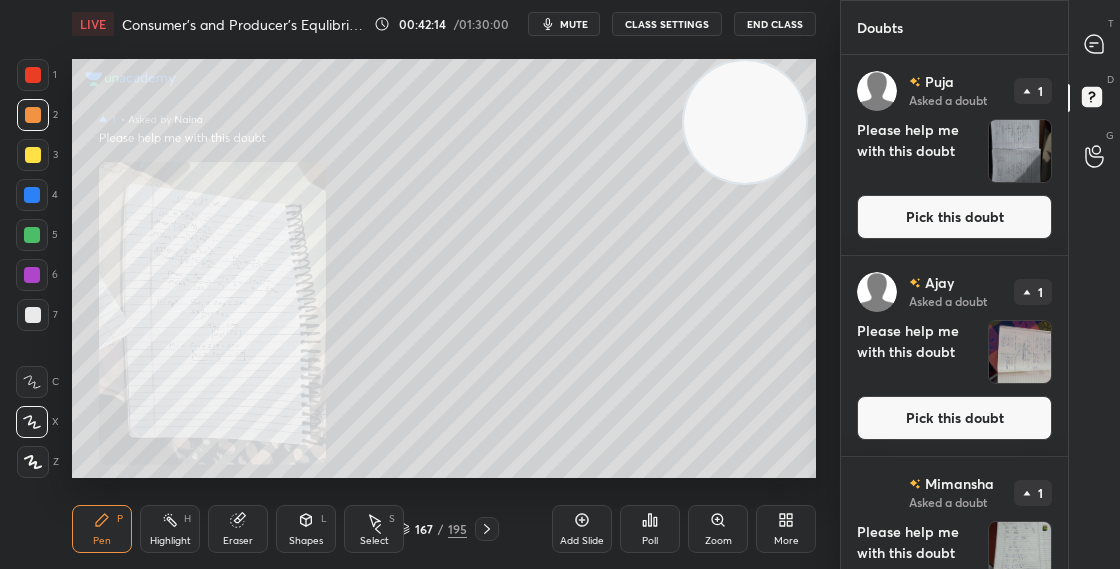 click 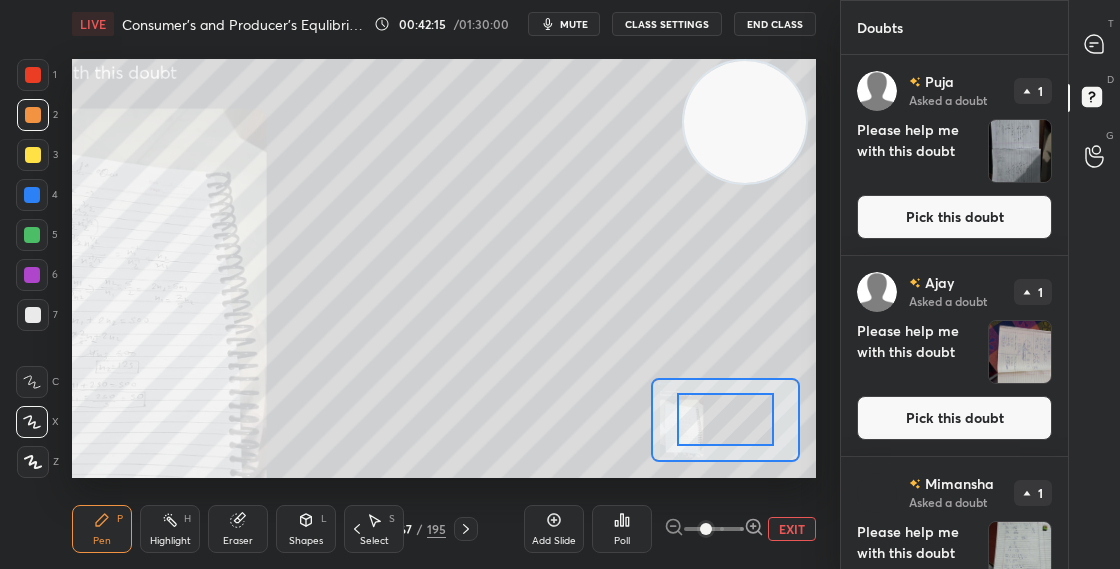 click on "EXIT" at bounding box center (740, 529) 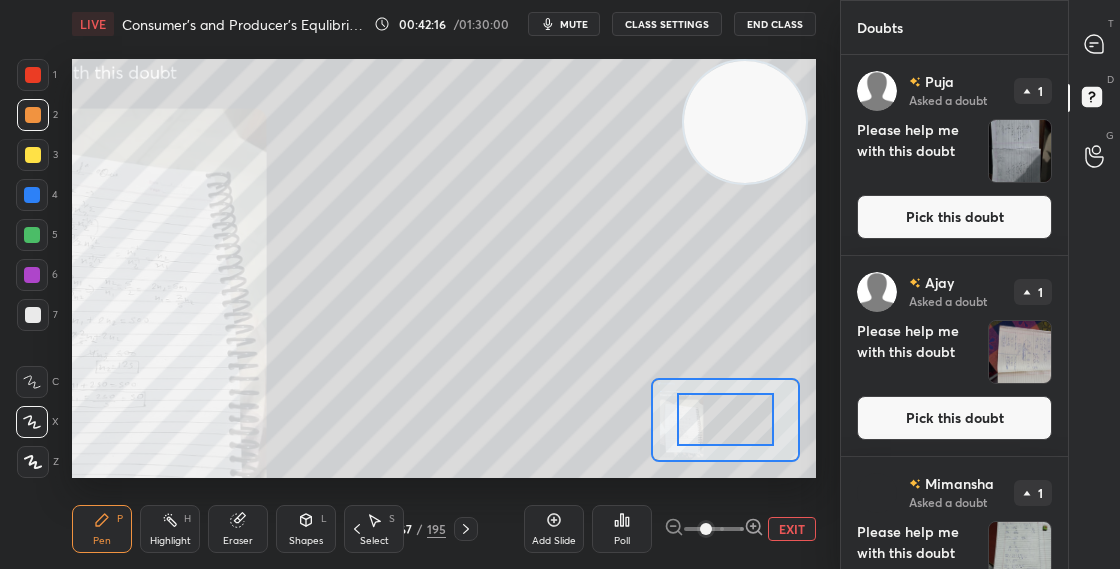 click 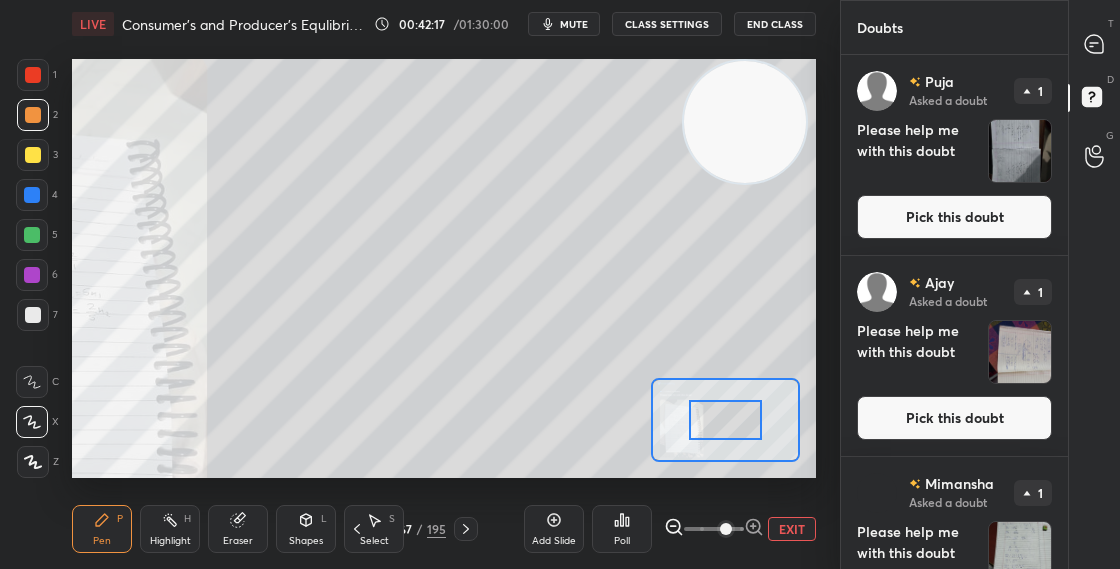 drag, startPoint x: 737, startPoint y: 425, endPoint x: 701, endPoint y: 432, distance: 36.67424 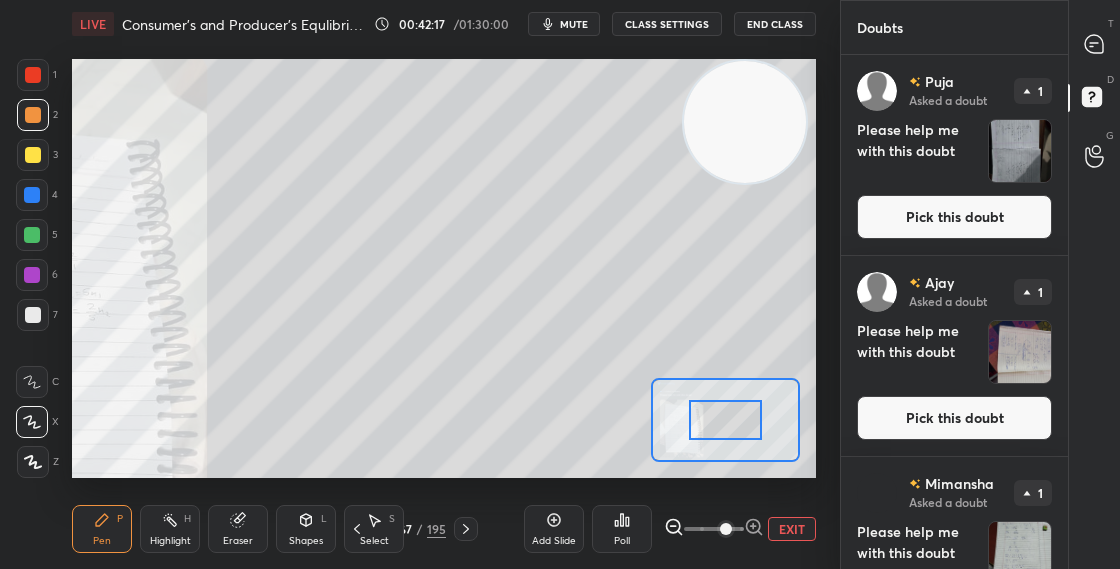 click at bounding box center [725, 420] 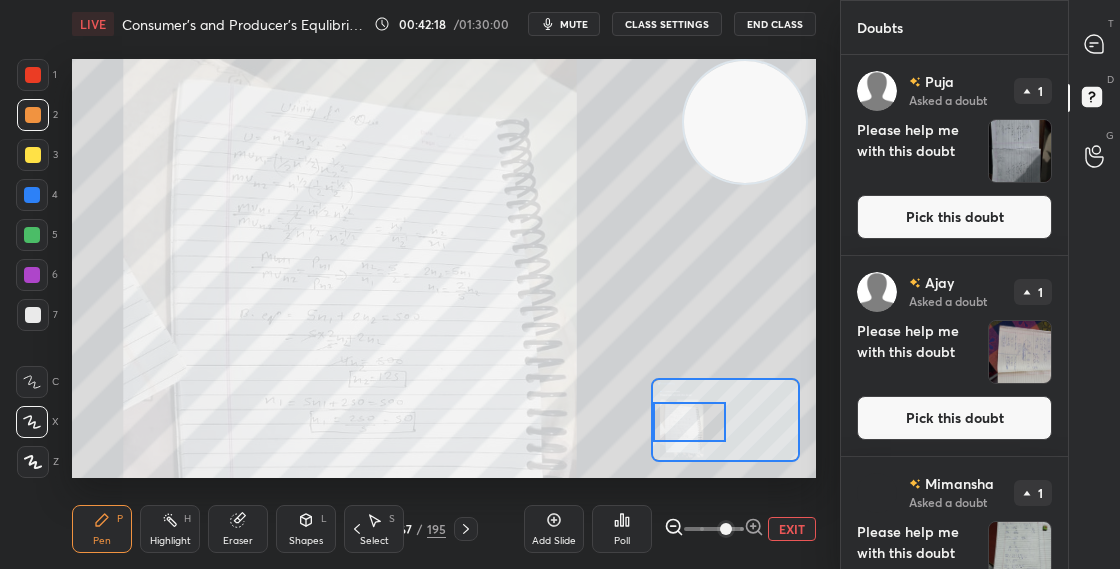 click at bounding box center (689, 422) 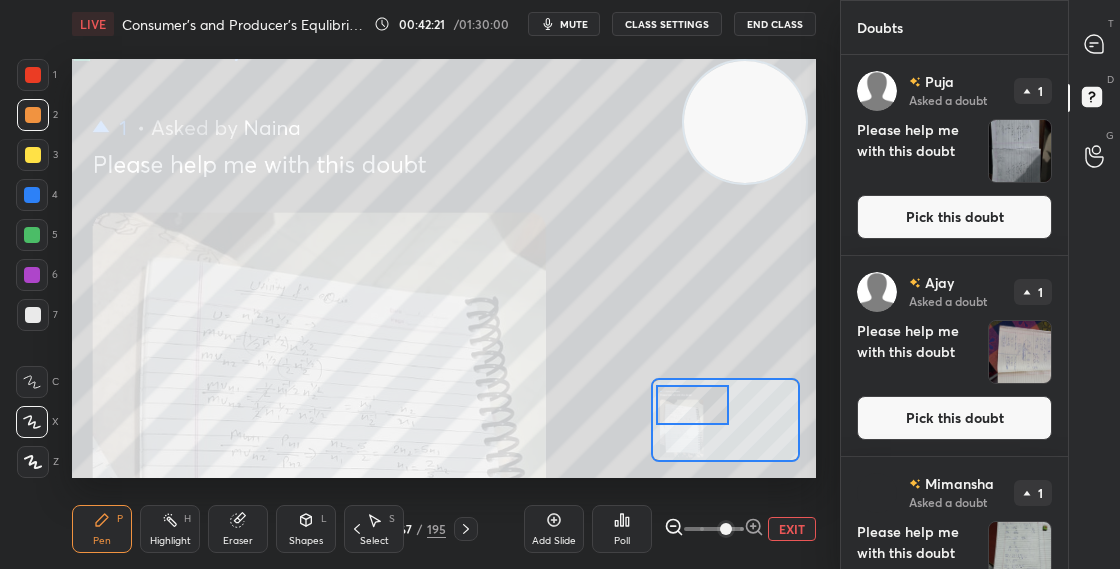 click at bounding box center (692, 405) 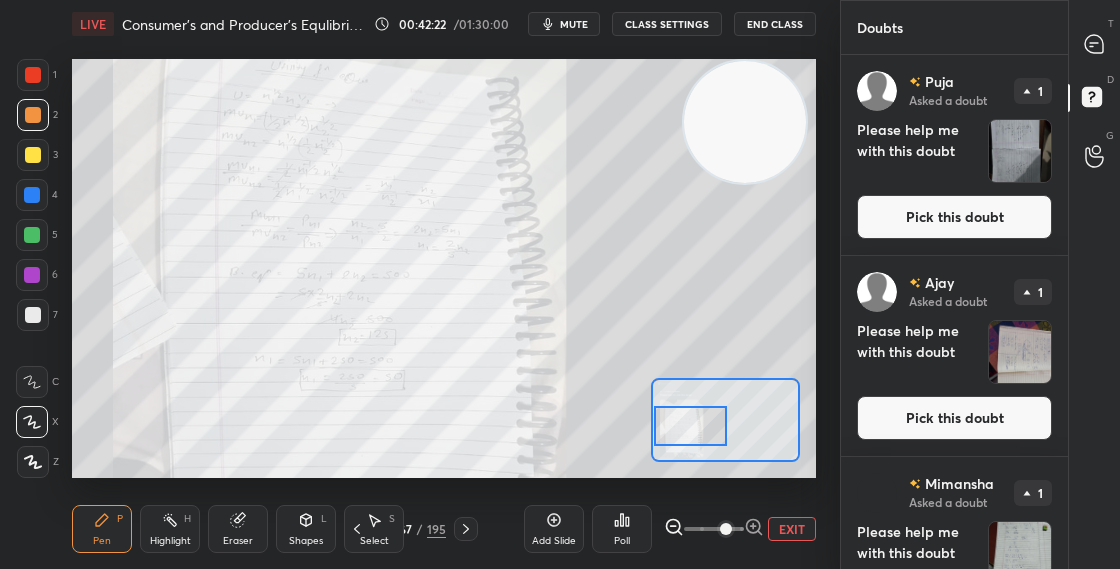click on "[PERSON] Asked a doubt 1 Please help me with this doubt Pick this doubt" at bounding box center (954, 155) 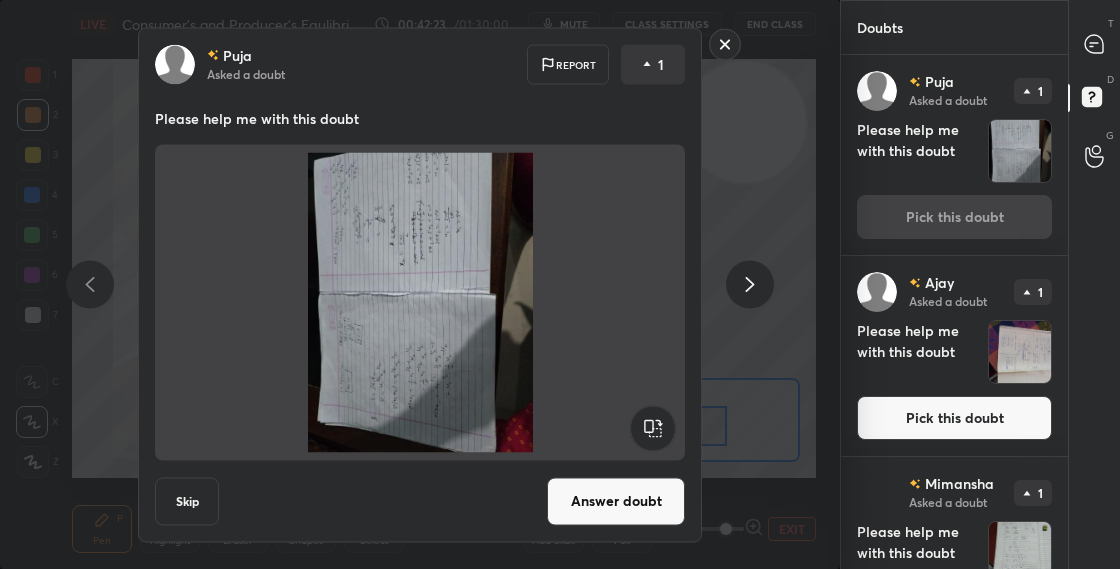 click 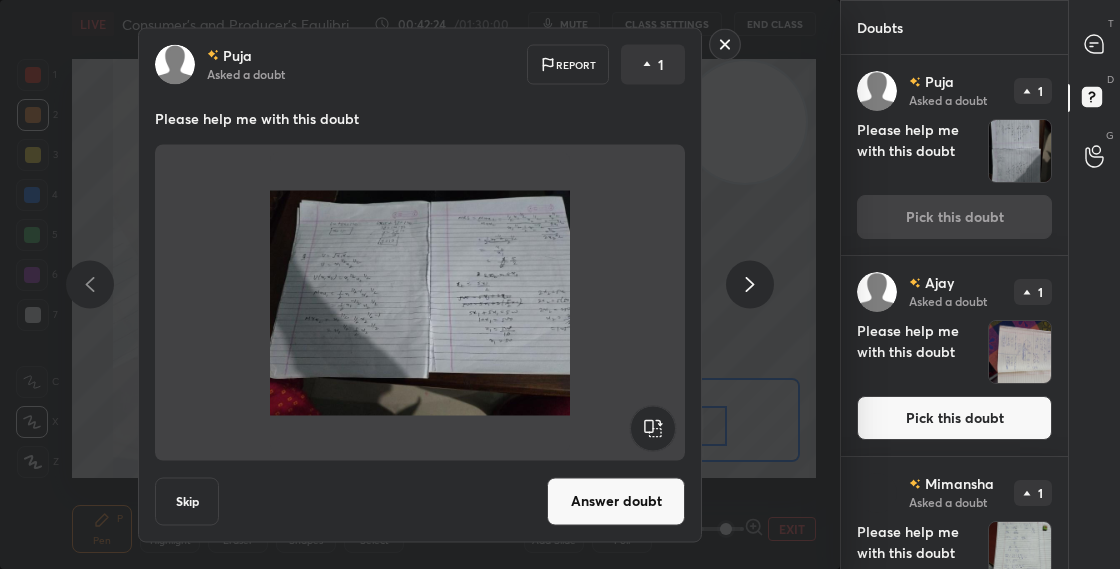 click on "Answer doubt" at bounding box center [616, 501] 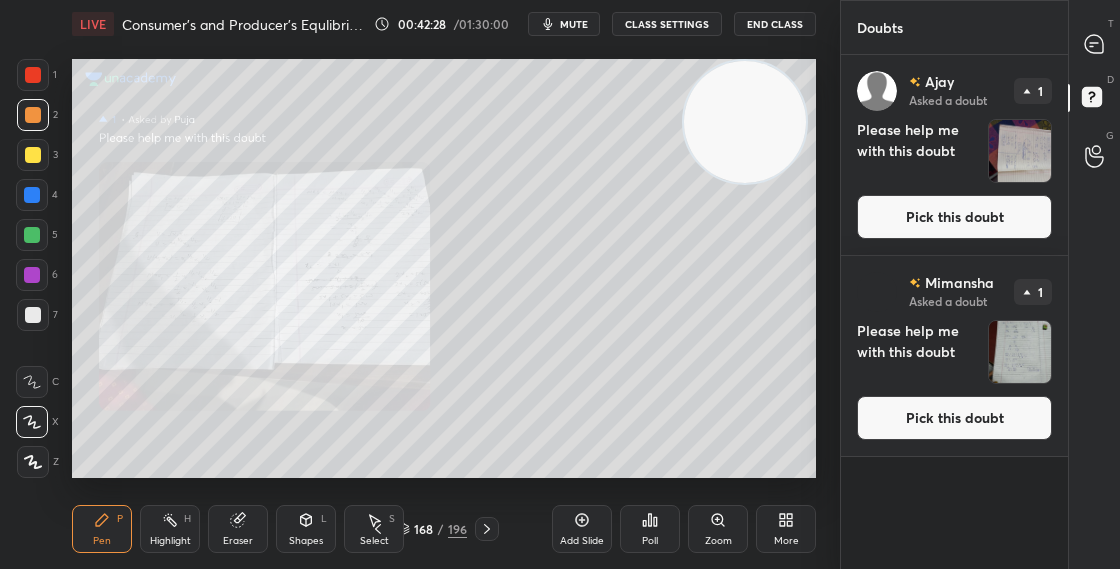 click on "Zoom" at bounding box center (718, 529) 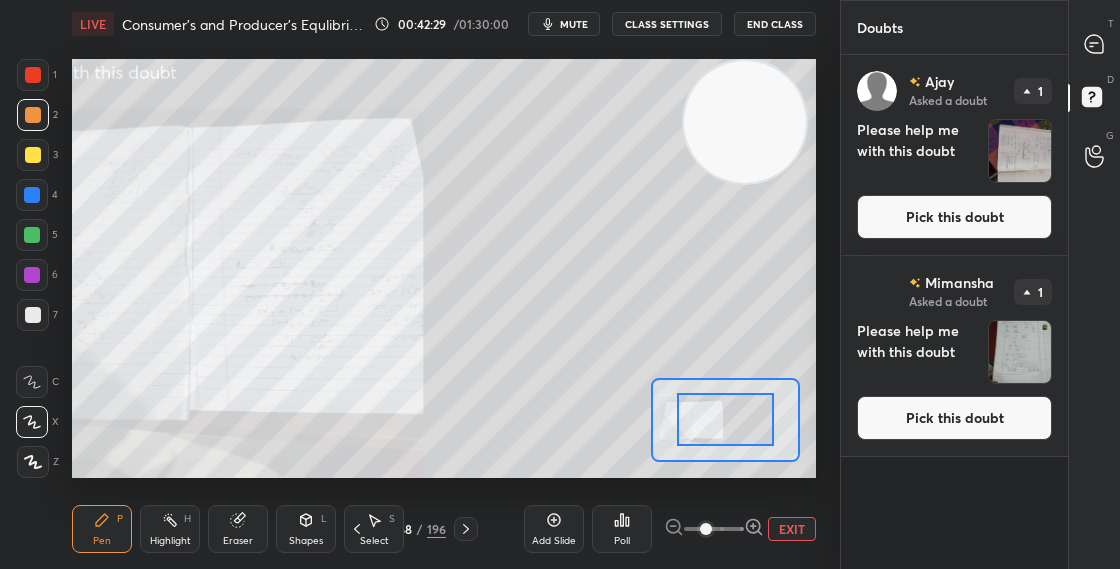 click 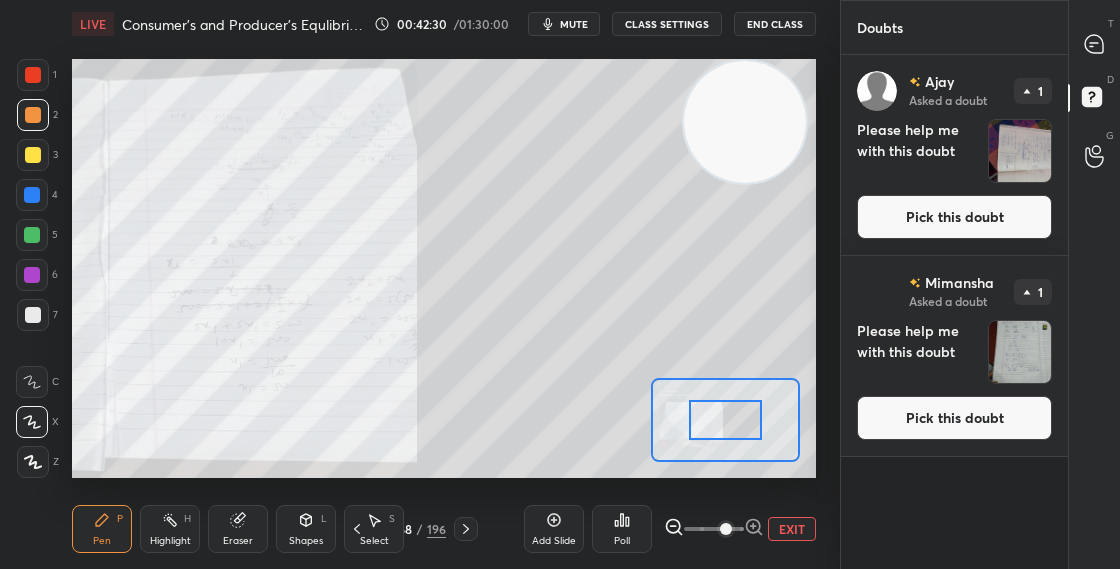 drag, startPoint x: 710, startPoint y: 416, endPoint x: 680, endPoint y: 414, distance: 30.066593 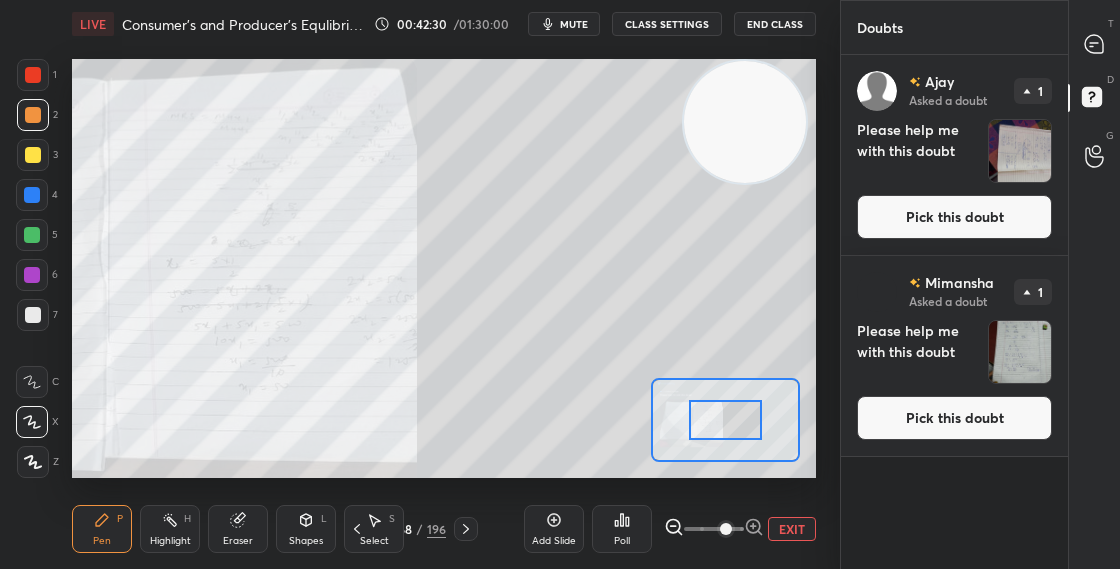 click at bounding box center [725, 420] 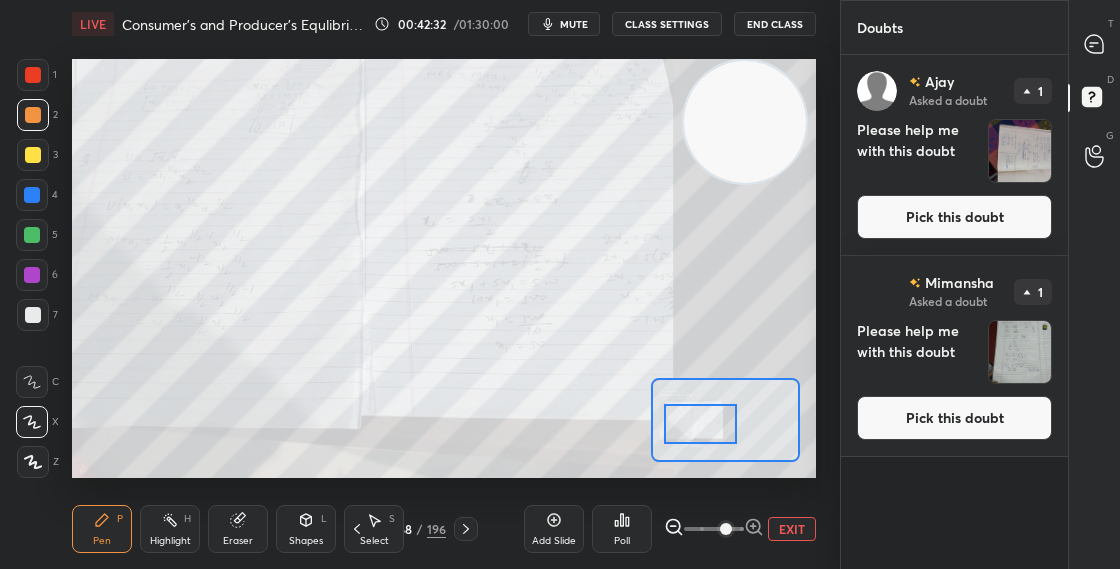 click on "Pick this doubt" at bounding box center [954, 217] 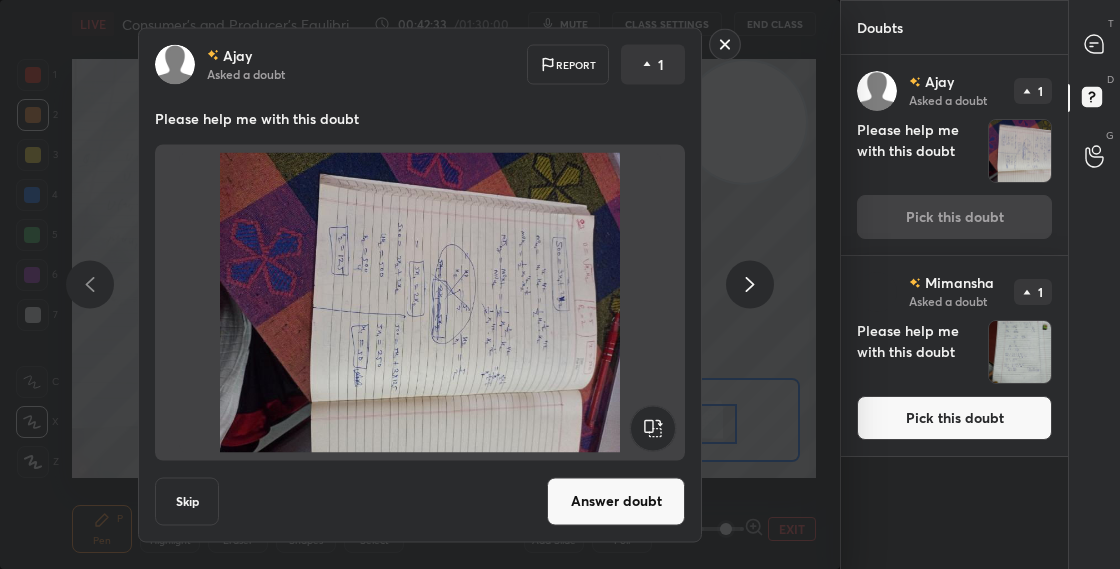 click 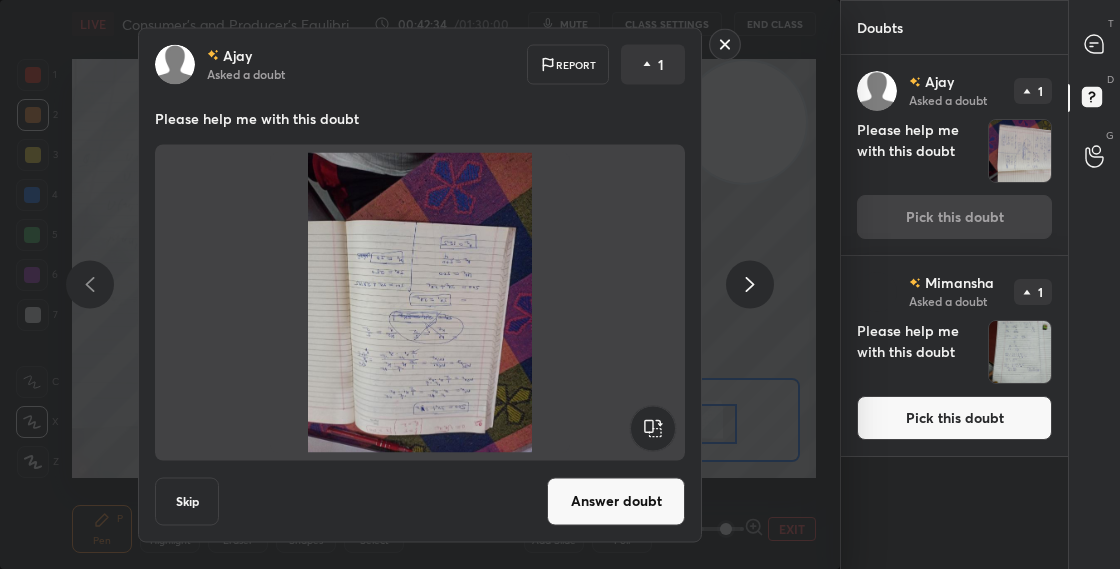 click 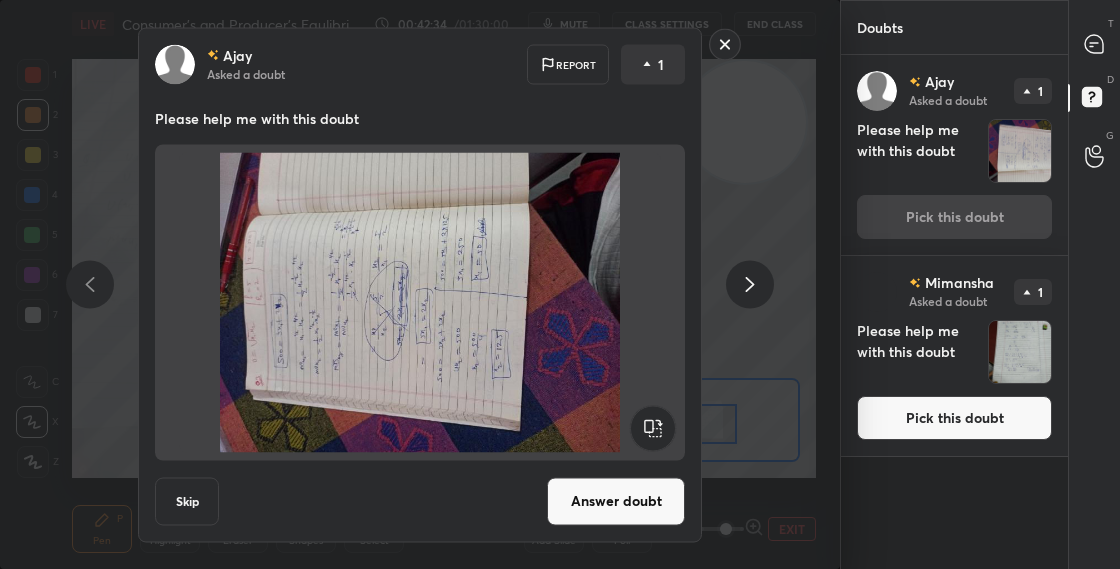 click 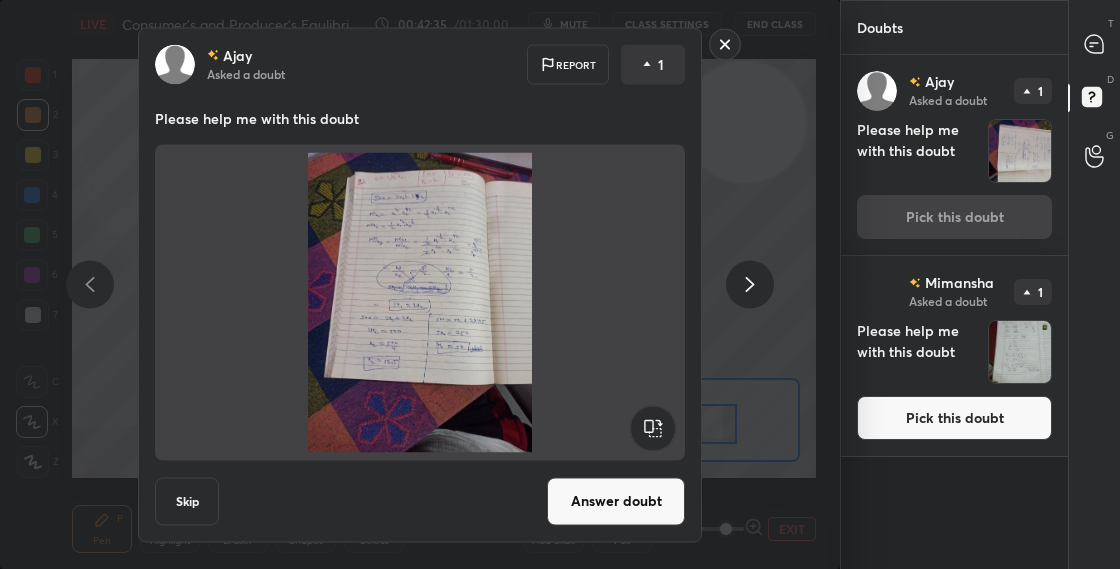 click on "Answer doubt" at bounding box center [616, 501] 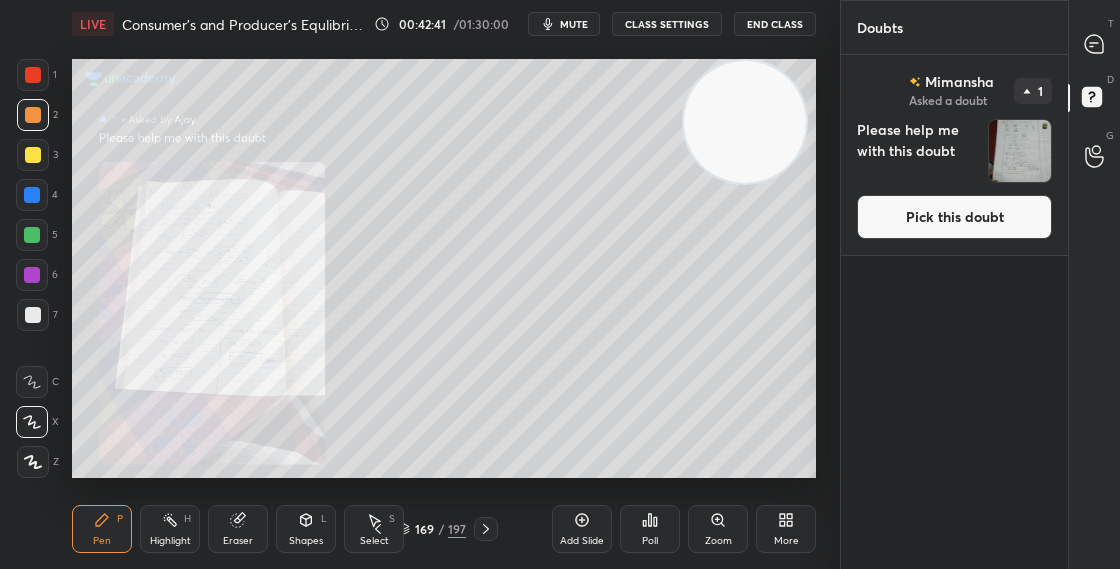 click on "Pick this doubt" at bounding box center (954, 217) 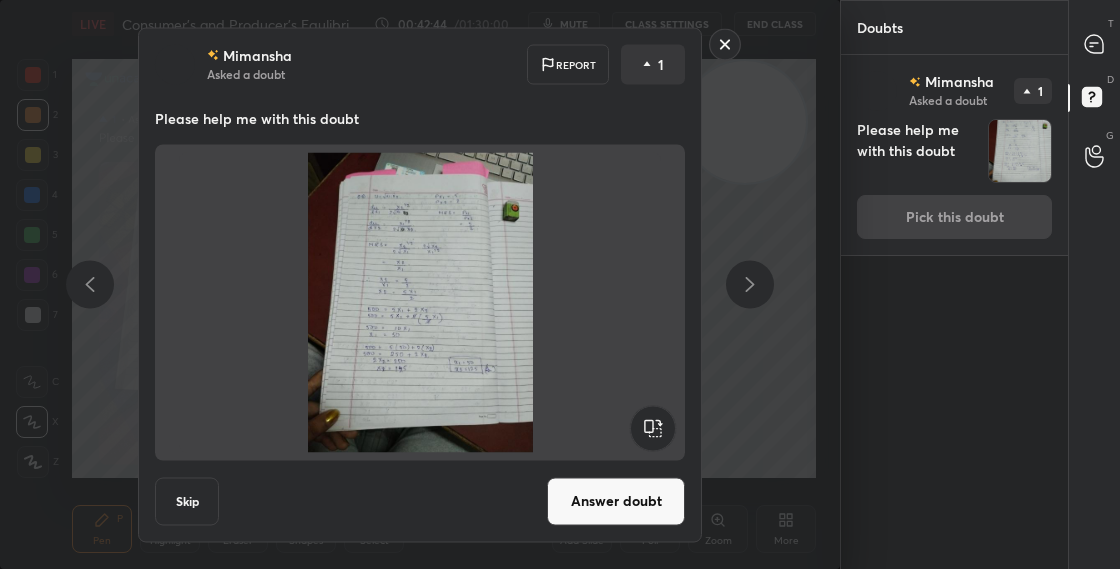 click on "Answer doubt" at bounding box center [616, 501] 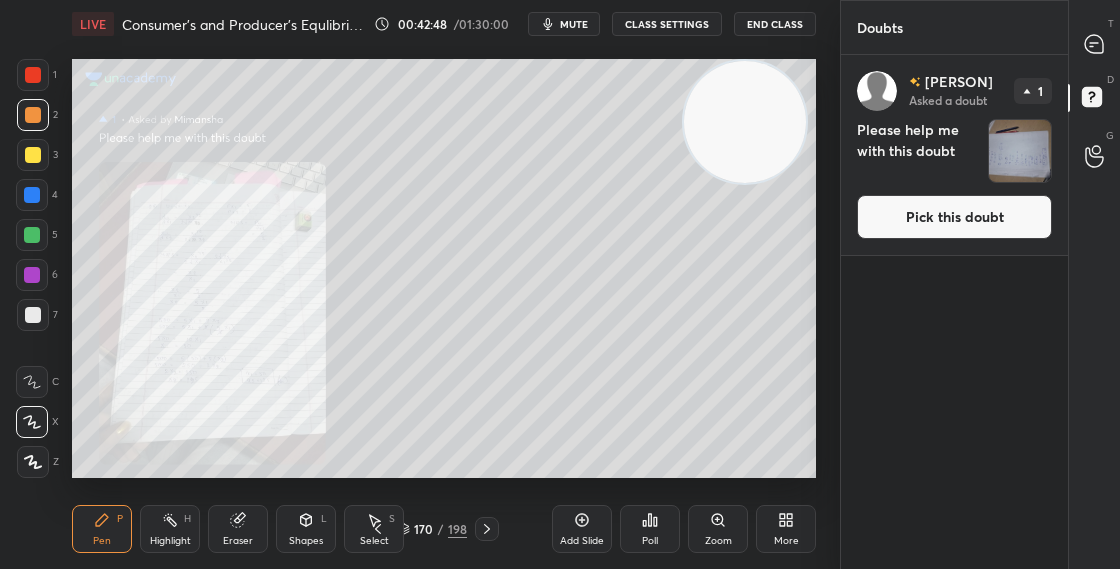 click 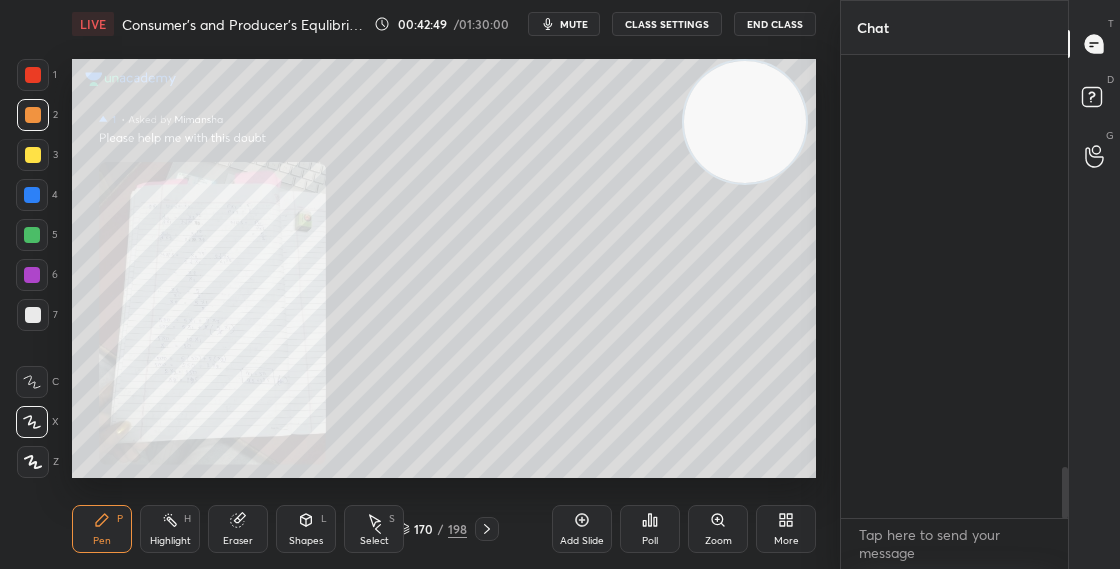 scroll, scrollTop: 6120, scrollLeft: 0, axis: vertical 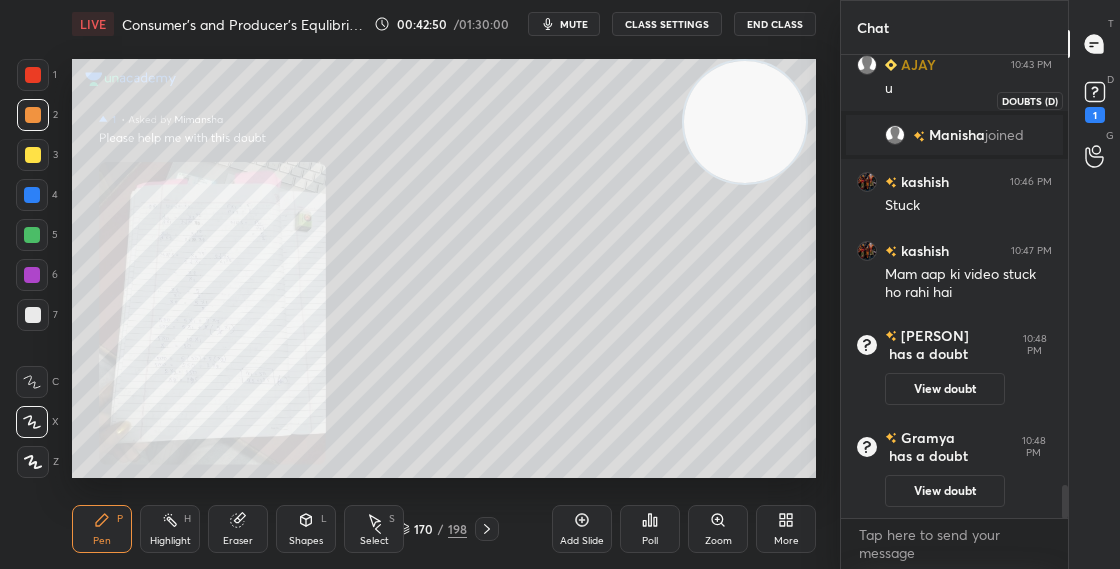 click 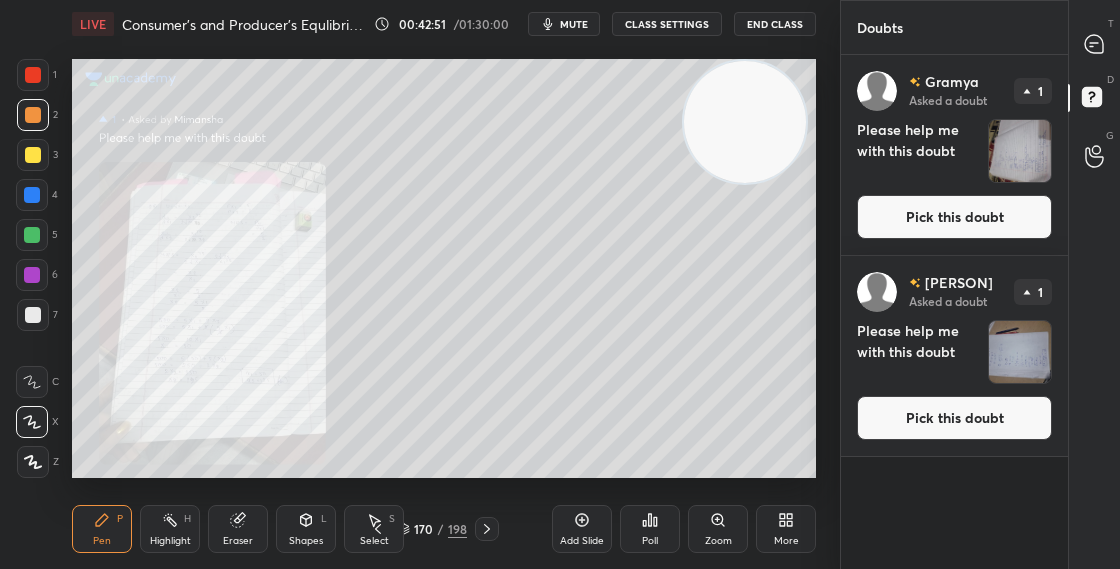 click on "Pick this doubt" at bounding box center [954, 217] 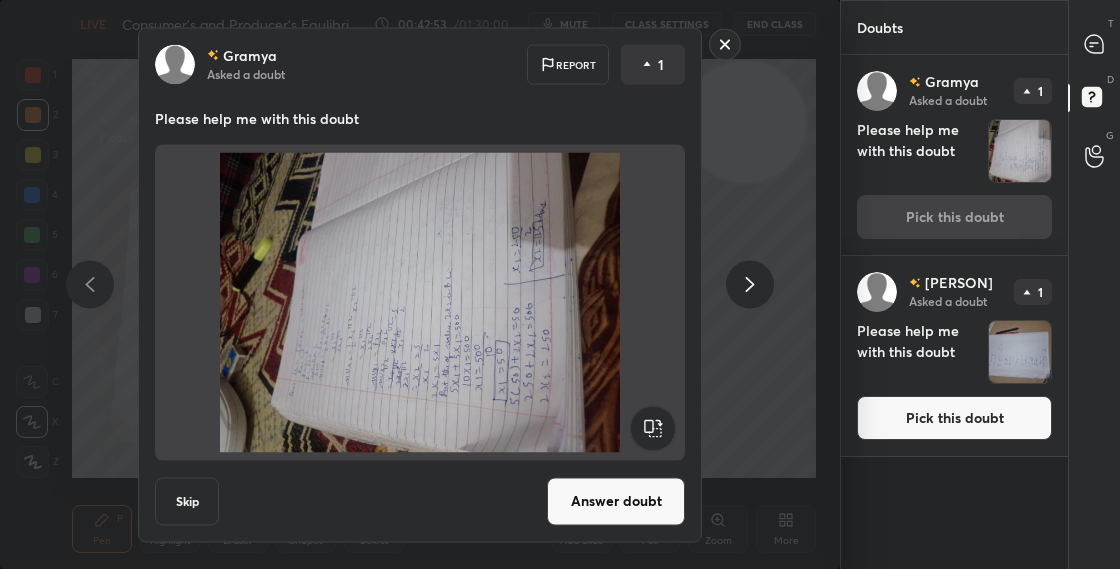 click on "Answer doubt" at bounding box center (616, 501) 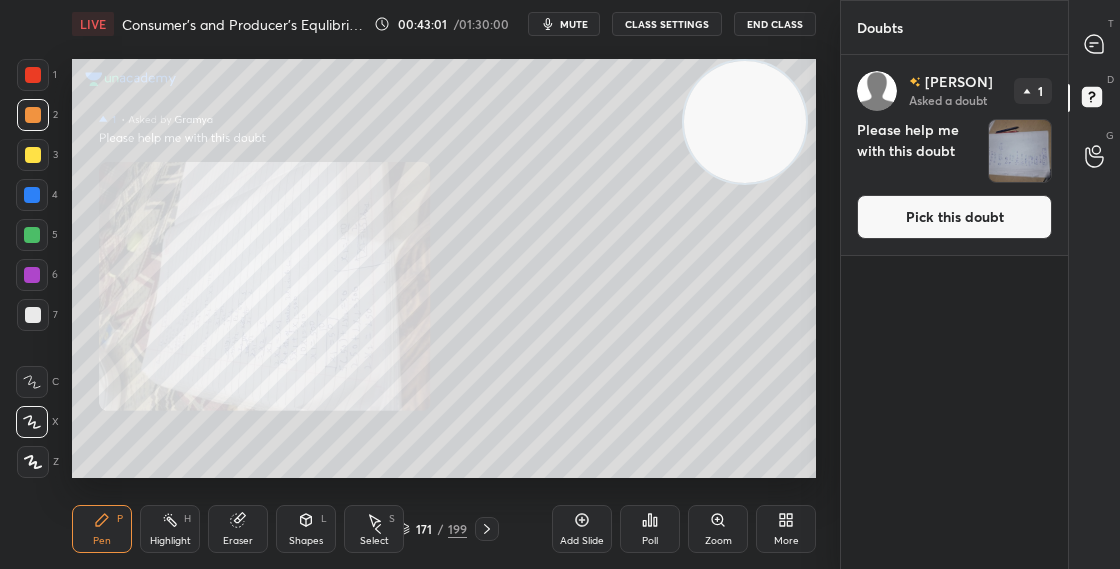 click on "Pick this doubt" at bounding box center (954, 217) 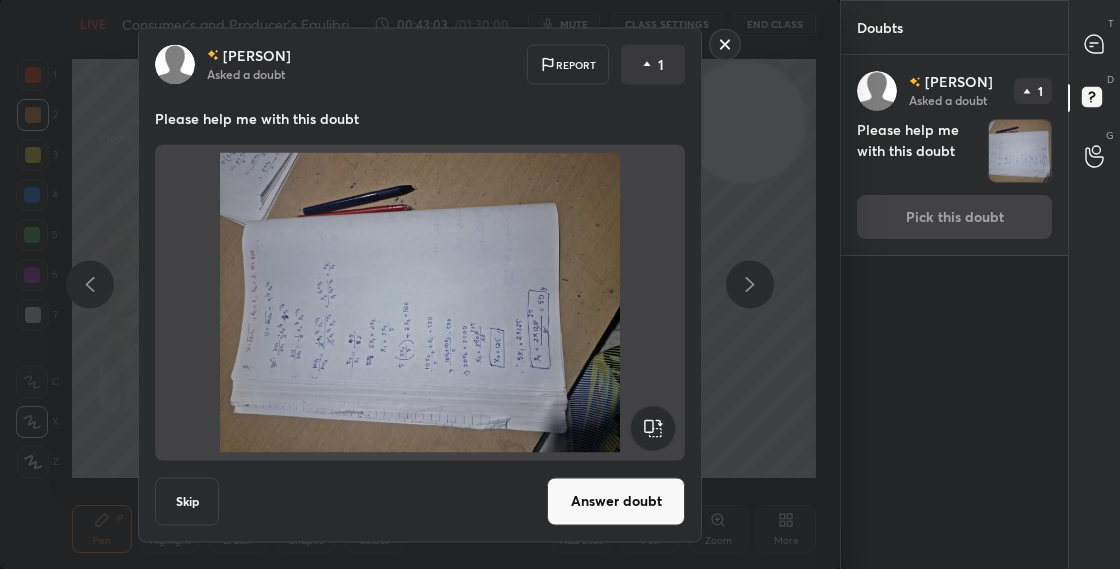 click on "Answer doubt" at bounding box center (616, 501) 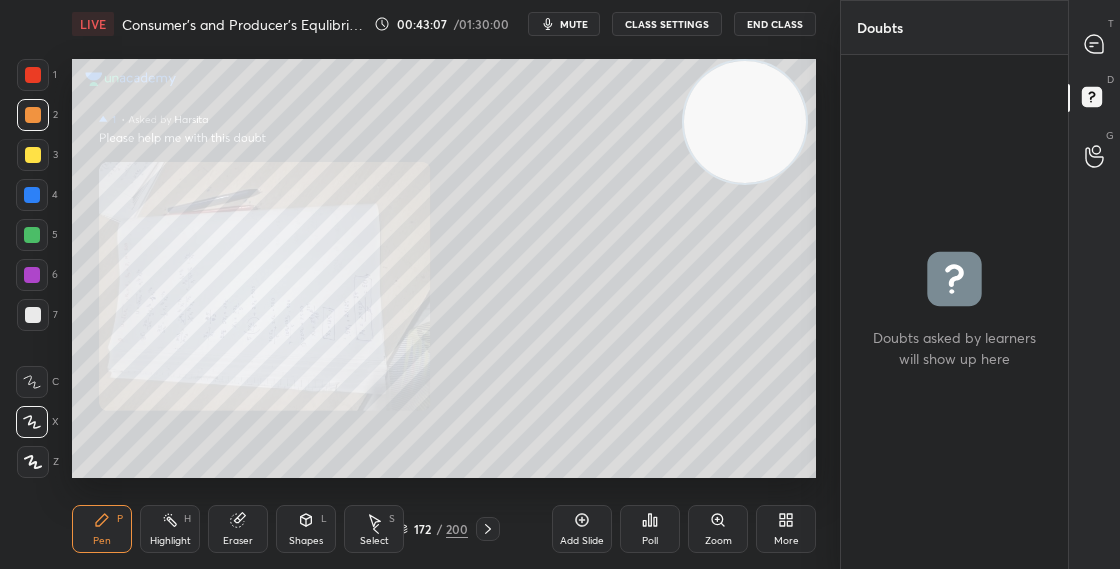 click on "172 / 200" at bounding box center (432, 529) 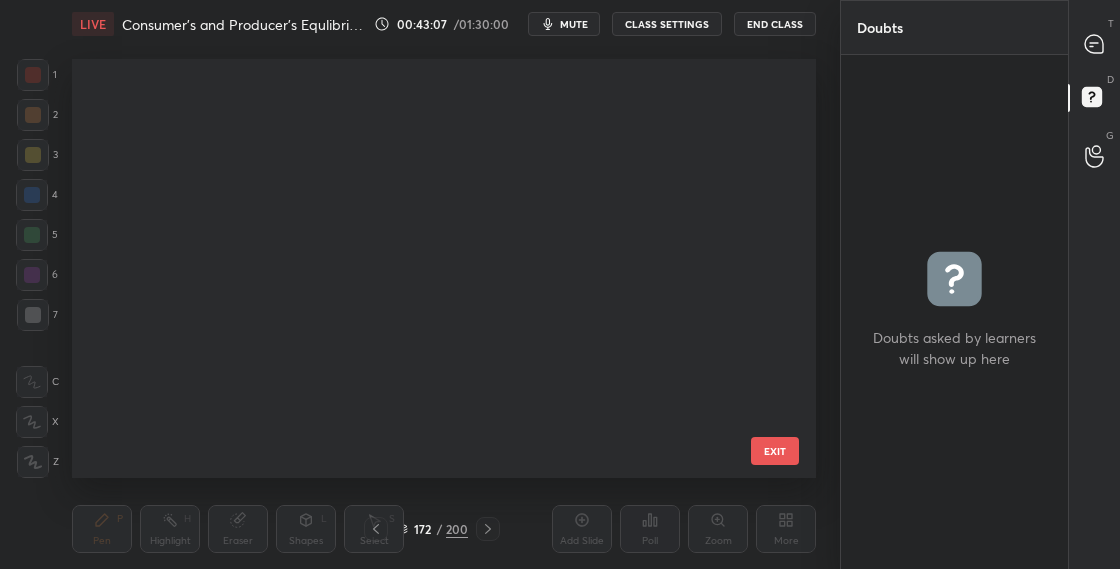 scroll, scrollTop: 6802, scrollLeft: 0, axis: vertical 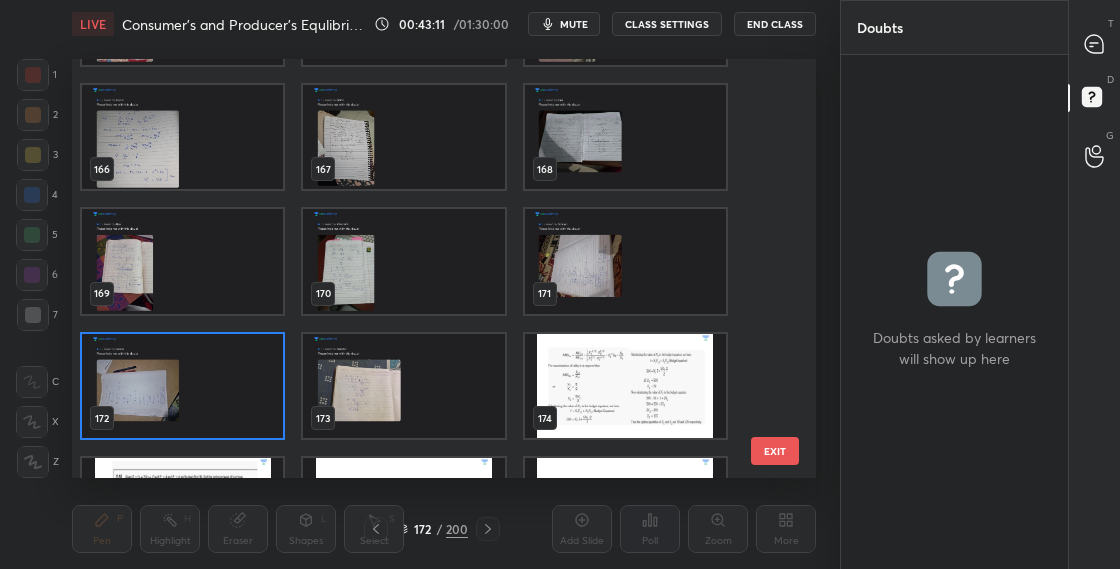 click at bounding box center (625, 386) 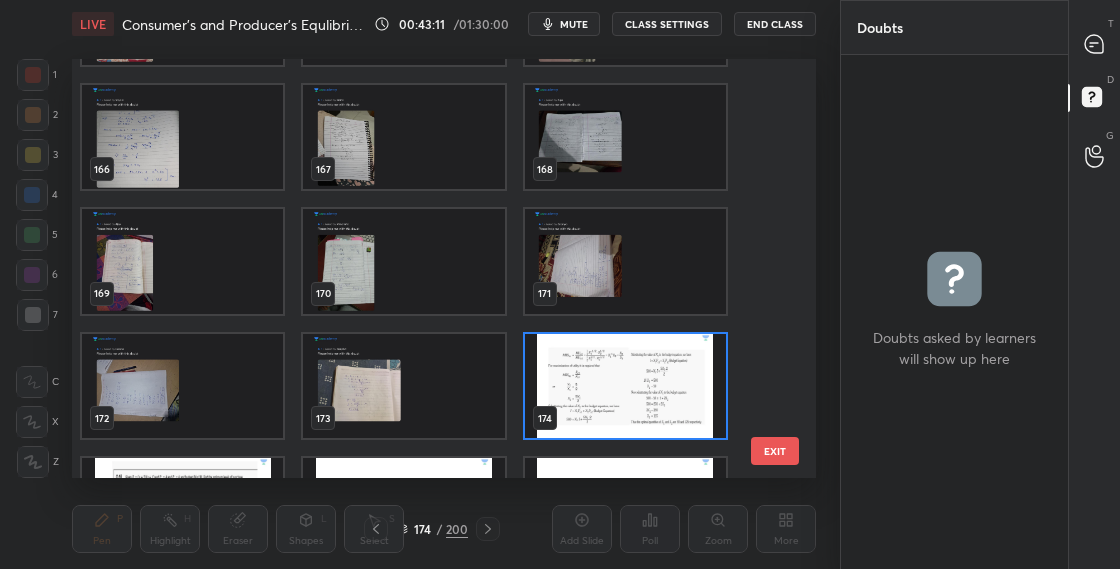 click at bounding box center (625, 386) 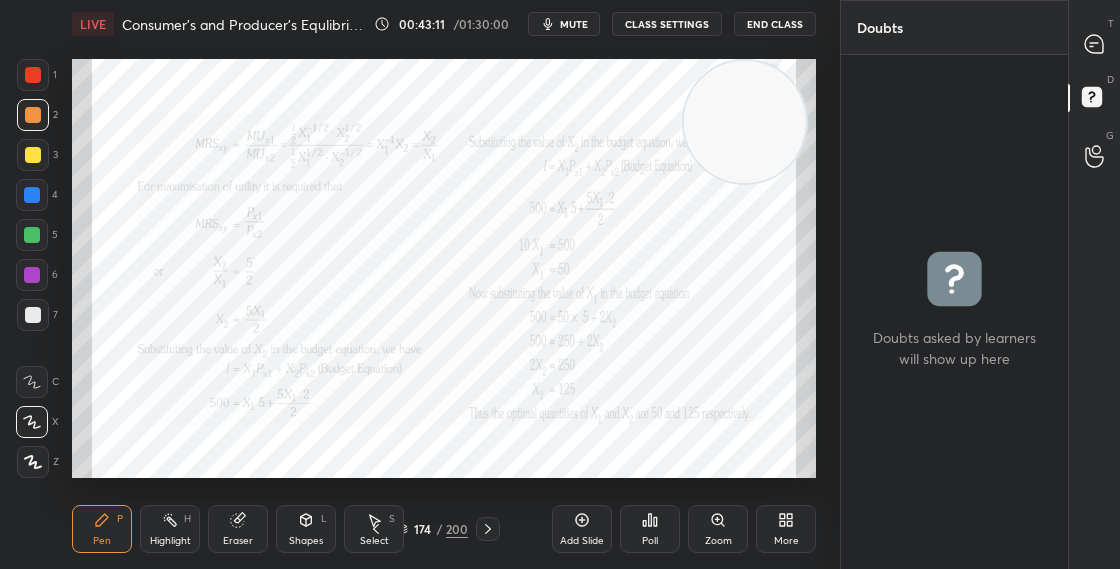 click at bounding box center [625, 386] 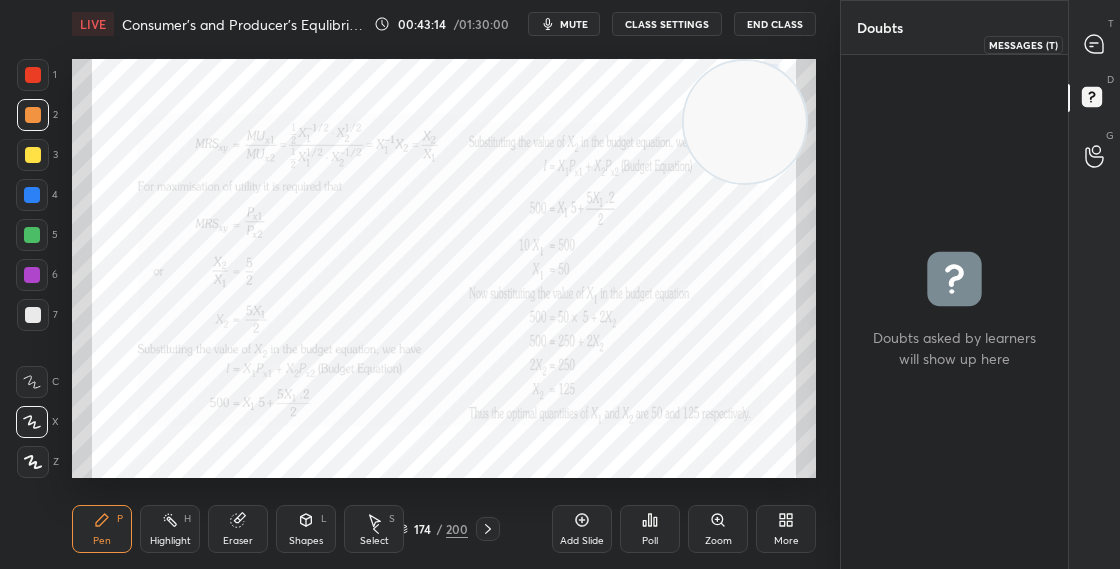 click 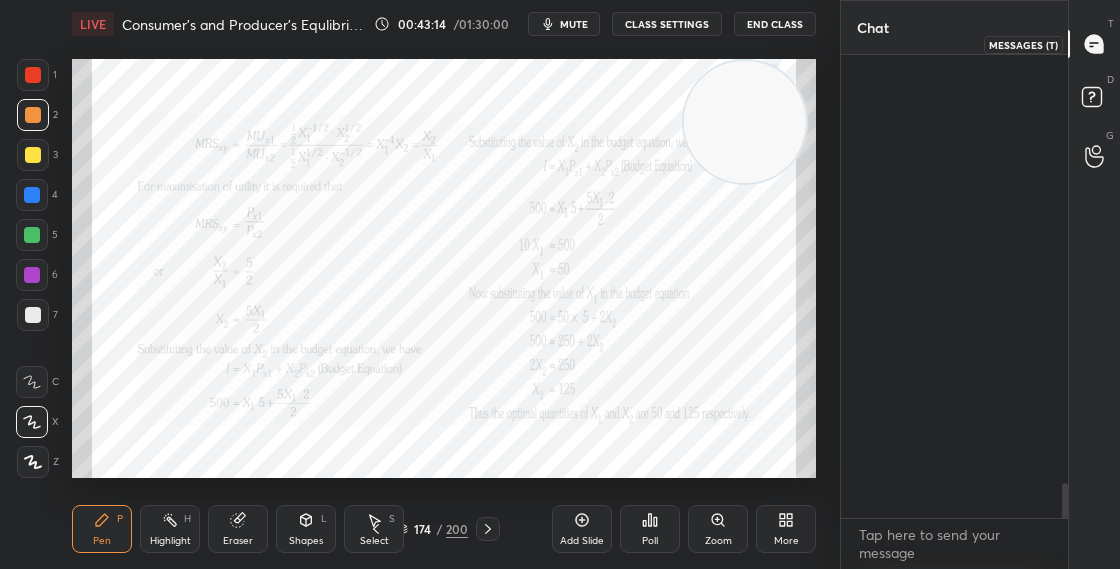 scroll, scrollTop: 5966, scrollLeft: 0, axis: vertical 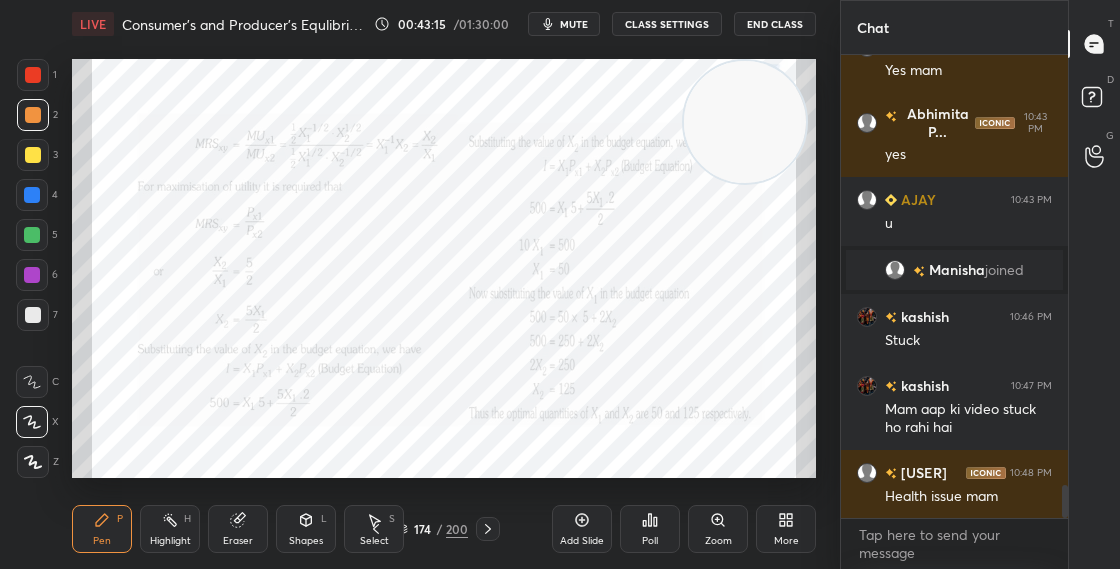drag, startPoint x: 1063, startPoint y: 496, endPoint x: 1064, endPoint y: 518, distance: 22.022715 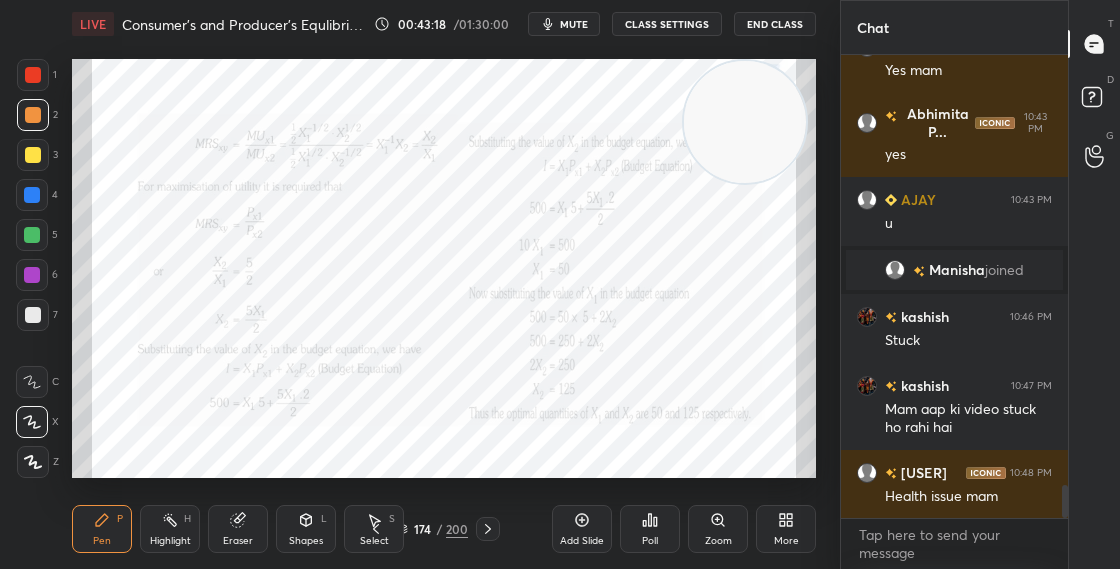 scroll, scrollTop: 424, scrollLeft: 221, axis: both 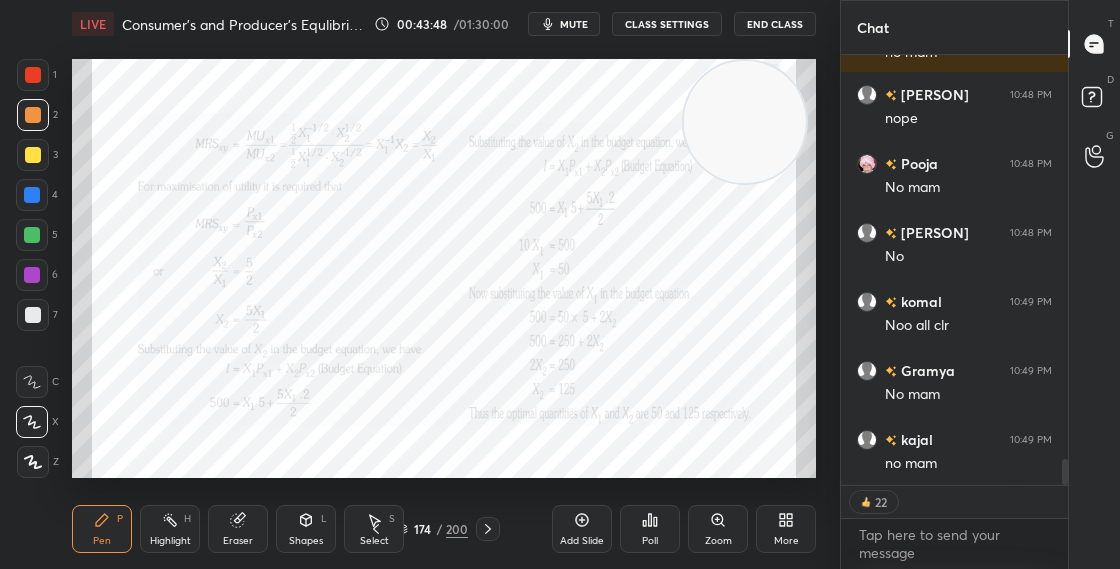 click on "174" at bounding box center (422, 529) 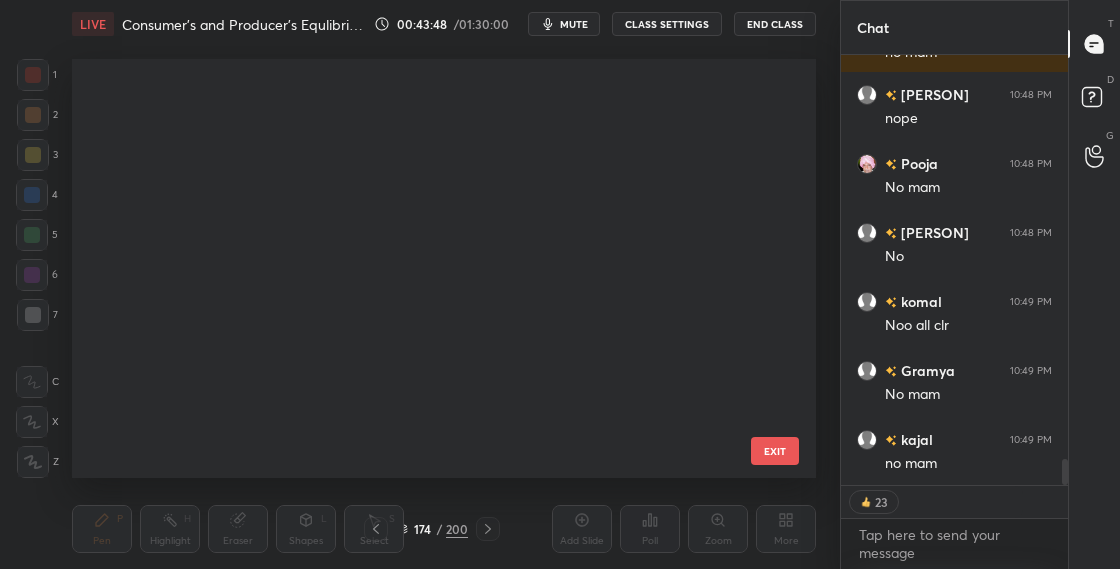 scroll, scrollTop: 6802, scrollLeft: 0, axis: vertical 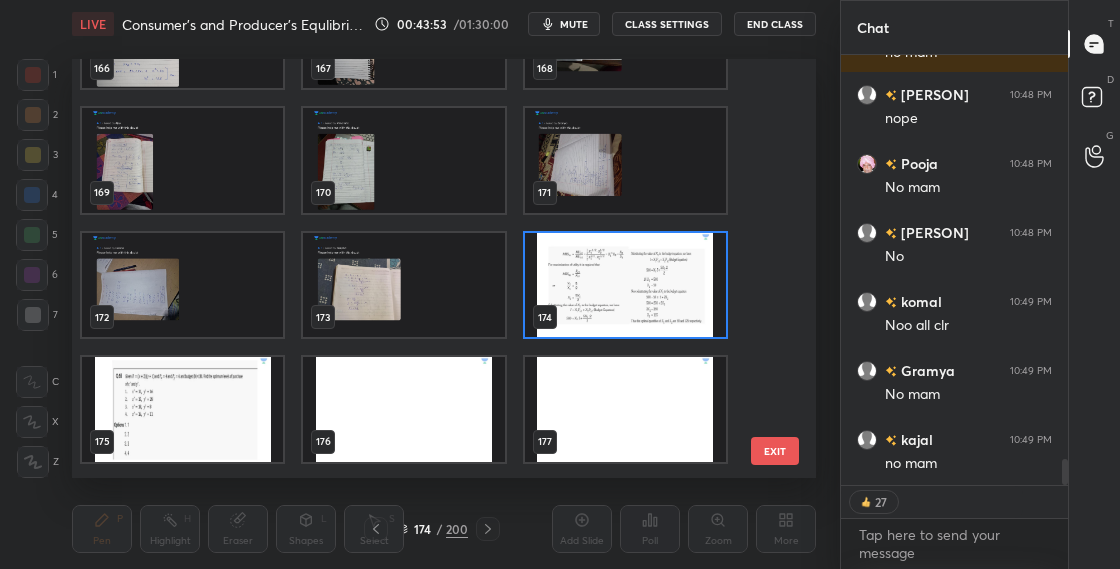 click at bounding box center (625, 285) 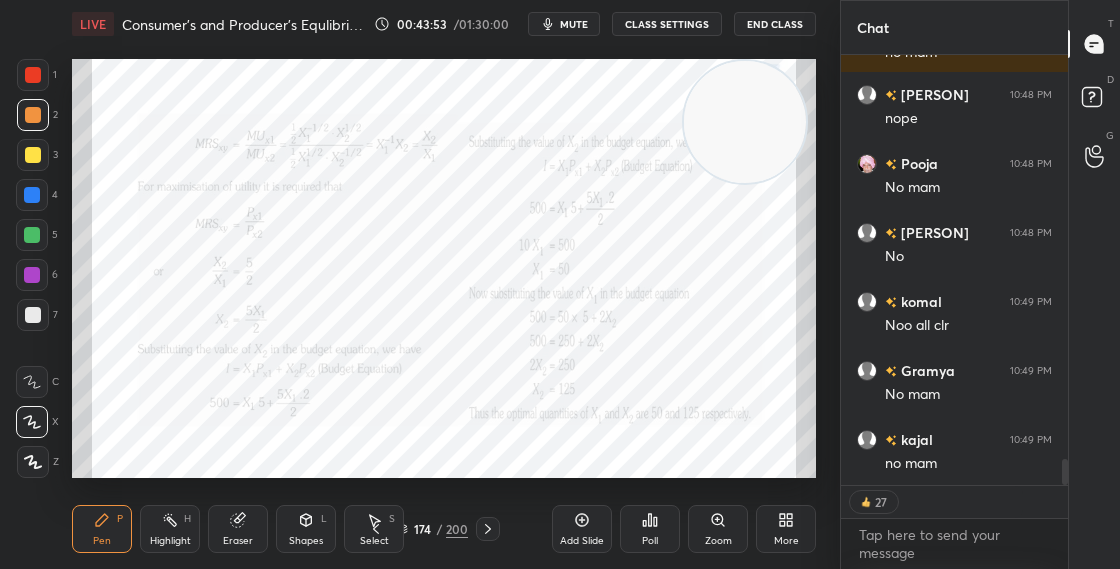 scroll, scrollTop: 0, scrollLeft: 0, axis: both 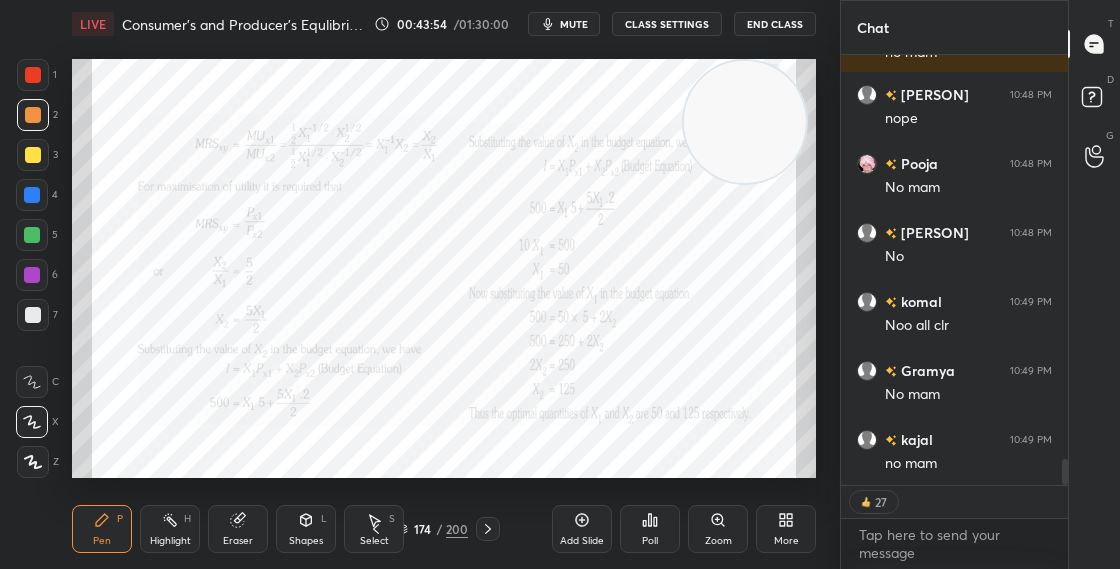 click on "174" at bounding box center (422, 529) 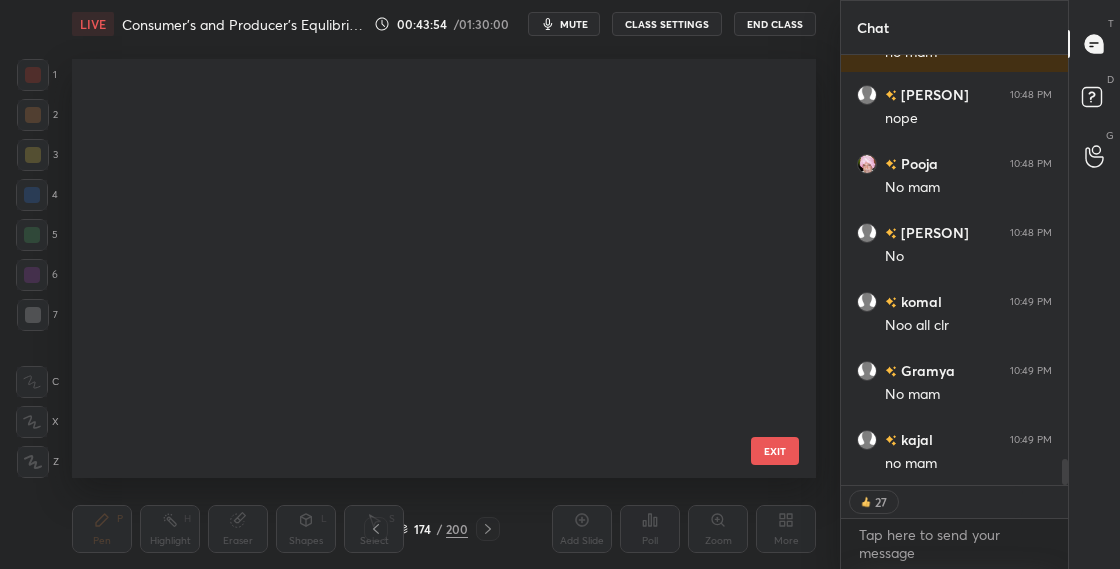 scroll, scrollTop: 6802, scrollLeft: 0, axis: vertical 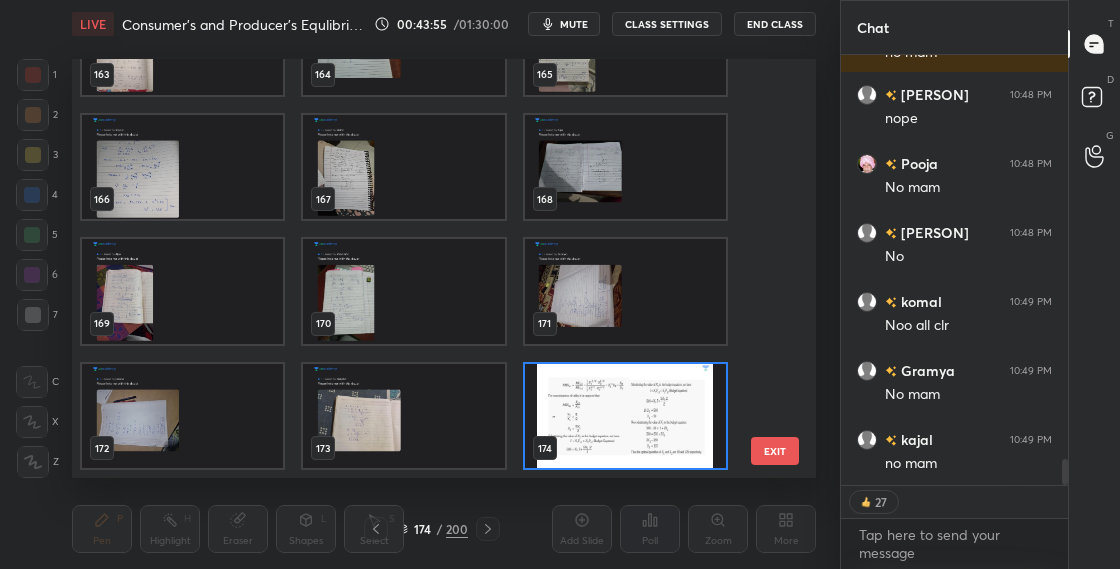 click on "163 164 165 166 167 168 169 170 171 172 173 174 175 176 177 EXIT" at bounding box center (444, 268) 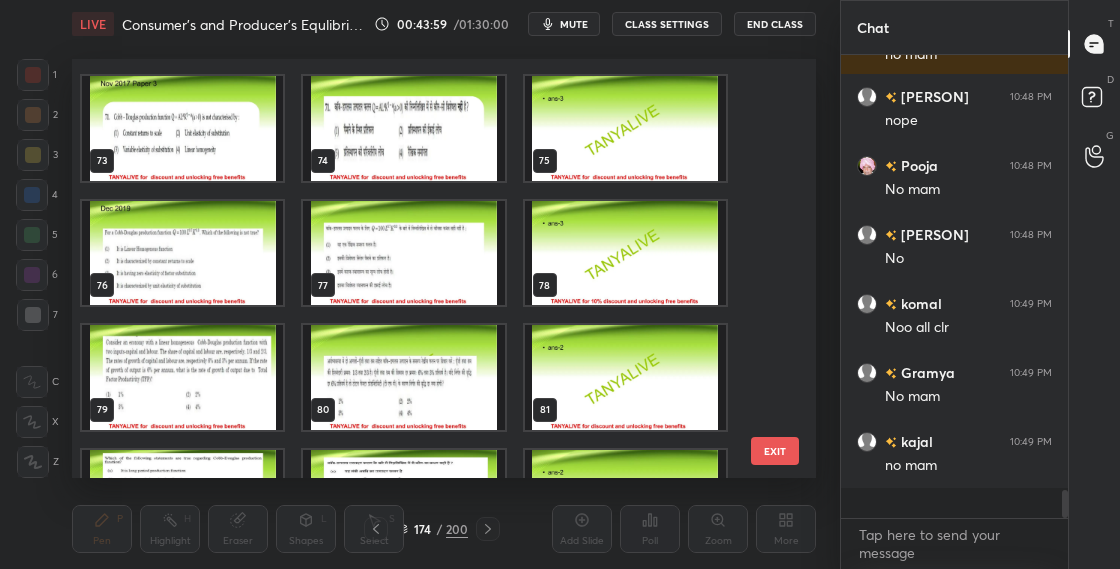 scroll, scrollTop: 2943, scrollLeft: 0, axis: vertical 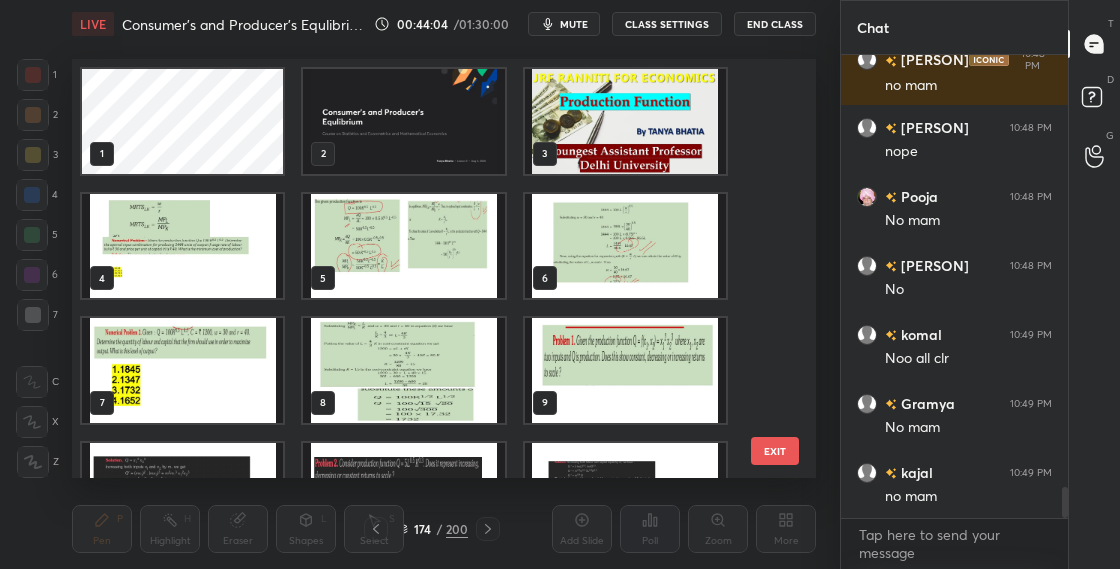 click at bounding box center (182, 246) 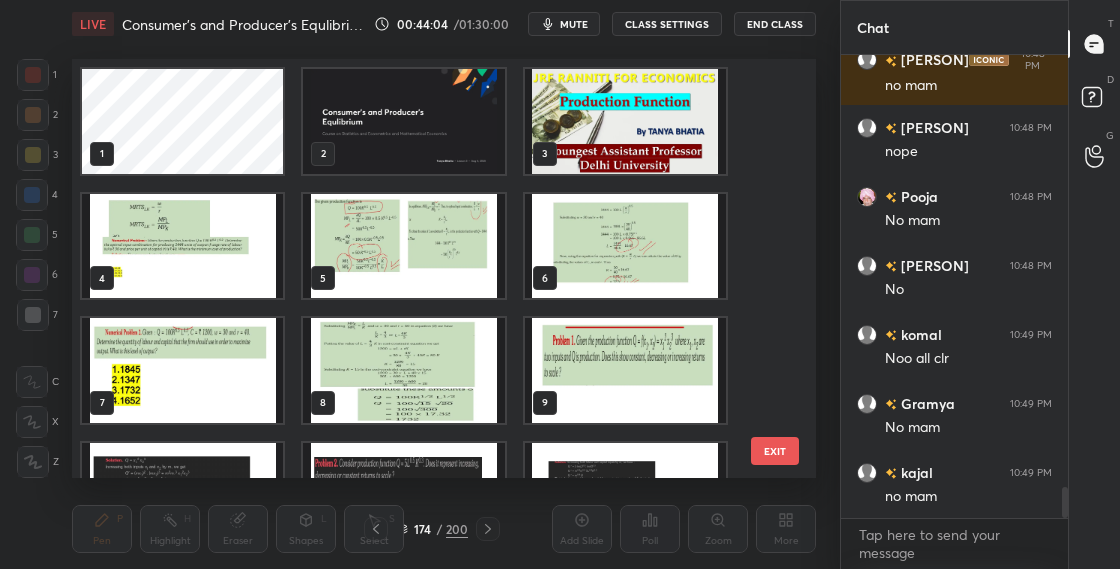click at bounding box center (182, 246) 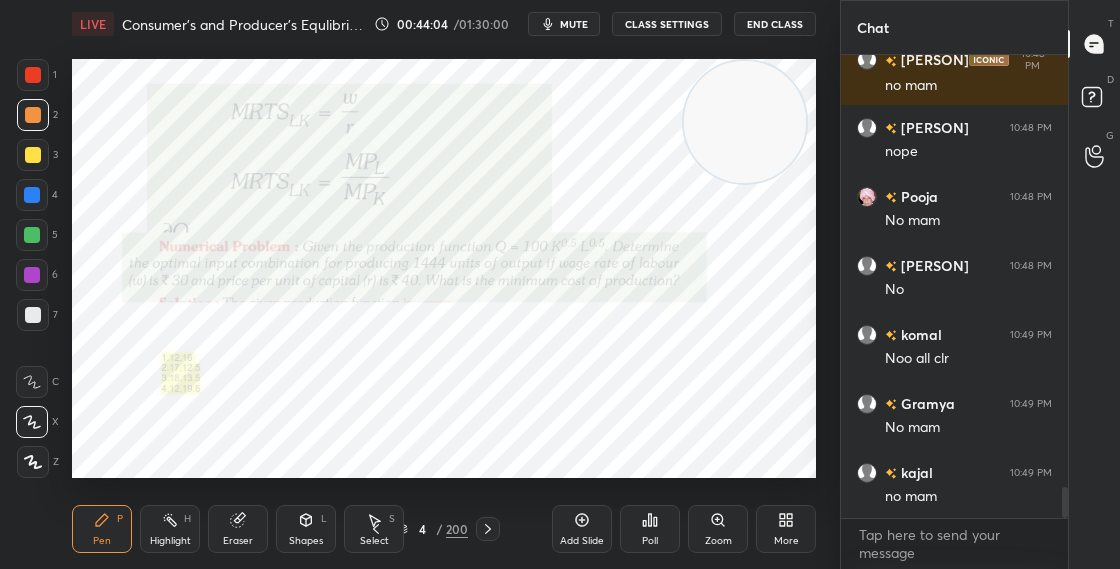 click at bounding box center (182, 246) 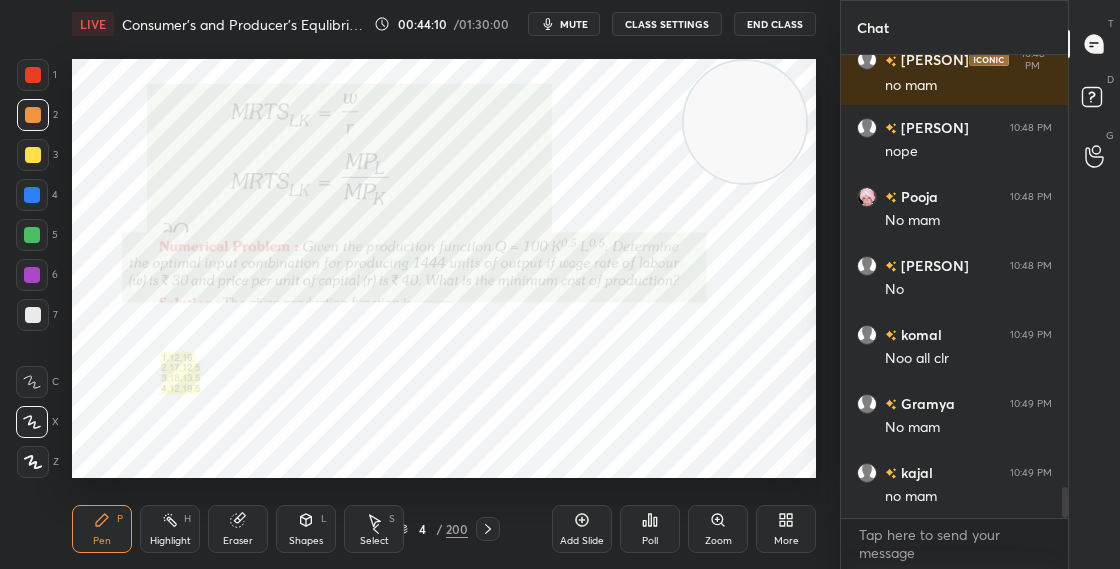 click at bounding box center [33, 315] 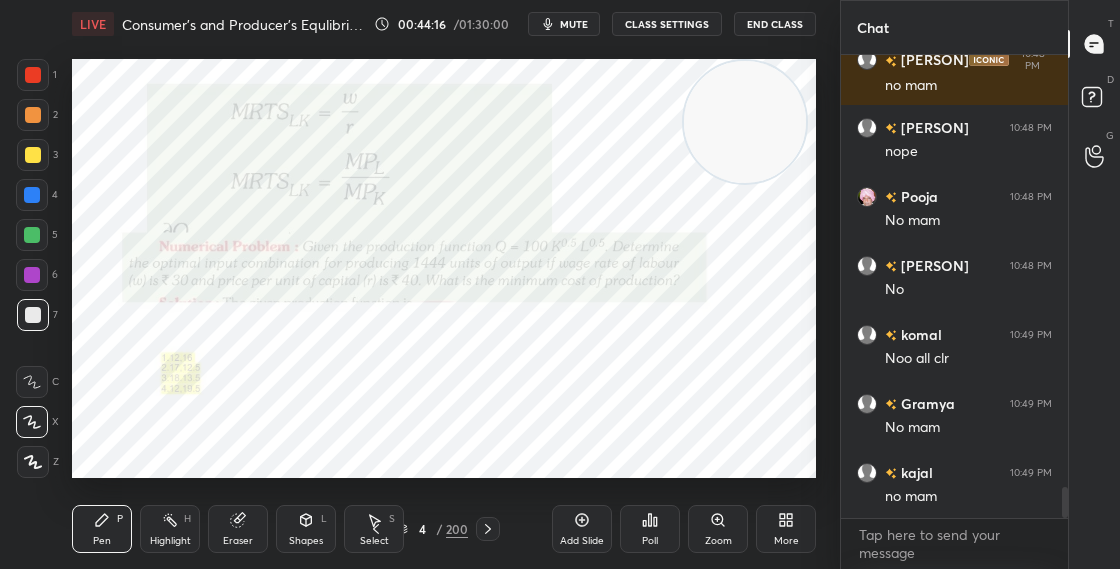 click at bounding box center (33, 155) 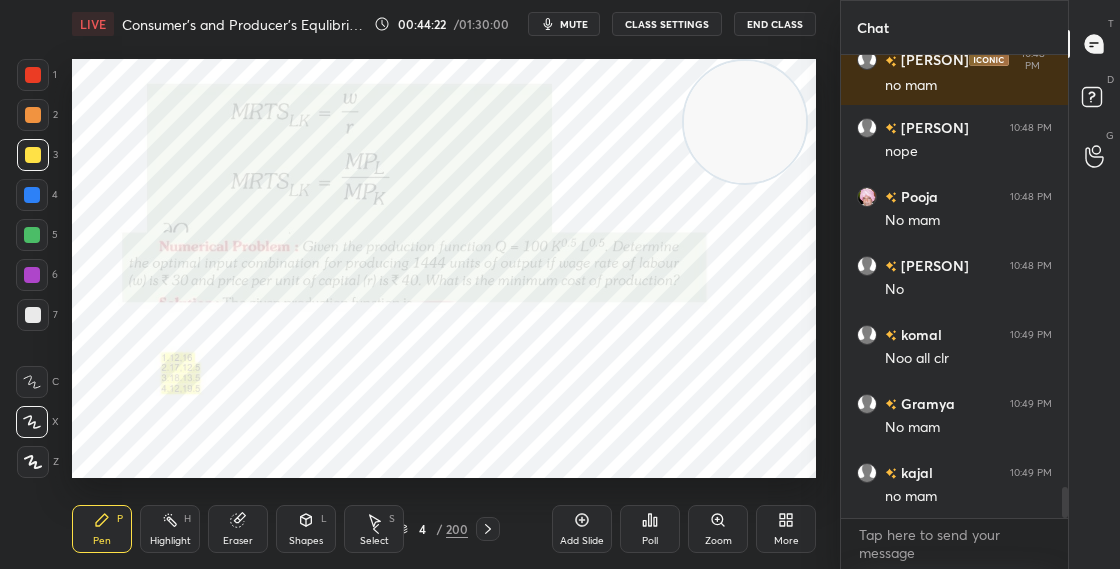 click at bounding box center (33, 115) 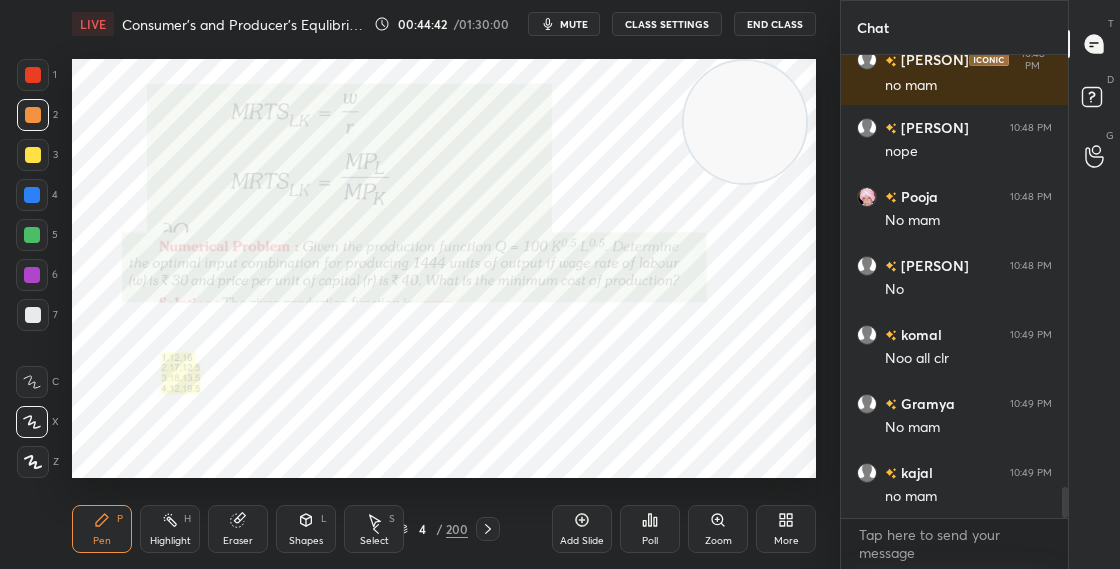 click on "4 / 200" at bounding box center (432, 529) 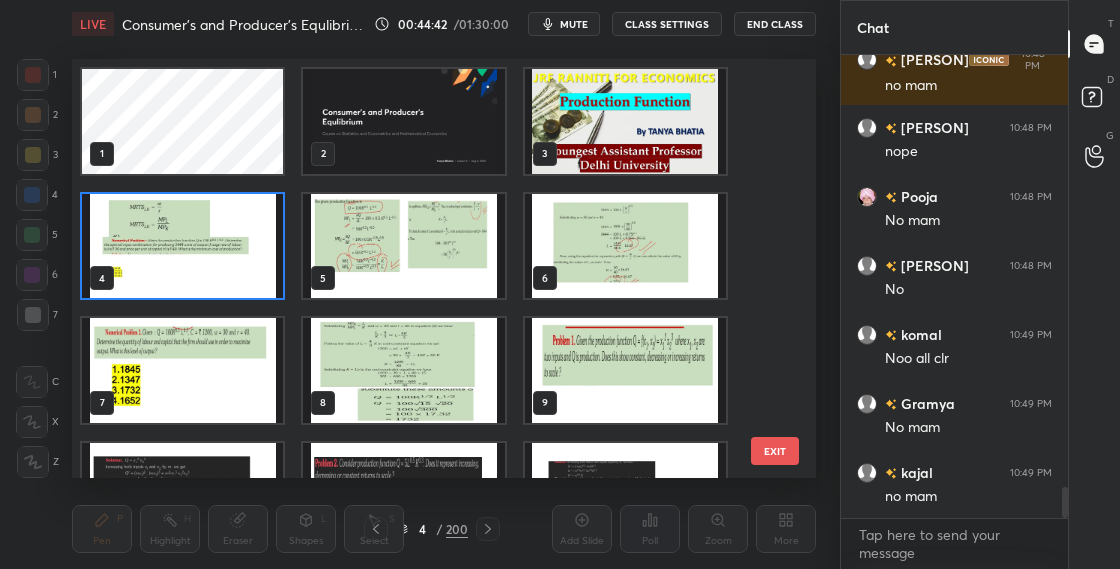 scroll, scrollTop: 412, scrollLeft: 734, axis: both 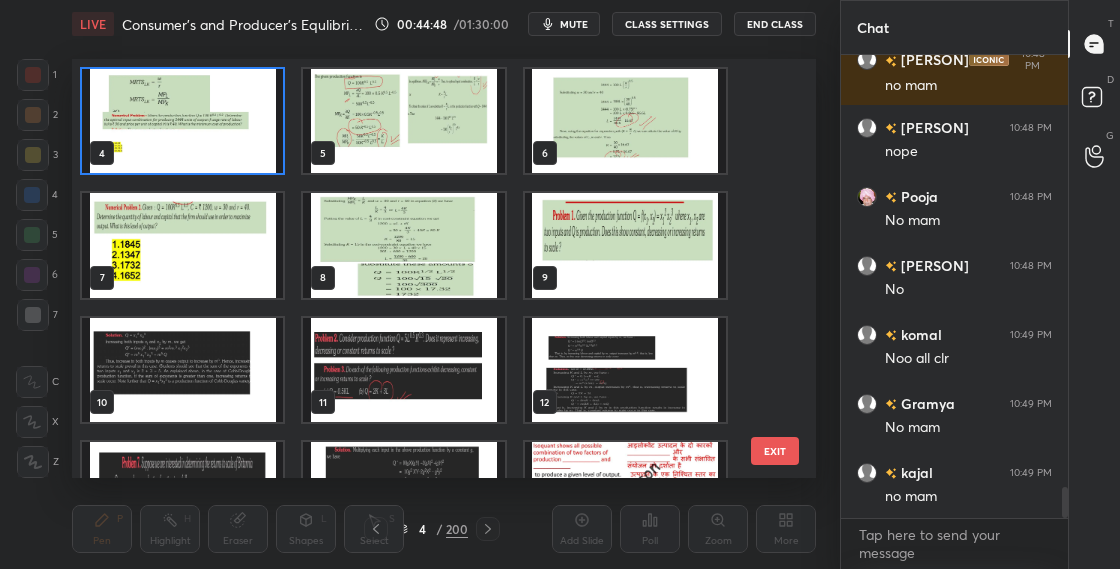 click at bounding box center (182, 245) 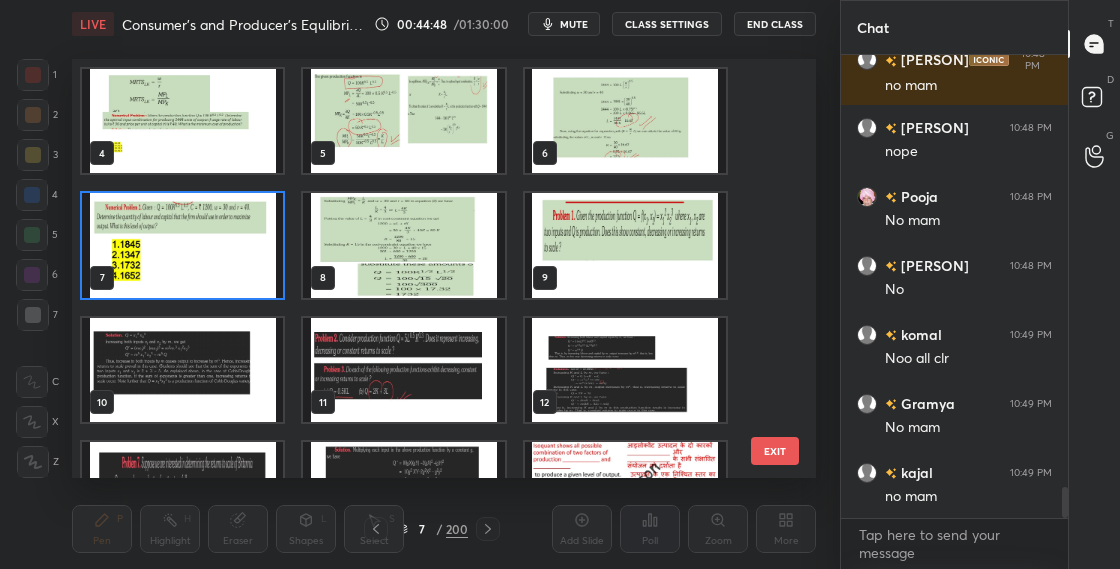click at bounding box center [182, 245] 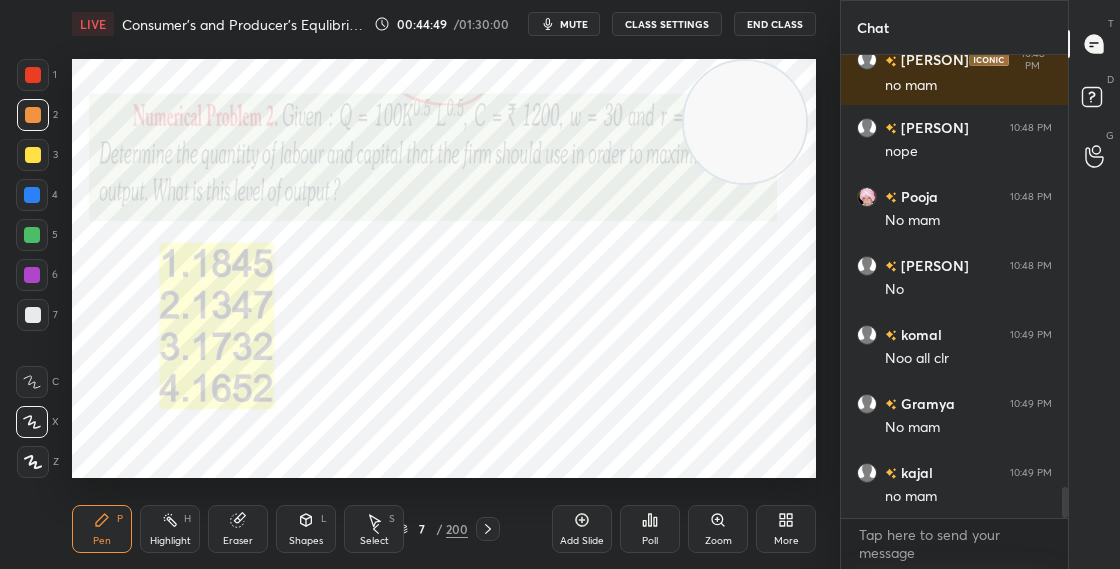 scroll, scrollTop: 0, scrollLeft: 0, axis: both 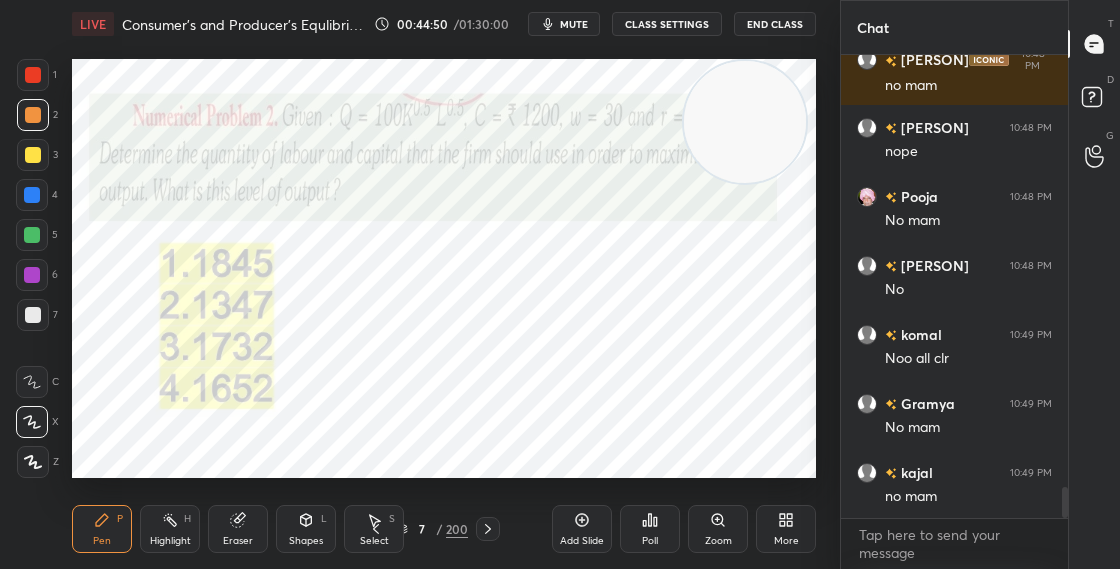 drag, startPoint x: 729, startPoint y: 199, endPoint x: 724, endPoint y: 214, distance: 15.811388 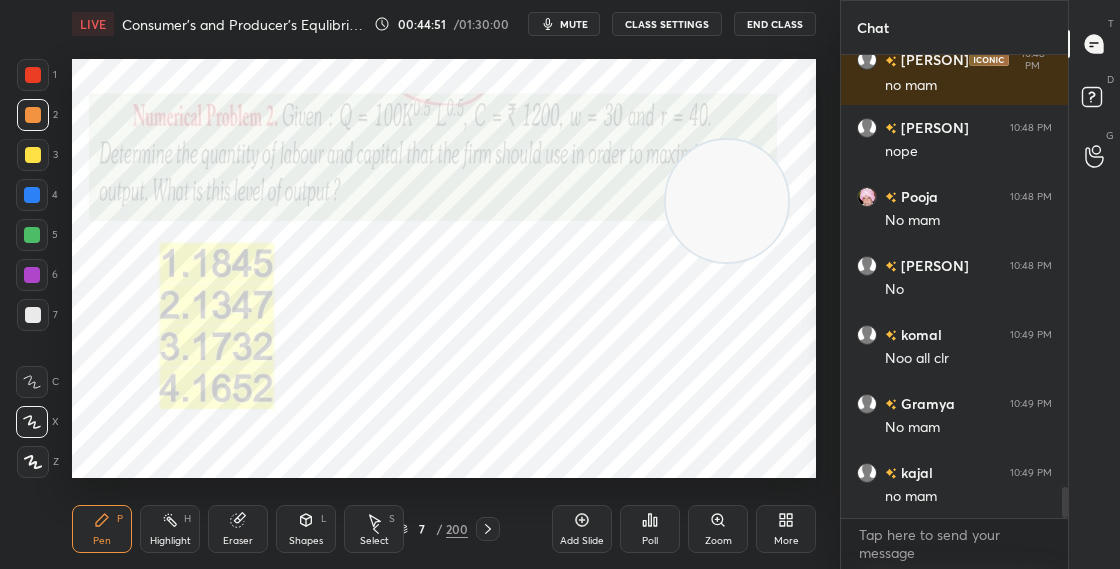 drag, startPoint x: 705, startPoint y: 206, endPoint x: 699, endPoint y: 234, distance: 28.635643 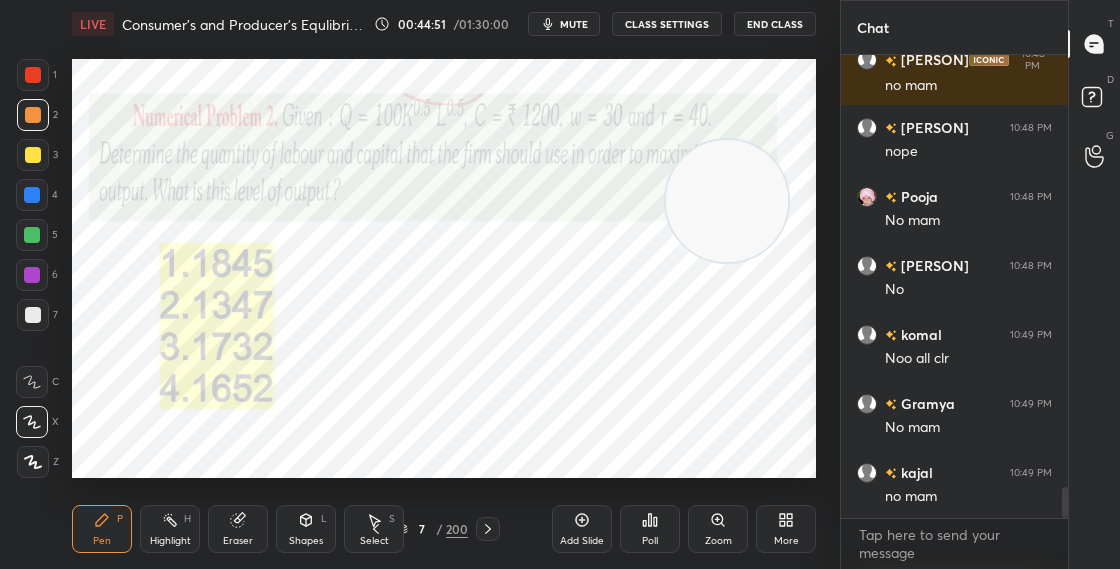 click at bounding box center (727, 201) 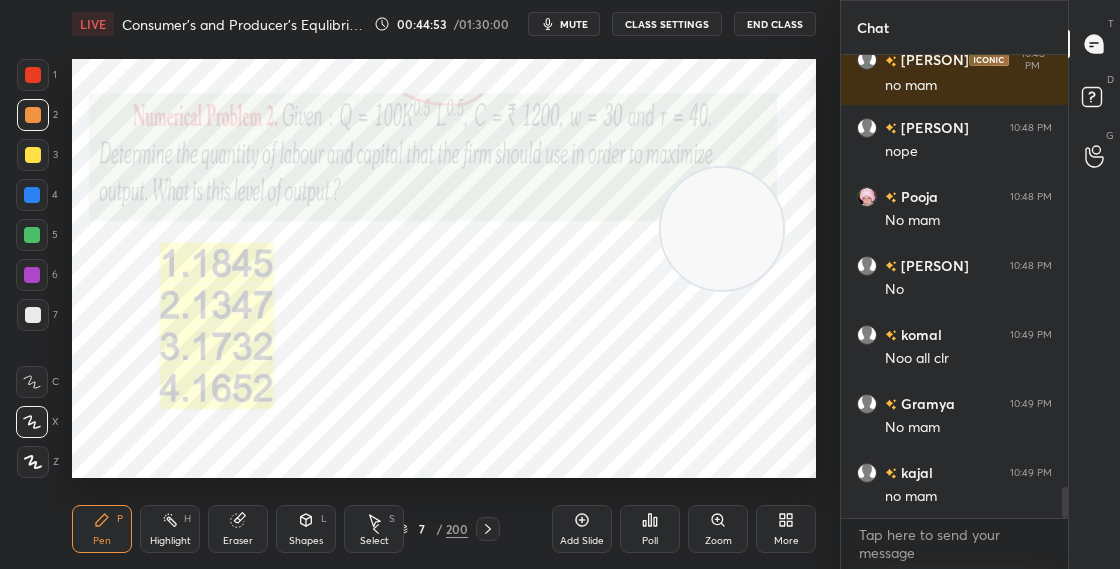 click on "7 / 200" at bounding box center (432, 529) 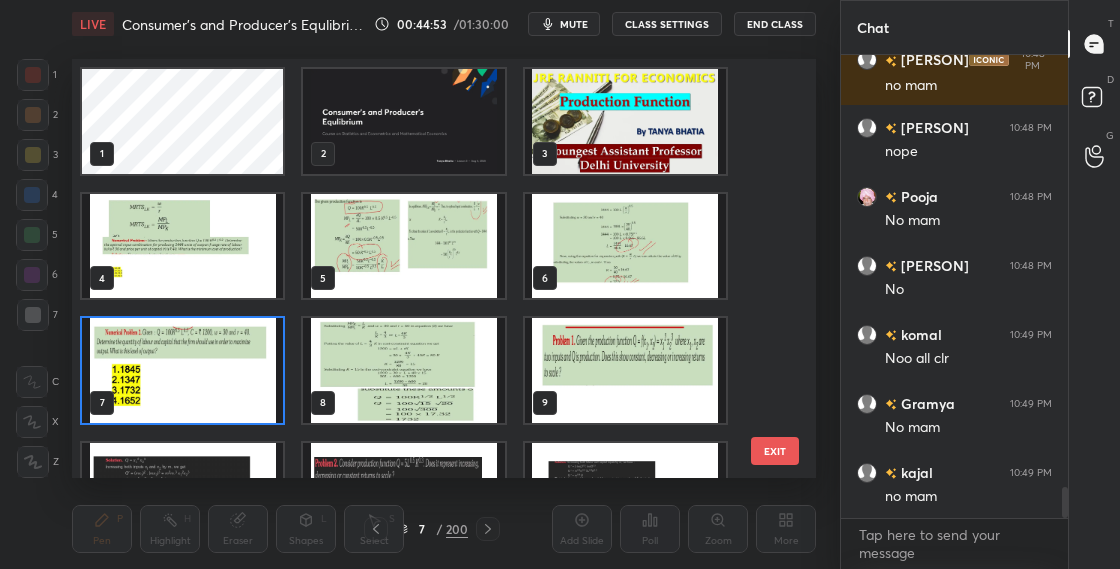 scroll, scrollTop: 7, scrollLeft: 11, axis: both 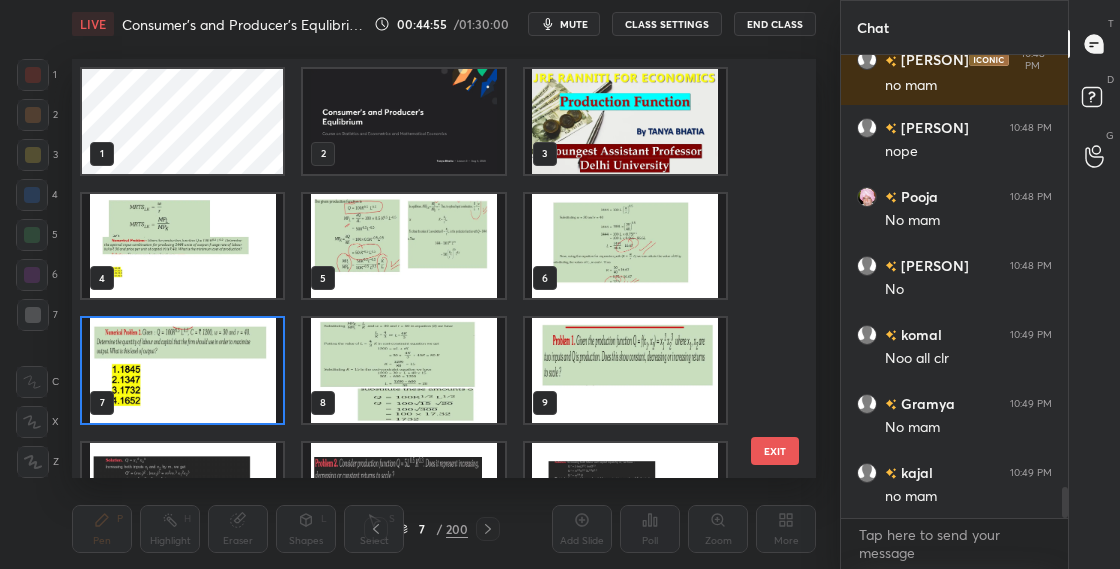click on "1 2 3 4 5 6 7 8 9 10 11 12 13 14 15 EXIT" at bounding box center [444, 268] 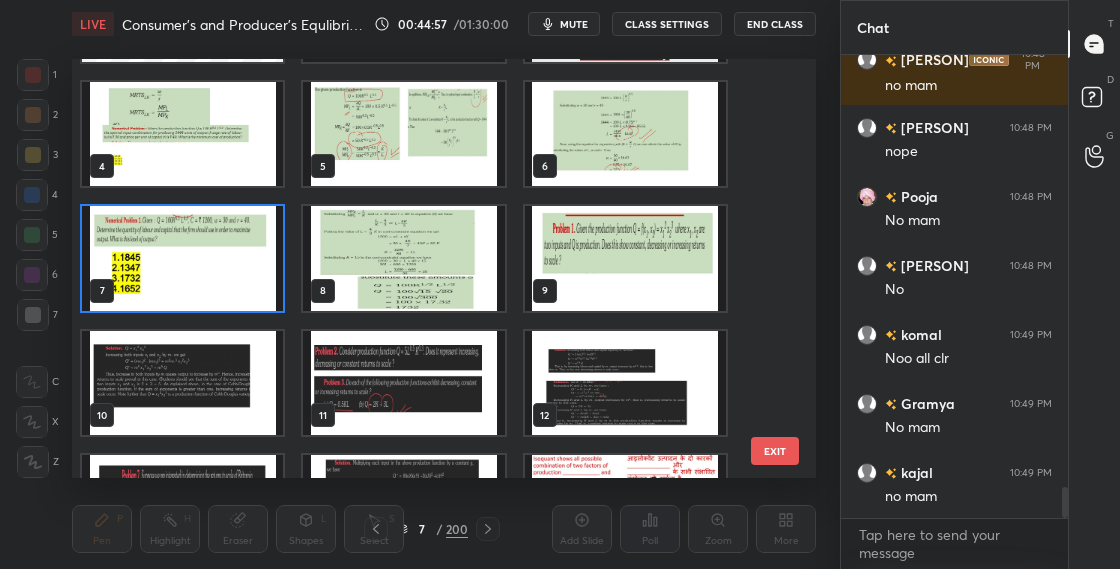 scroll, scrollTop: 175, scrollLeft: 0, axis: vertical 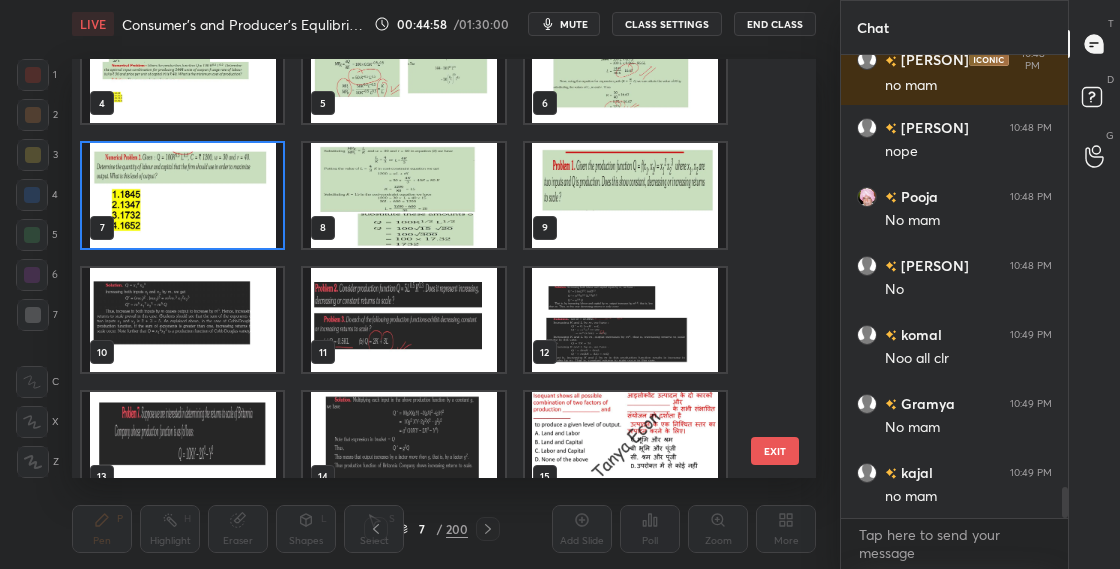 click at bounding box center (625, 195) 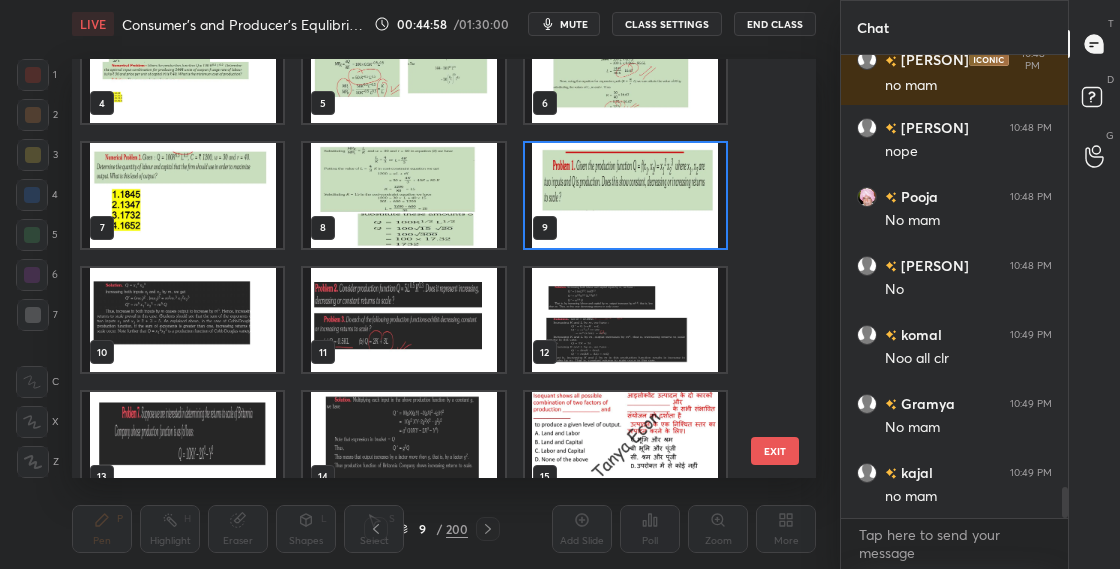 click at bounding box center (625, 195) 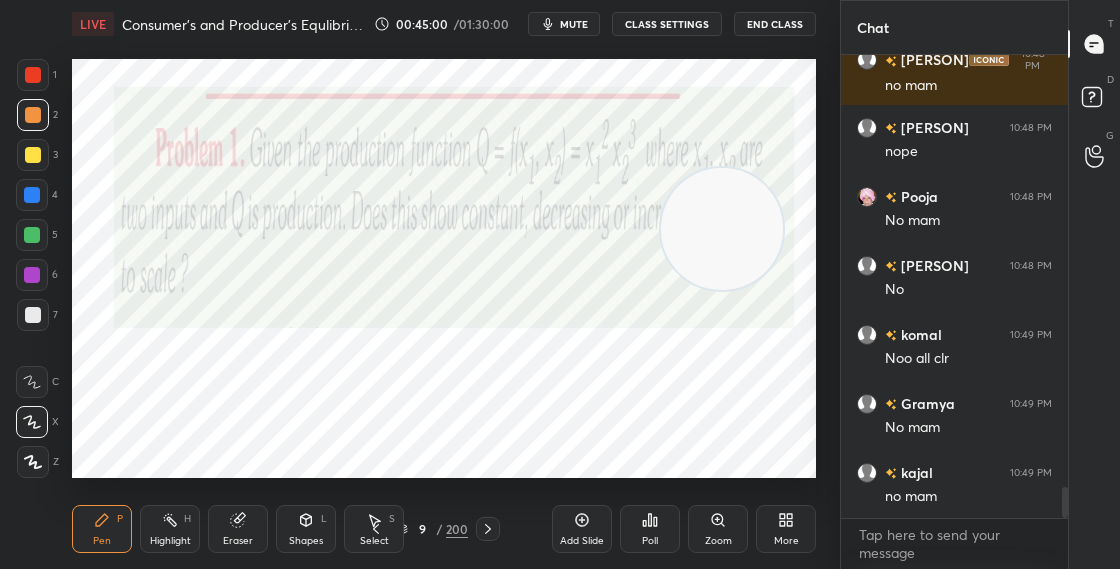 click on "9 / 200" at bounding box center [432, 529] 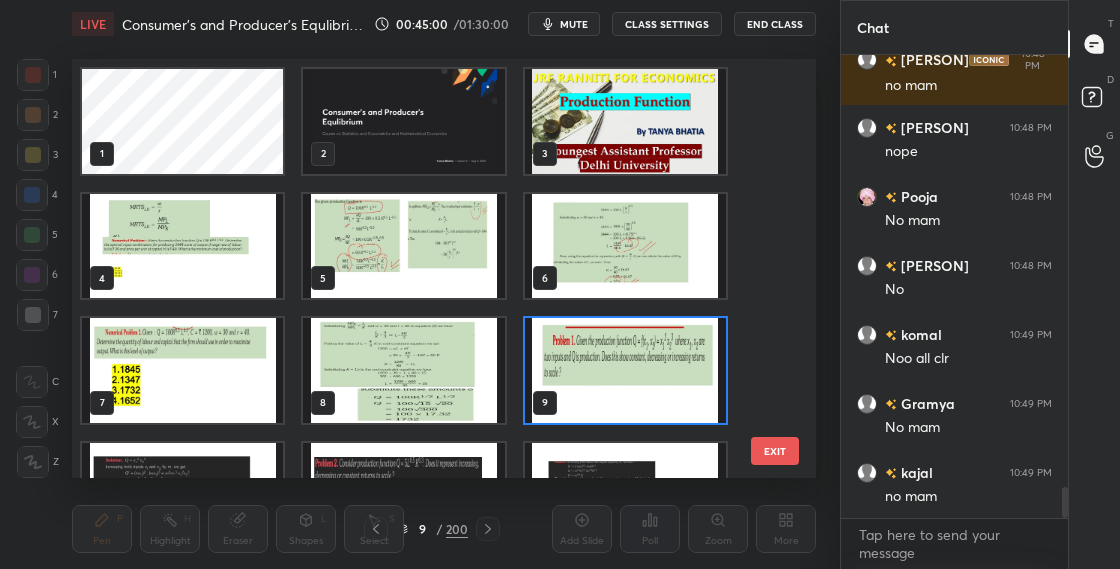 scroll, scrollTop: 7, scrollLeft: 11, axis: both 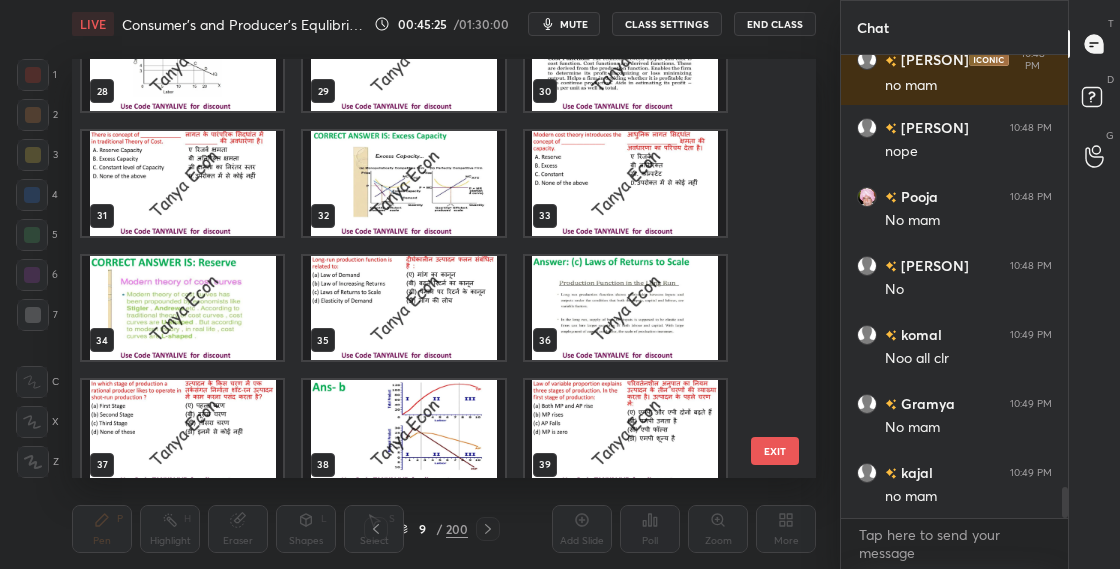 click on "25 26 27 28 29 30 31 32 33 34 35 36 37 38 39 EXIT" at bounding box center (444, 268) 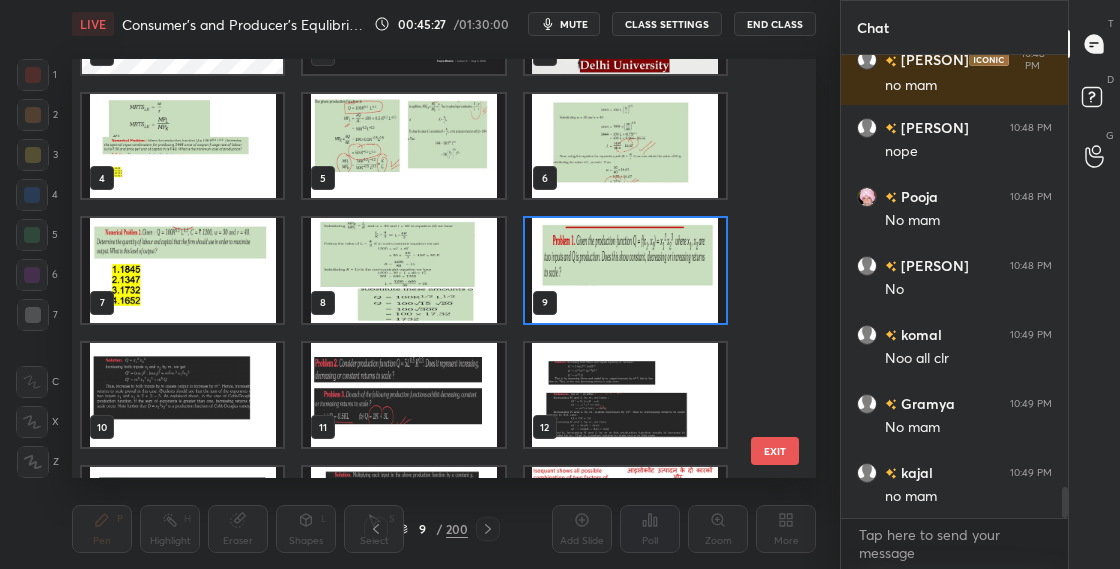 scroll, scrollTop: 0, scrollLeft: 0, axis: both 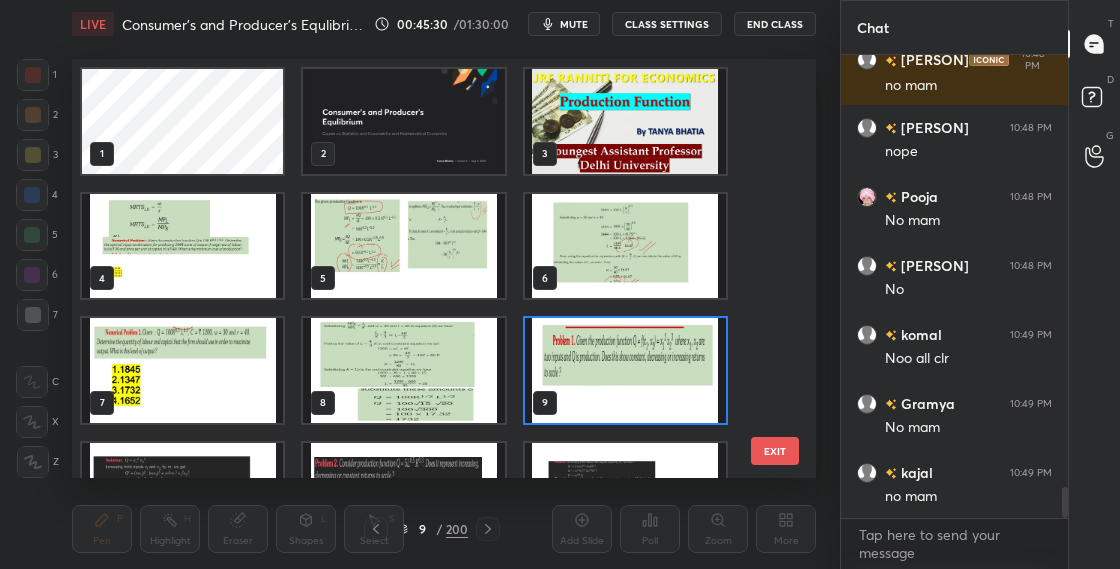 click at bounding box center [182, 370] 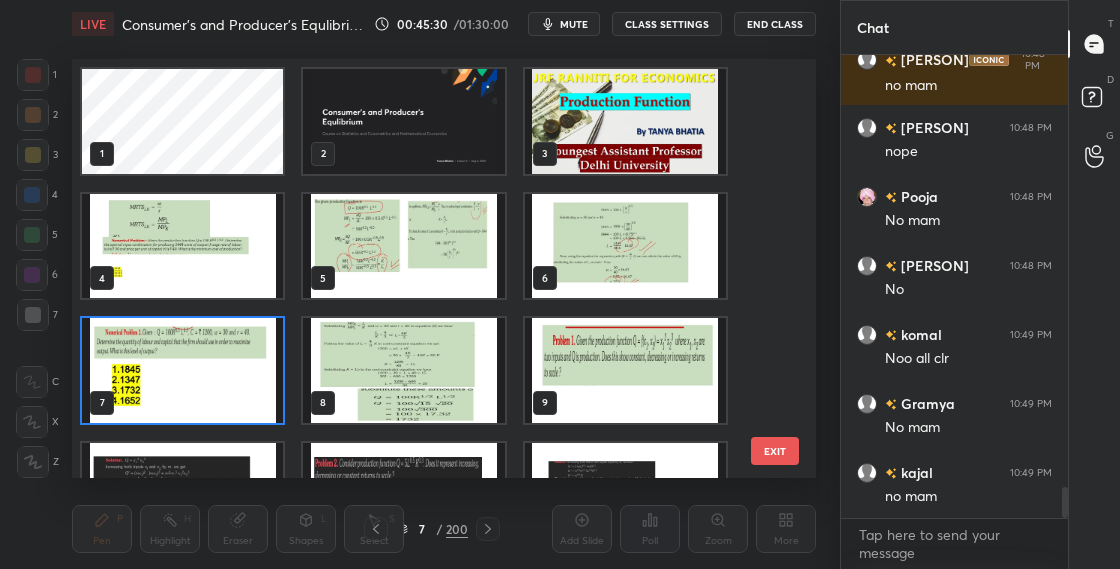click at bounding box center (182, 370) 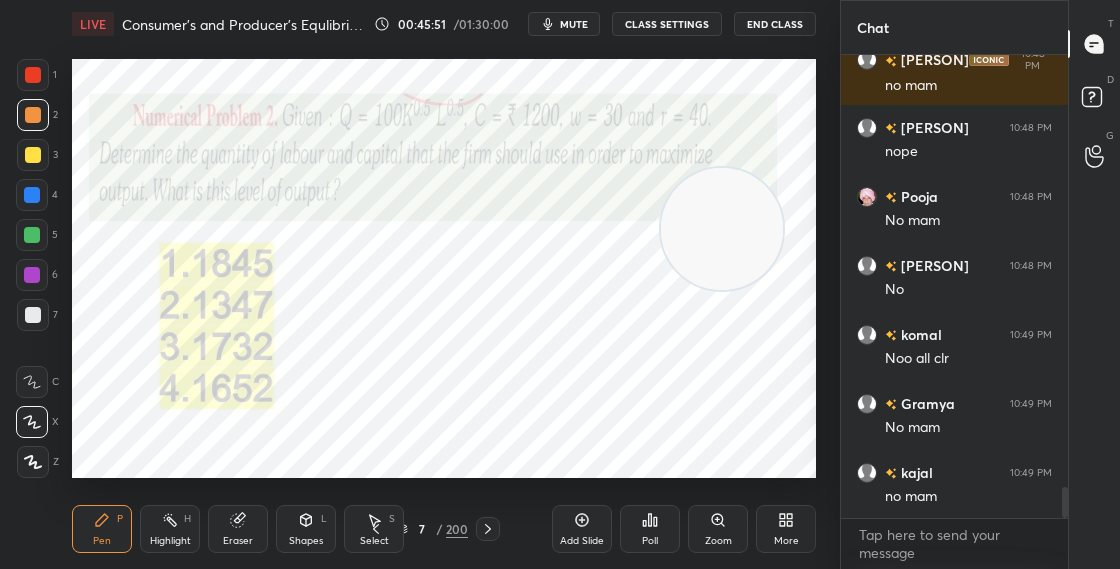 click on "4" at bounding box center [37, 199] 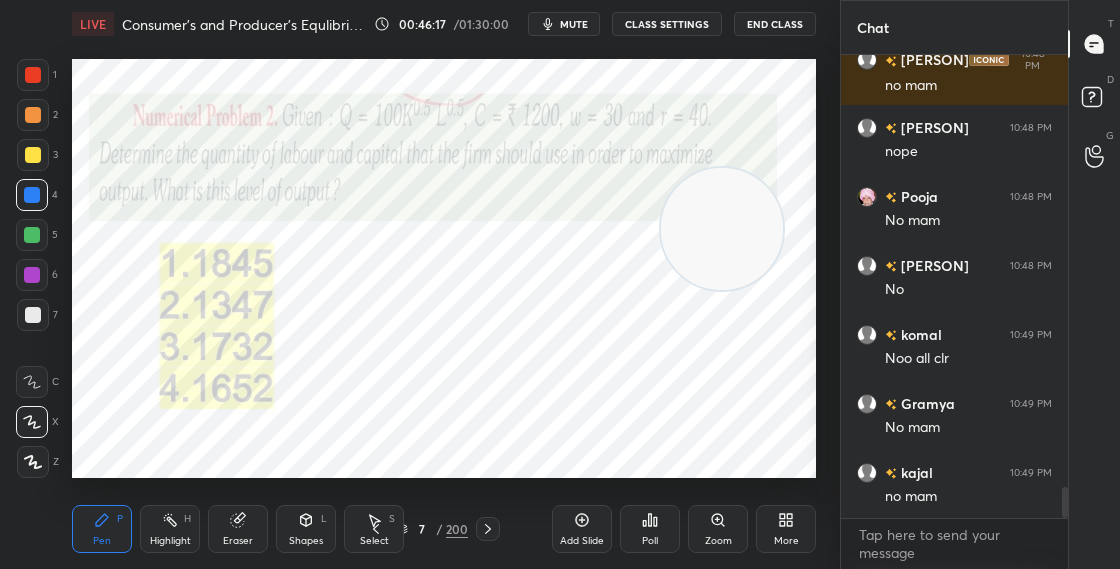click at bounding box center [722, 229] 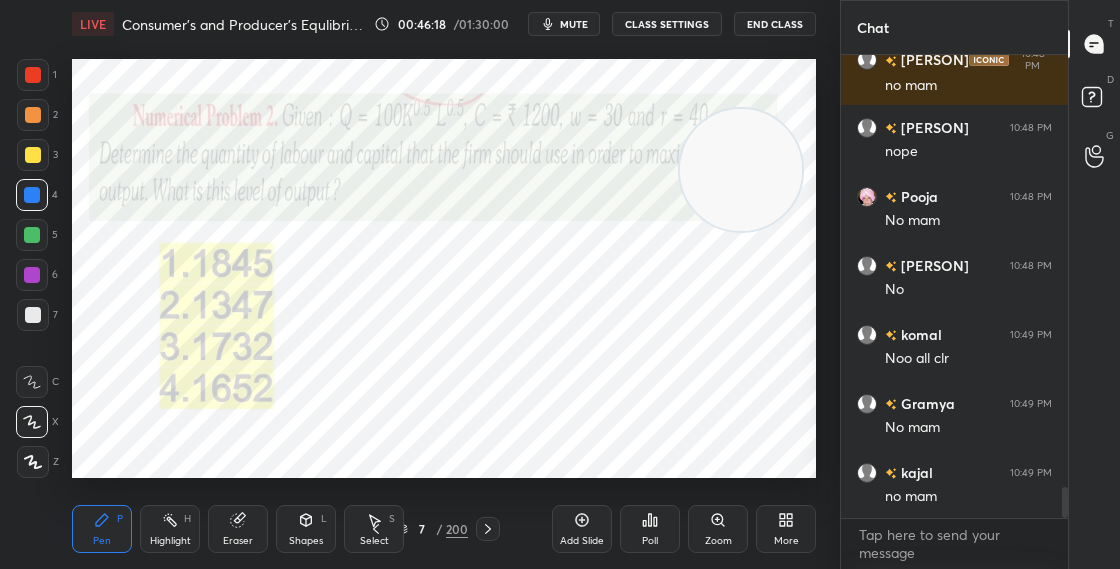 drag, startPoint x: 732, startPoint y: 170, endPoint x: 740, endPoint y: 134, distance: 36.878178 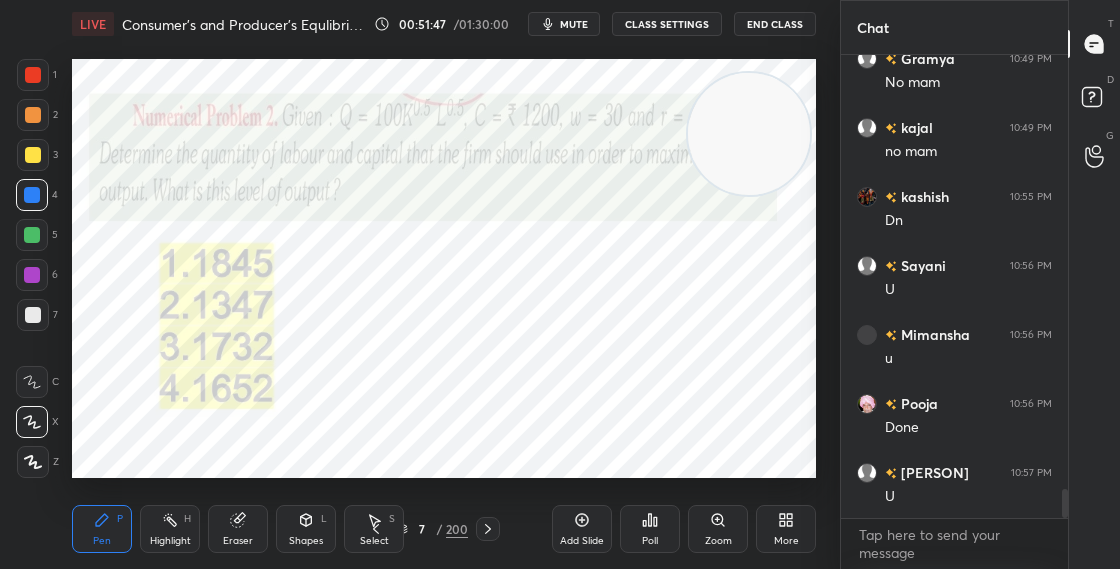 scroll, scrollTop: 6981, scrollLeft: 0, axis: vertical 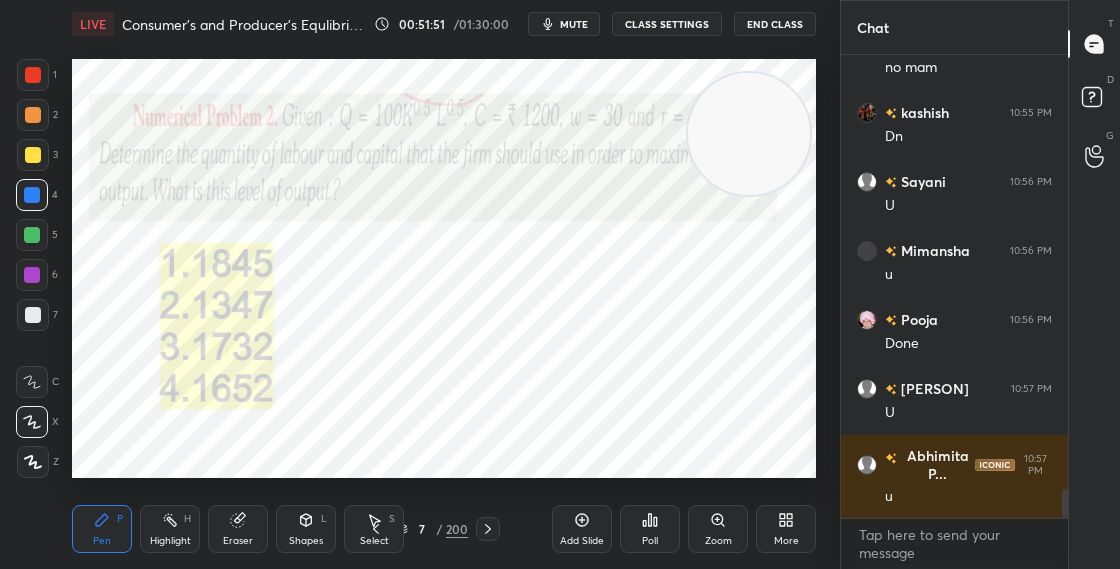 click on "7 / 200" at bounding box center [432, 529] 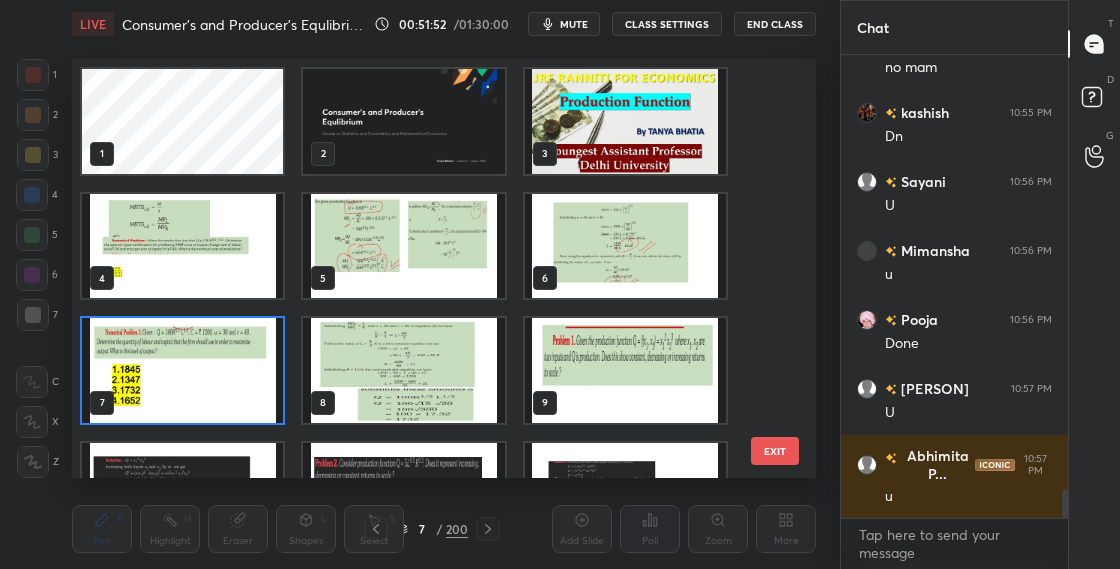 scroll, scrollTop: 7, scrollLeft: 11, axis: both 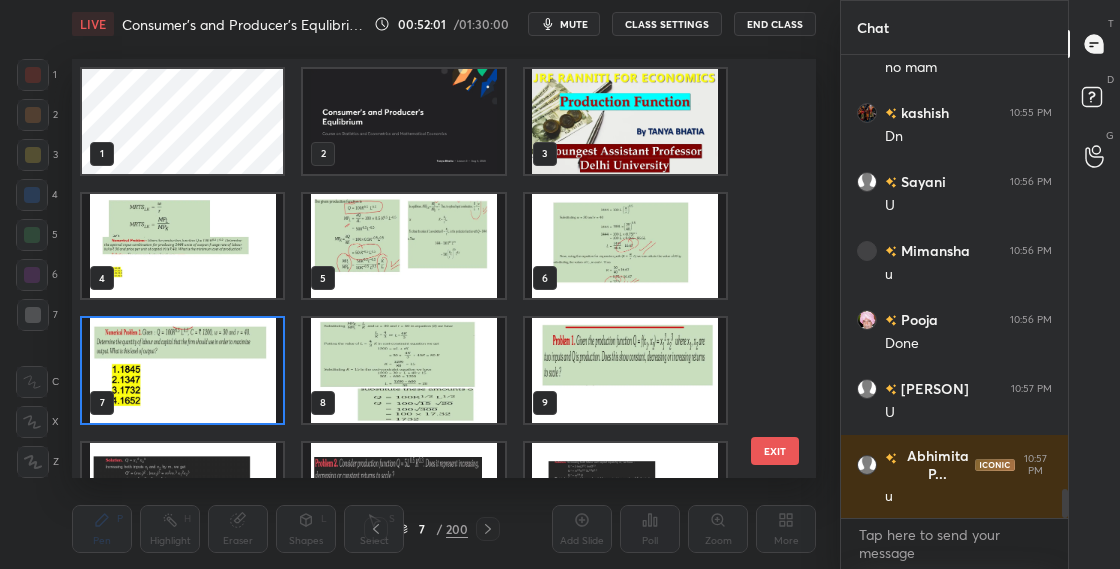 click at bounding box center [182, 370] 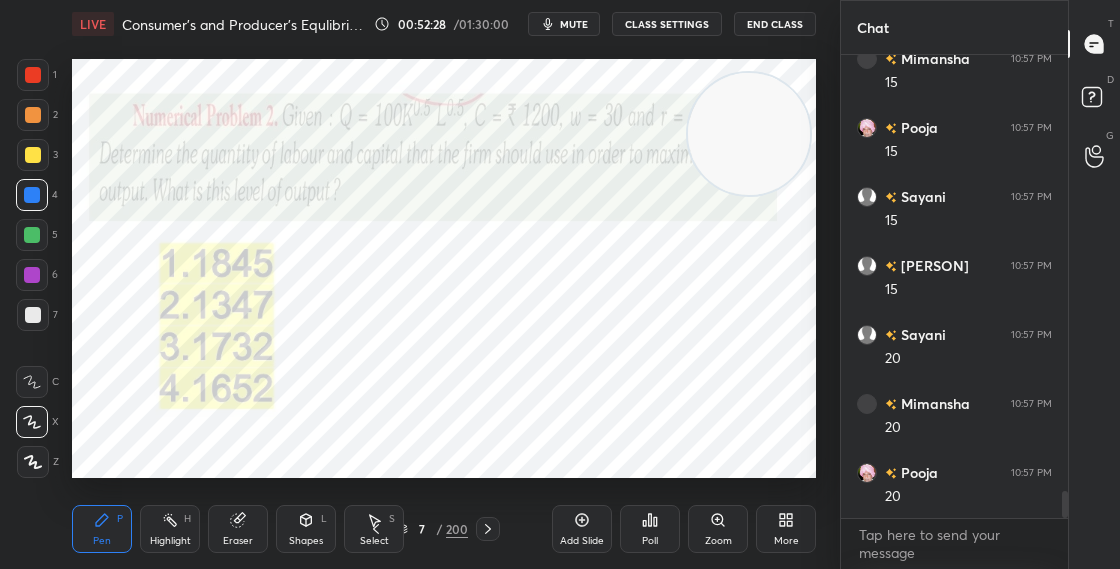 scroll, scrollTop: 7602, scrollLeft: 0, axis: vertical 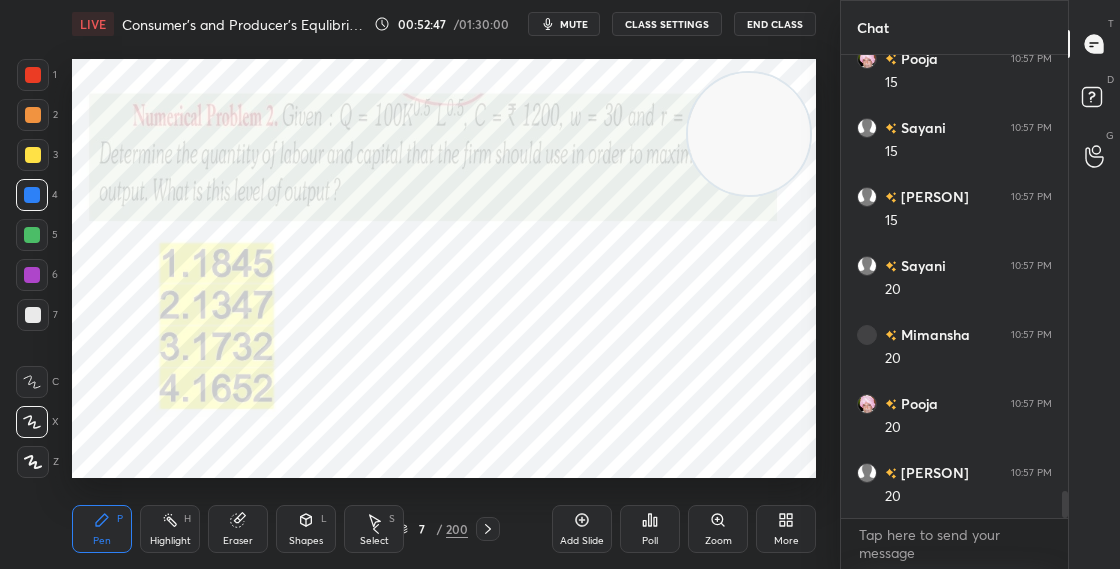 click on "Eraser" at bounding box center [238, 529] 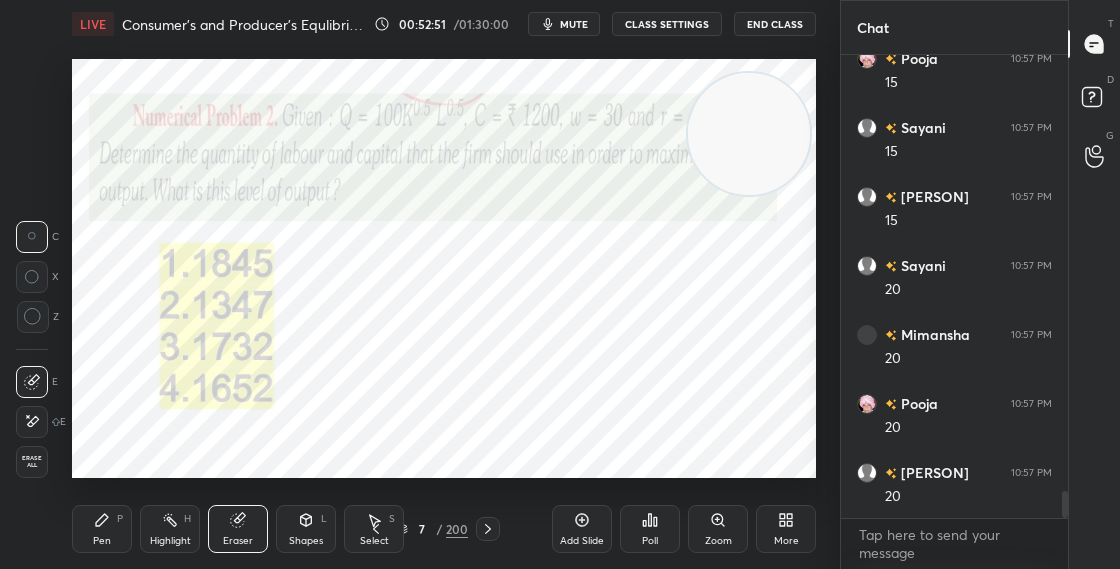 scroll, scrollTop: 7671, scrollLeft: 0, axis: vertical 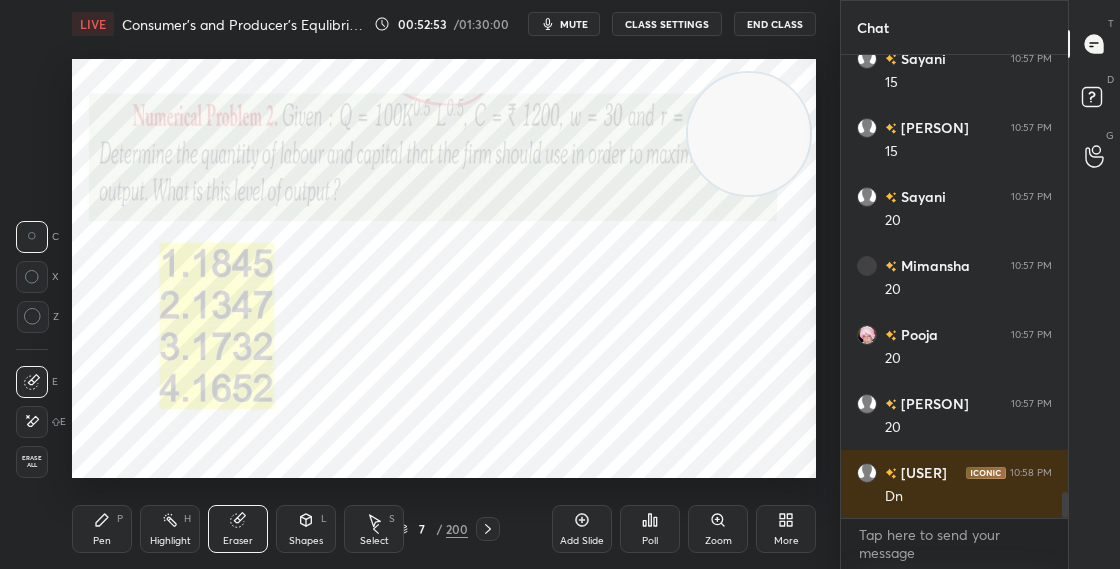 click on "P" at bounding box center [120, 519] 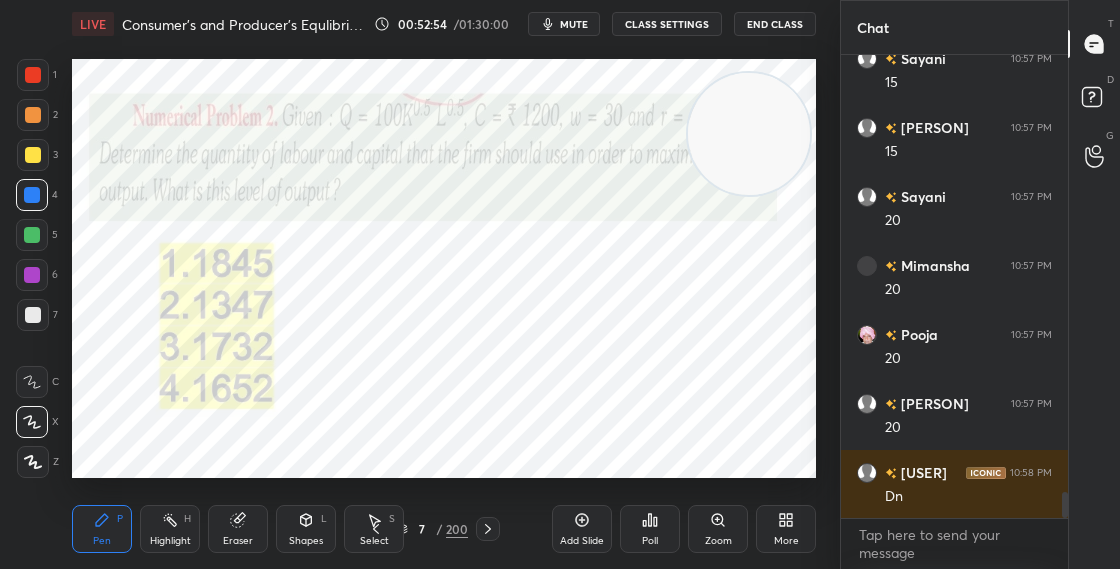 click on "7 / 200" at bounding box center [432, 529] 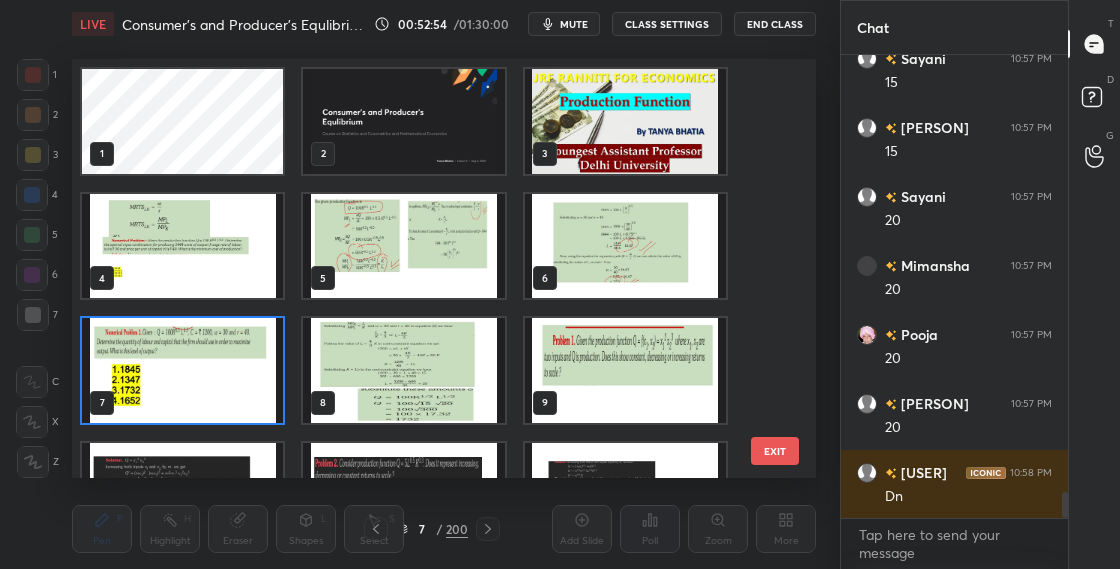 scroll, scrollTop: 7, scrollLeft: 11, axis: both 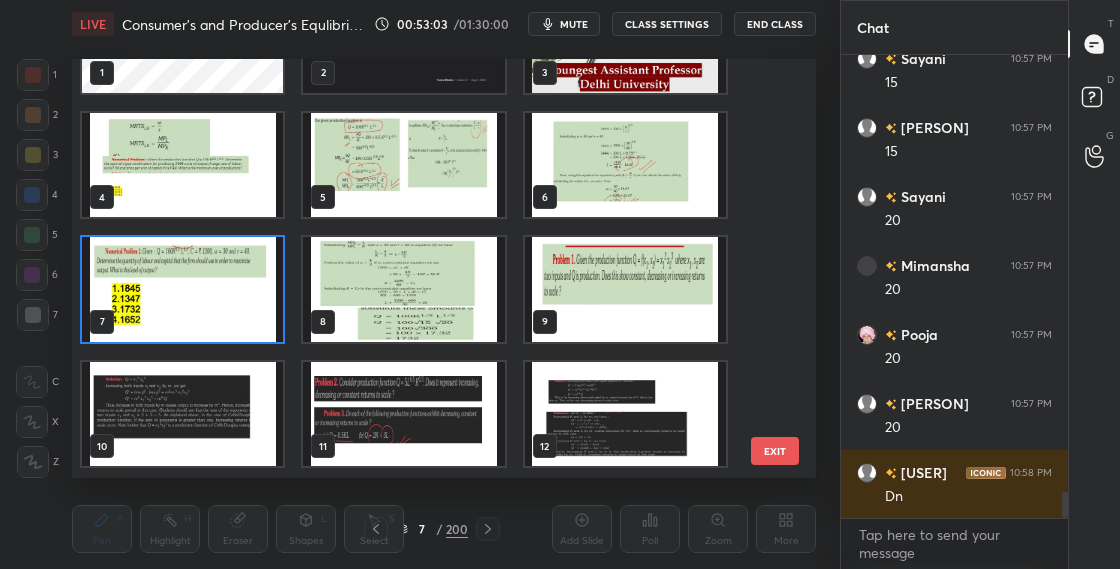 click at bounding box center [182, 289] 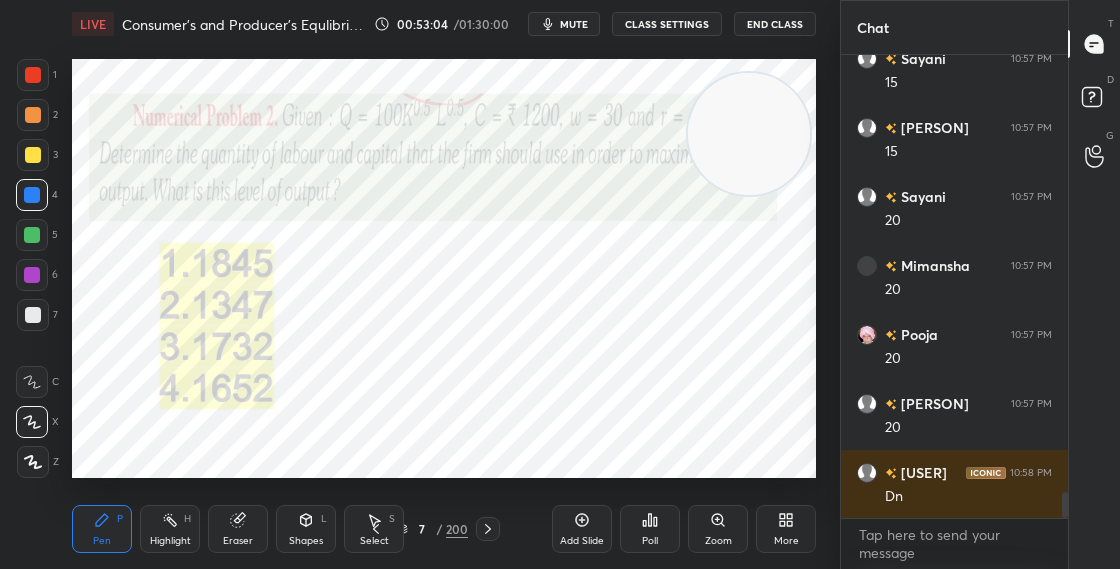 click at bounding box center [182, 289] 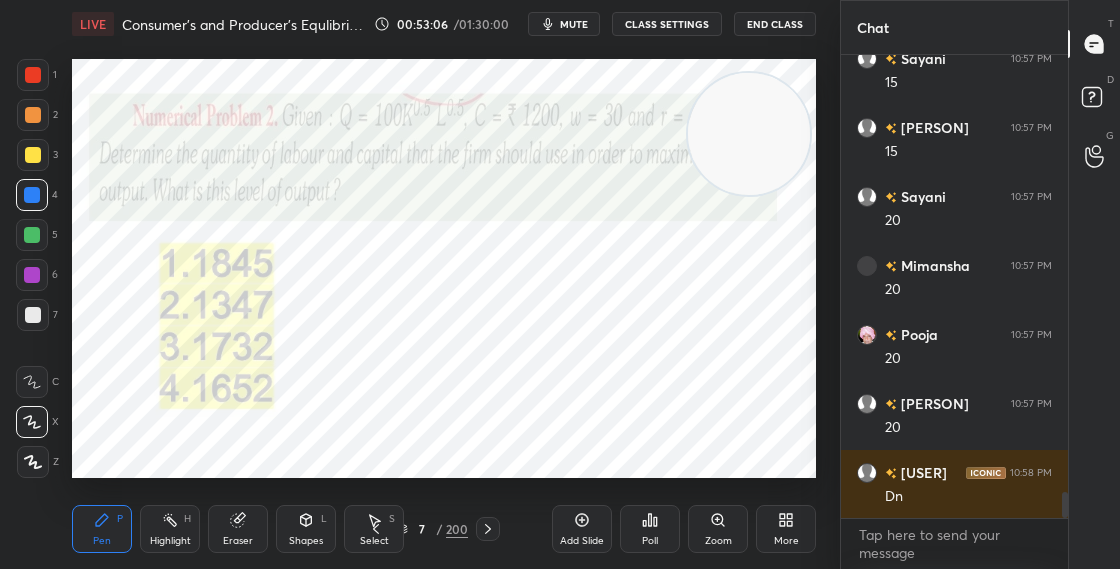 drag, startPoint x: 757, startPoint y: 129, endPoint x: 760, endPoint y: 195, distance: 66.068146 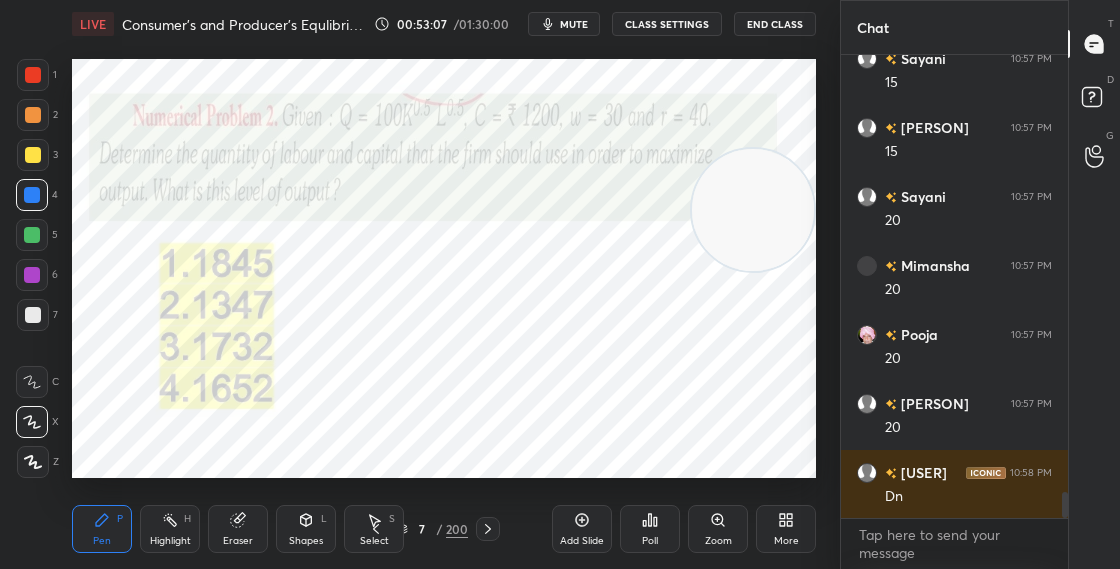 click at bounding box center [753, 210] 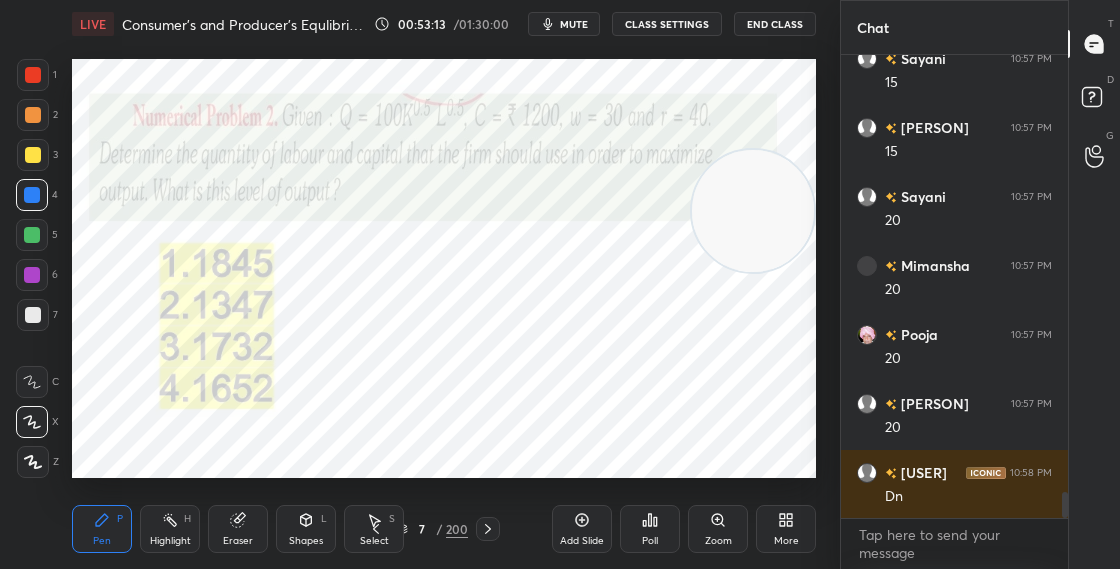 click 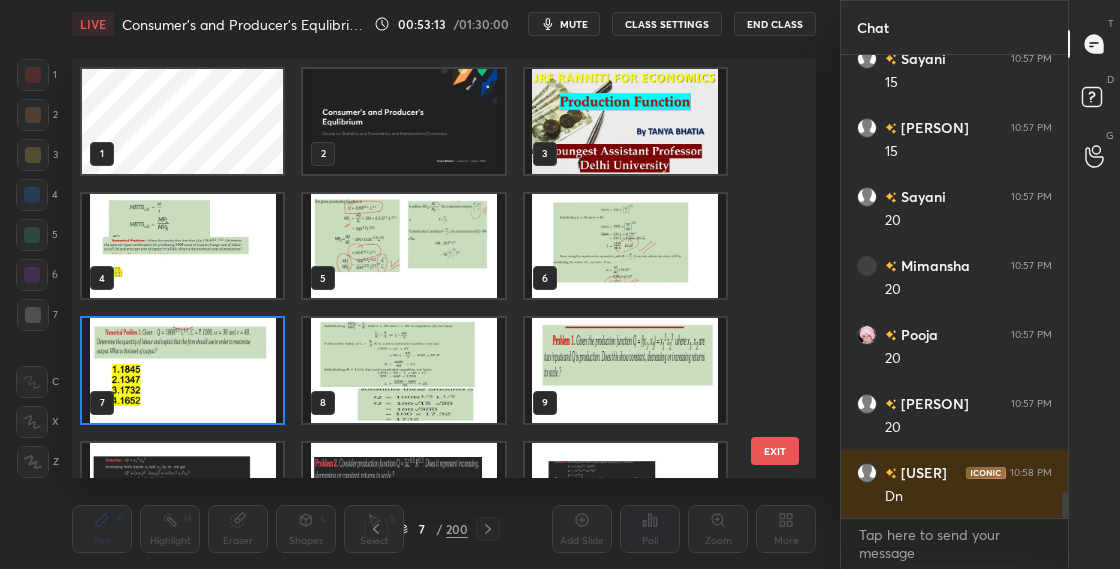 scroll, scrollTop: 7, scrollLeft: 11, axis: both 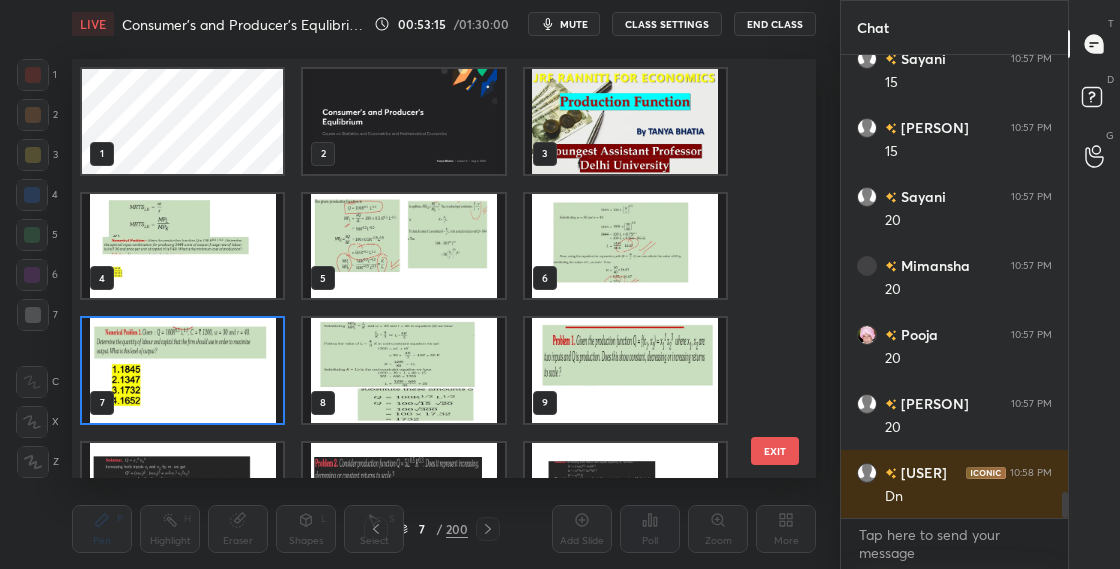 click at bounding box center (182, 370) 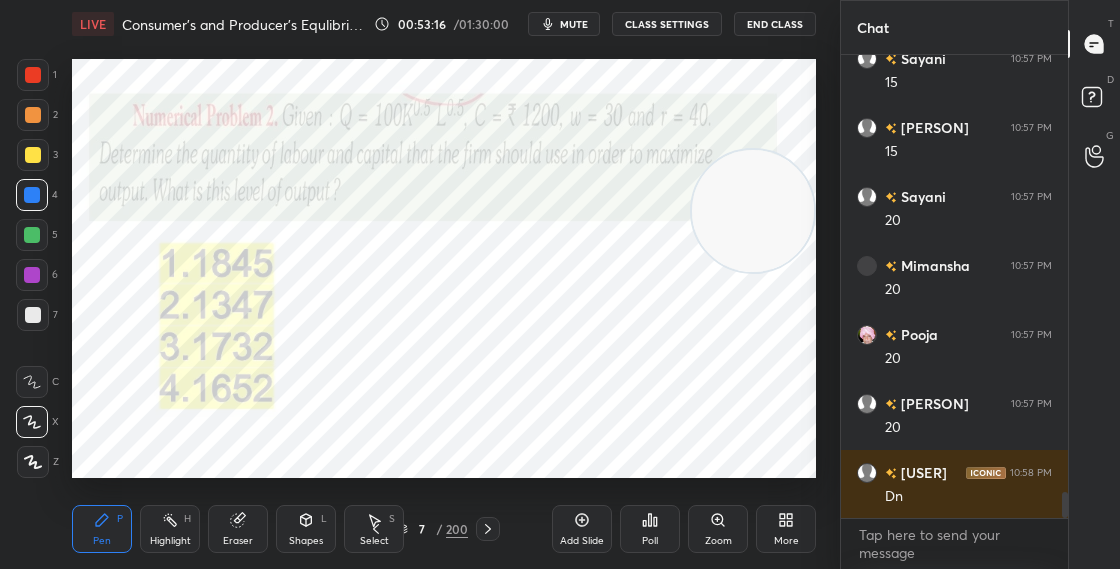 click 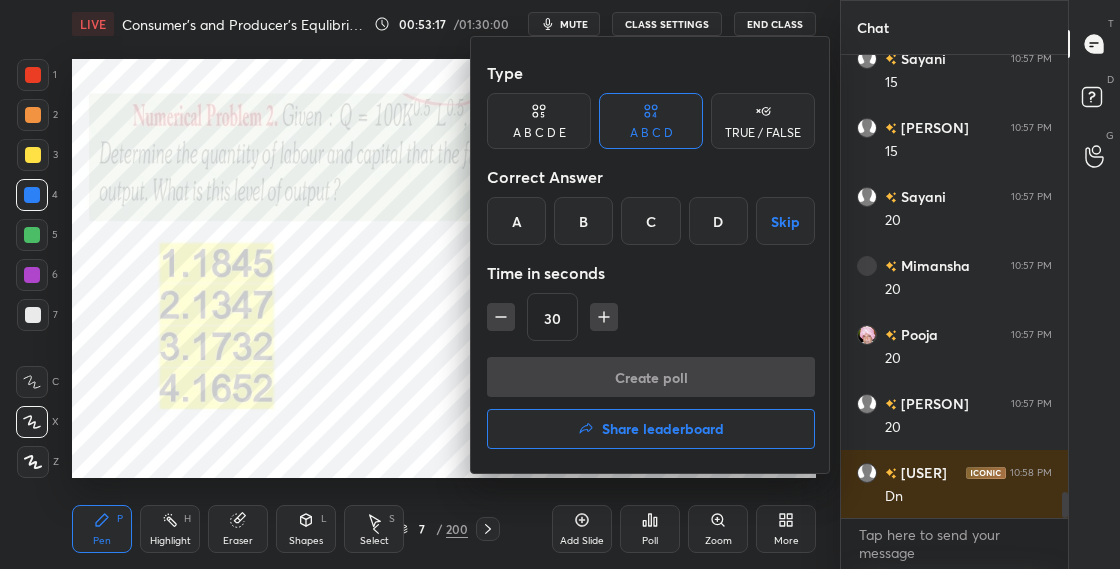 click on "C" at bounding box center (650, 221) 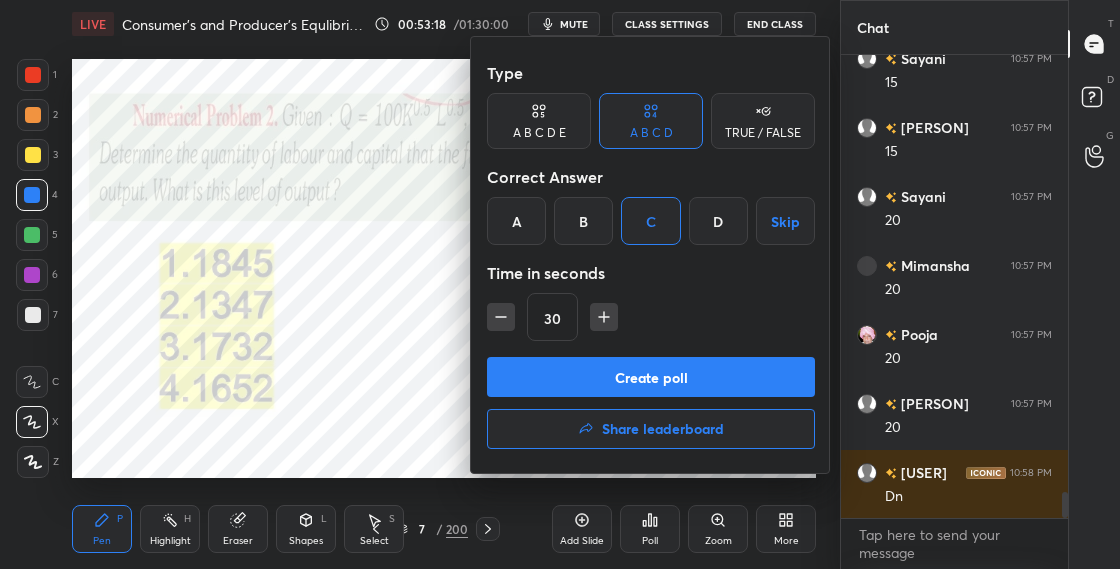 click on "Create poll" at bounding box center [651, 377] 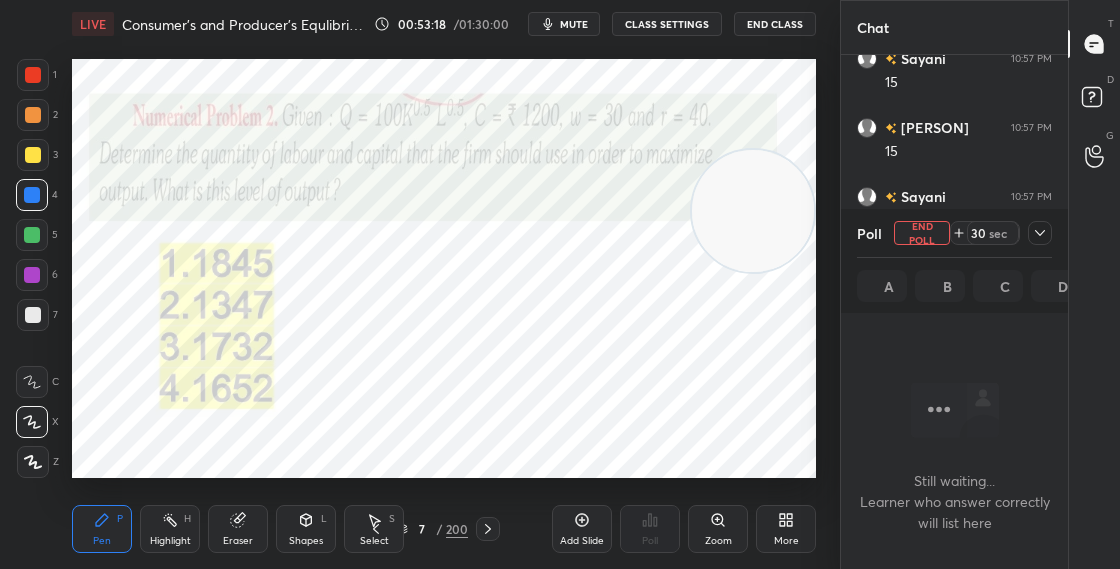 scroll, scrollTop: 415, scrollLeft: 221, axis: both 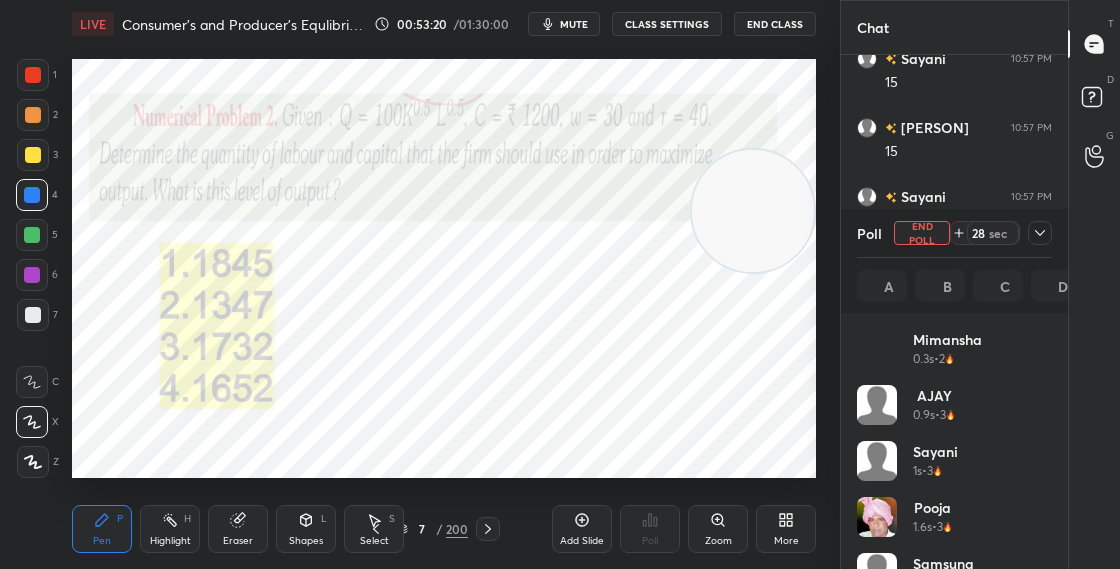 click 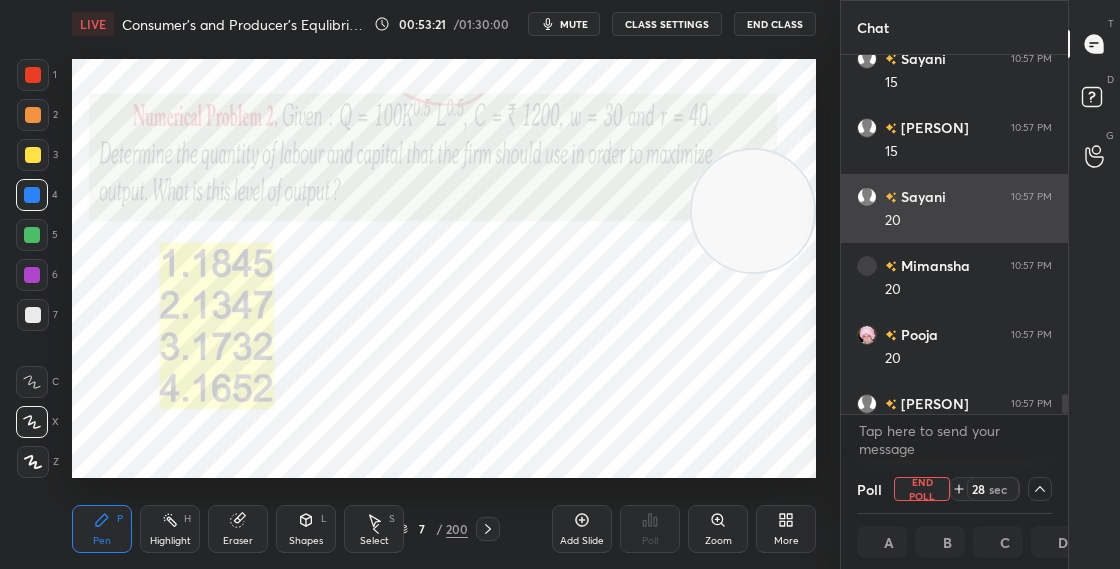 scroll, scrollTop: 175, scrollLeft: 189, axis: both 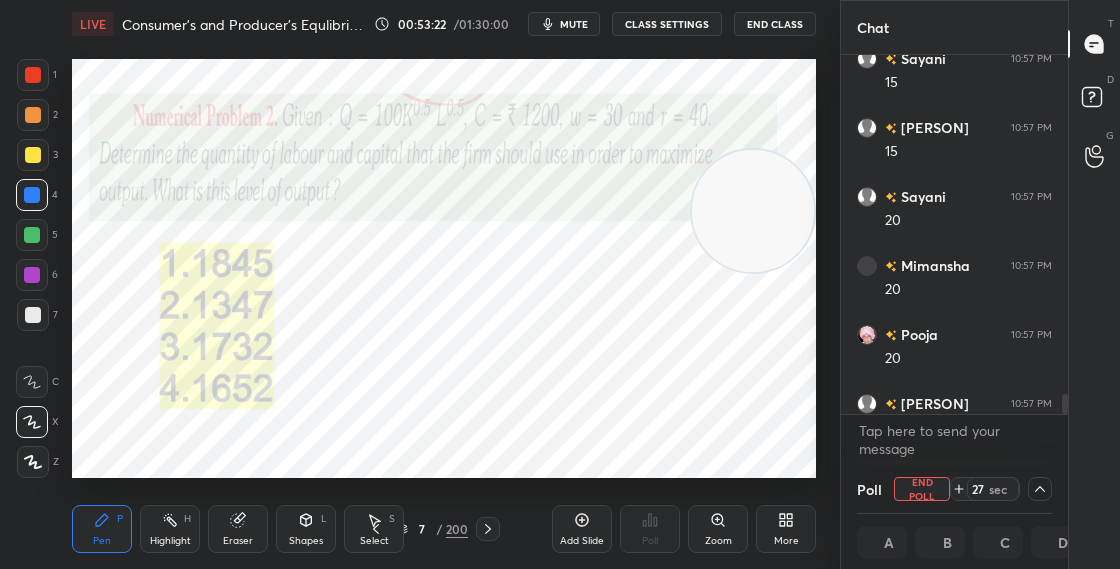 click on "[PERSON] 10:57 PM 15 [PERSON] 10:57 PM 15 [PERSON] 10:57 PM 15 [PERSON] 10:57 PM 20 [PERSON] 10:57 PM 20 [PERSON] 10:57 PM 20 [PERSON] 10:57 PM 20 [PERSON] 10:58 PM Dn JUMP TO LATEST Enable hand raising Enable raise hand to speak to learners. Once enabled, chat will be turned off temporarily. Enable x" at bounding box center (954, 260) 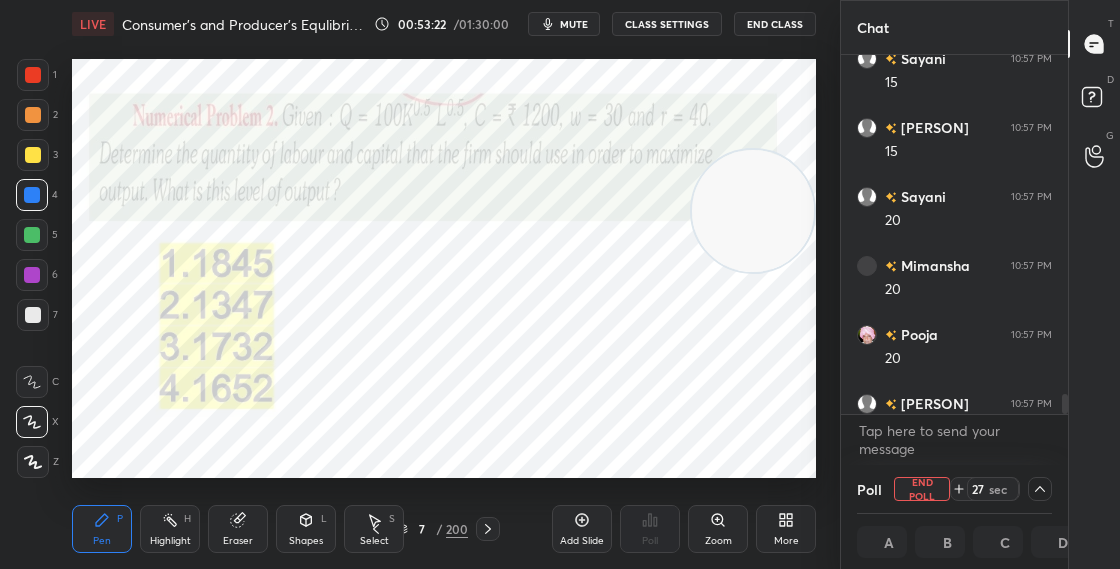 scroll, scrollTop: 7775, scrollLeft: 0, axis: vertical 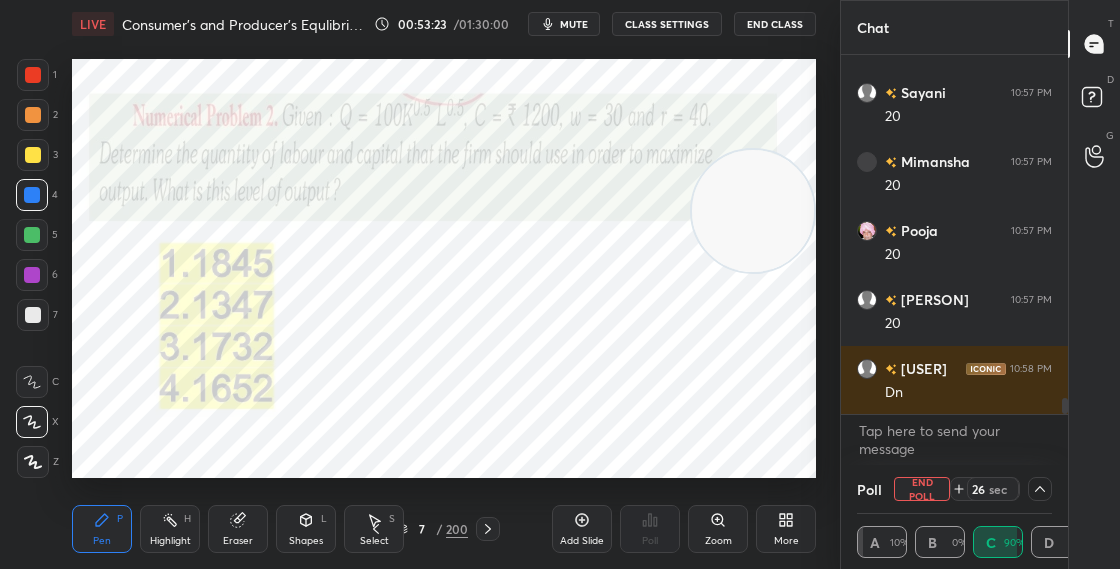 click at bounding box center [1065, 406] 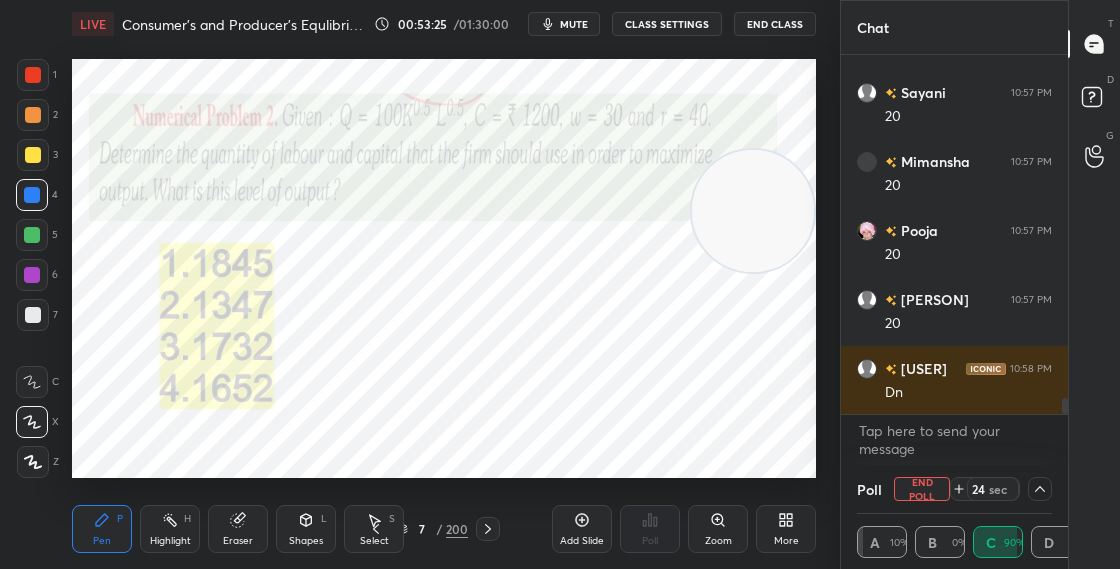 click 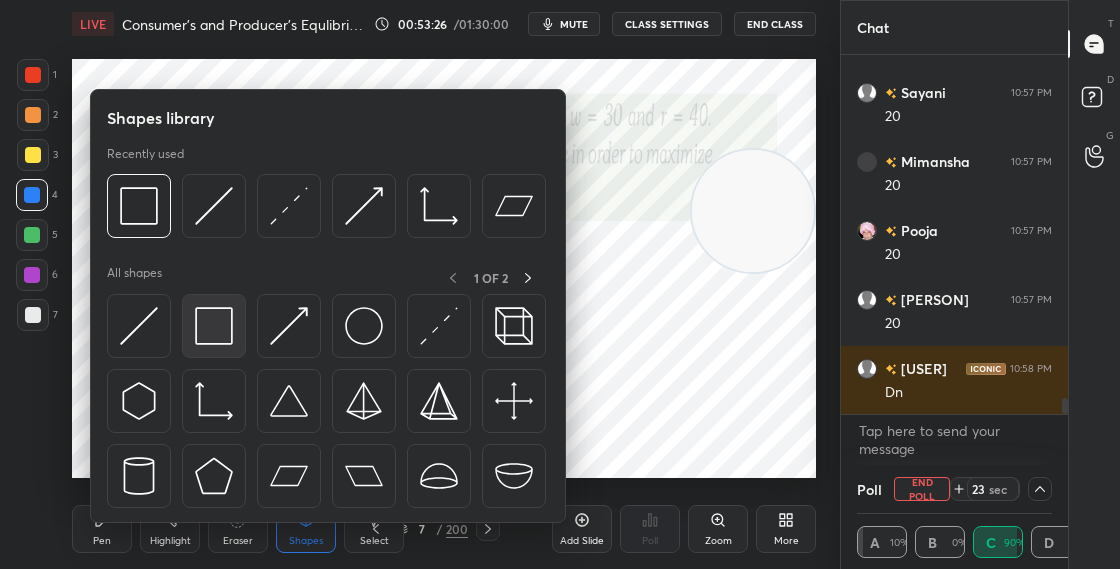 click at bounding box center [214, 326] 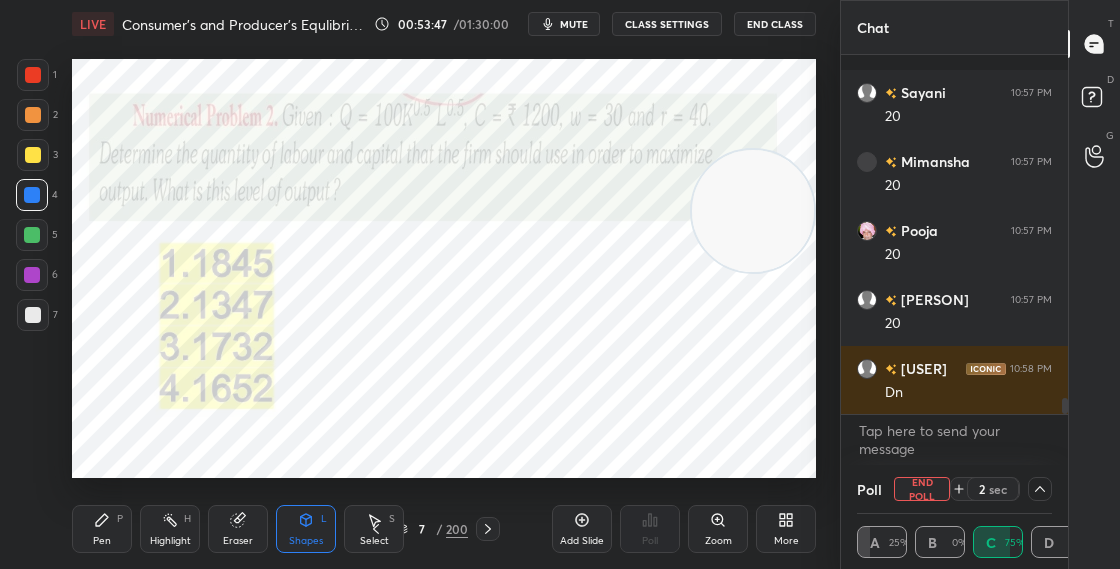 scroll, scrollTop: 7898, scrollLeft: 0, axis: vertical 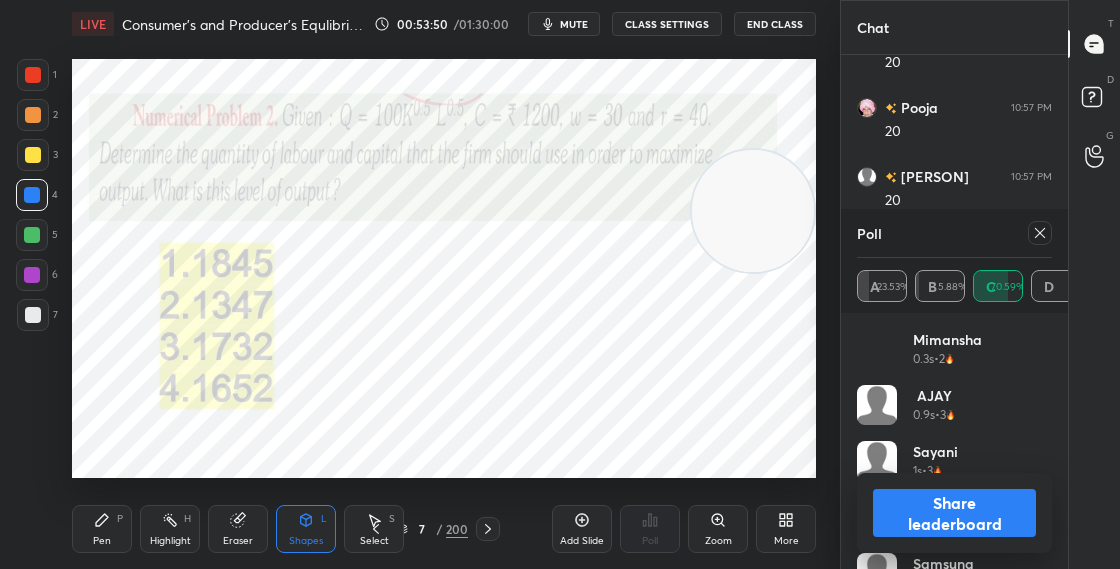 click on "Share leaderboard" at bounding box center (954, 513) 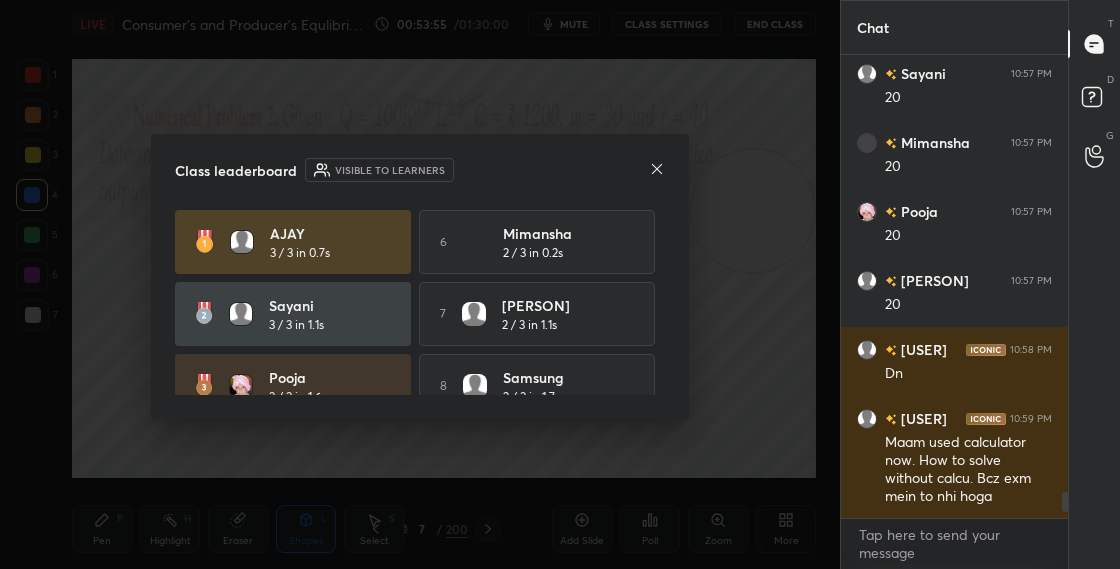 click 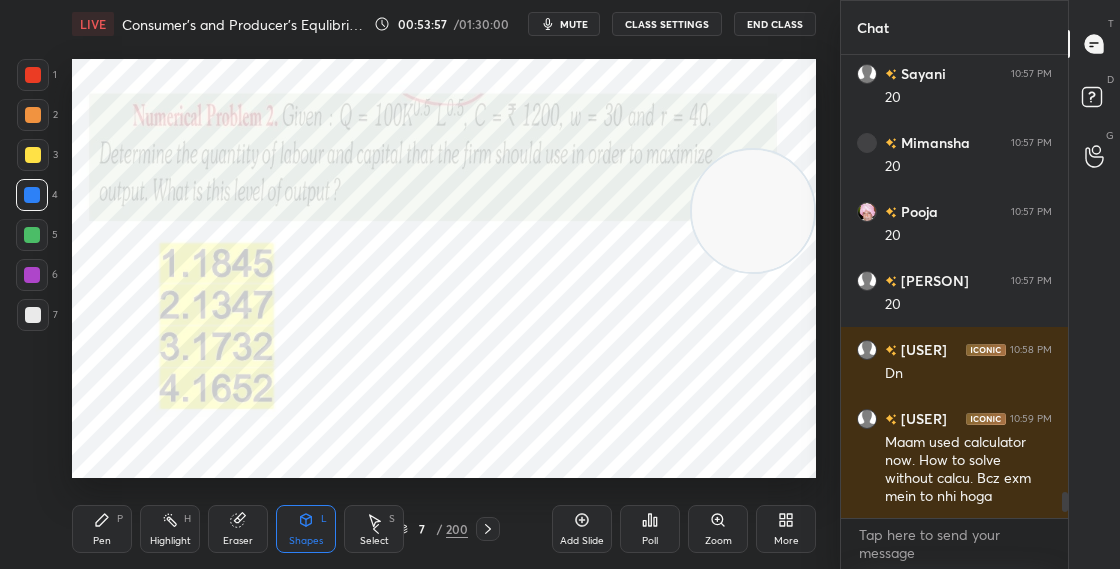 drag, startPoint x: 754, startPoint y: 173, endPoint x: 775, endPoint y: 98, distance: 77.88453 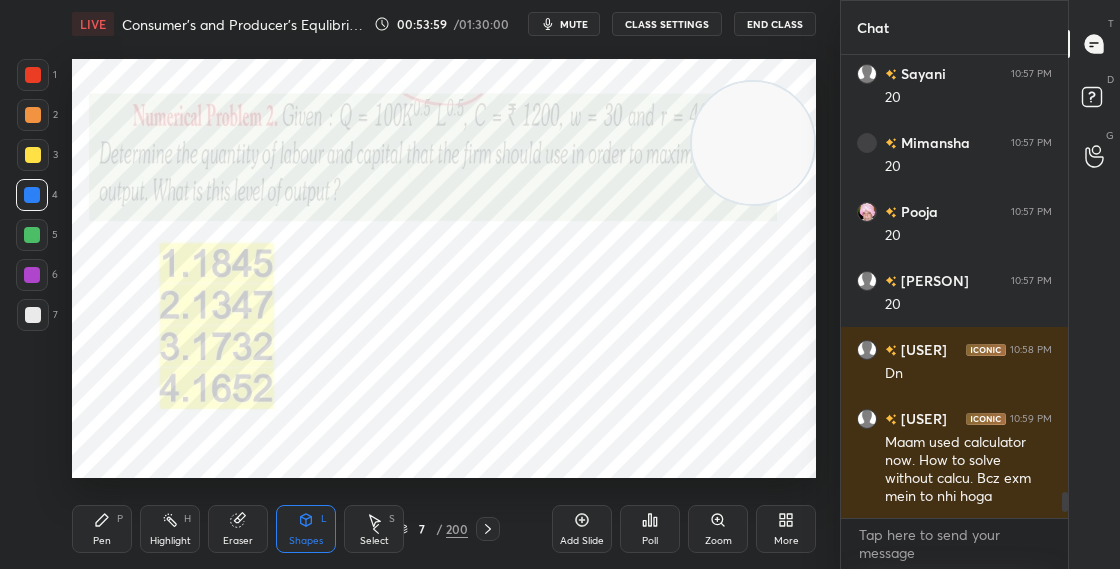click 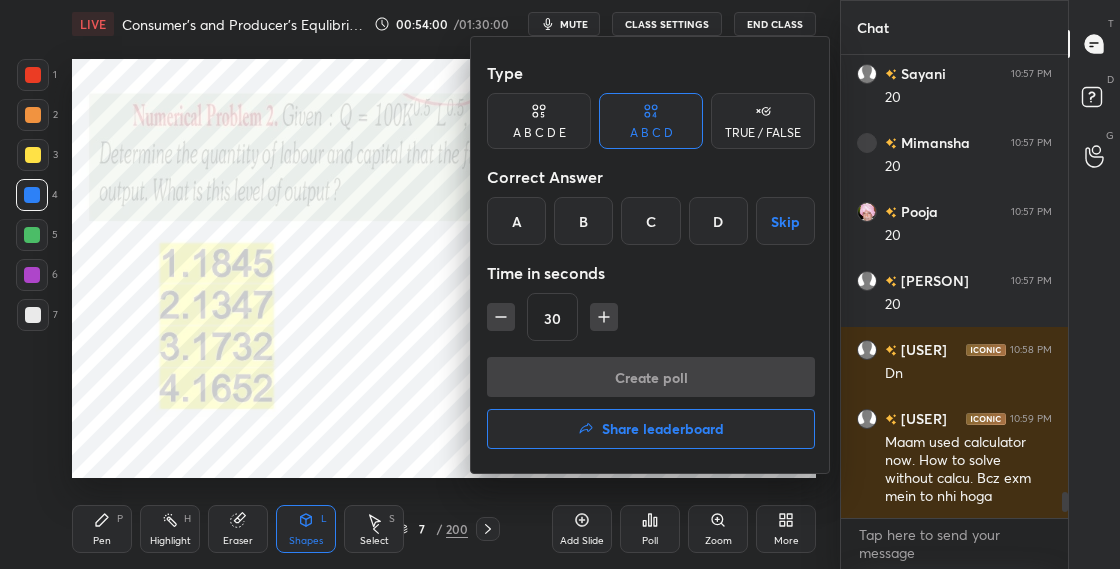 click on "Create poll Share leaderboard" at bounding box center [651, 407] 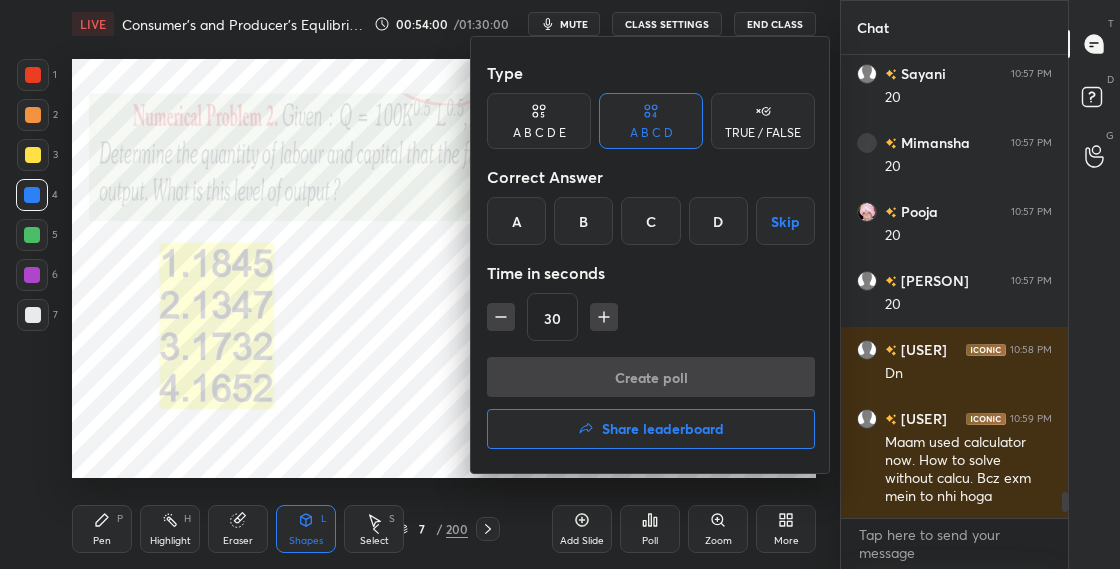 click 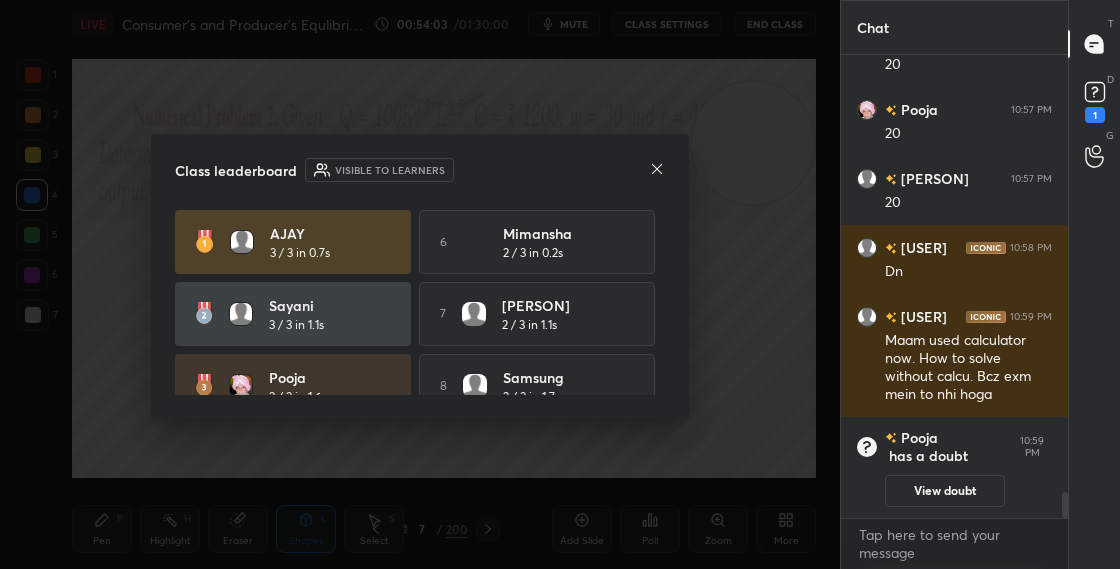 click 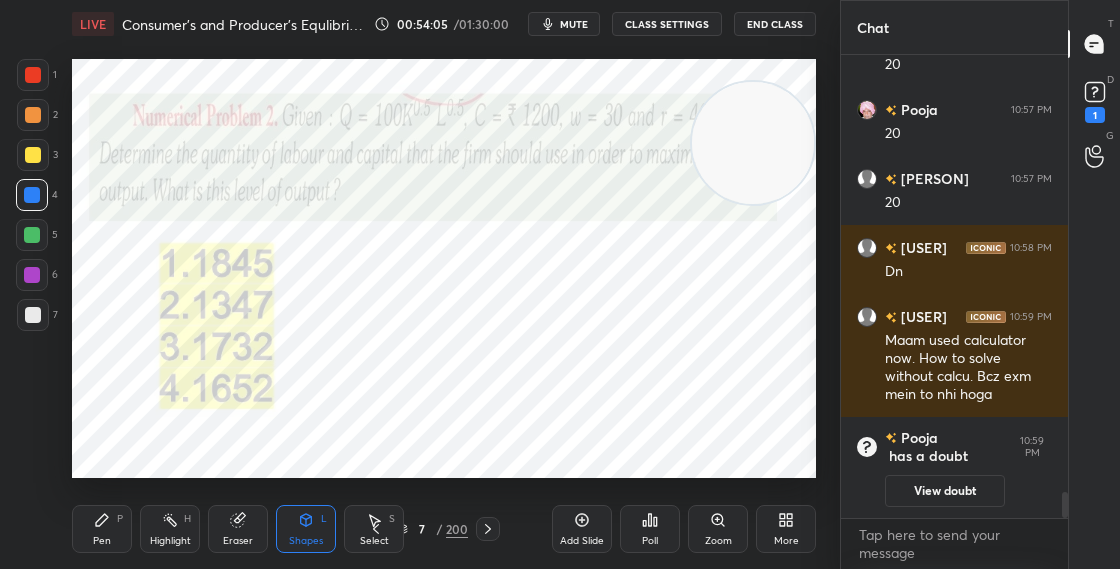 click on "Pen P Highlight H Eraser Shapes L Select S" at bounding box center (192, 529) 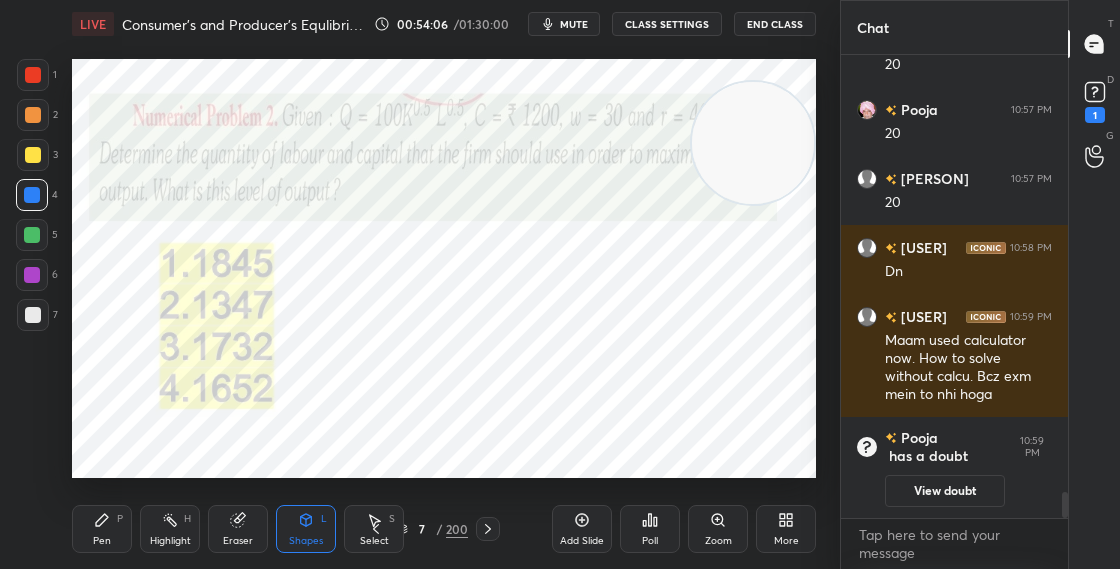 click on "P" at bounding box center [120, 519] 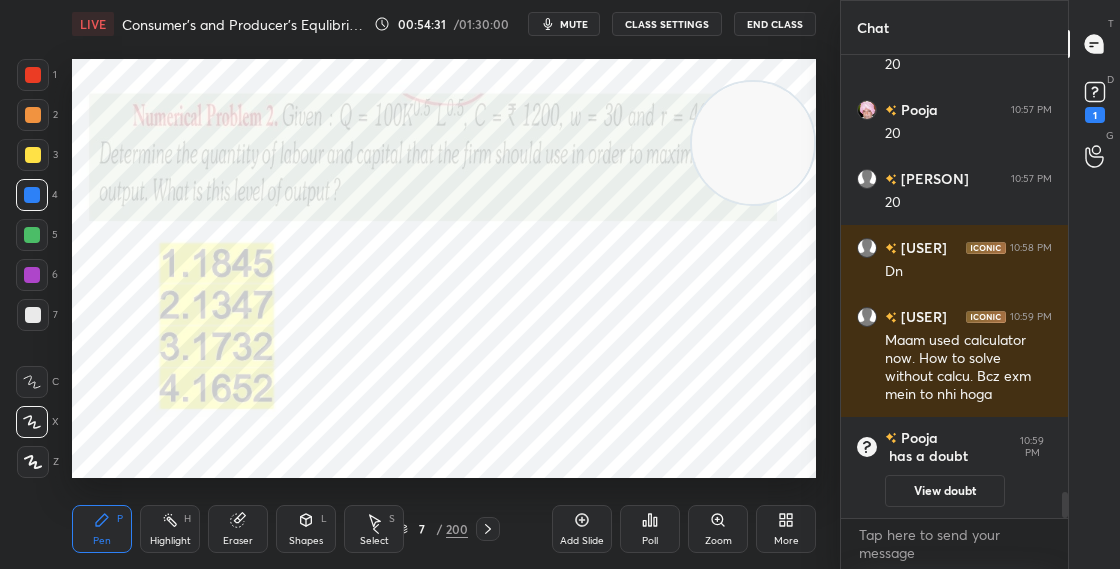 click on "7" at bounding box center [422, 529] 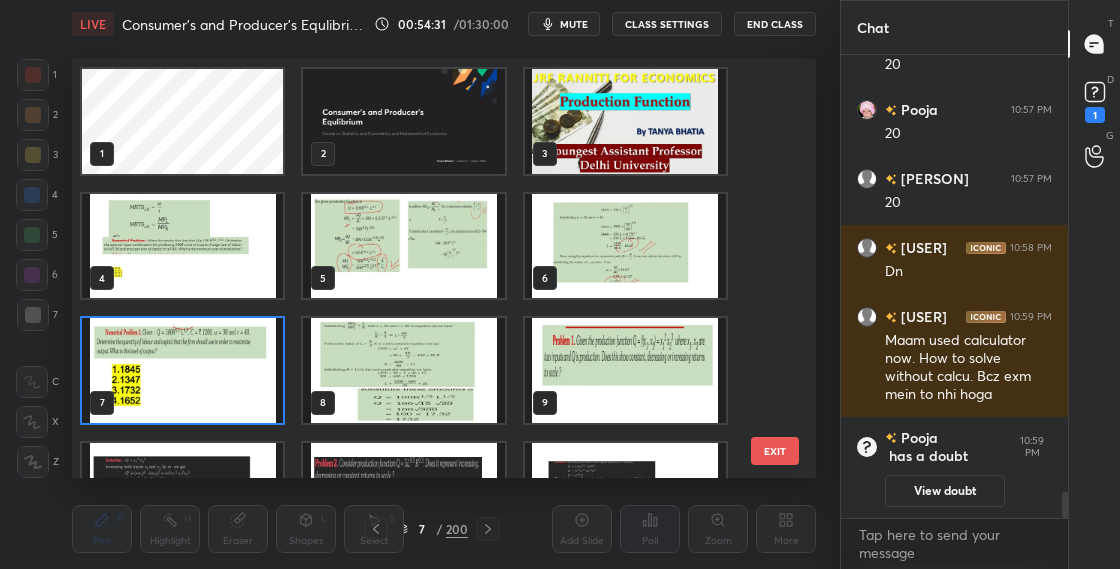 scroll, scrollTop: 7, scrollLeft: 11, axis: both 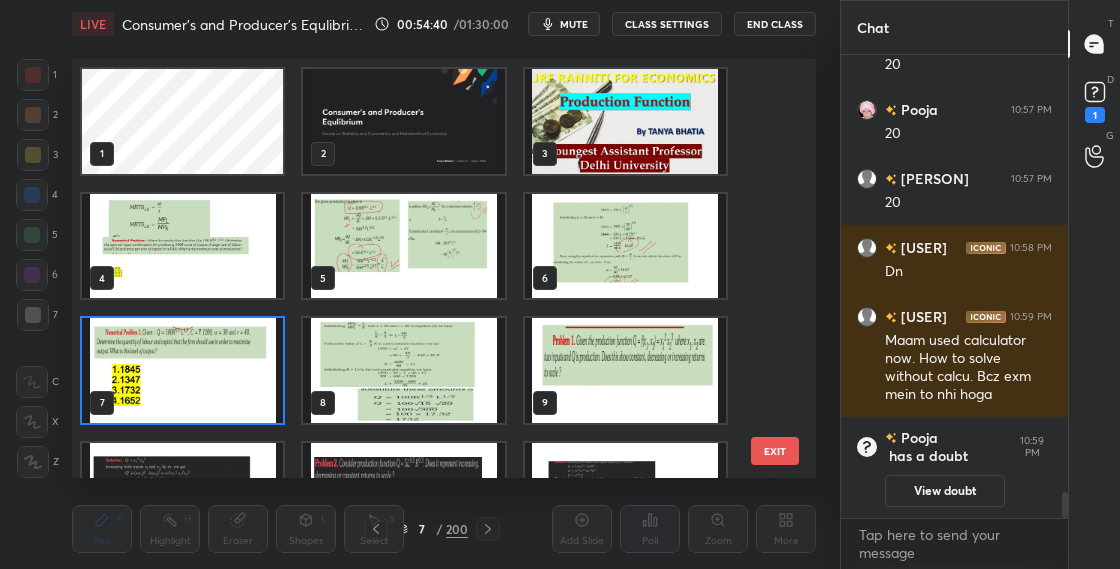 click at bounding box center [182, 370] 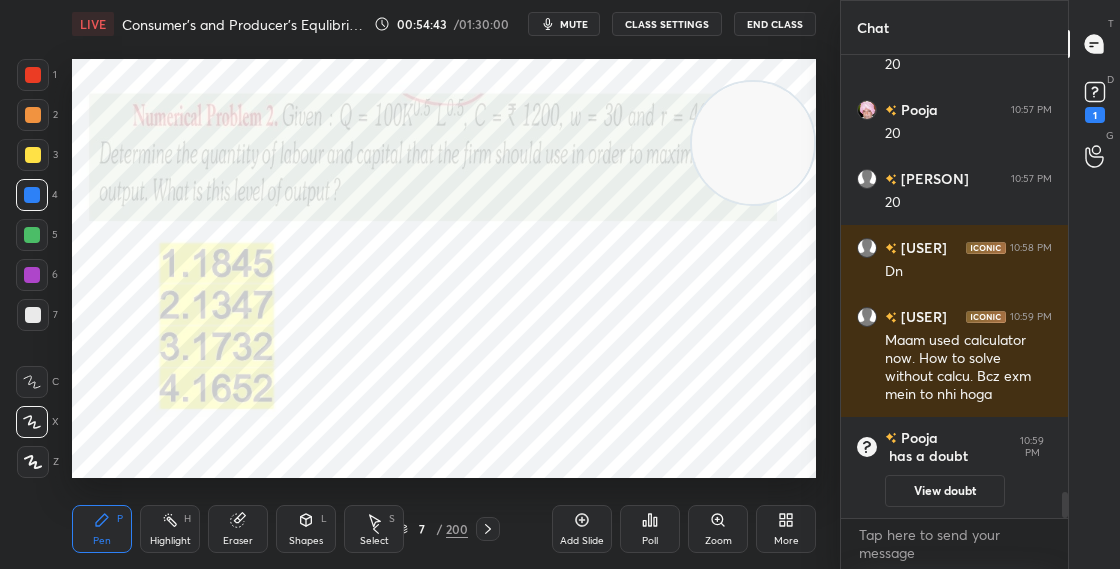 drag, startPoint x: 781, startPoint y: 128, endPoint x: 790, endPoint y: 102, distance: 27.513634 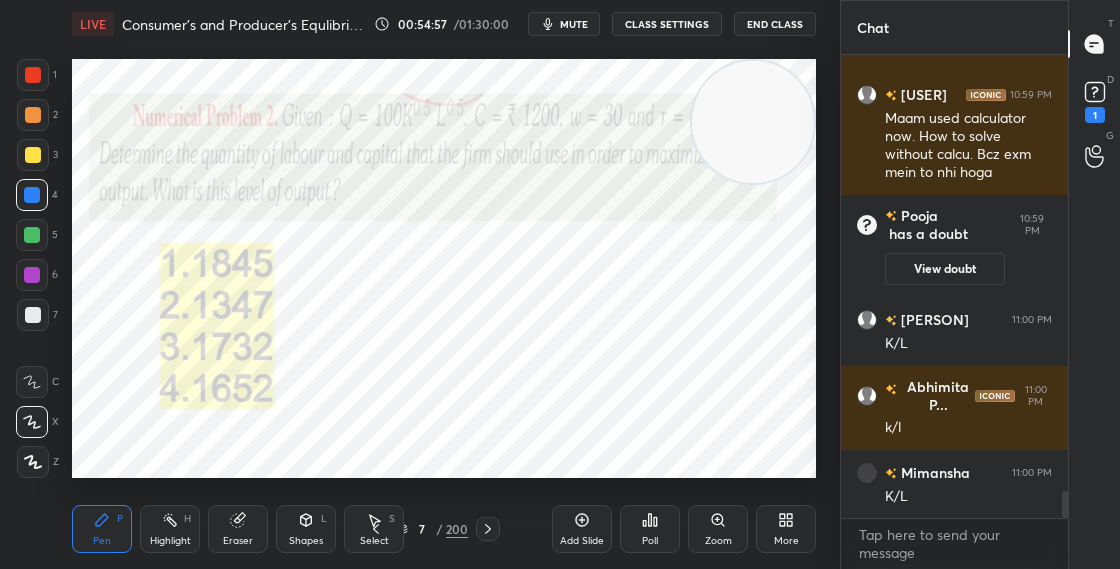 scroll, scrollTop: 7502, scrollLeft: 0, axis: vertical 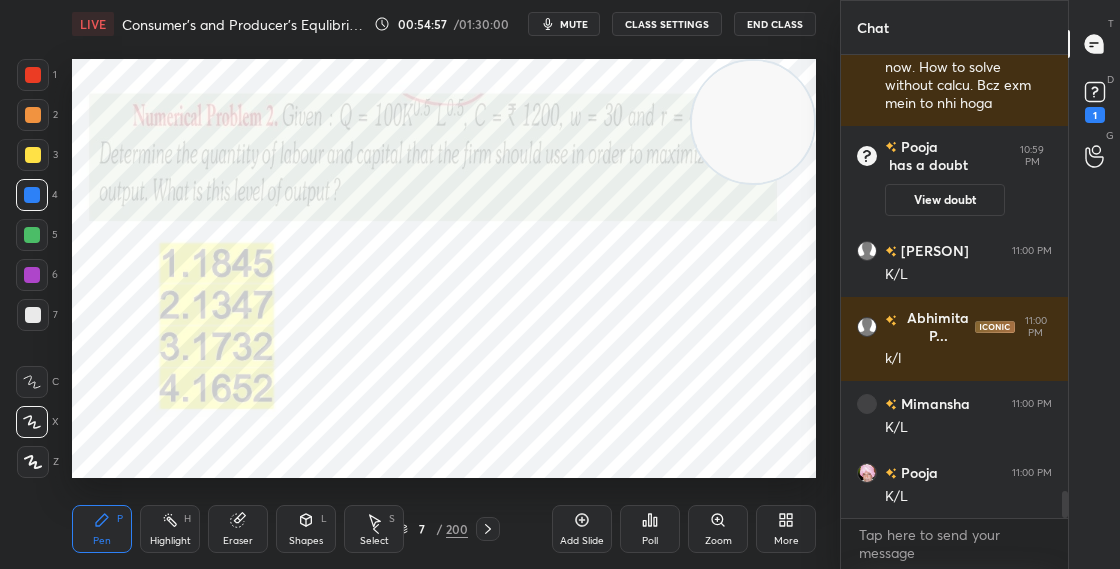 click on "7 / 200" at bounding box center (432, 529) 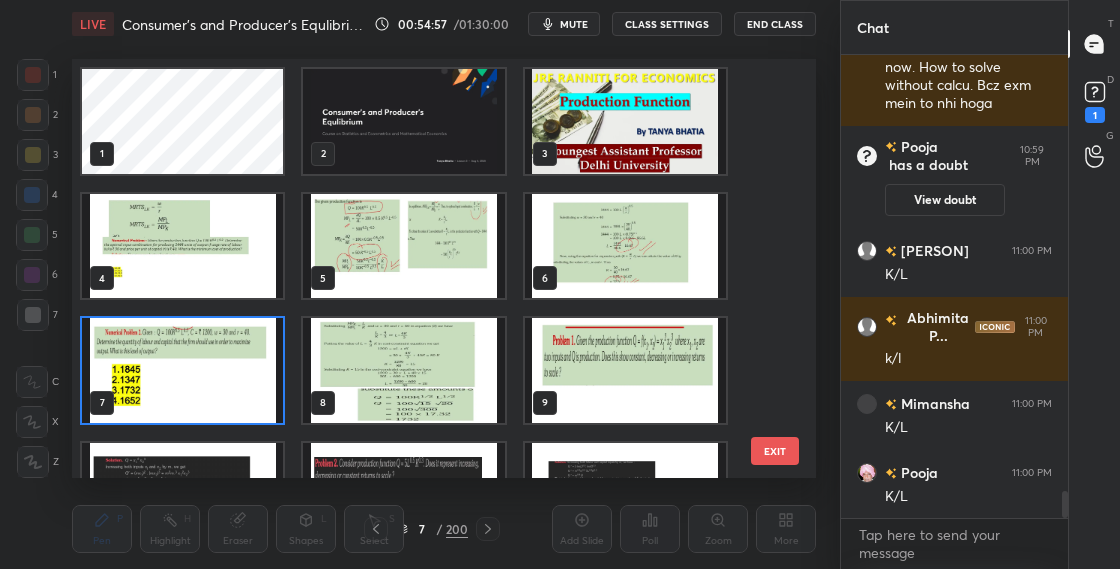 scroll, scrollTop: 412, scrollLeft: 734, axis: both 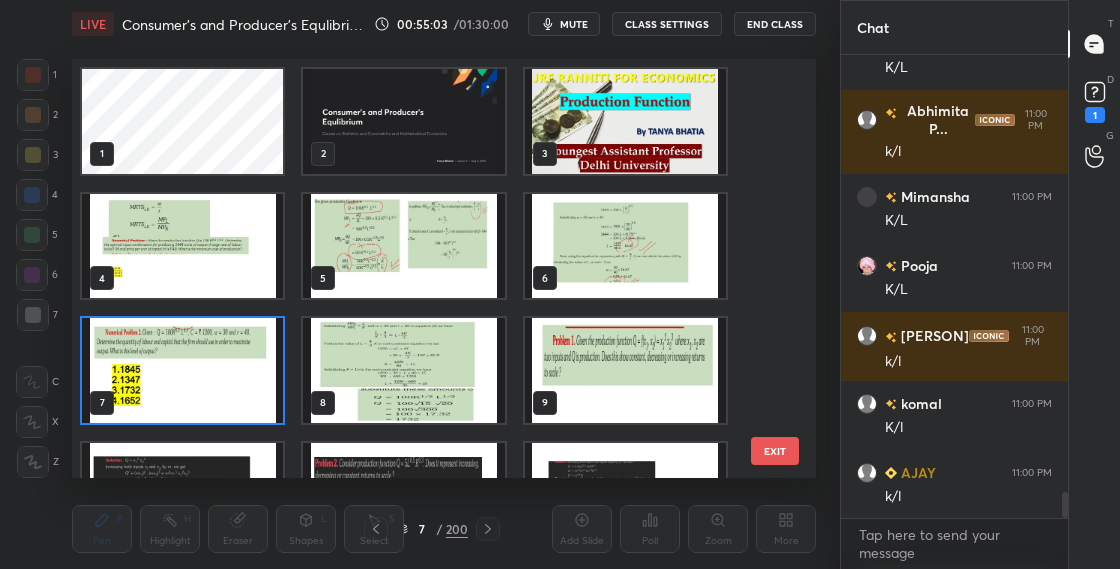 click at bounding box center (182, 370) 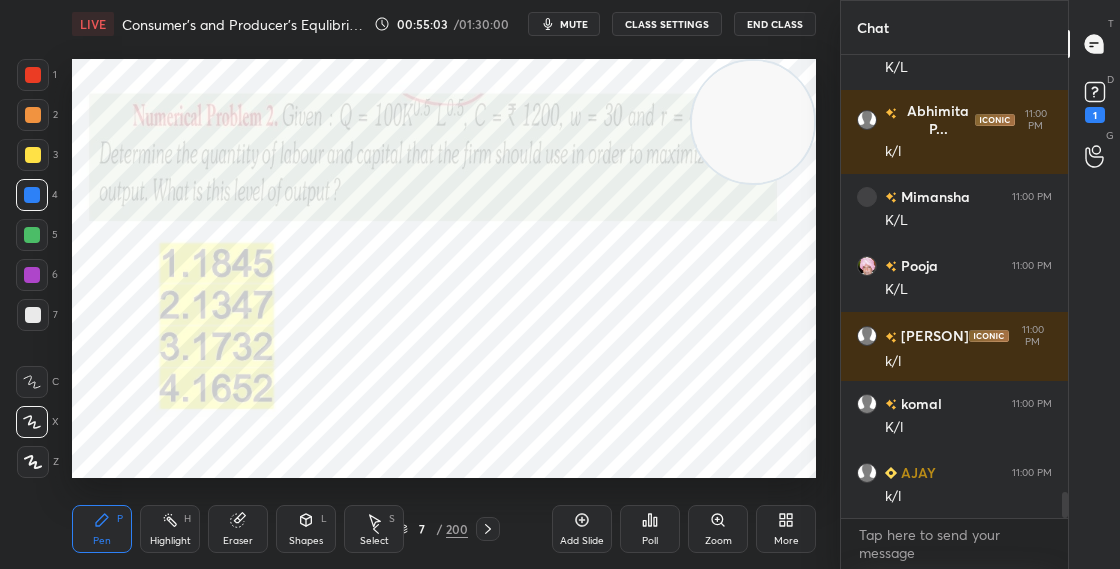 click at bounding box center [182, 370] 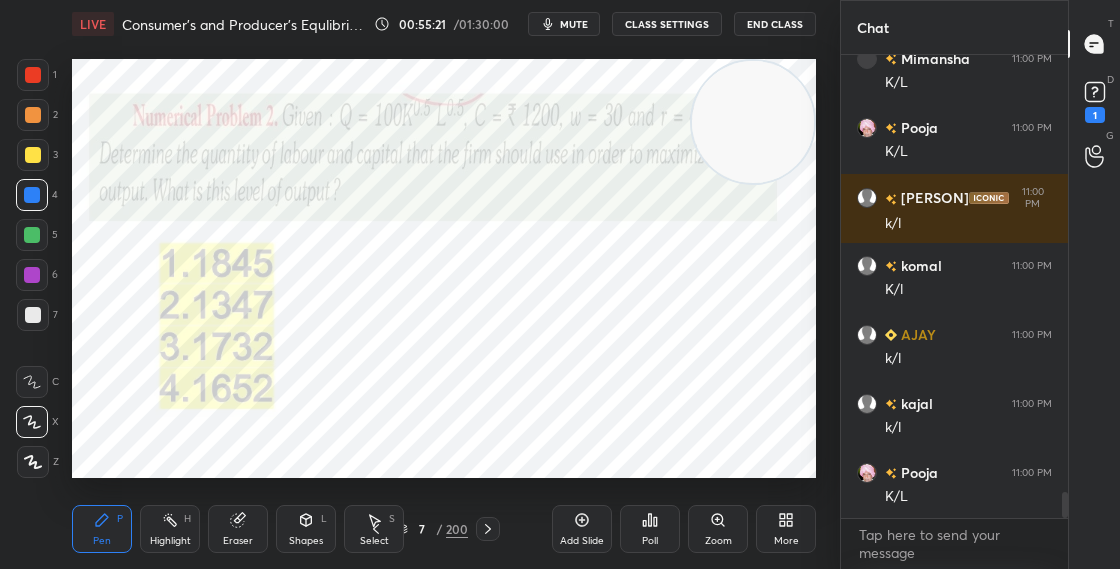 scroll, scrollTop: 7916, scrollLeft: 0, axis: vertical 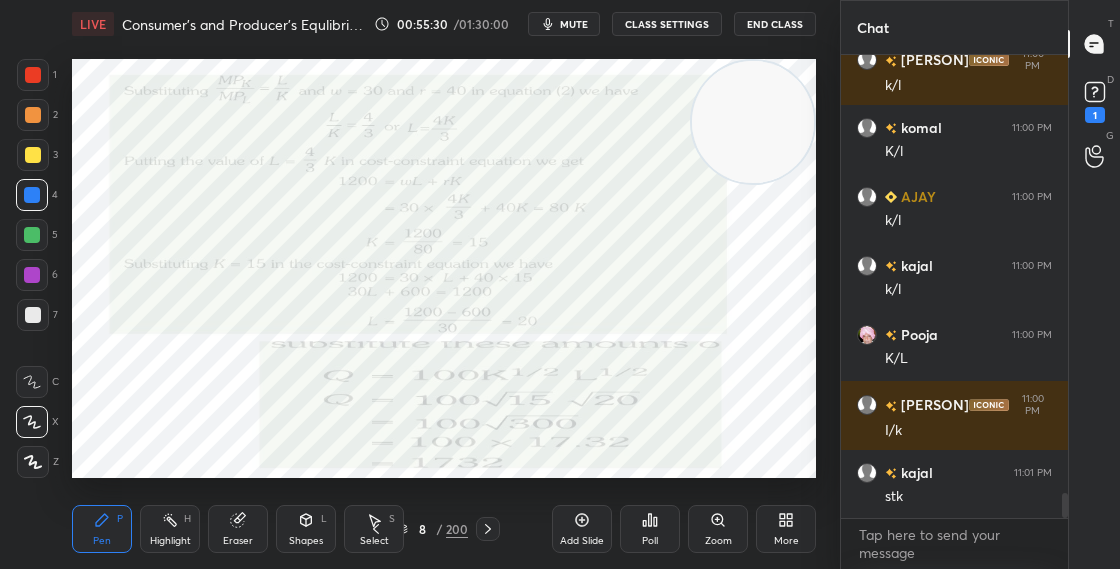 click on "8" at bounding box center (422, 529) 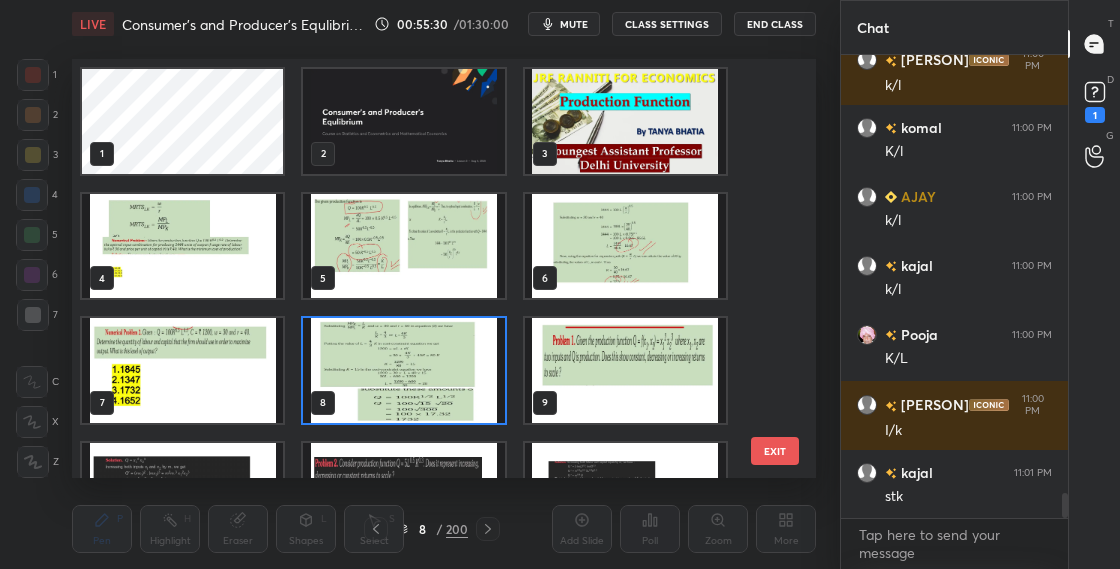 scroll, scrollTop: 7, scrollLeft: 11, axis: both 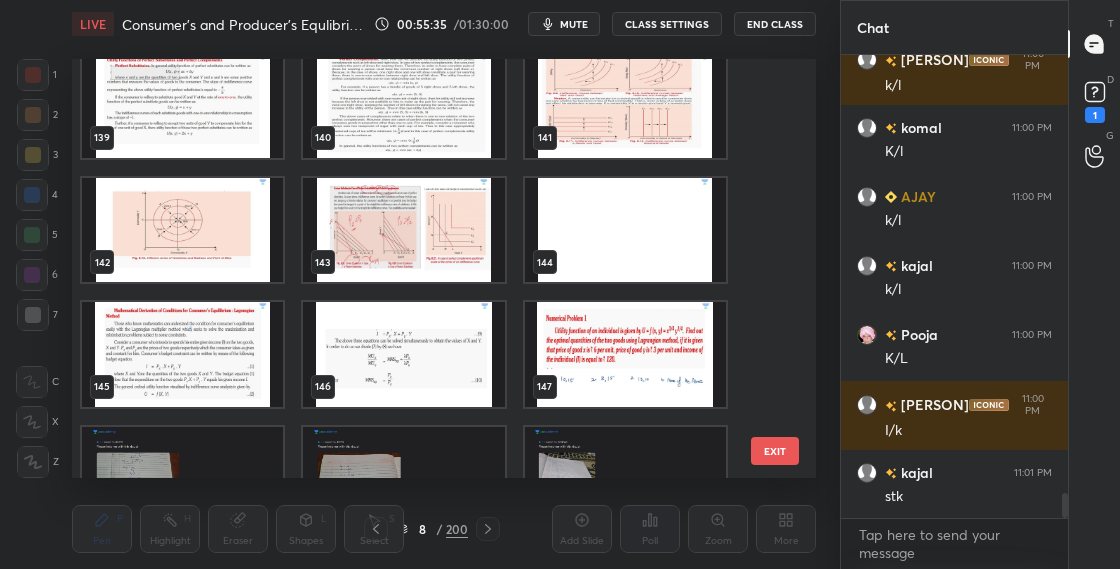 click at bounding box center (625, 354) 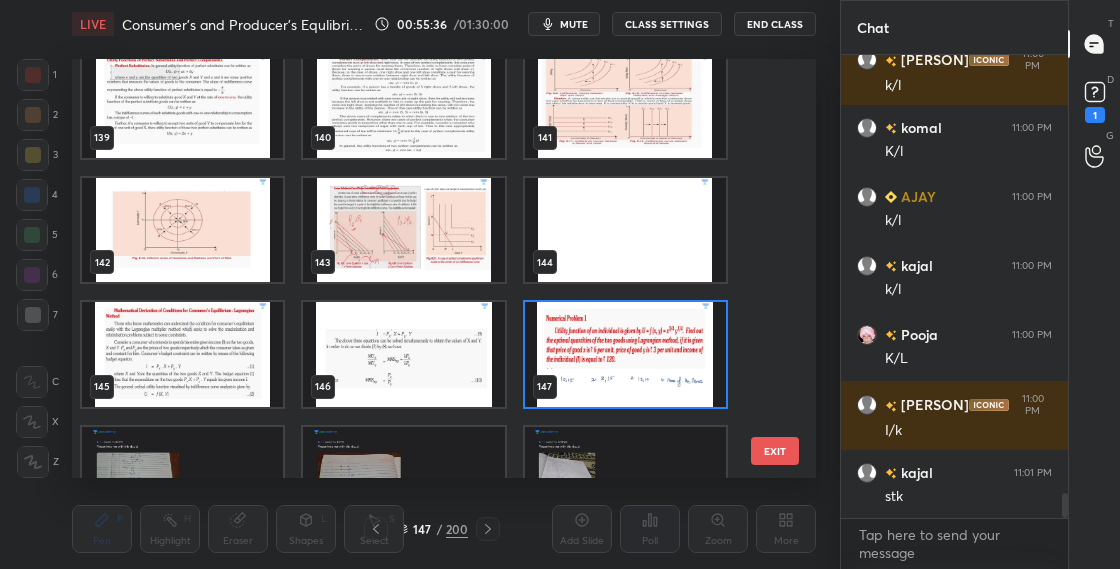 click at bounding box center [625, 354] 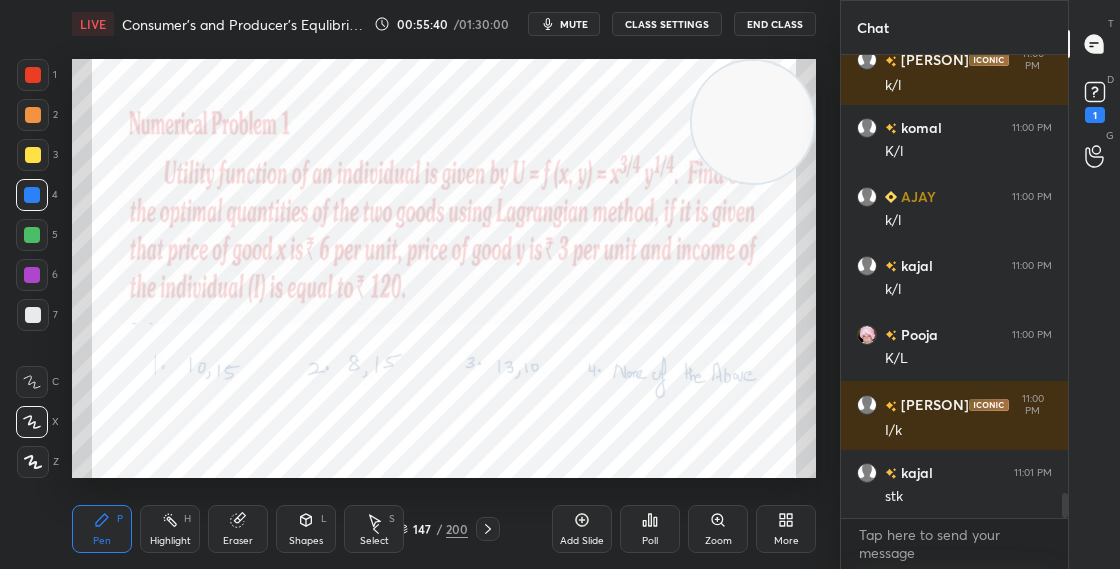 click on "147 / 200" at bounding box center [432, 529] 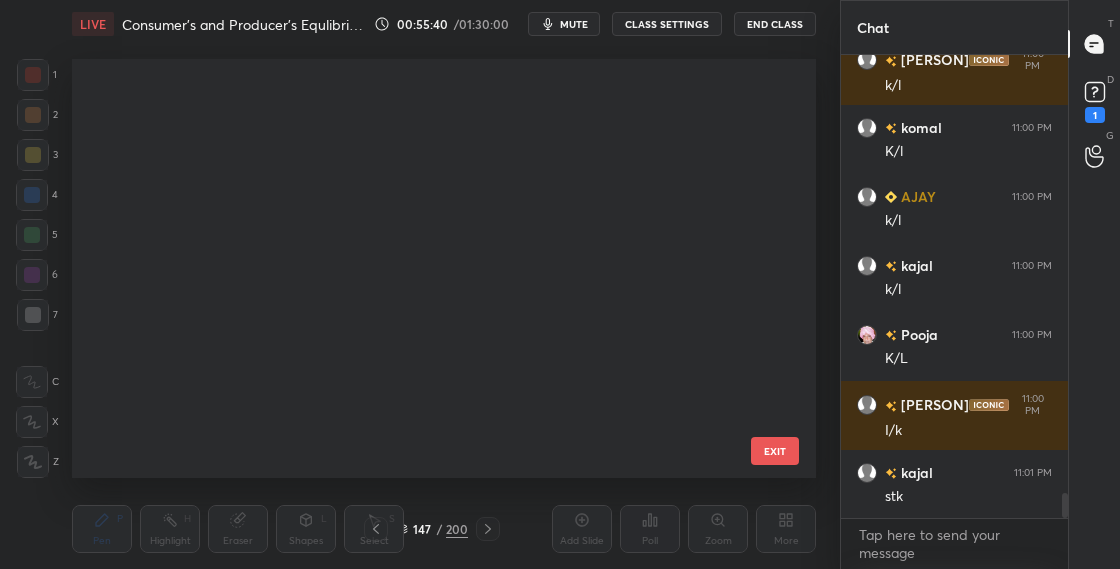 scroll, scrollTop: 412, scrollLeft: 734, axis: both 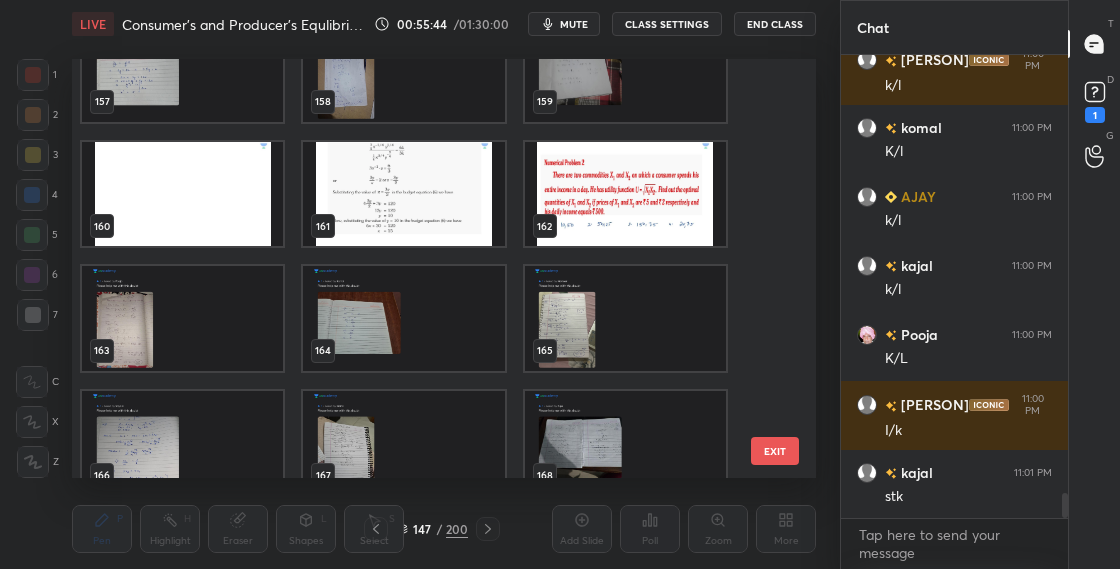 click at bounding box center [625, 194] 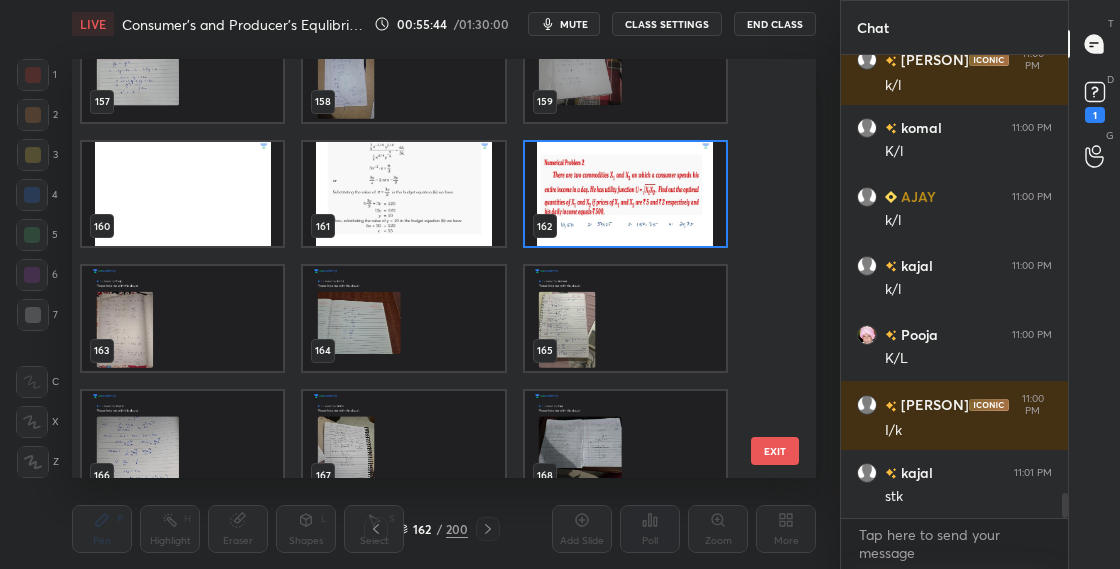 click at bounding box center [625, 194] 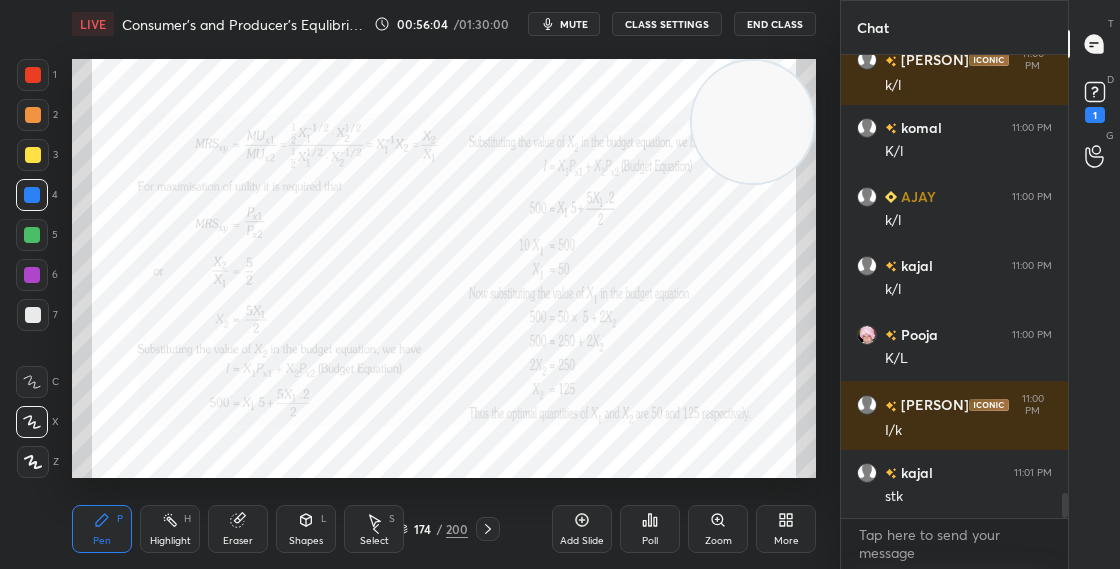 click on "174 / 200" at bounding box center (432, 529) 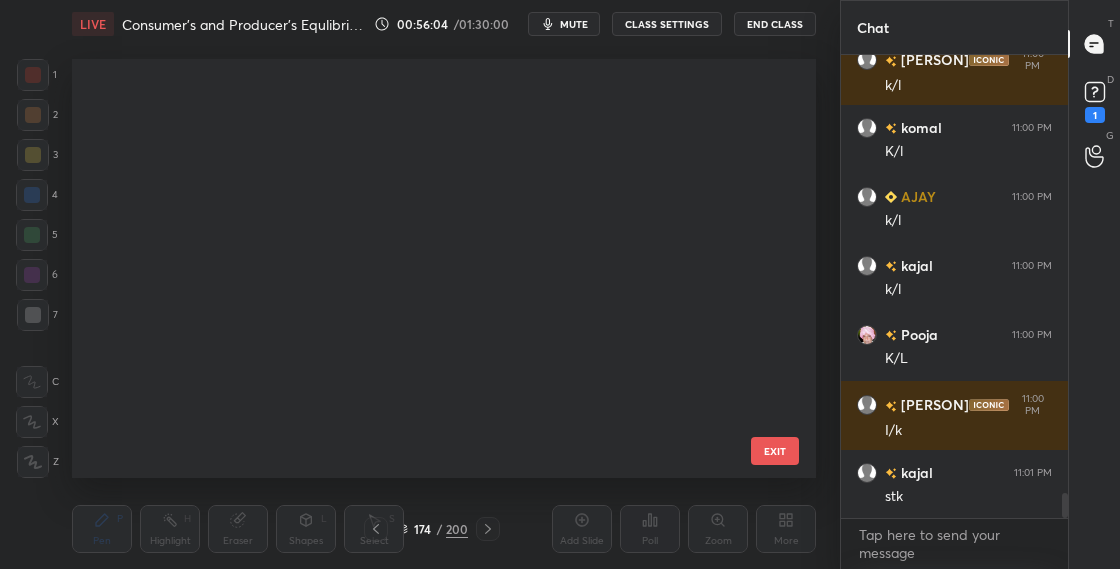 scroll, scrollTop: 6802, scrollLeft: 0, axis: vertical 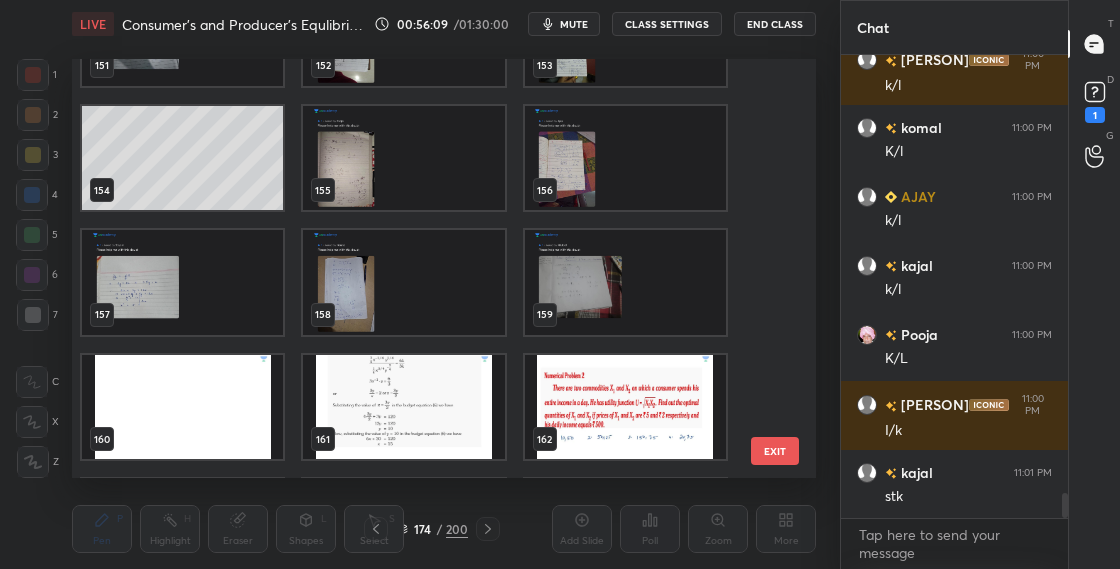 click at bounding box center (403, 407) 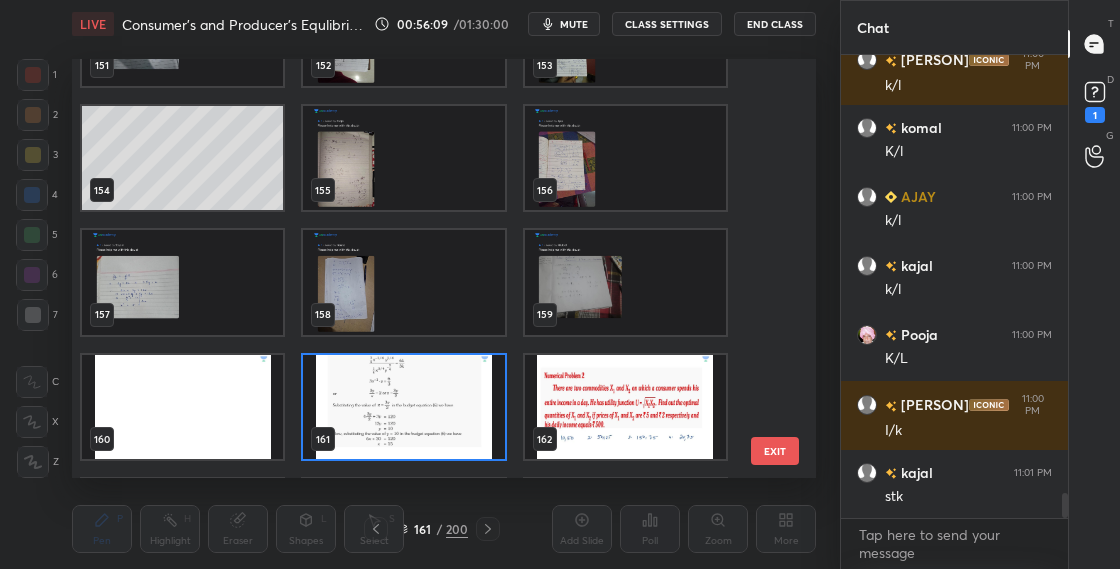click at bounding box center [403, 407] 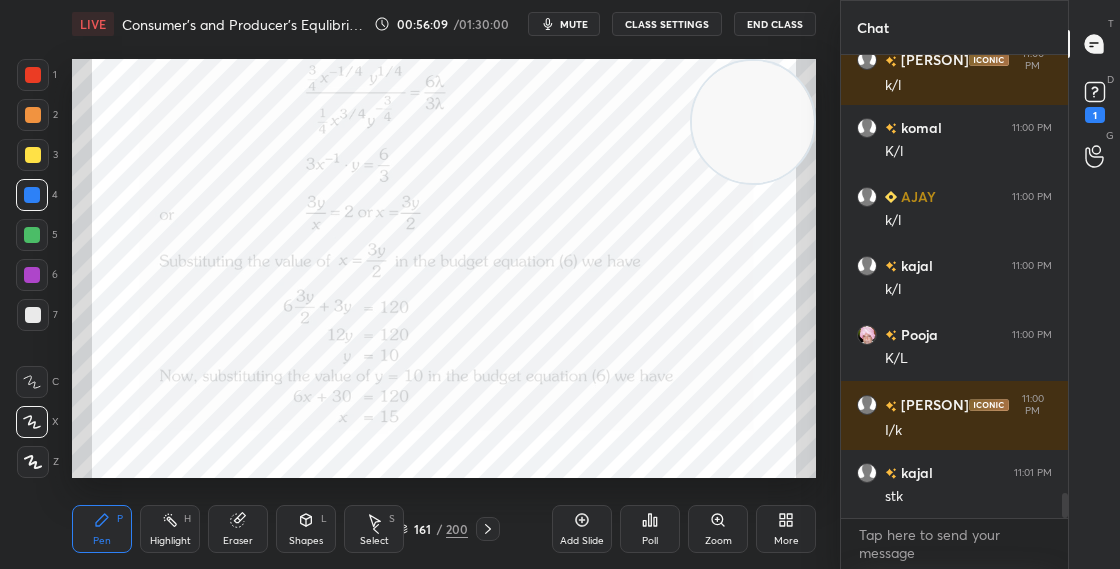 click at bounding box center (403, 407) 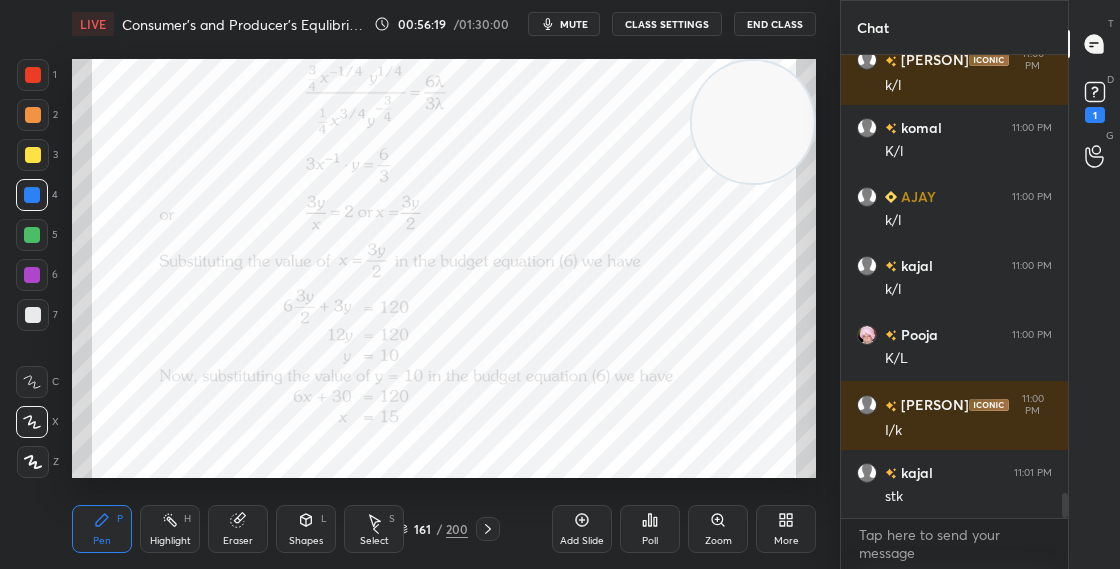 click on "161 / 200" at bounding box center (432, 529) 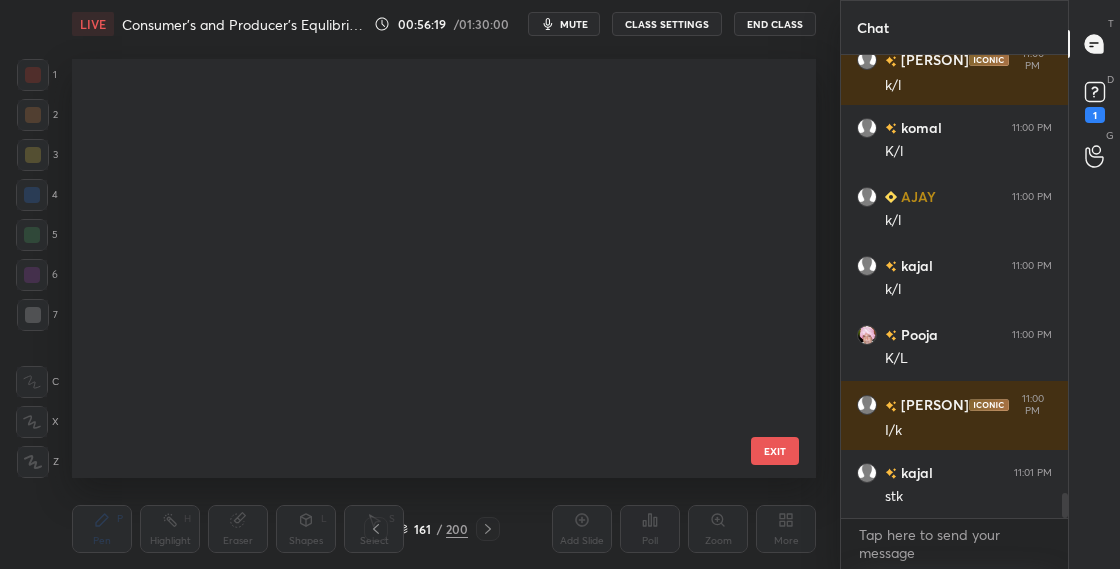 scroll, scrollTop: 6304, scrollLeft: 0, axis: vertical 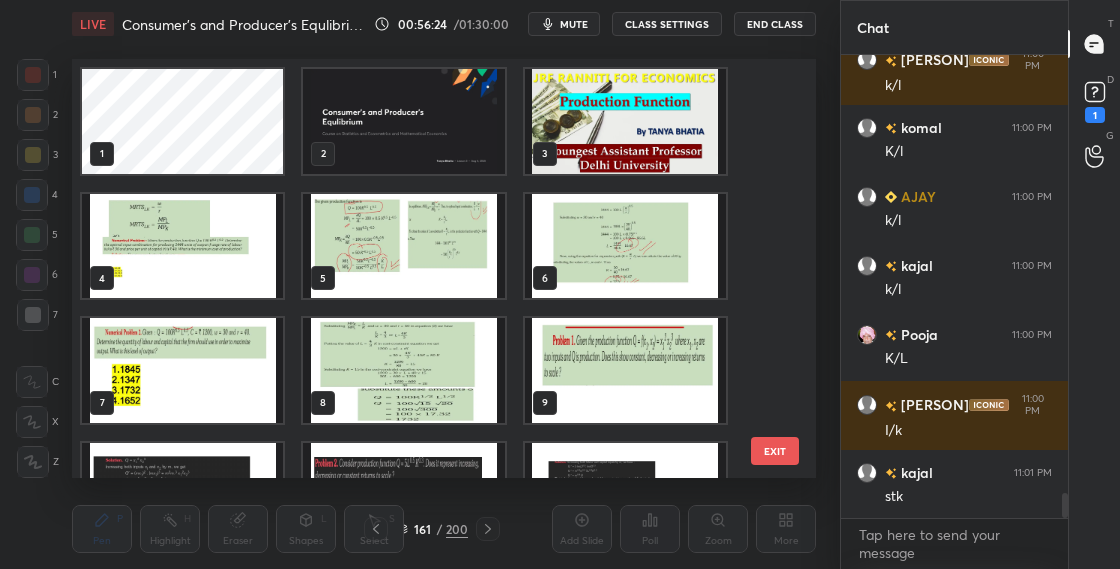 click at bounding box center [403, 370] 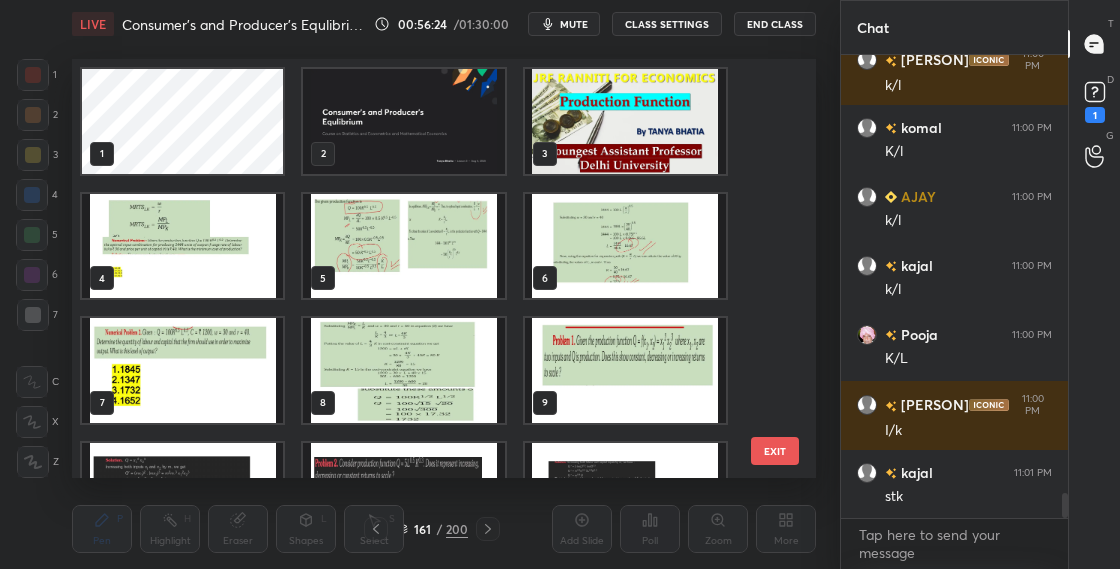 click at bounding box center [403, 370] 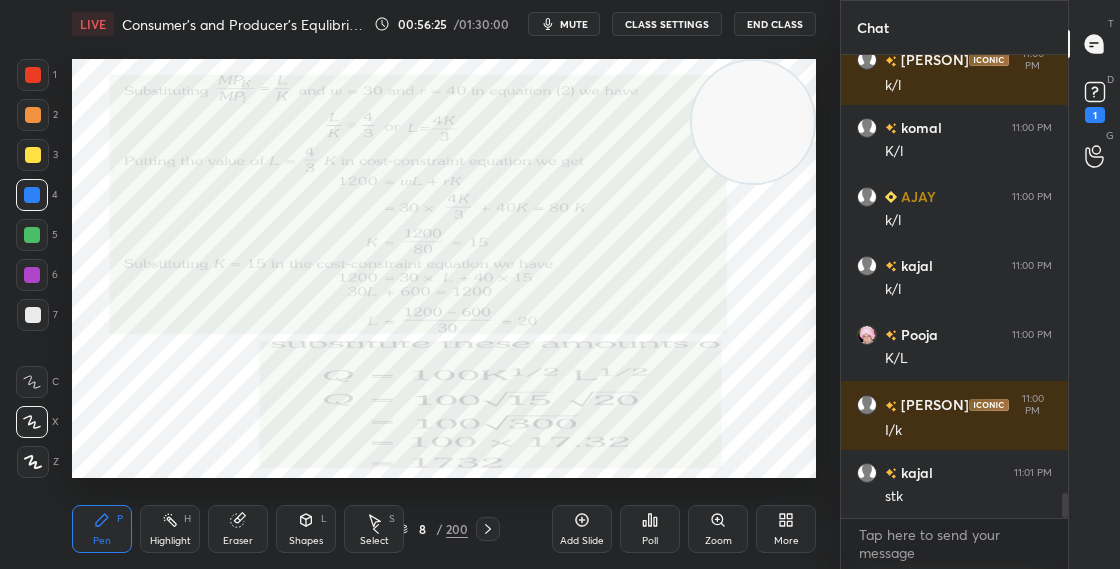 click at bounding box center [403, 370] 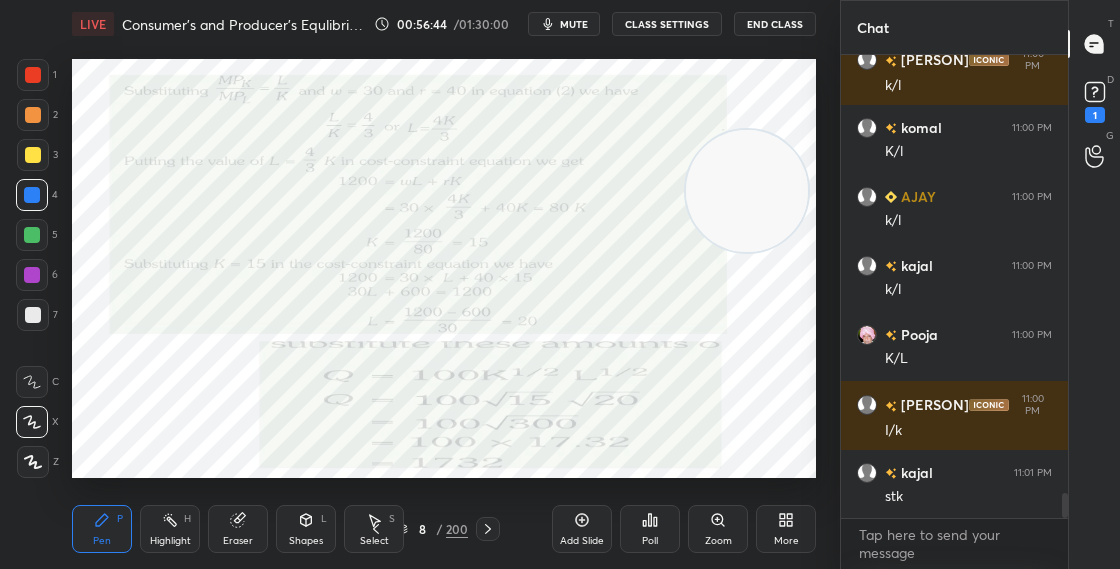 drag, startPoint x: 726, startPoint y: 140, endPoint x: 709, endPoint y: 295, distance: 155.92947 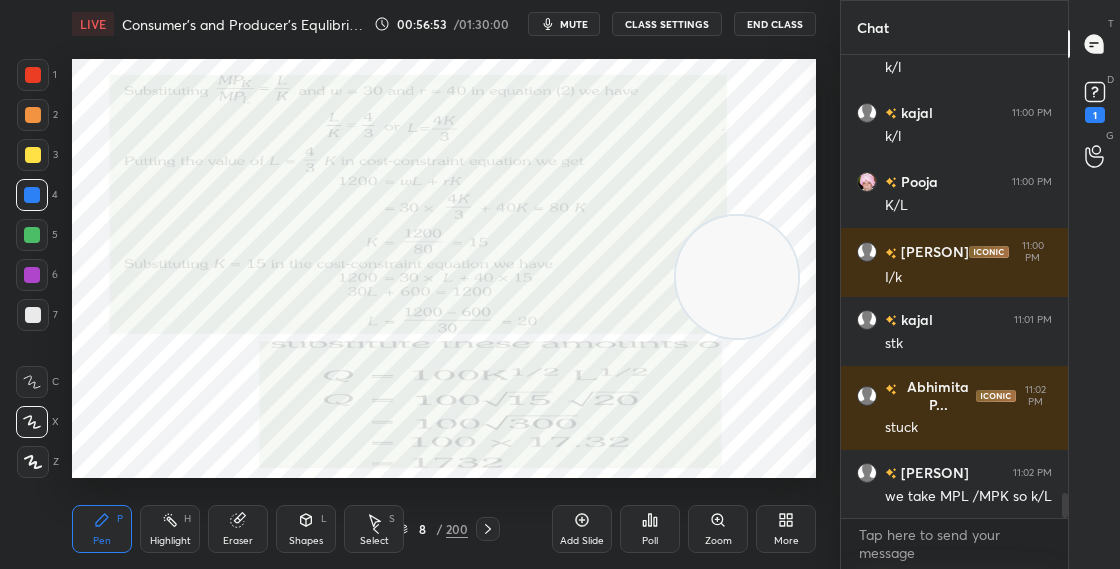 scroll, scrollTop: 8207, scrollLeft: 0, axis: vertical 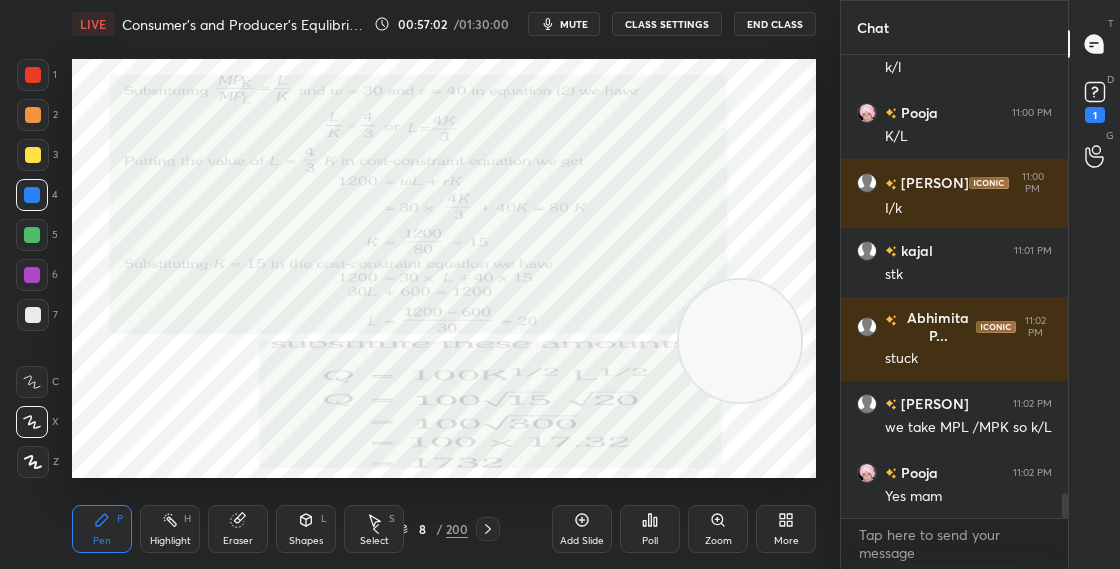 click at bounding box center (740, 341) 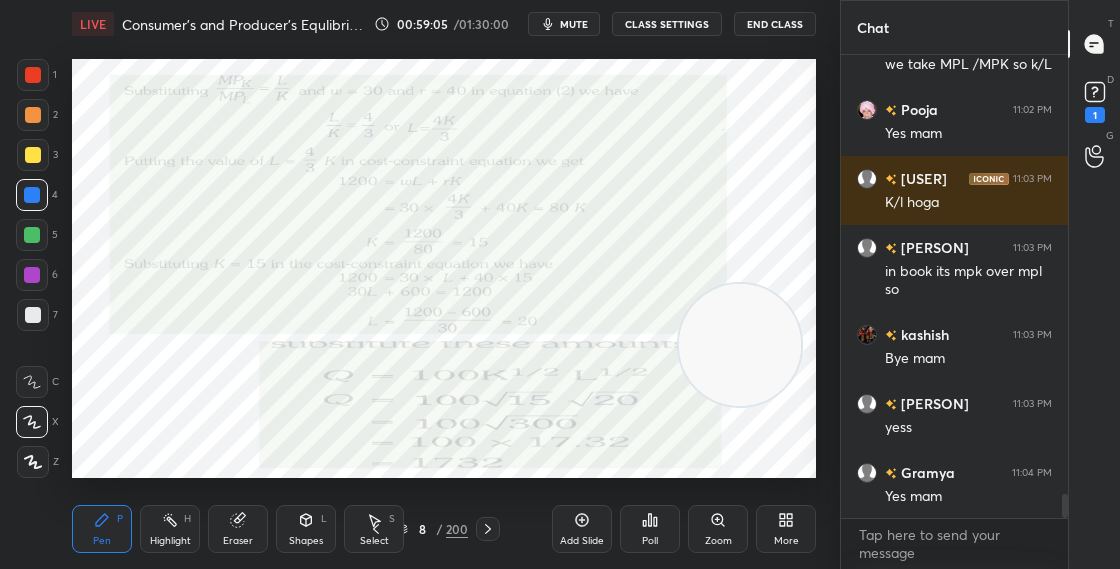 scroll, scrollTop: 8639, scrollLeft: 0, axis: vertical 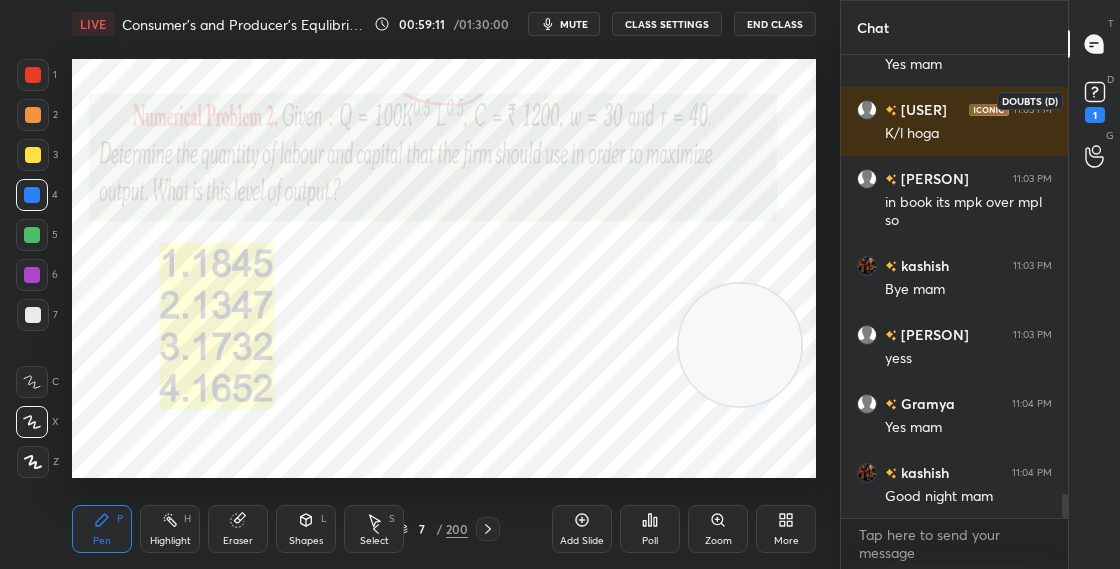 click 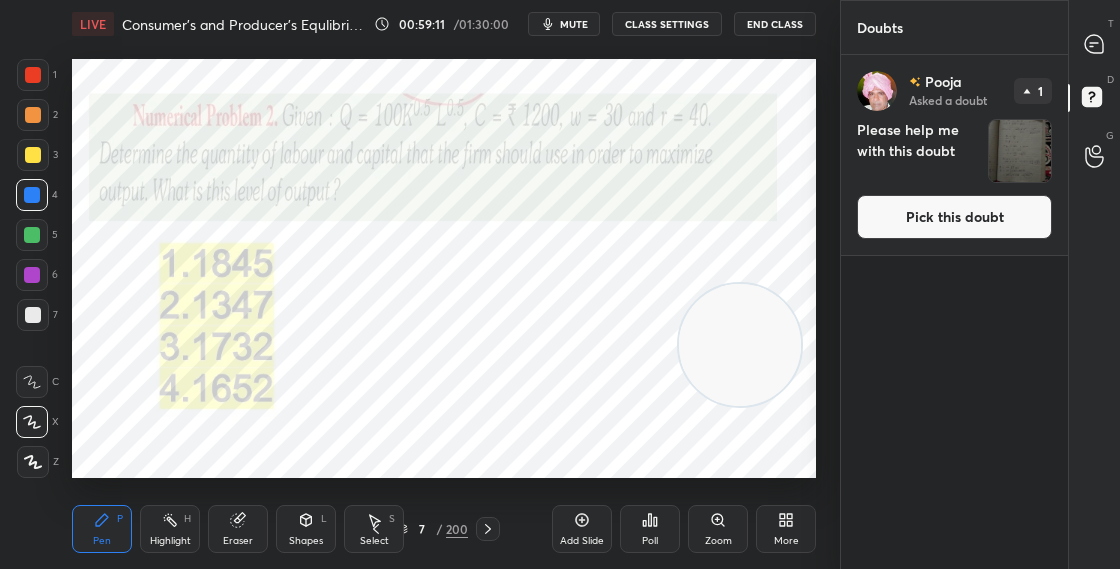 click on "Pick this doubt" at bounding box center (954, 217) 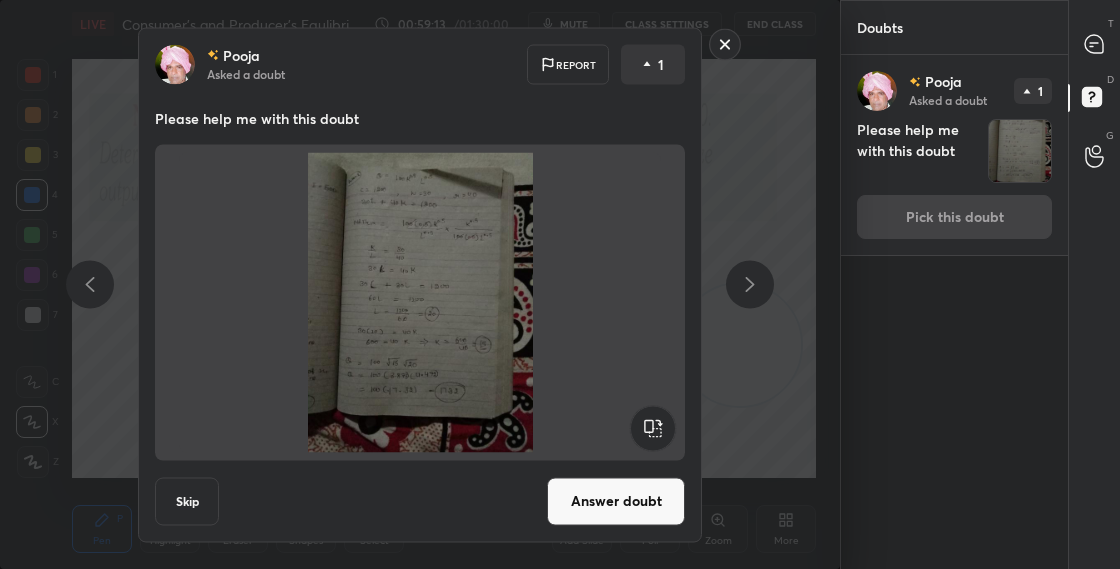 click on "Answer doubt" at bounding box center (616, 501) 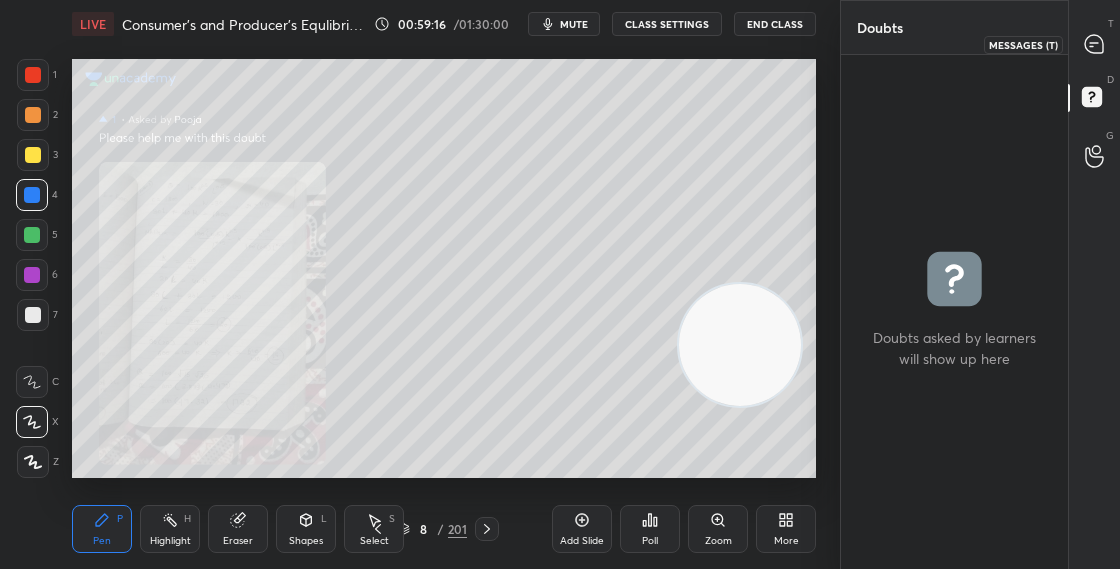 click 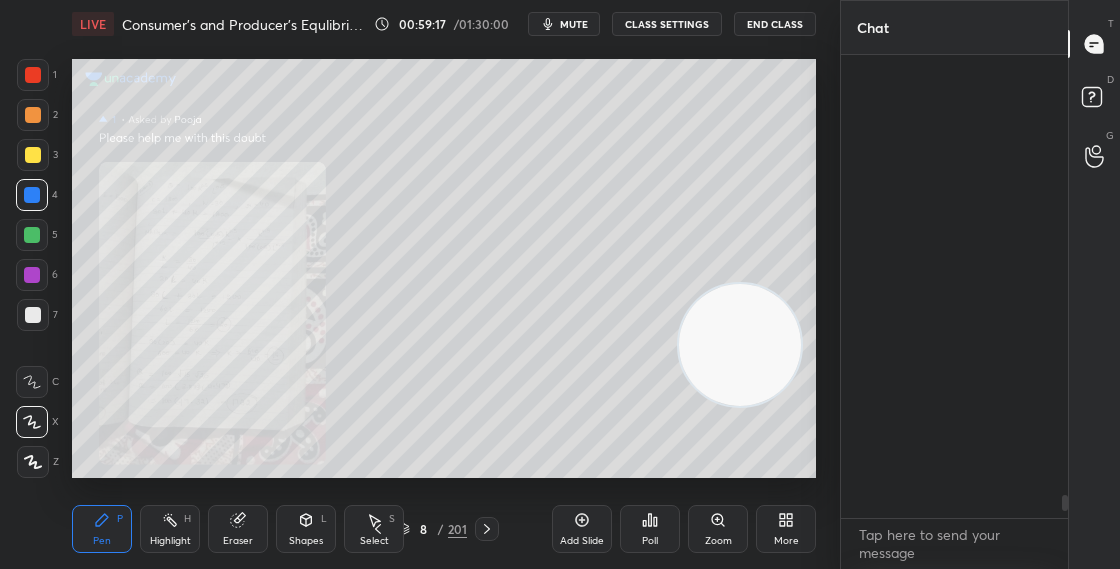 scroll, scrollTop: 8800, scrollLeft: 0, axis: vertical 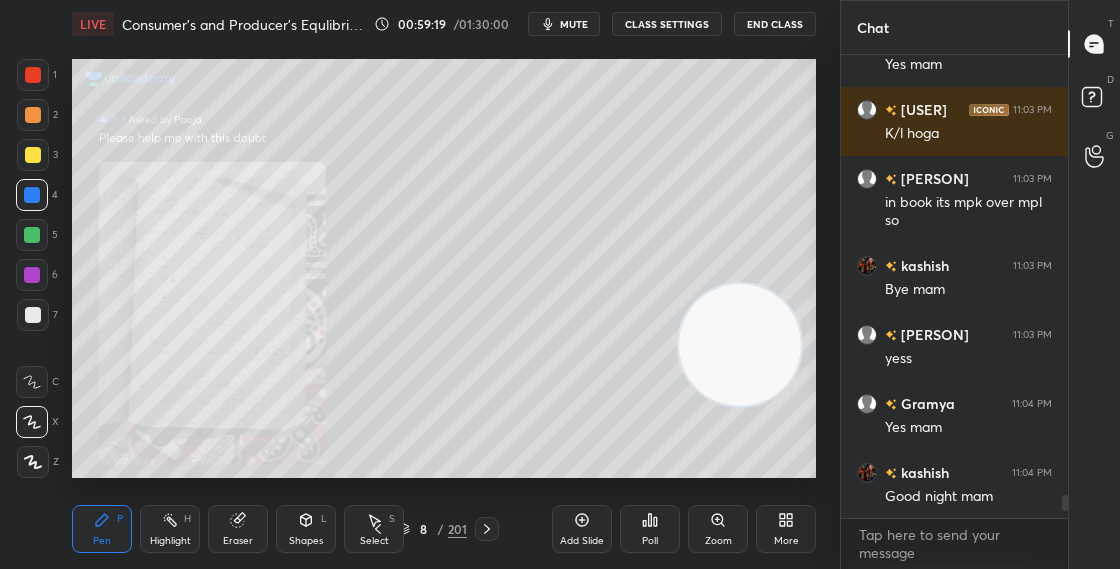click on "Zoom" at bounding box center (718, 529) 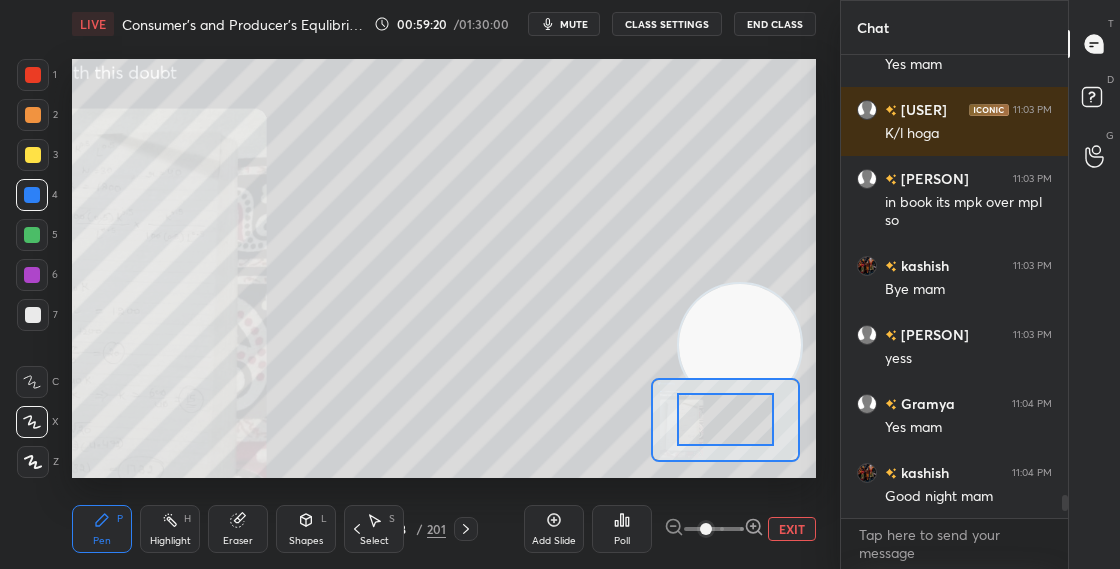 click 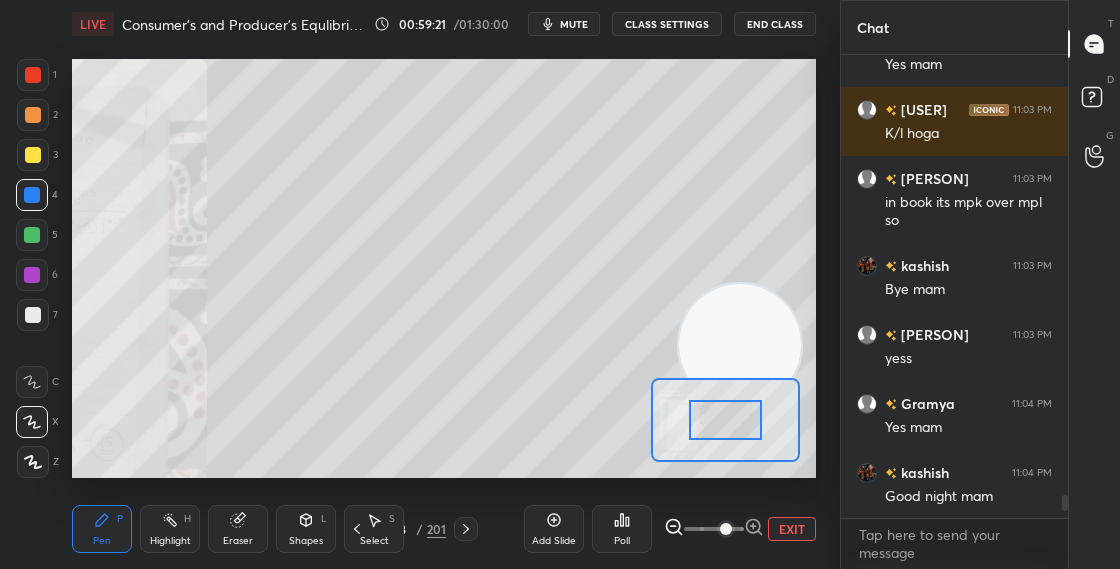 click 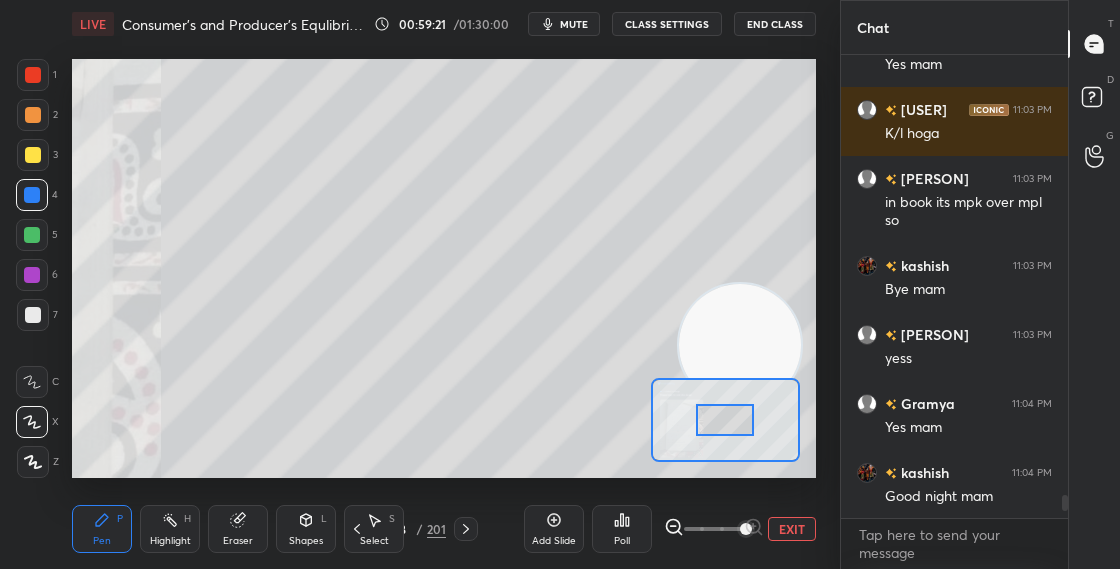 drag, startPoint x: 739, startPoint y: 415, endPoint x: 684, endPoint y: 412, distance: 55.081757 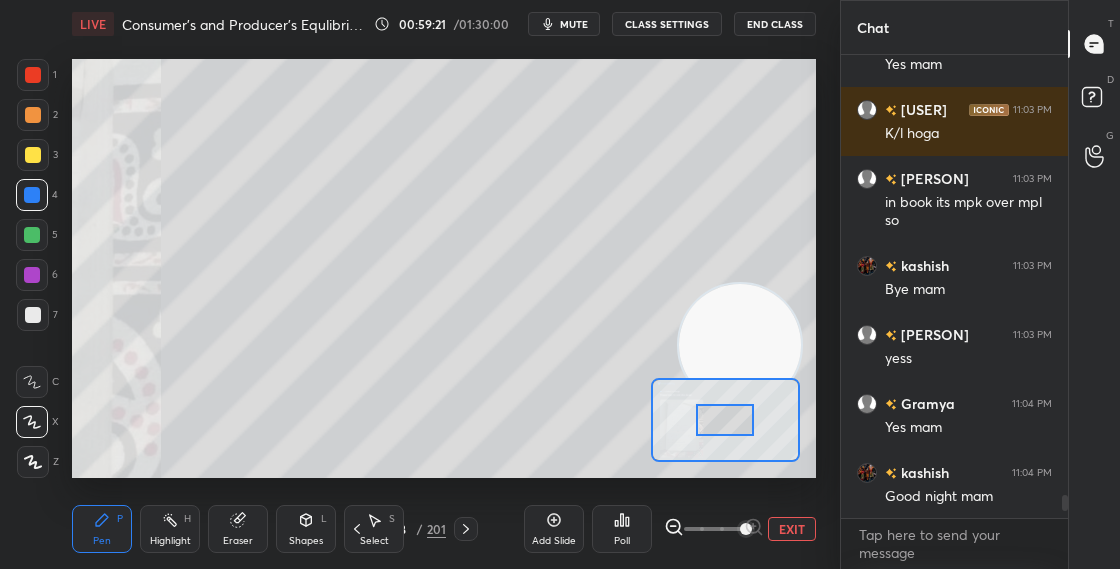 click at bounding box center [725, 420] 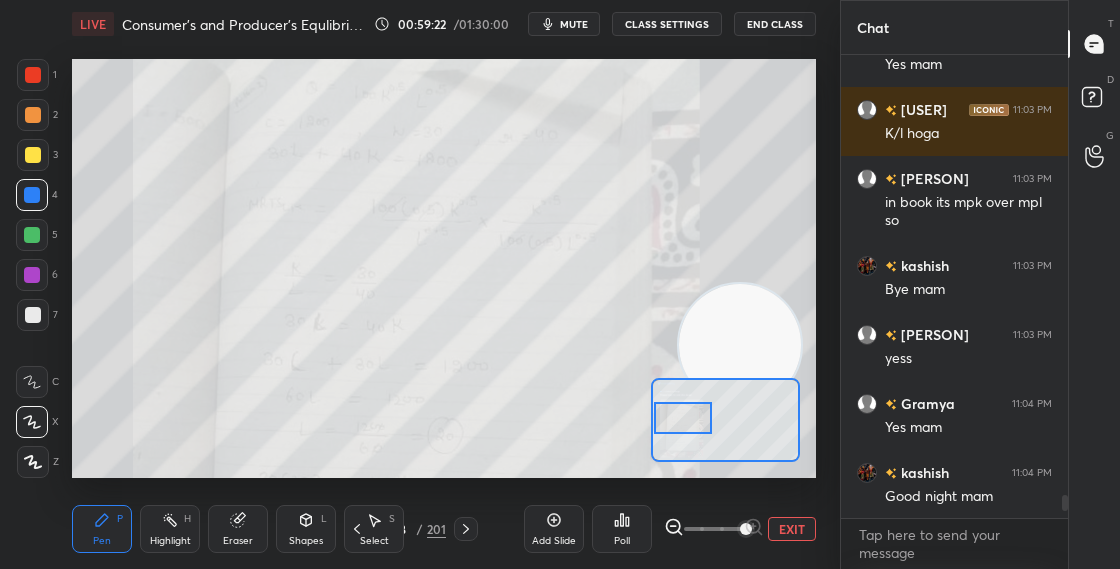 click at bounding box center [683, 418] 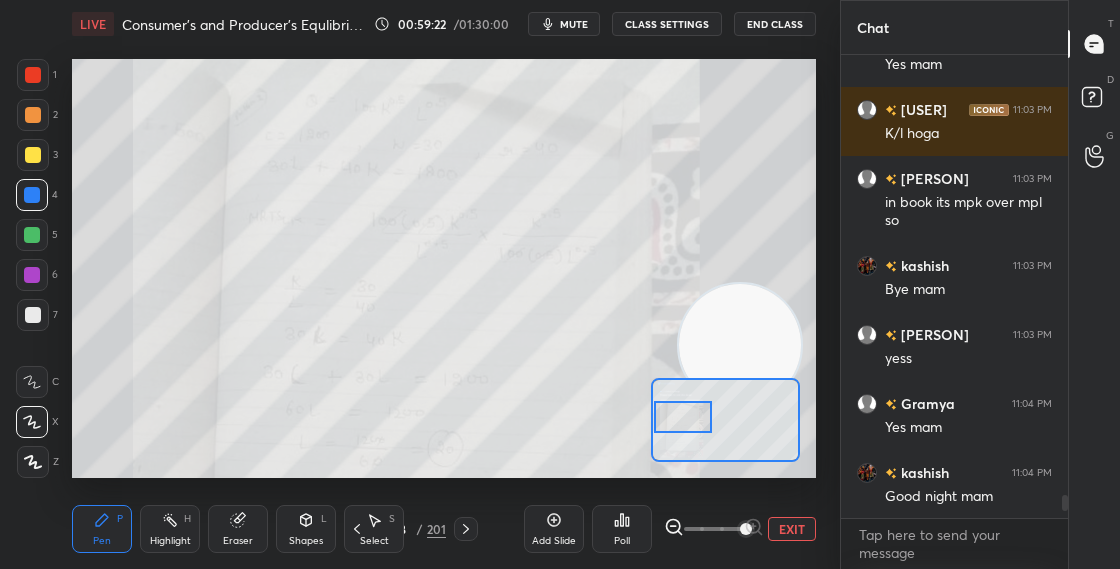 click at bounding box center (683, 417) 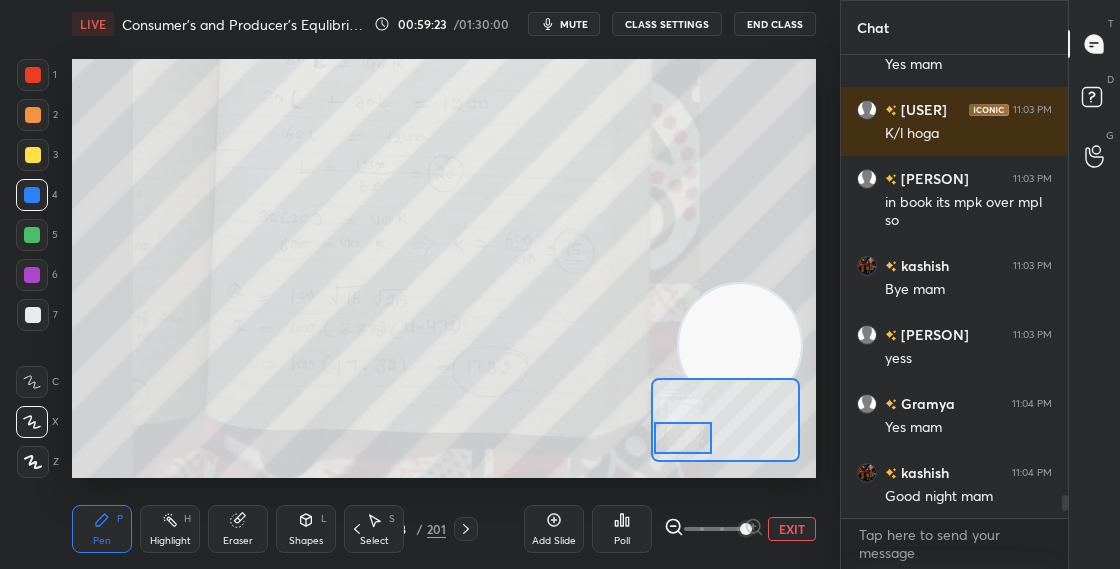 click at bounding box center [683, 438] 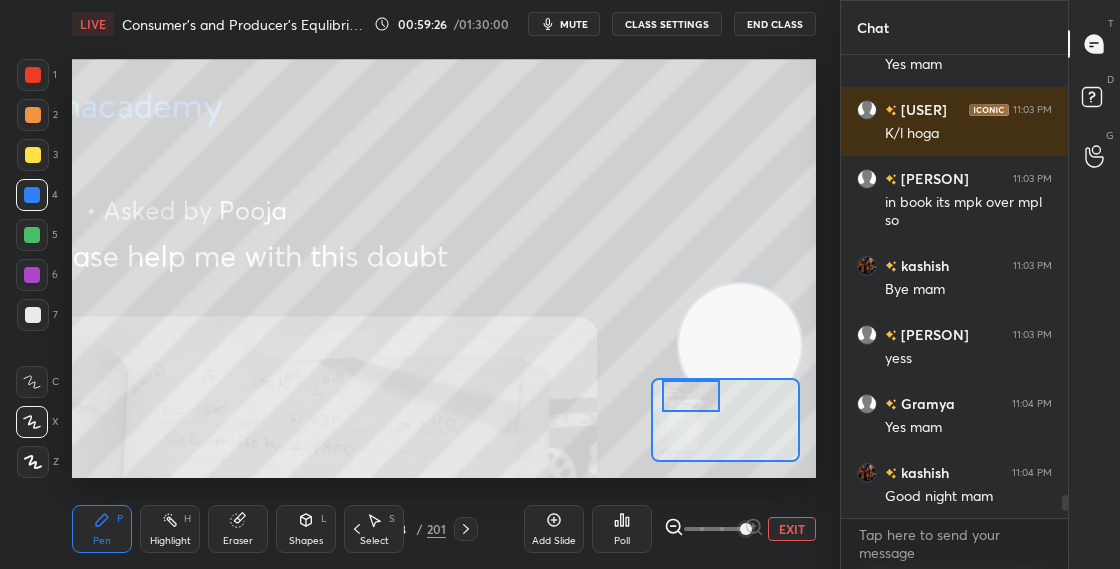 drag, startPoint x: 692, startPoint y: 439, endPoint x: 699, endPoint y: 394, distance: 45.54119 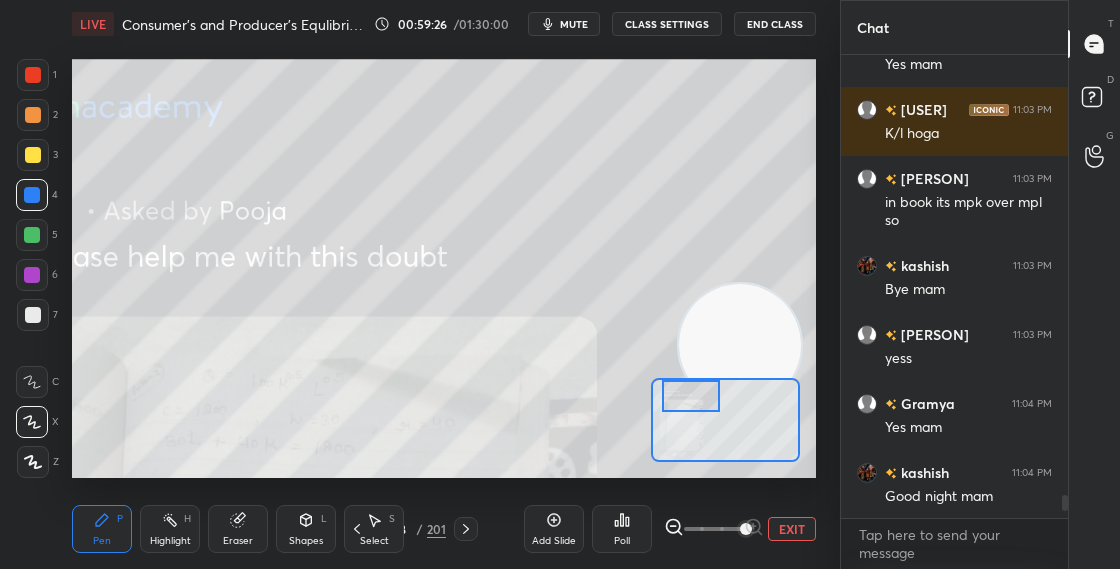 click at bounding box center [691, 396] 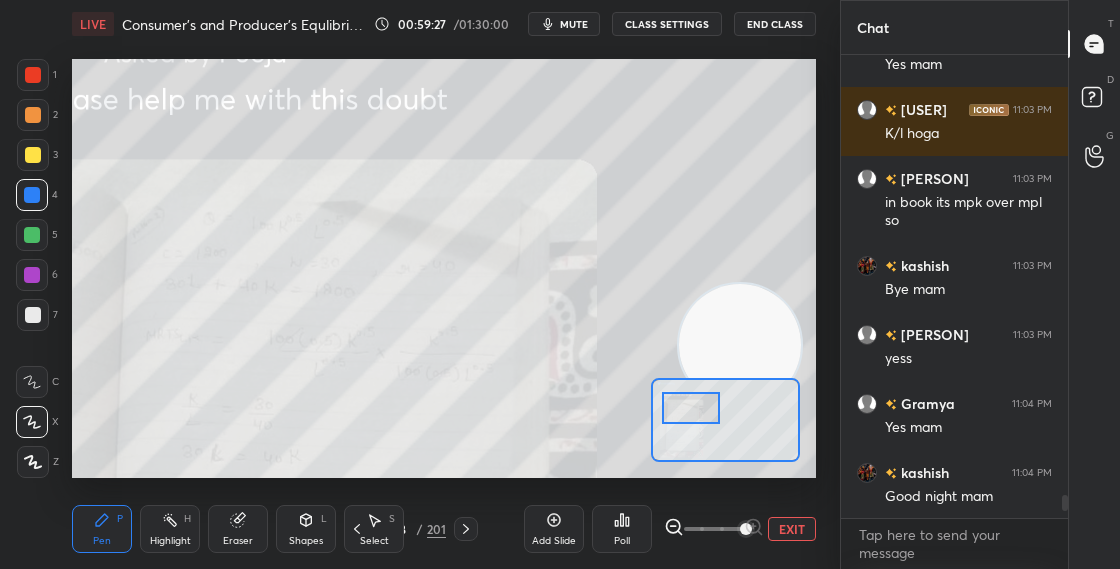drag, startPoint x: 704, startPoint y: 400, endPoint x: 703, endPoint y: 427, distance: 27.018513 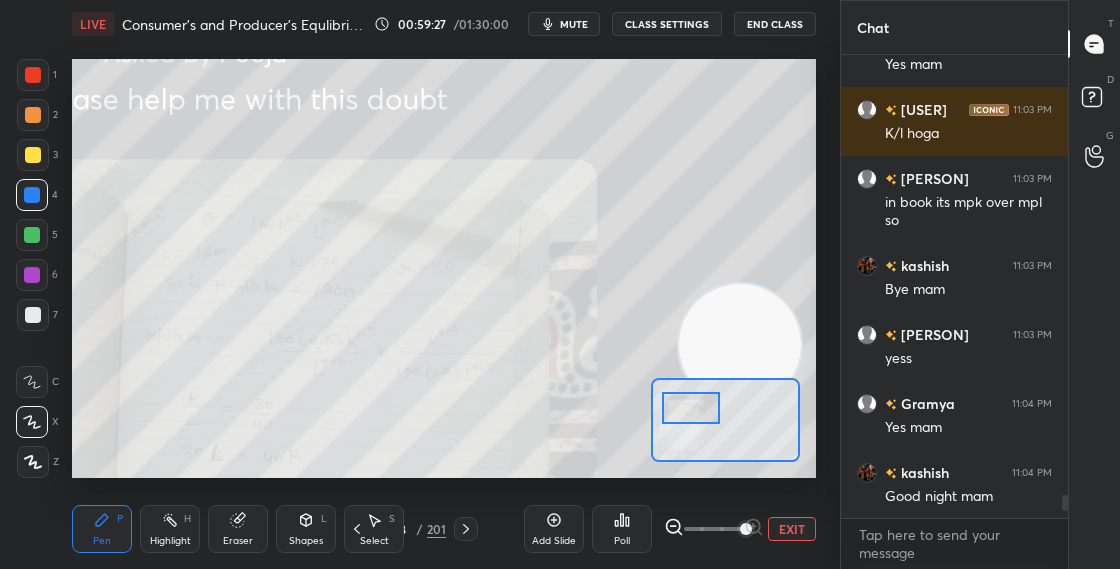 click at bounding box center (691, 408) 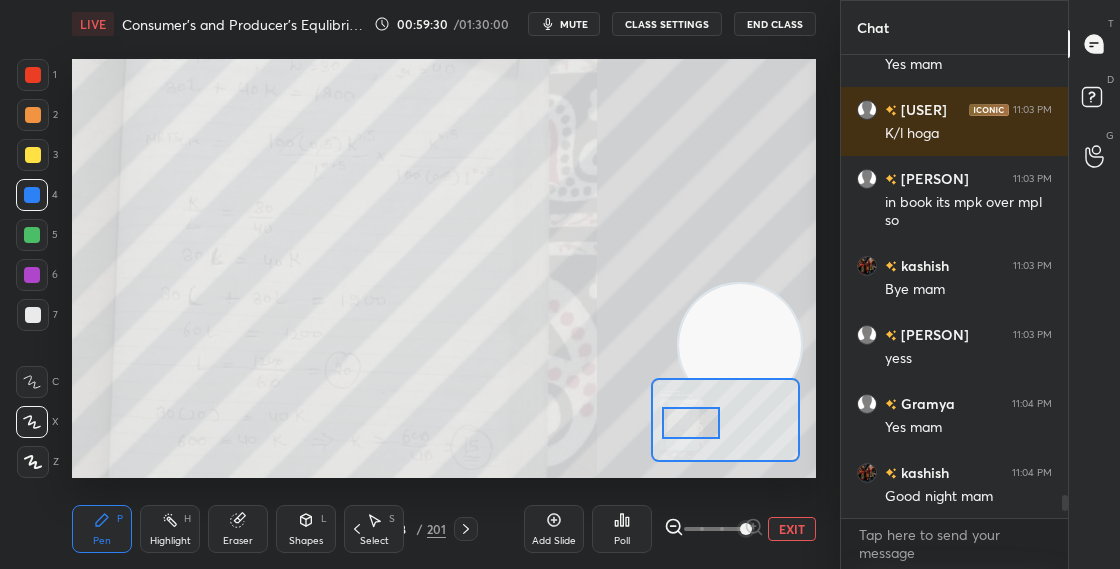 click at bounding box center [725, 420] 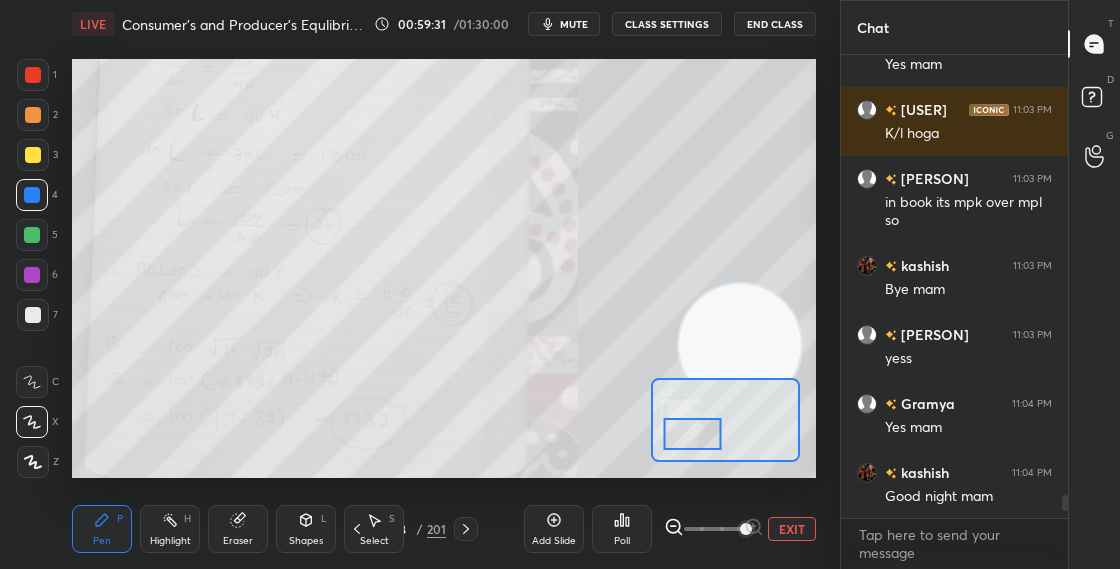 drag, startPoint x: 694, startPoint y: 435, endPoint x: 689, endPoint y: 426, distance: 10.29563 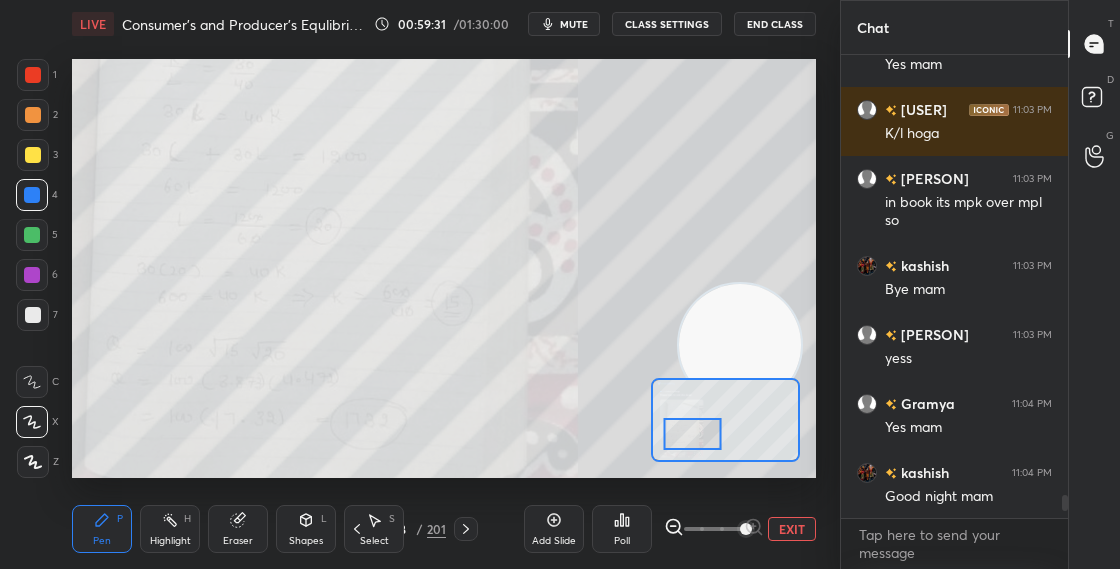 click at bounding box center (692, 434) 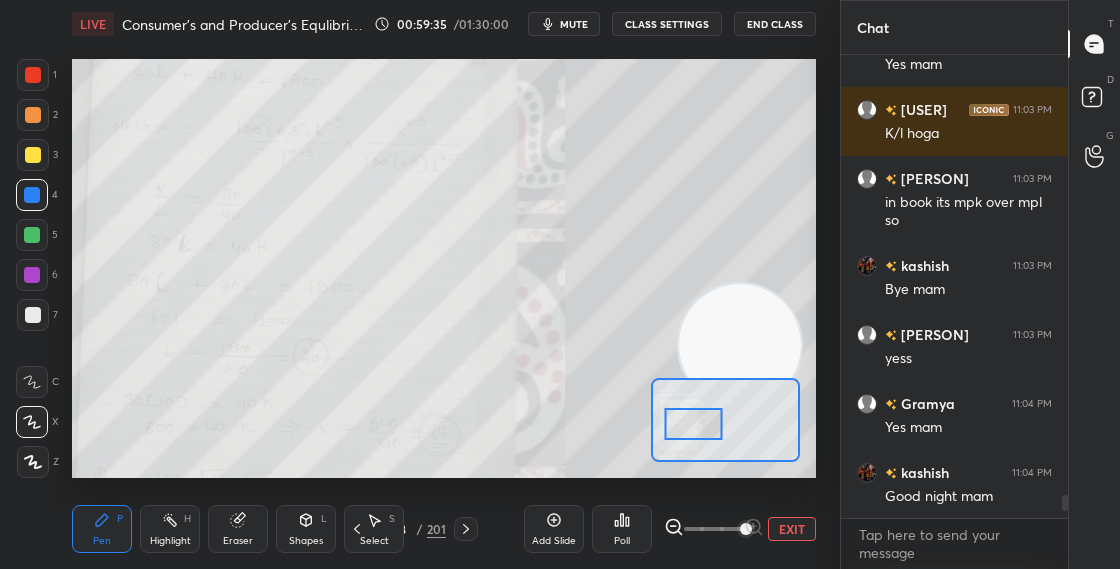drag, startPoint x: 691, startPoint y: 439, endPoint x: 692, endPoint y: 427, distance: 12.0415945 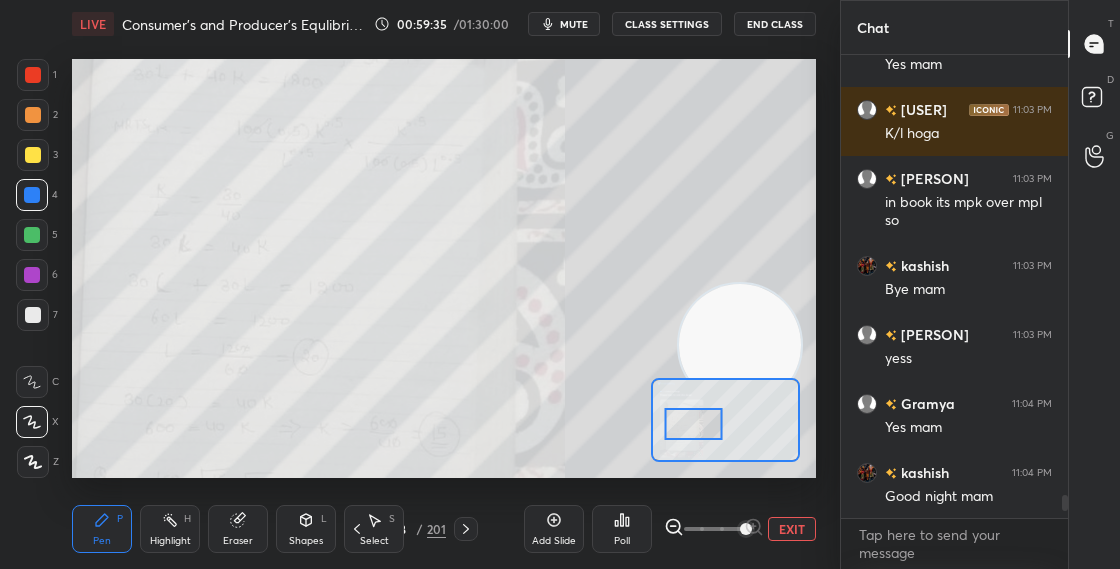 click at bounding box center (693, 424) 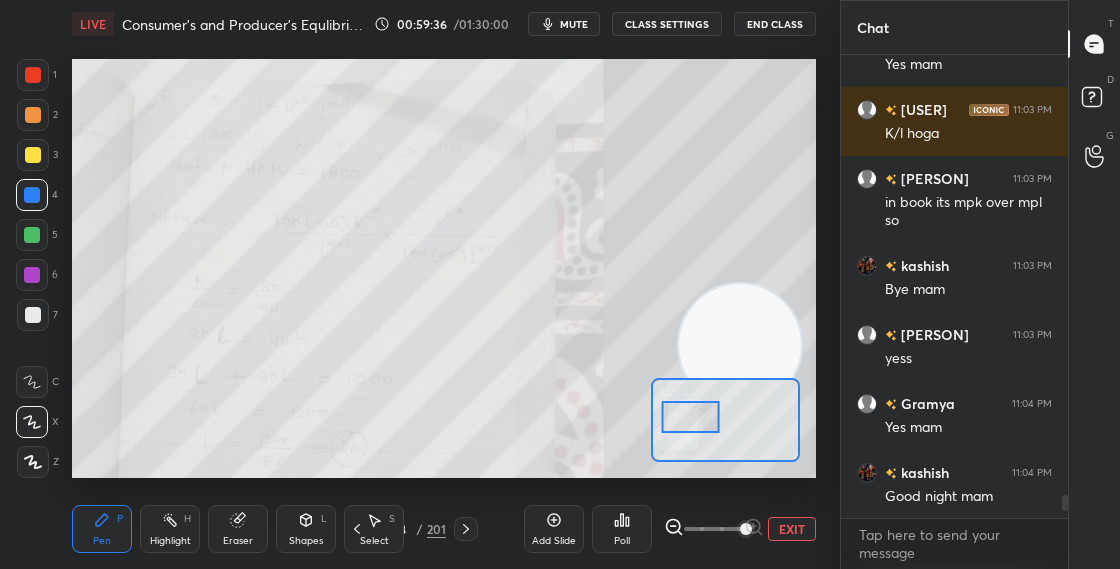 click at bounding box center [690, 417] 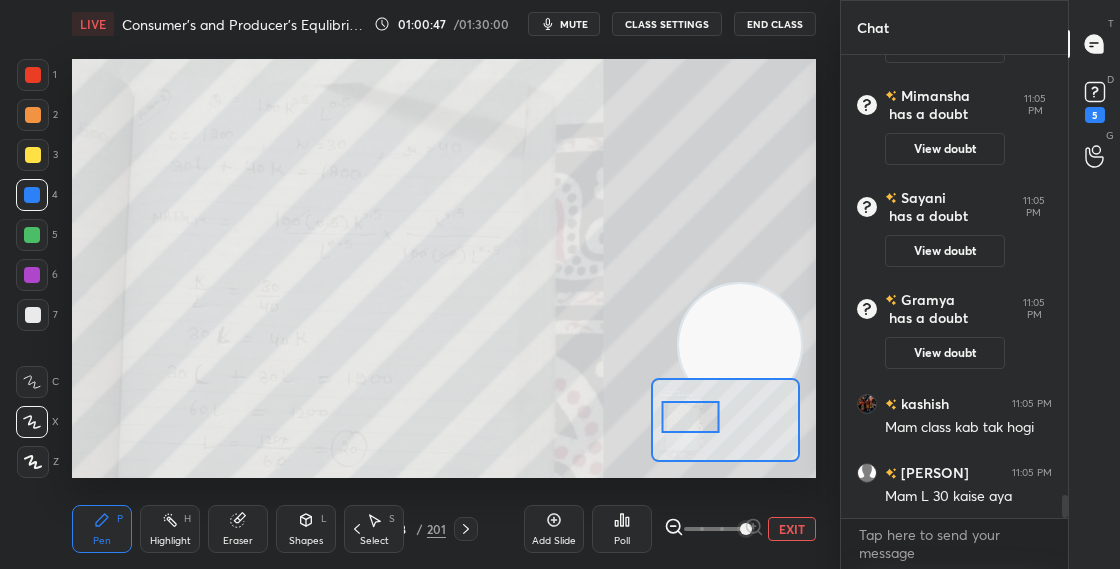 scroll, scrollTop: 8683, scrollLeft: 0, axis: vertical 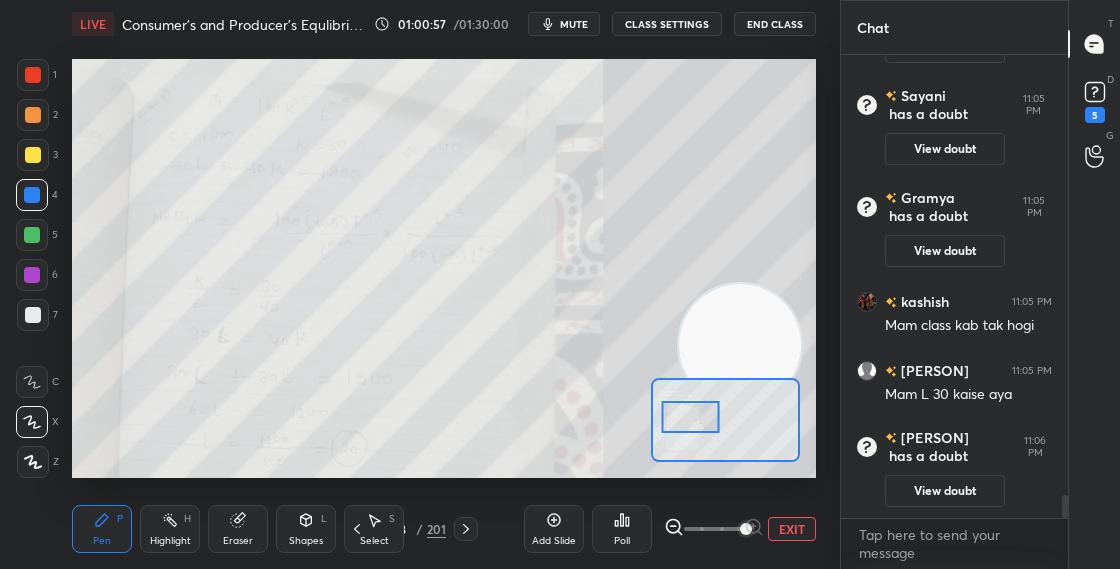 drag, startPoint x: 682, startPoint y: 430, endPoint x: 680, endPoint y: 550, distance: 120.01666 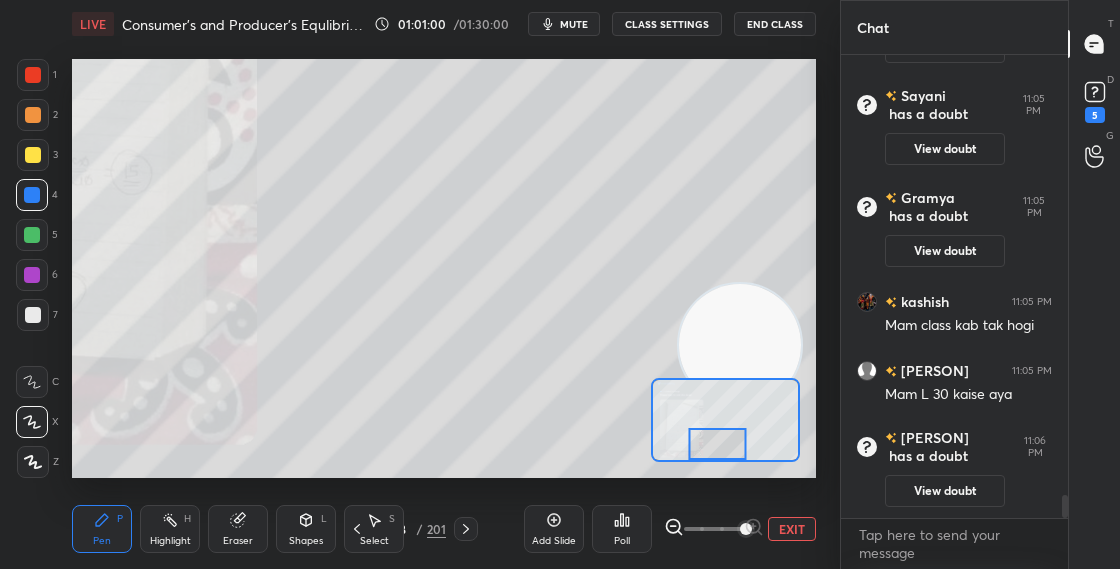 drag, startPoint x: 683, startPoint y: 451, endPoint x: 693, endPoint y: 450, distance: 10.049875 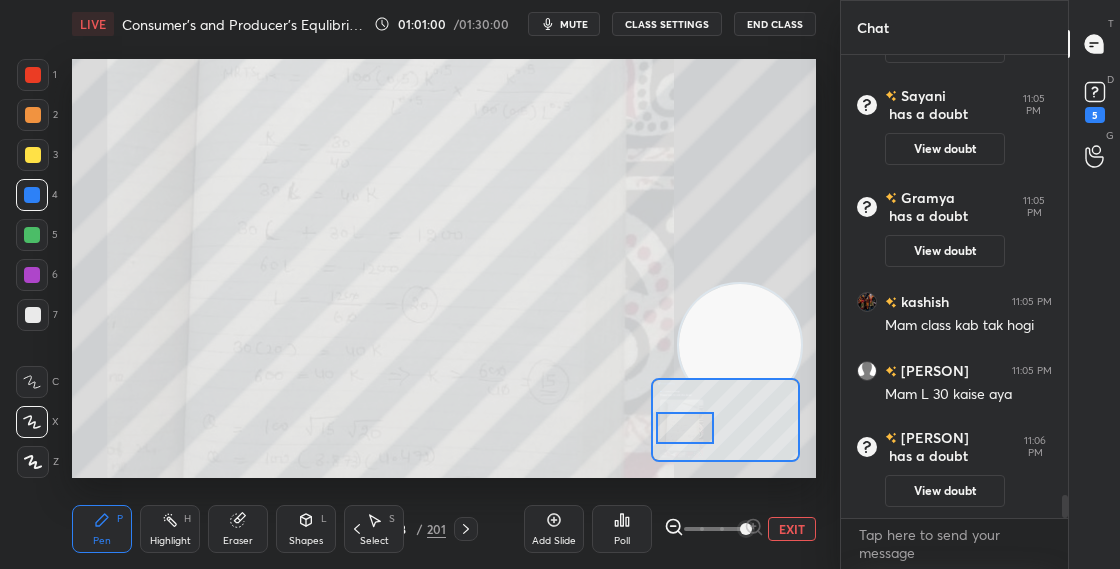 drag, startPoint x: 701, startPoint y: 451, endPoint x: 704, endPoint y: 430, distance: 21.213203 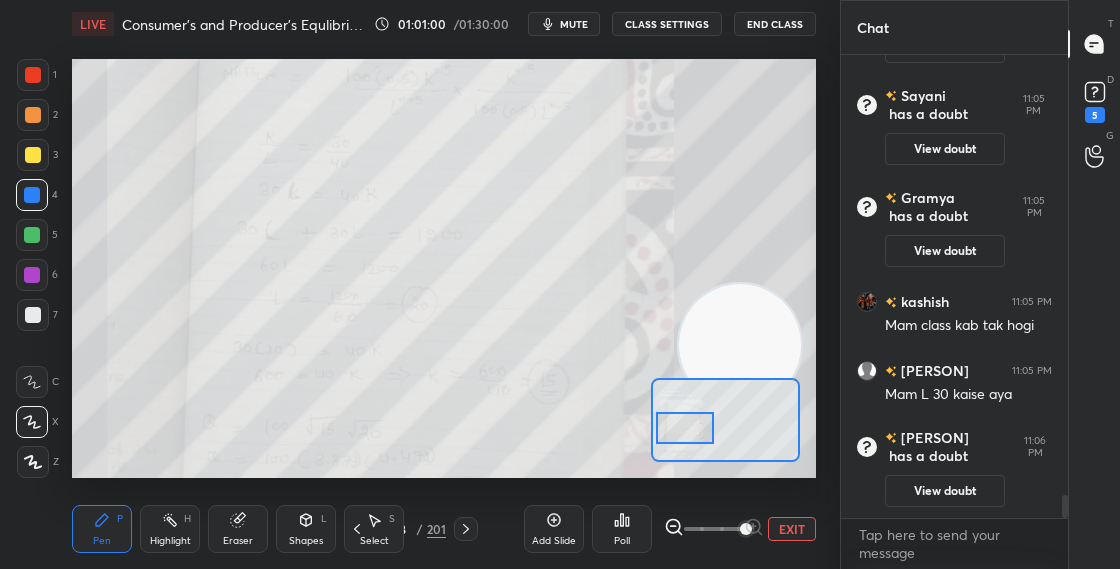 click at bounding box center [685, 428] 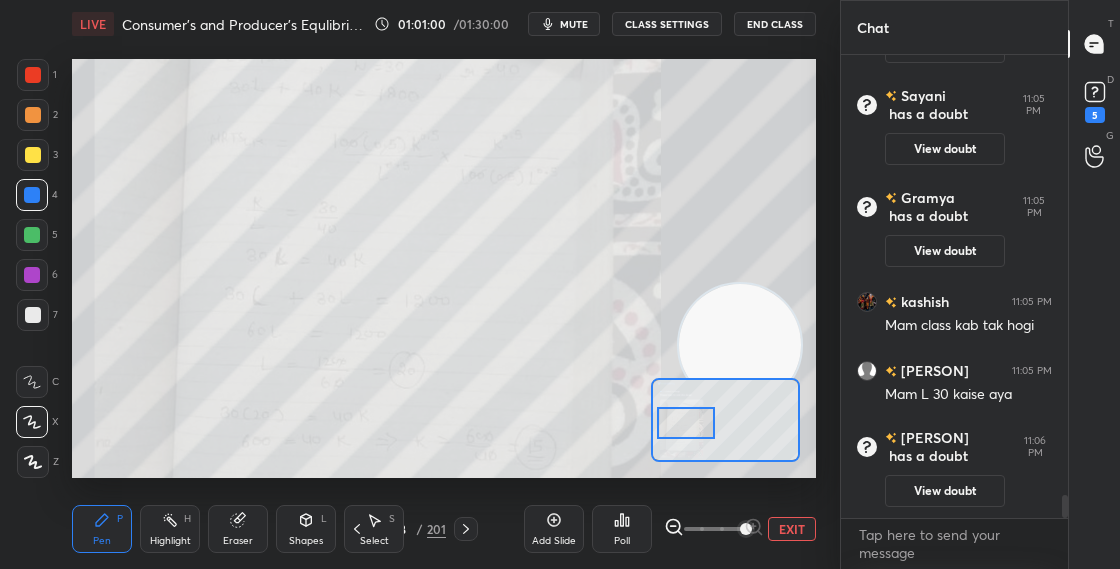 click at bounding box center [686, 423] 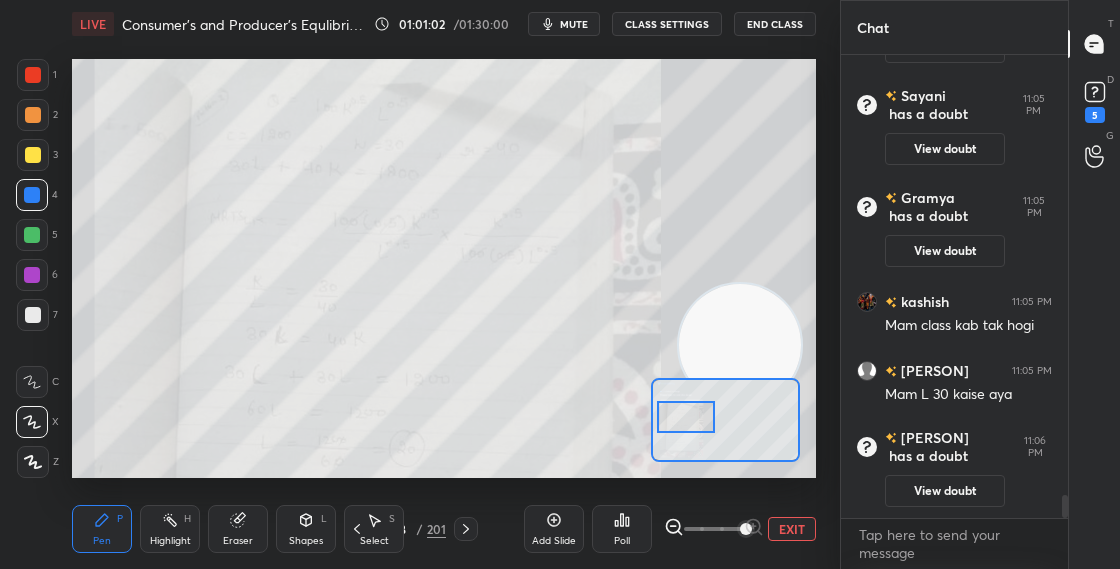 click at bounding box center (686, 417) 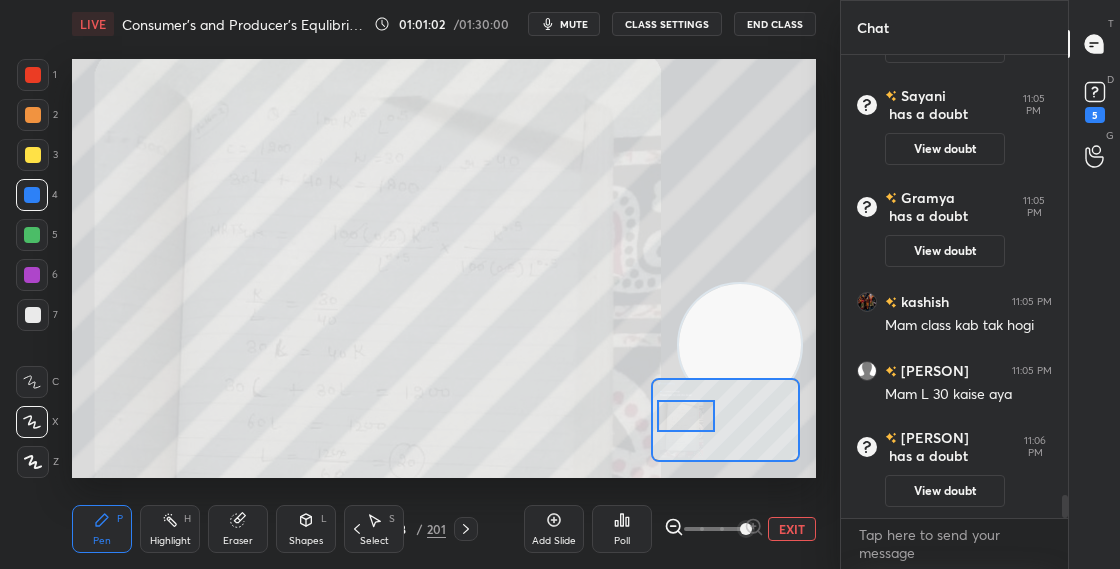 click at bounding box center (686, 416) 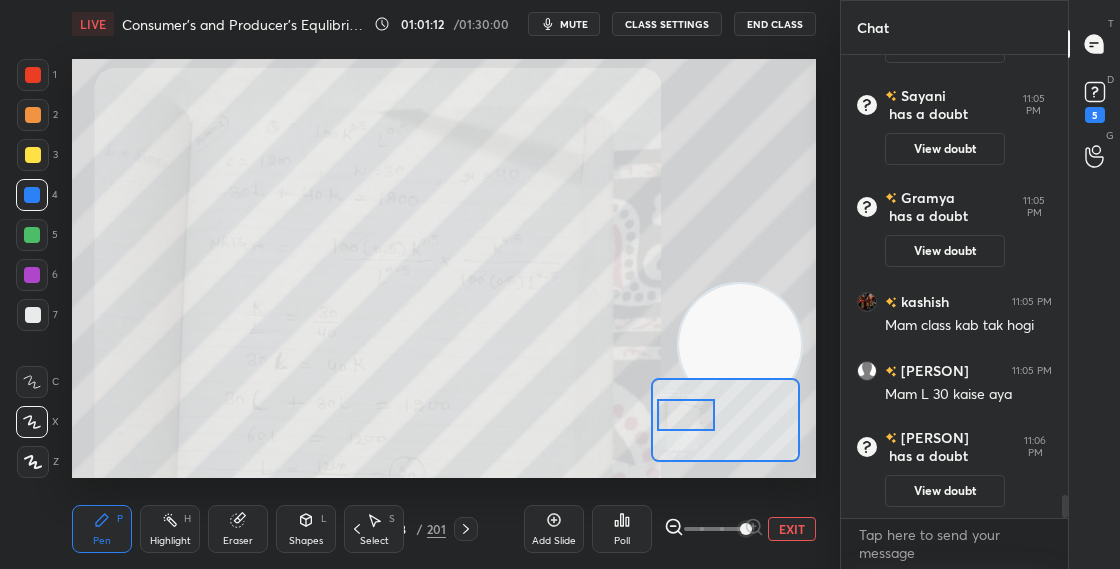 scroll, scrollTop: 8676, scrollLeft: 0, axis: vertical 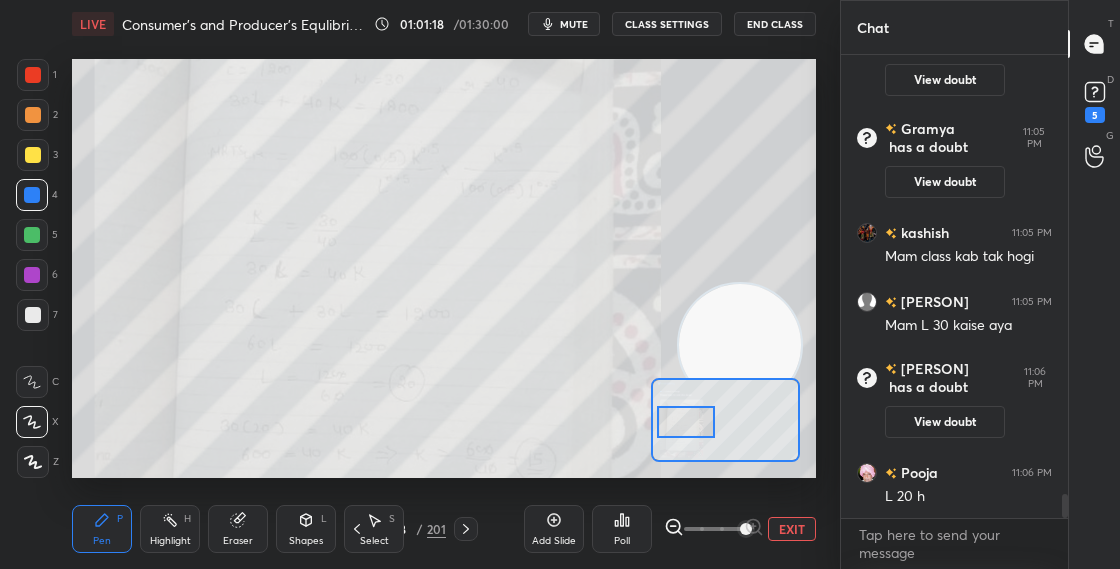 click at bounding box center (686, 422) 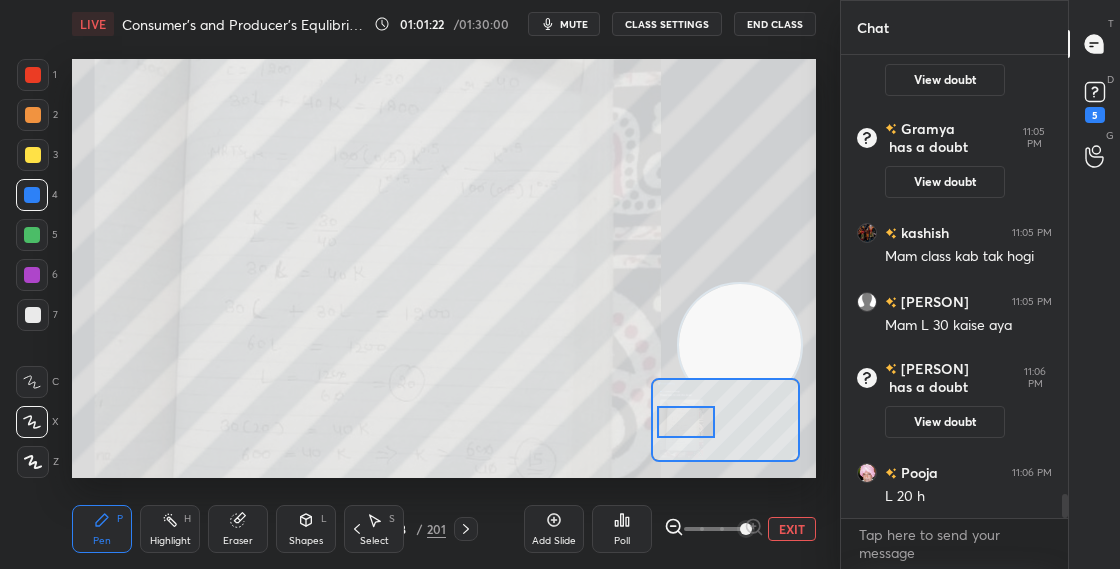 click at bounding box center [33, 315] 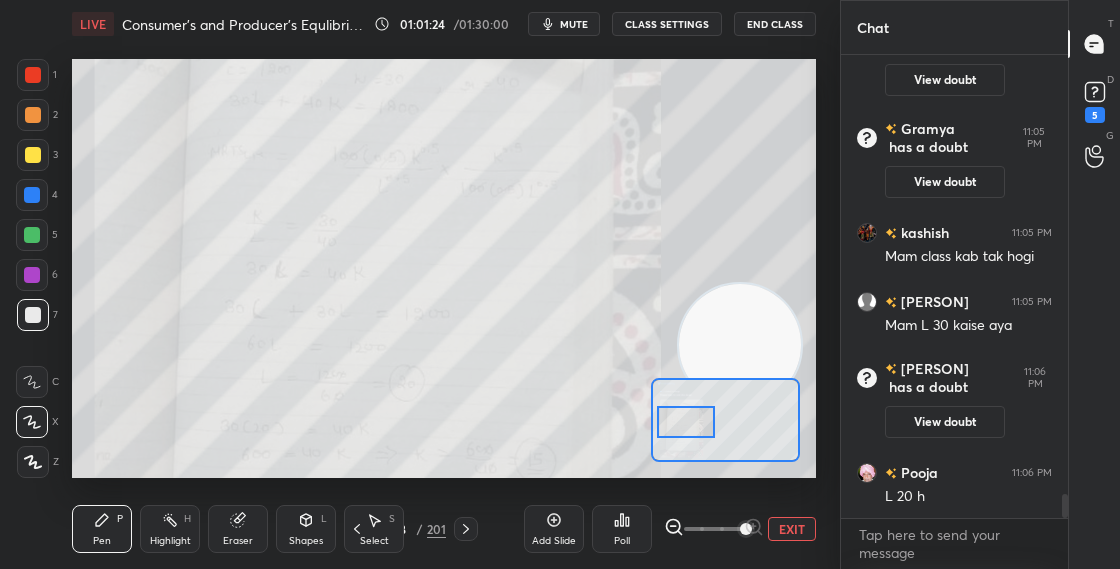click at bounding box center [33, 75] 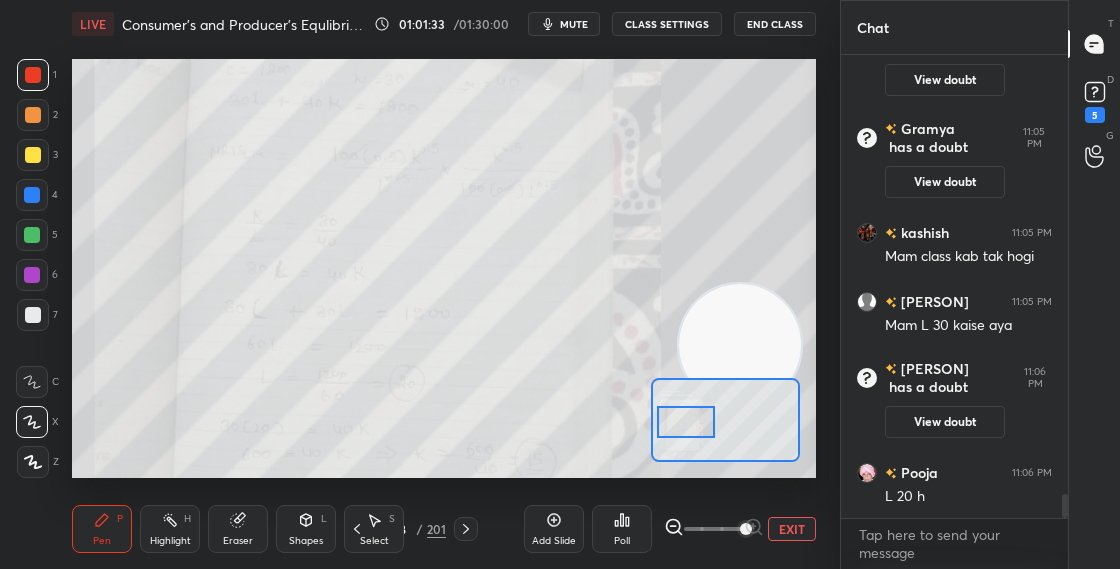 click at bounding box center (33, 155) 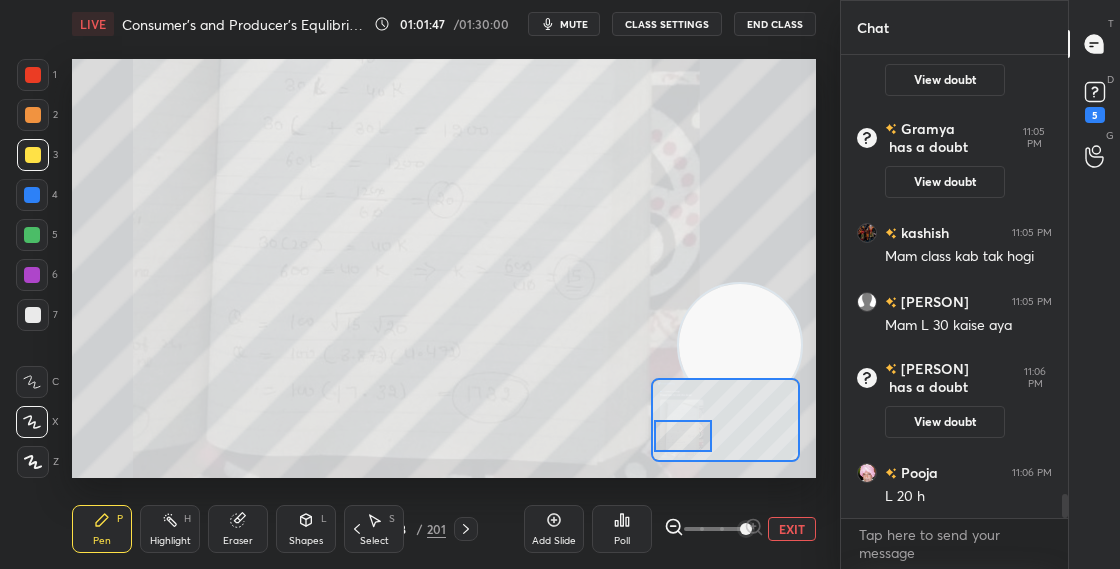 click at bounding box center [683, 436] 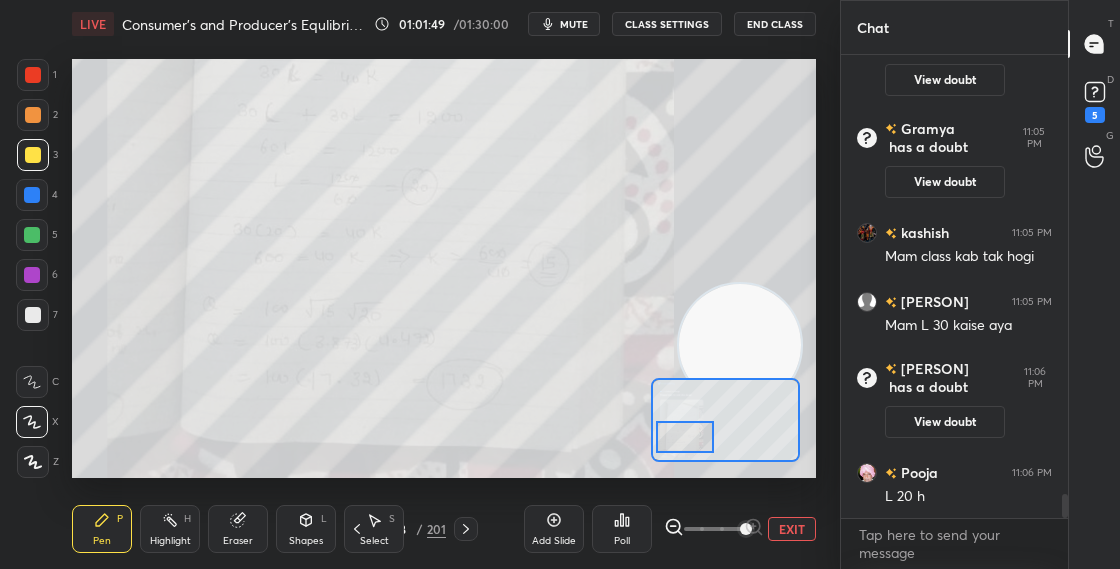 click at bounding box center [685, 437] 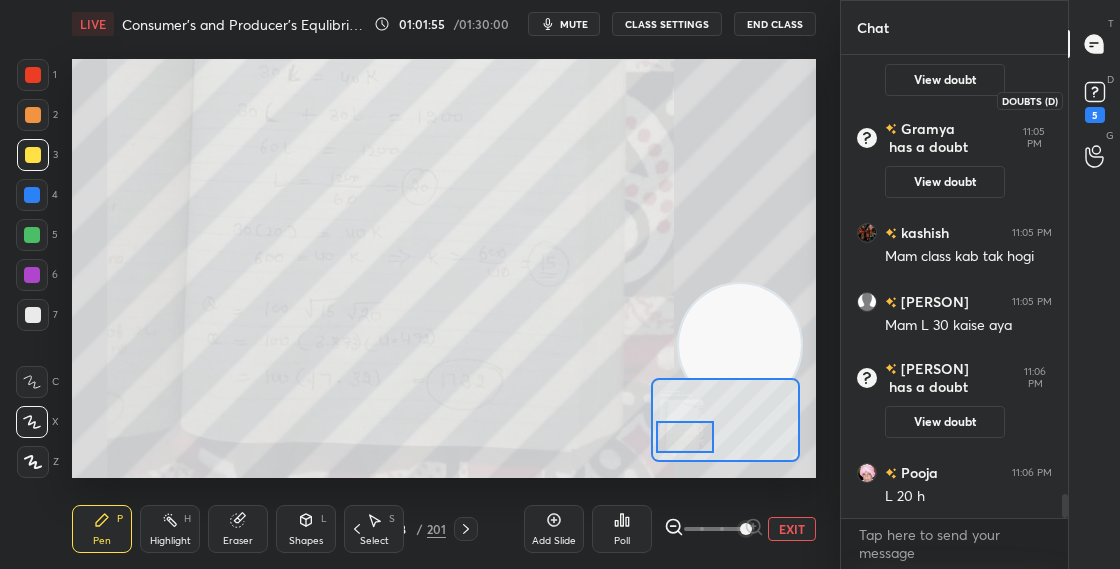 click 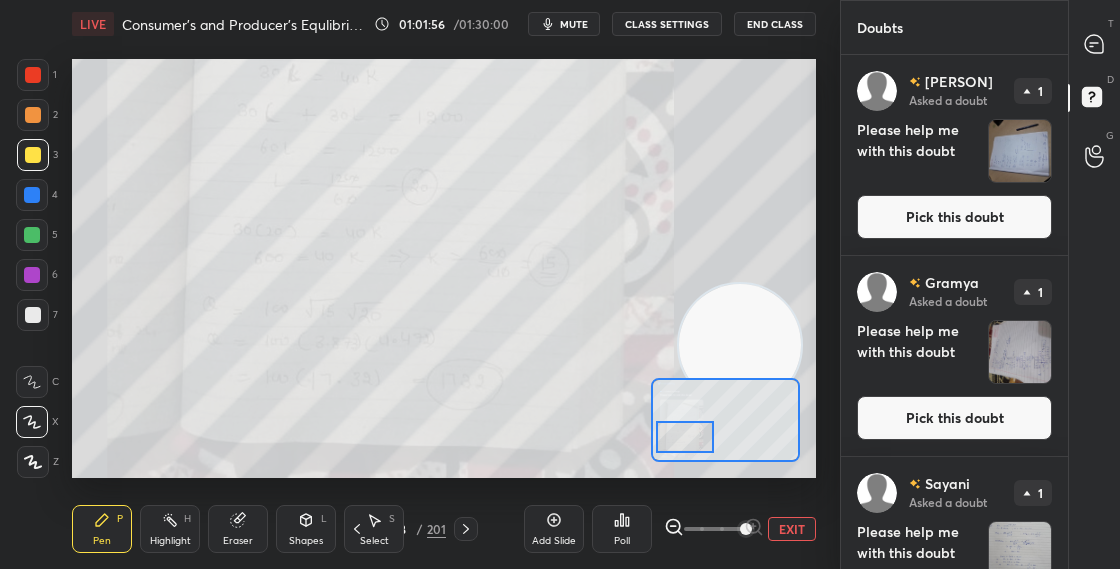 click on "[PERSON] Asked a doubt 1 Please help me with this doubt Pick this doubt" at bounding box center (954, 155) 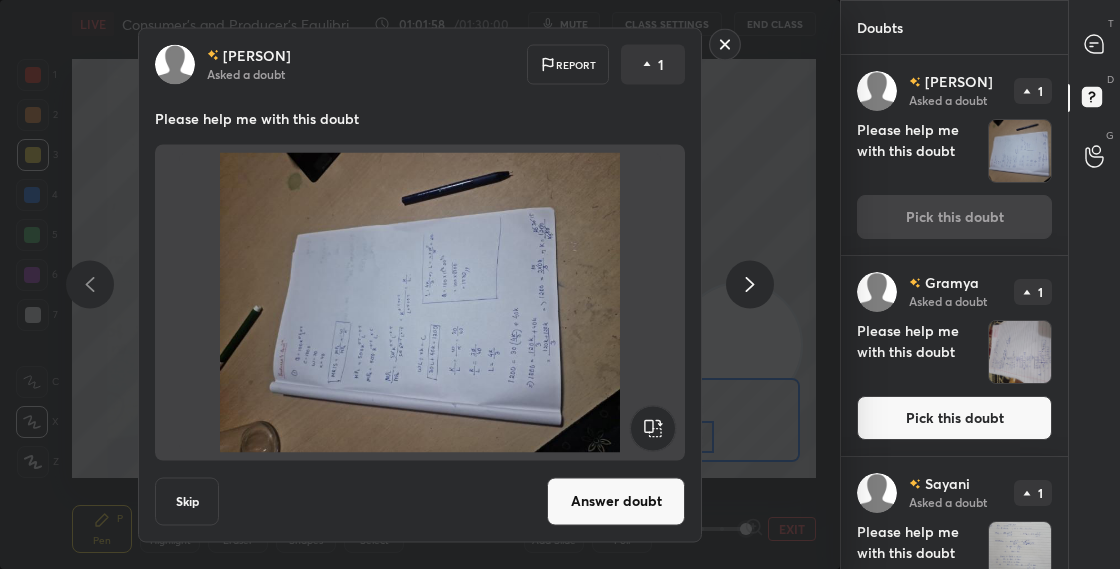 click 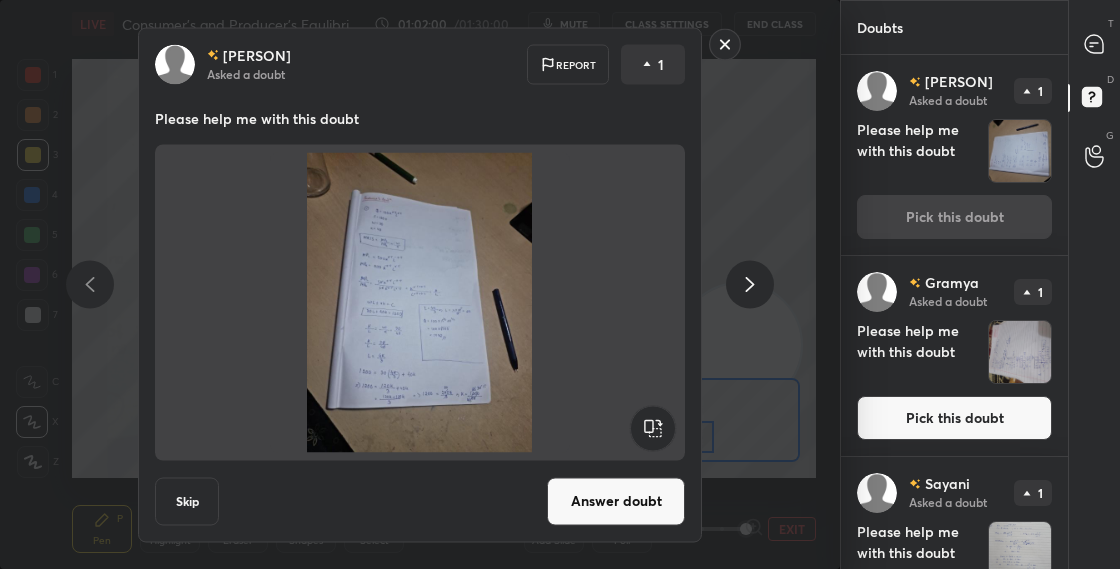 click on "Answer doubt" at bounding box center (616, 501) 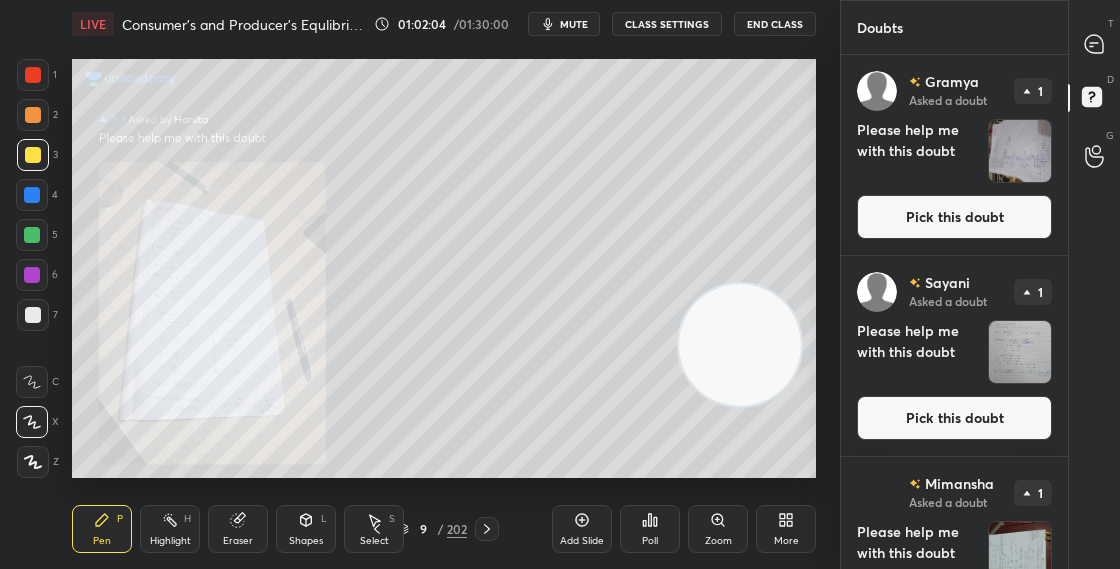 click 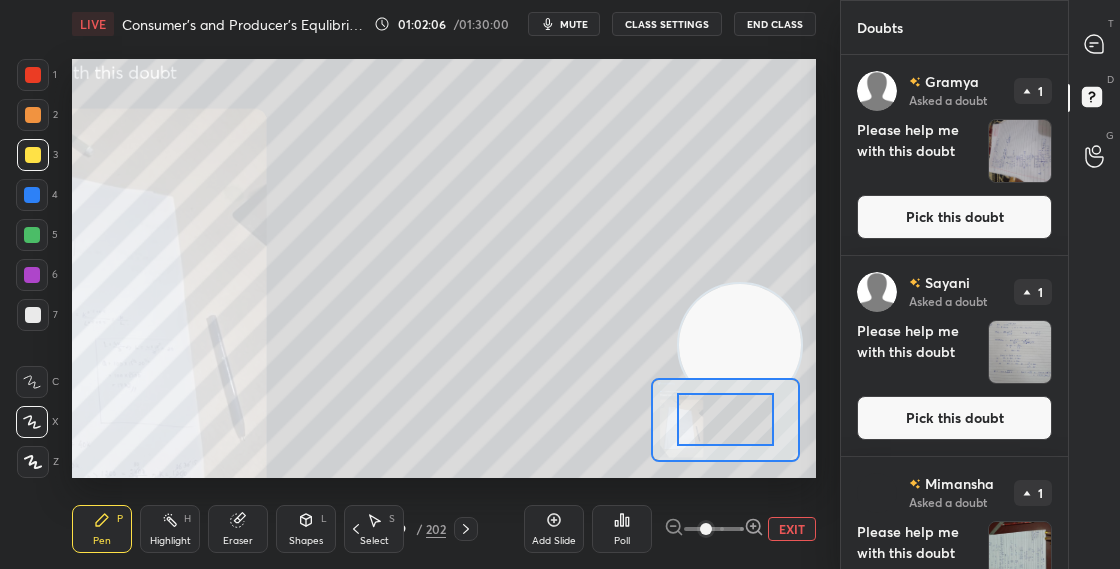click 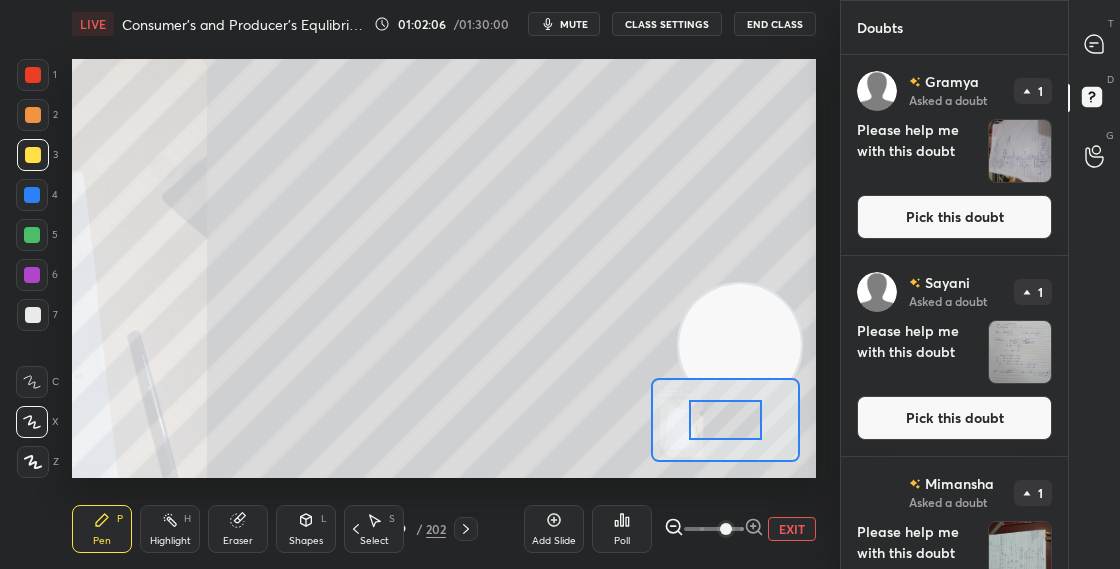 drag, startPoint x: 738, startPoint y: 418, endPoint x: 703, endPoint y: 422, distance: 35.22783 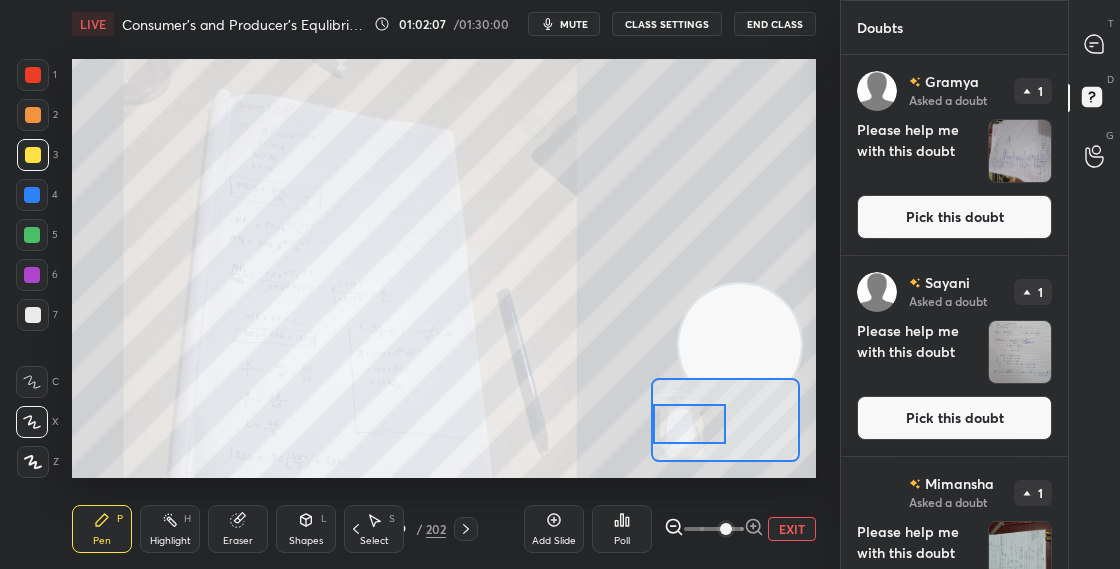 click at bounding box center (689, 424) 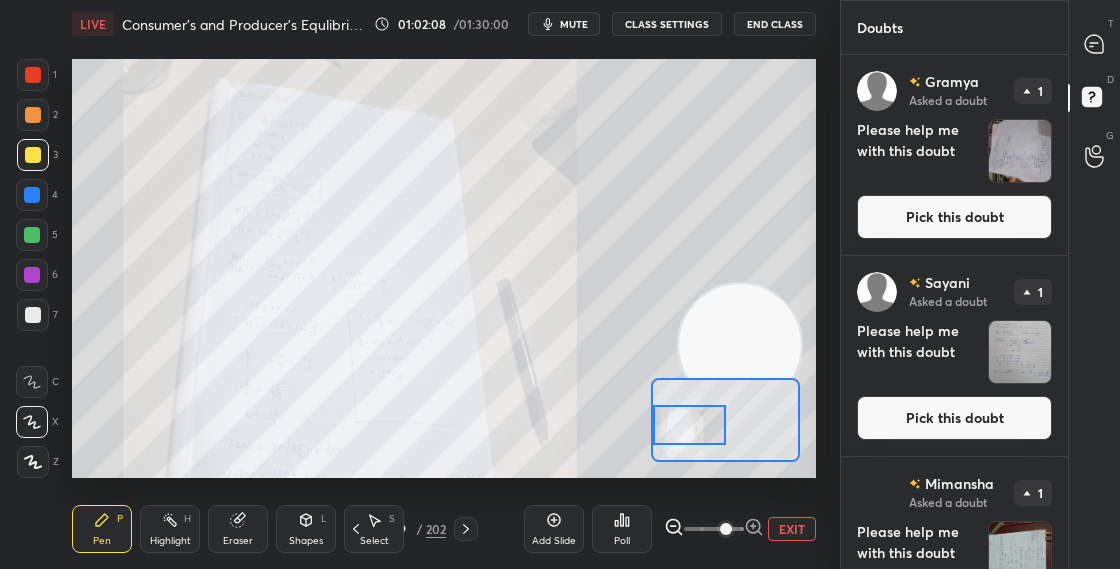 click at bounding box center [689, 425] 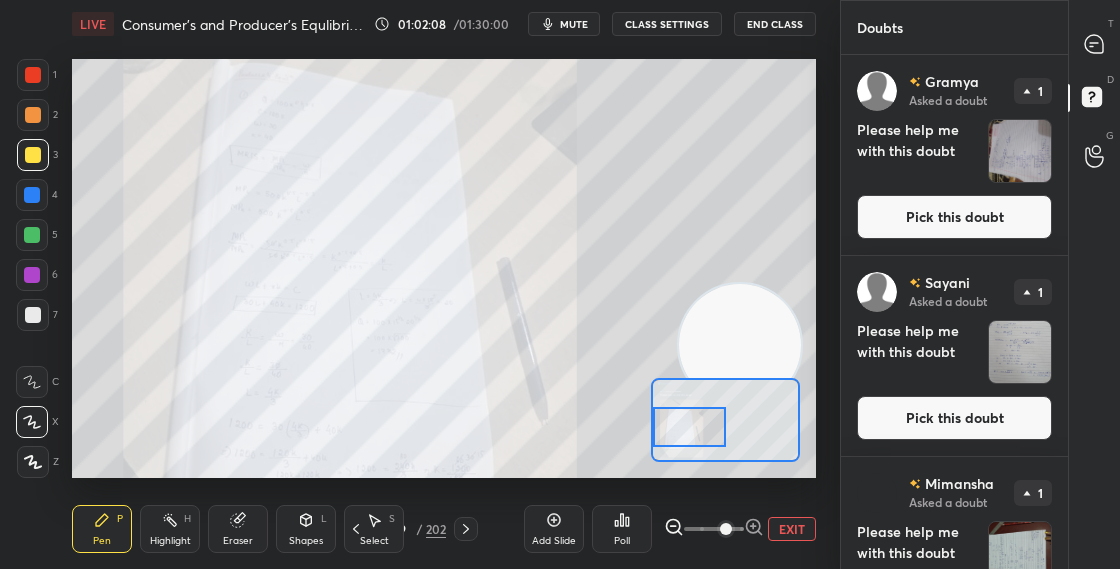 click at bounding box center (689, 427) 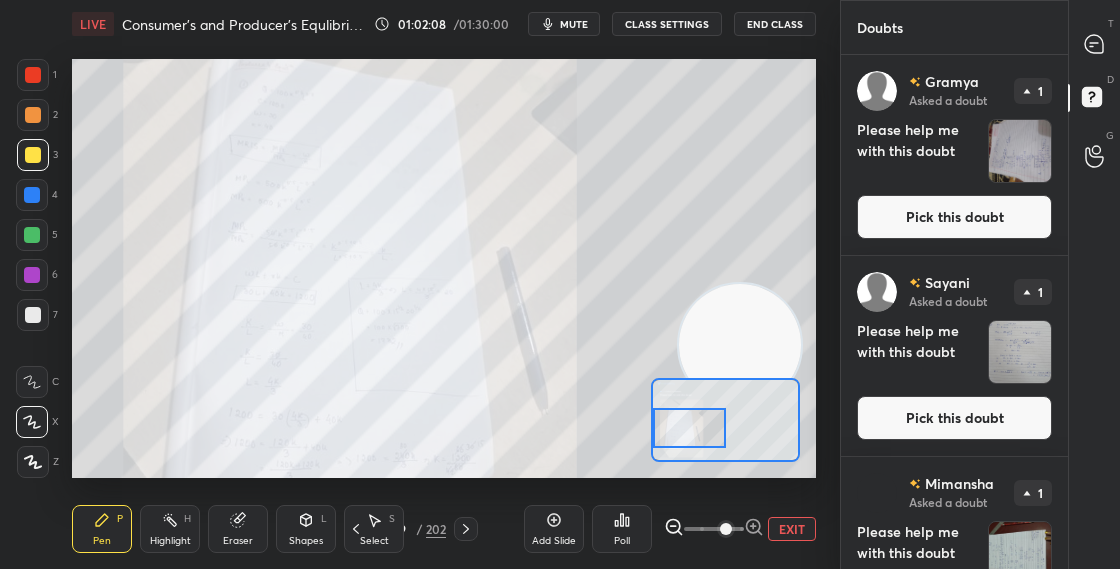 click at bounding box center (689, 428) 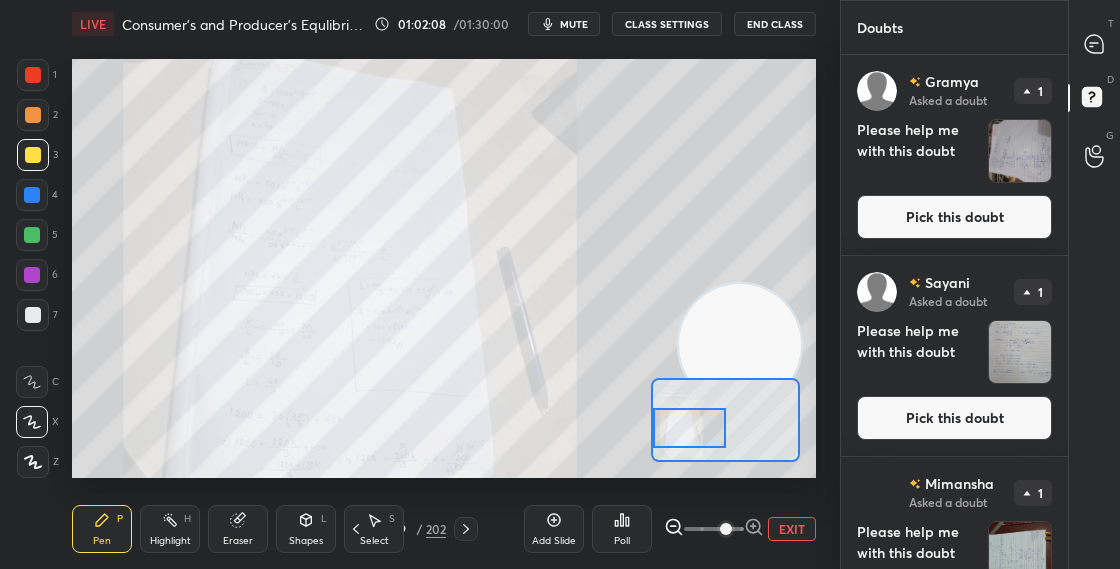 click at bounding box center [689, 428] 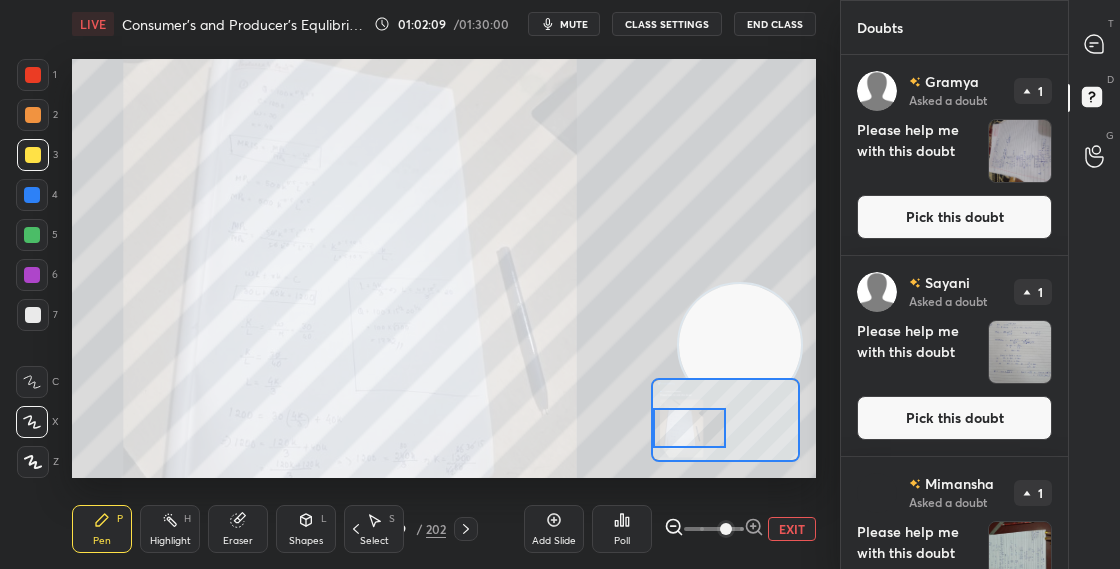 click at bounding box center [689, 428] 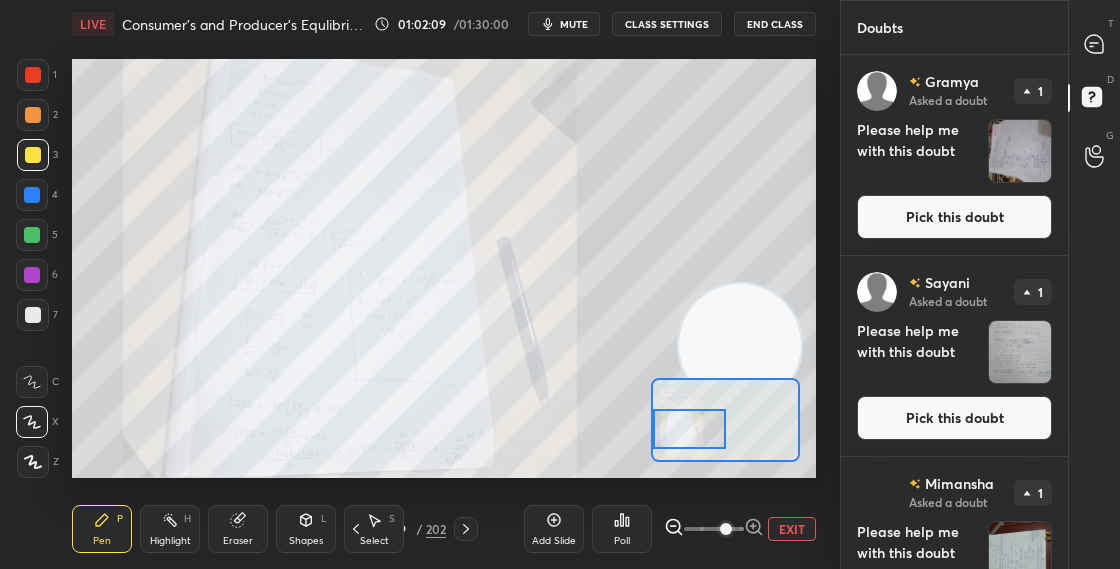 click at bounding box center [689, 429] 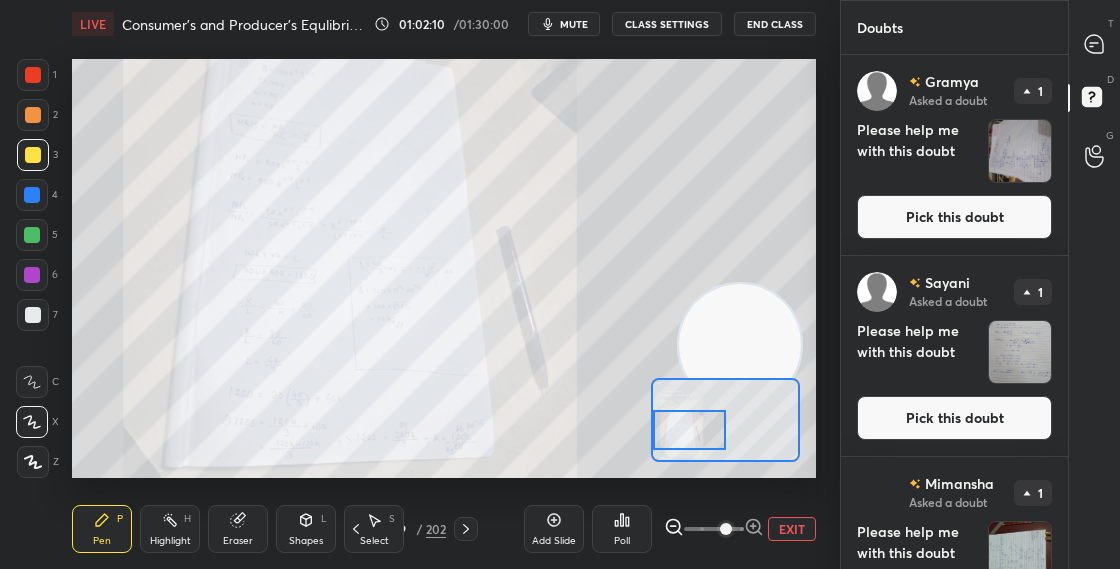 click at bounding box center [689, 430] 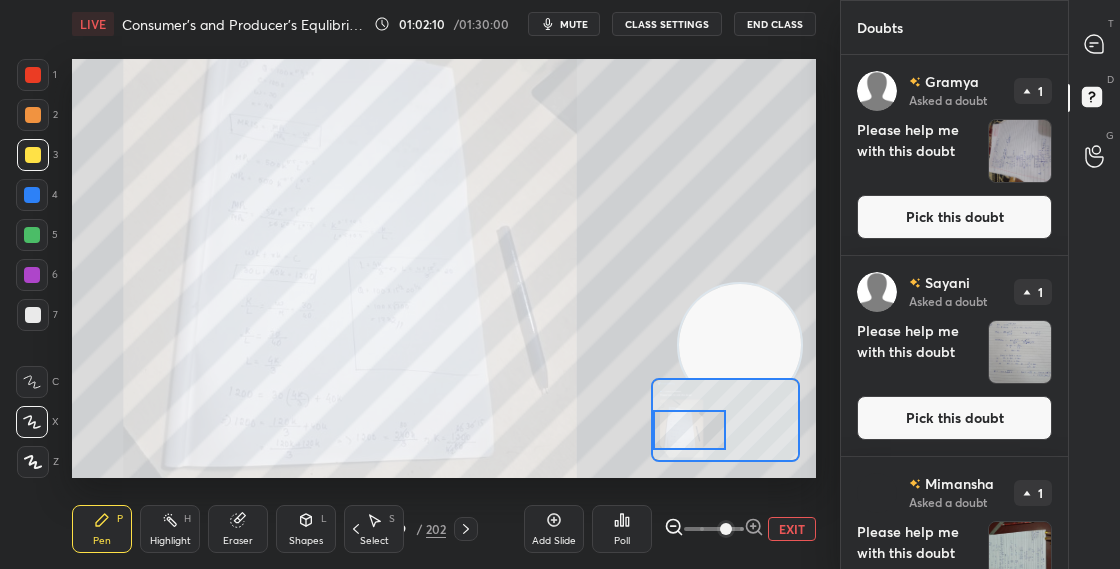 click at bounding box center (689, 430) 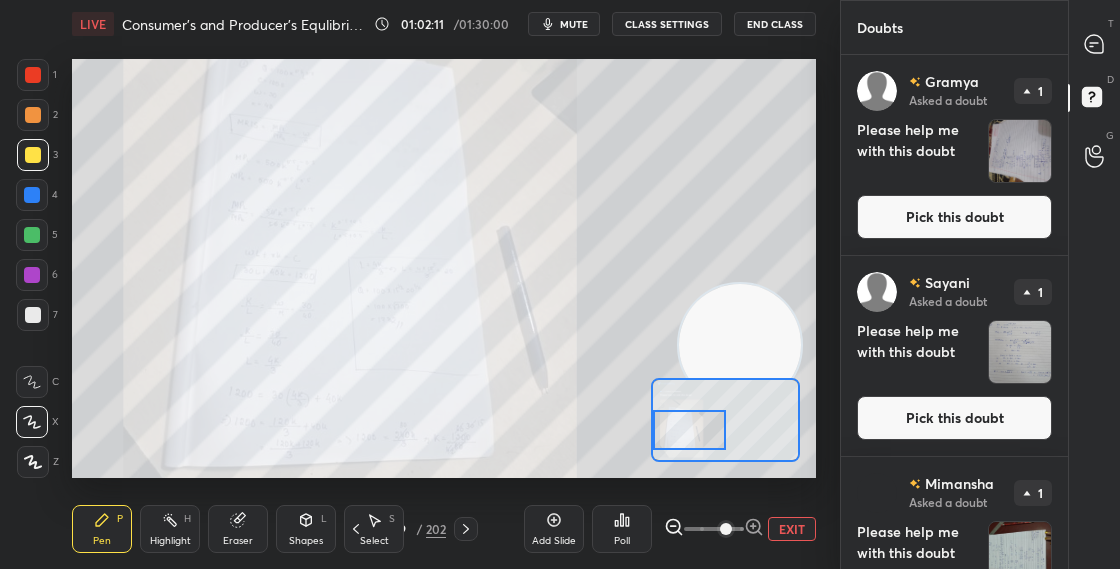 click at bounding box center (689, 430) 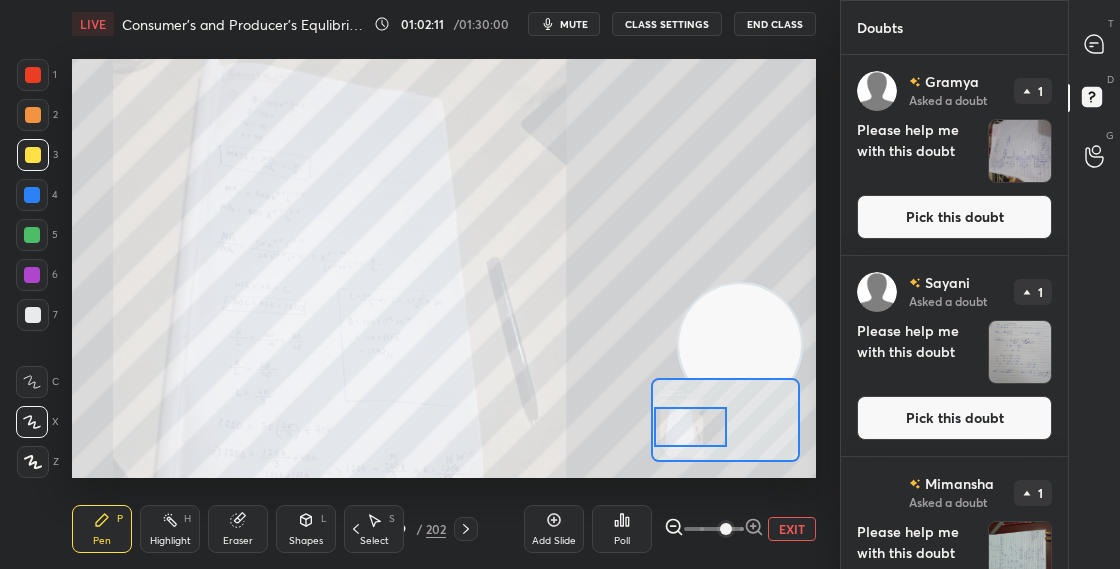 click at bounding box center (690, 427) 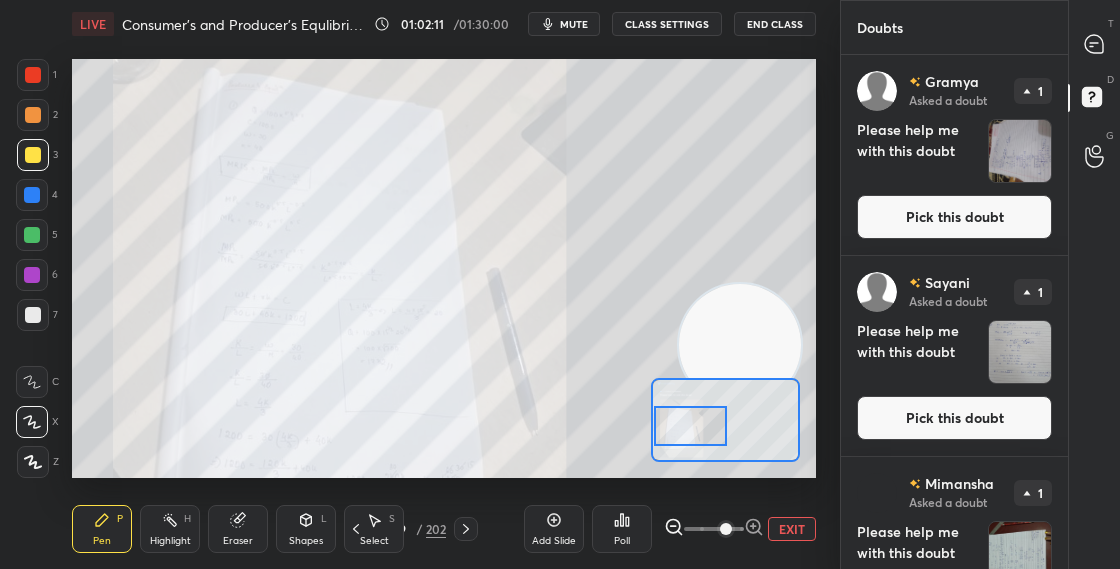 click at bounding box center (690, 426) 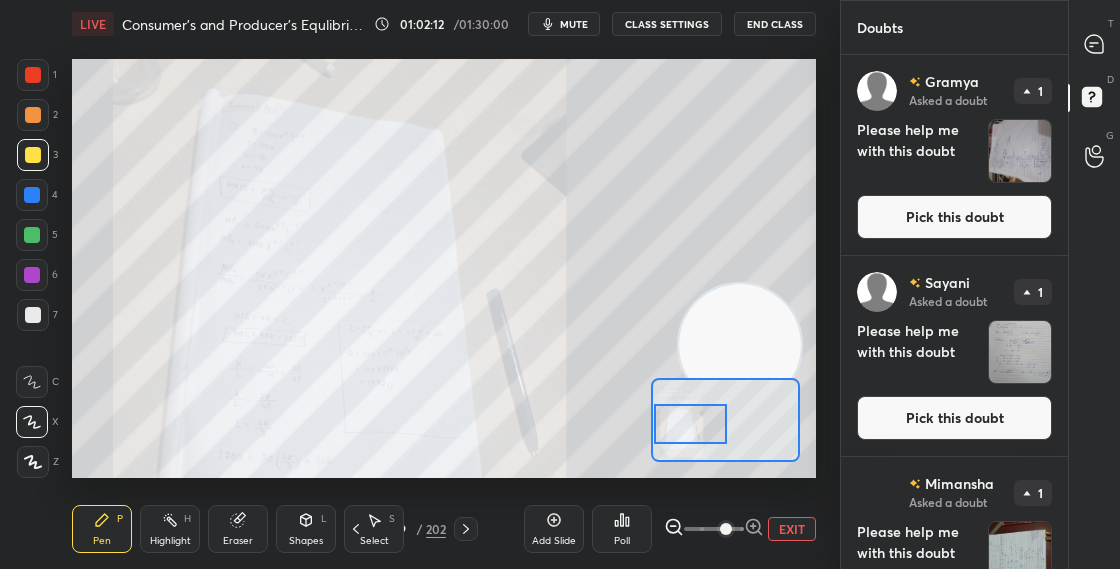 click at bounding box center (690, 424) 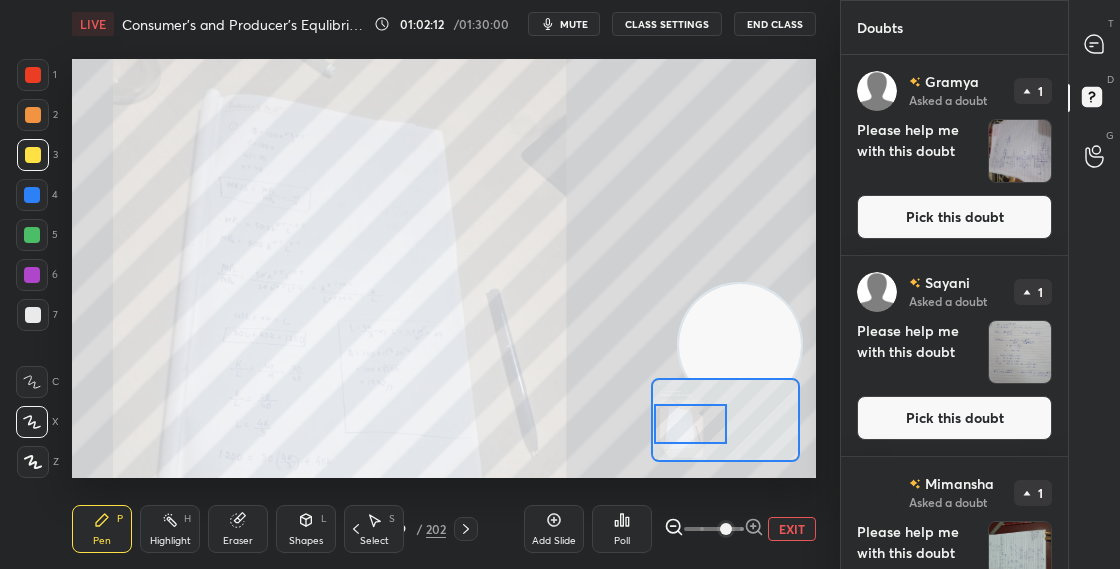 click at bounding box center [690, 424] 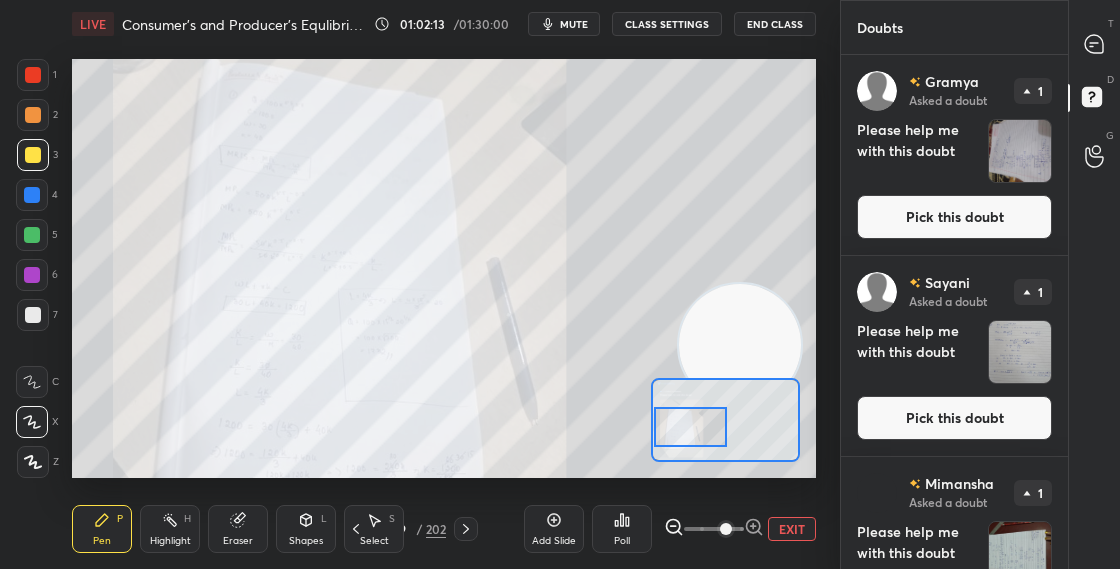 click at bounding box center (690, 427) 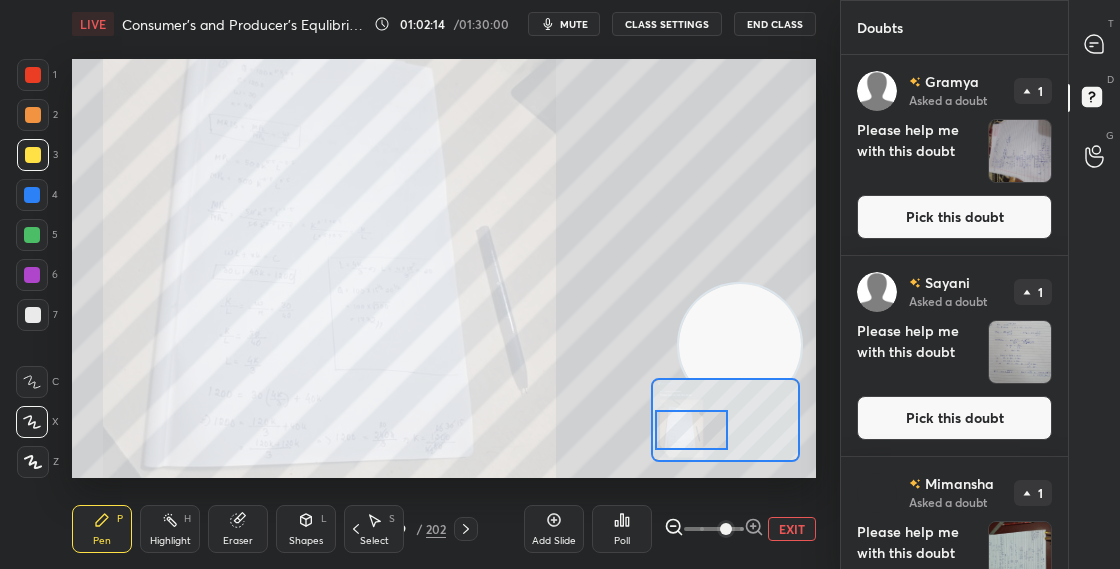 click 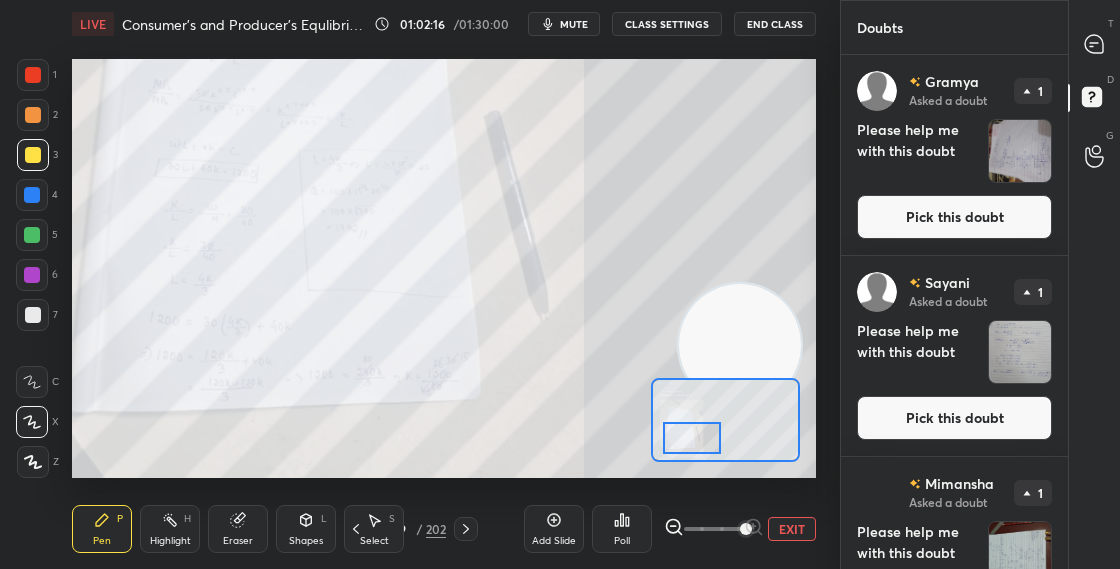 click at bounding box center [692, 438] 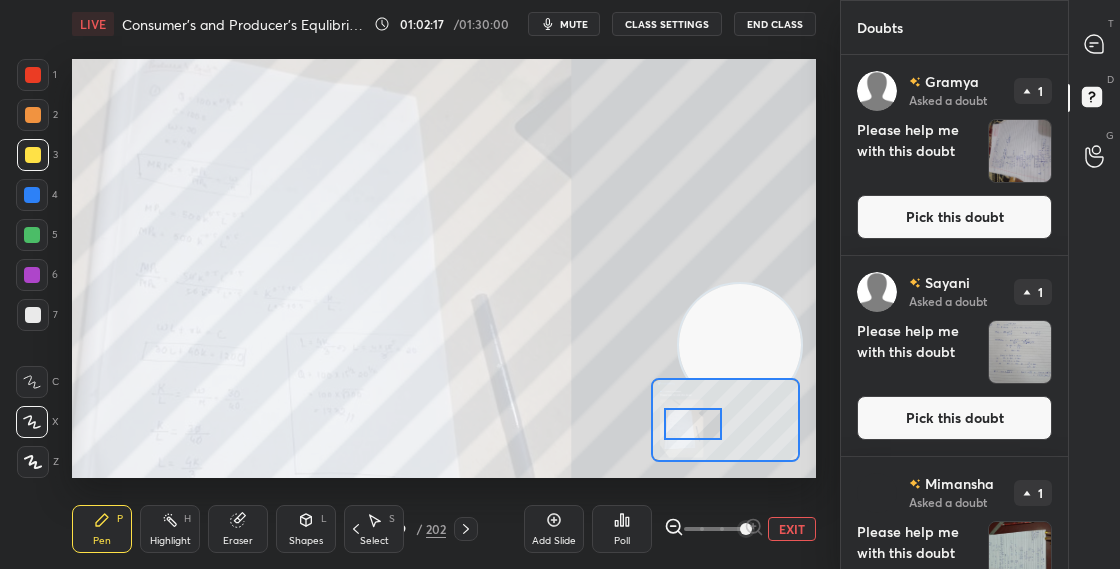 drag, startPoint x: 702, startPoint y: 441, endPoint x: 694, endPoint y: 430, distance: 13.601471 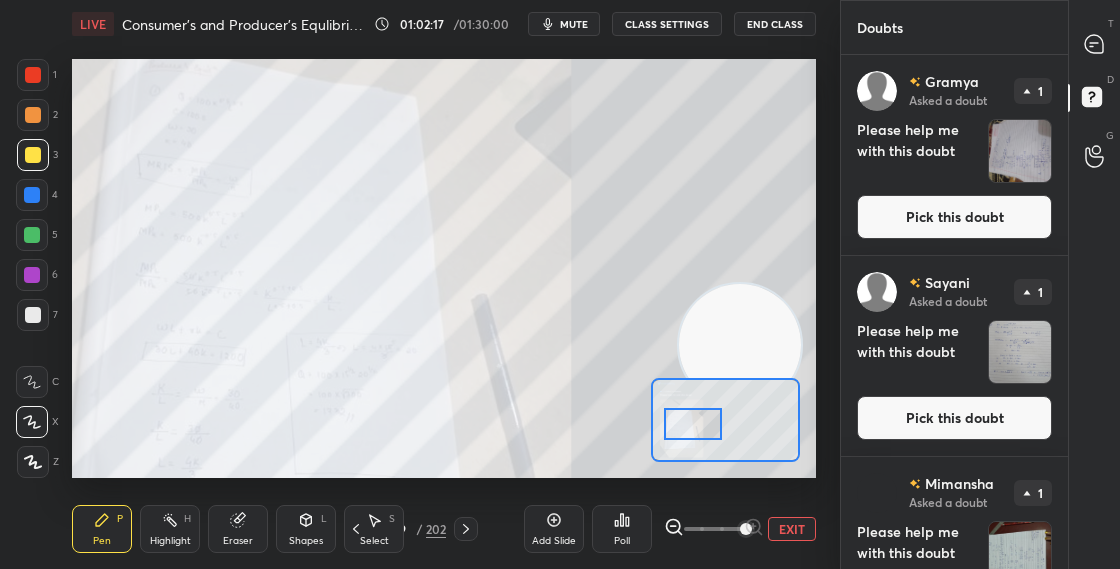 click at bounding box center (693, 424) 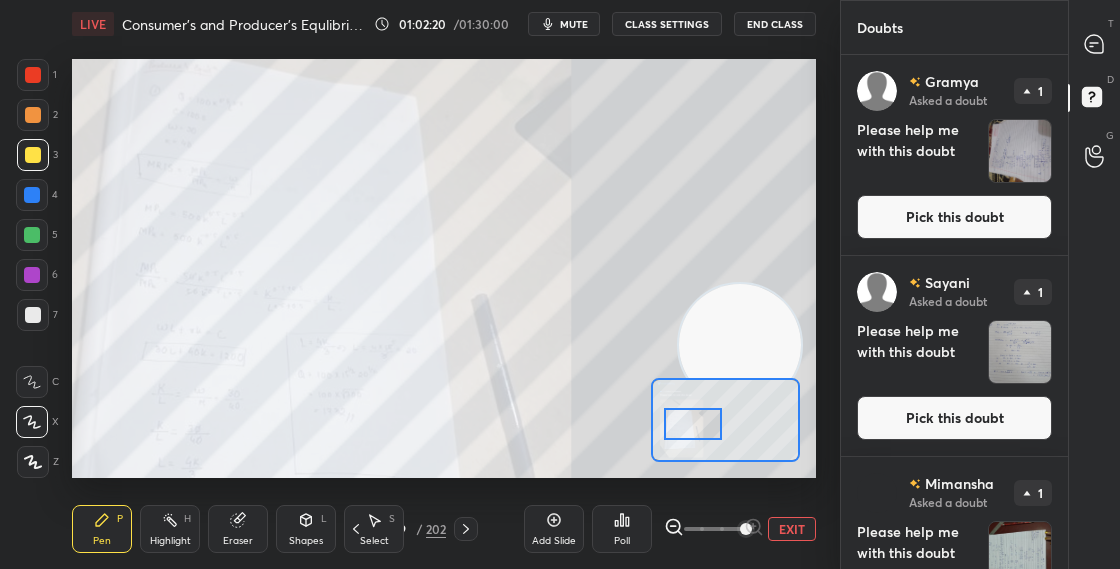 click at bounding box center [693, 424] 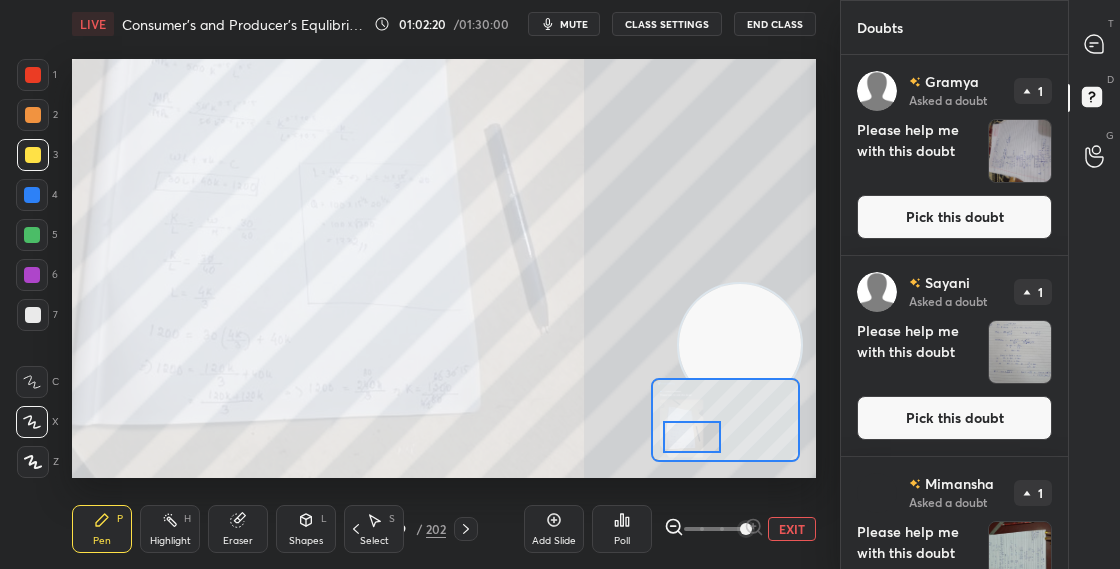 click at bounding box center (692, 437) 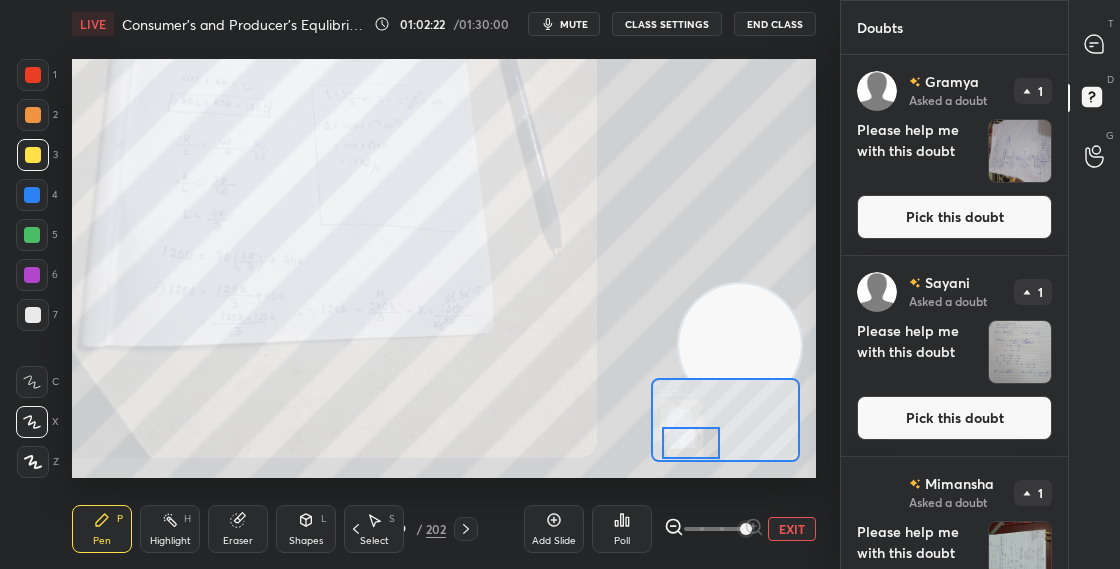 click on "Pick this doubt" at bounding box center [954, 217] 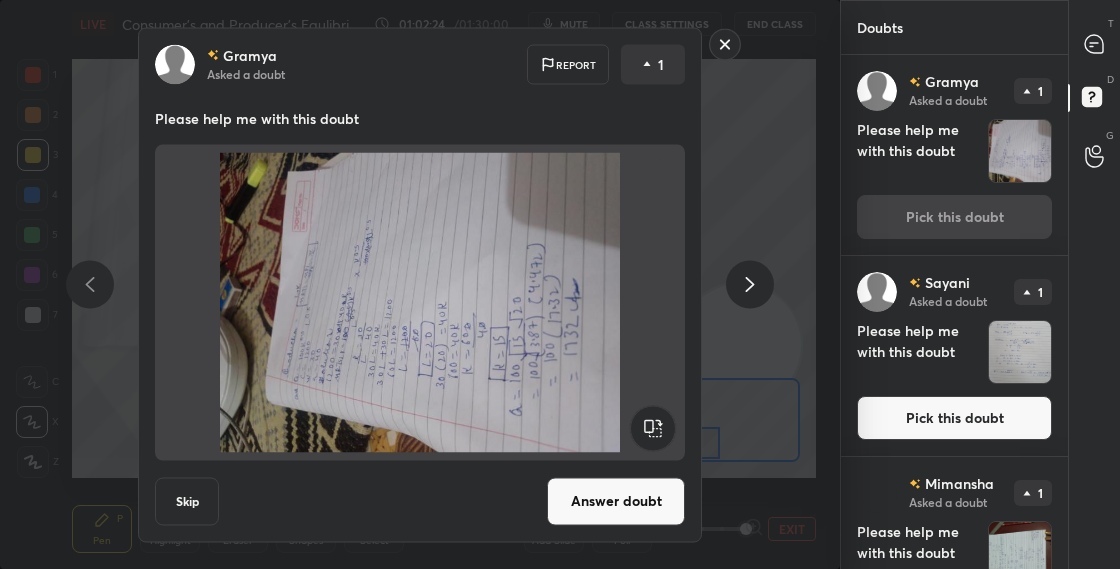 click 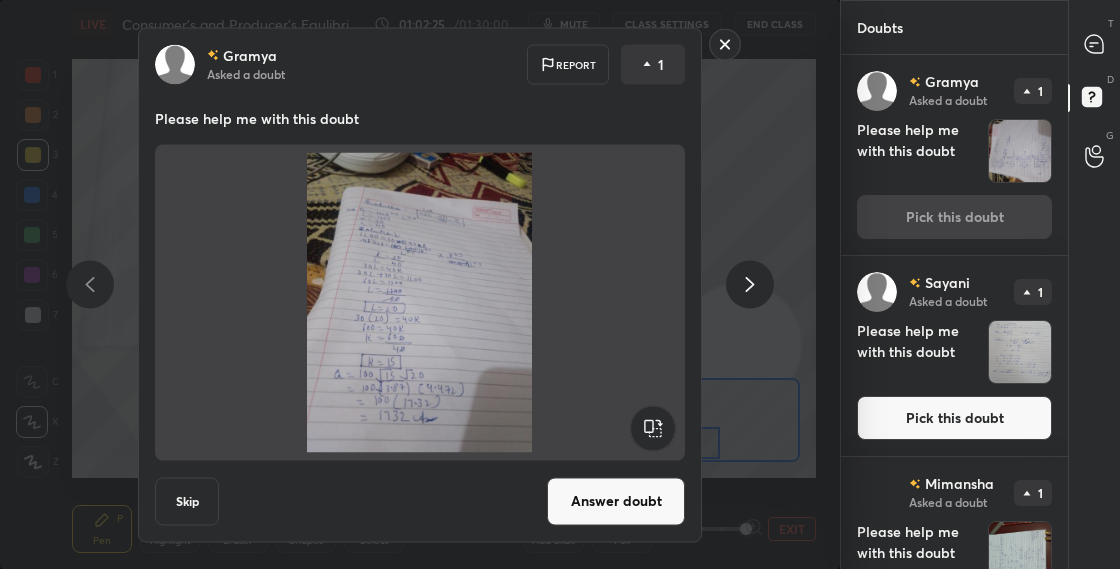click on "Answer doubt" at bounding box center (616, 501) 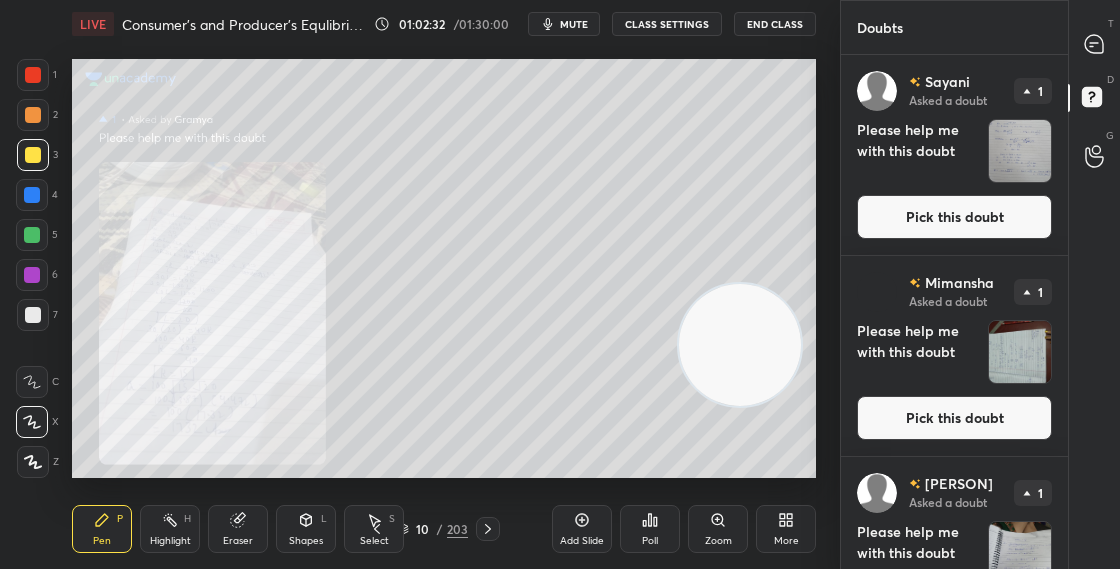 click on "Pick this doubt" at bounding box center [954, 217] 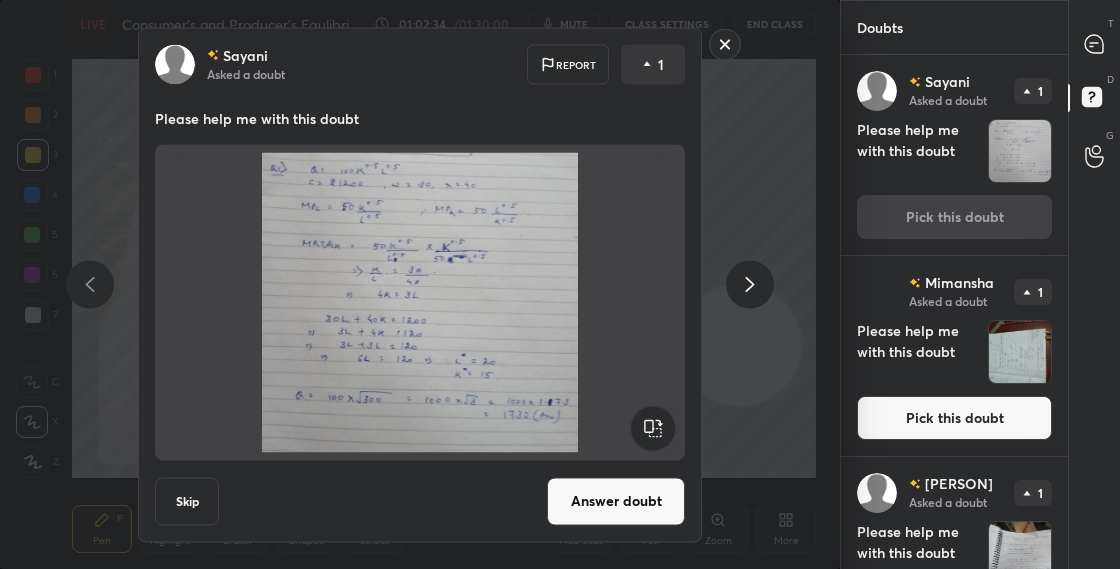 click on "Answer doubt" at bounding box center (616, 501) 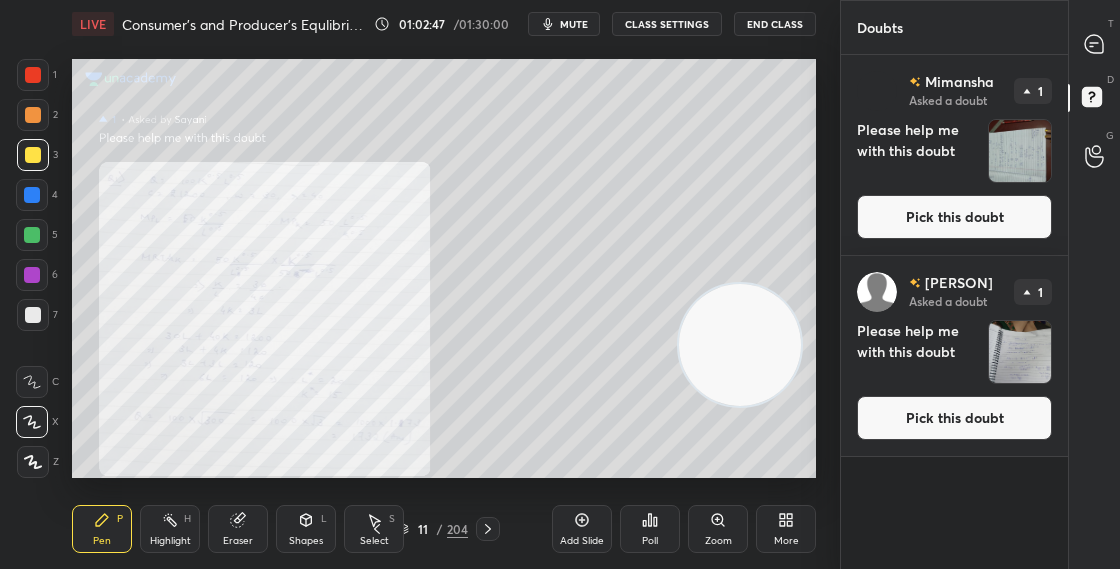 click on "Pick this doubt" at bounding box center [954, 217] 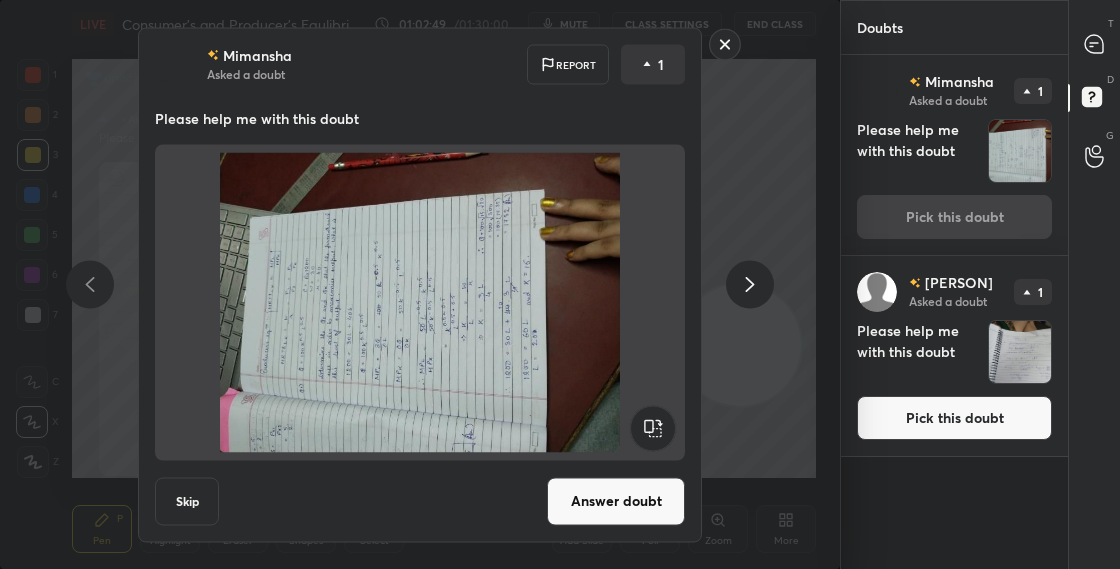 click 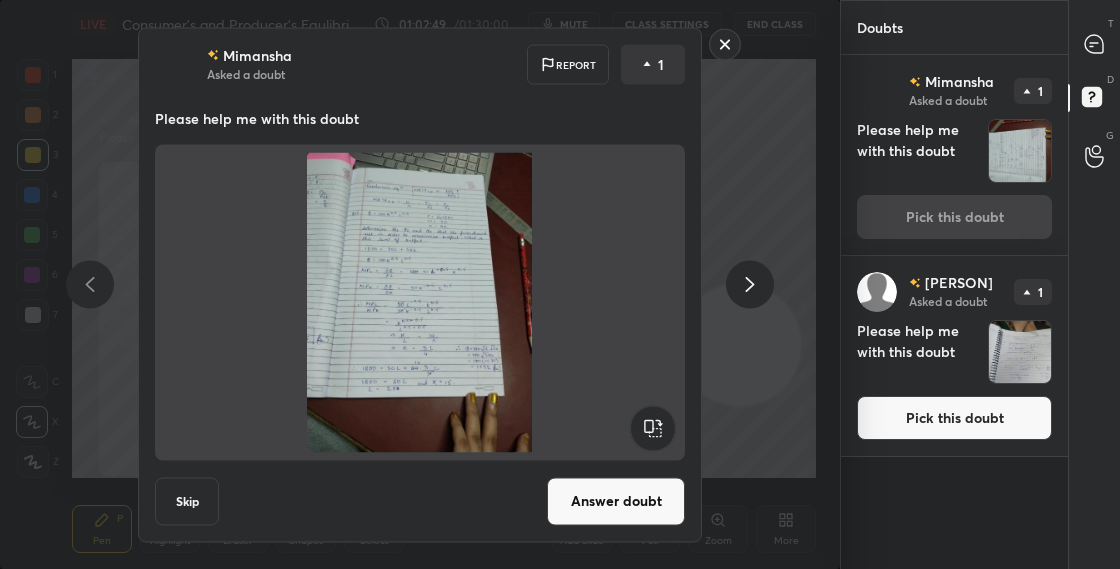 click on "[PERSON] Asked a doubt Report 1 Please help me with this doubt Skip Answer doubt" at bounding box center (420, 284) 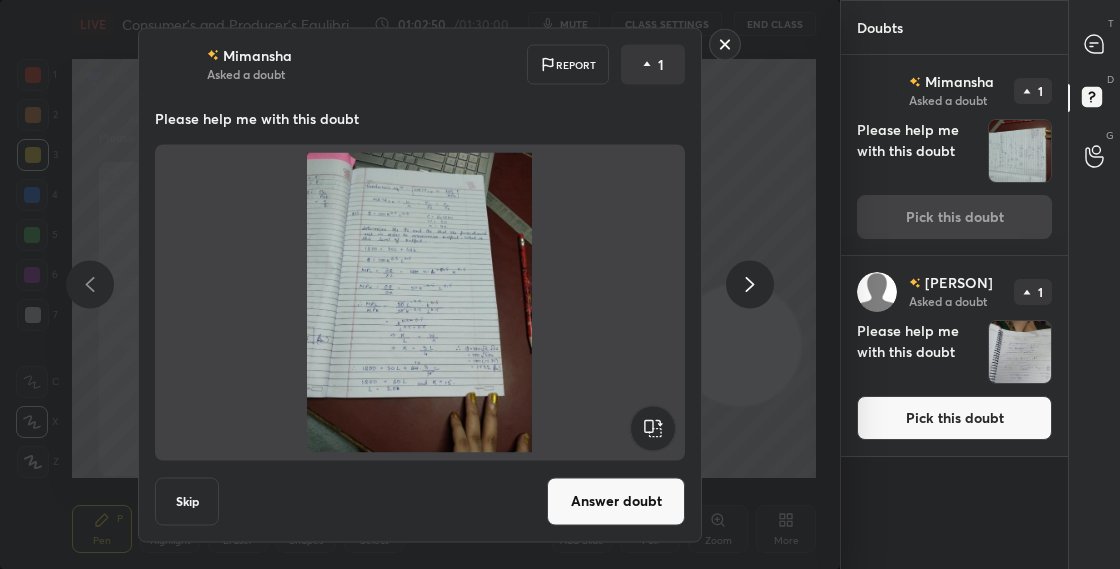 click on "Answer doubt" at bounding box center [616, 501] 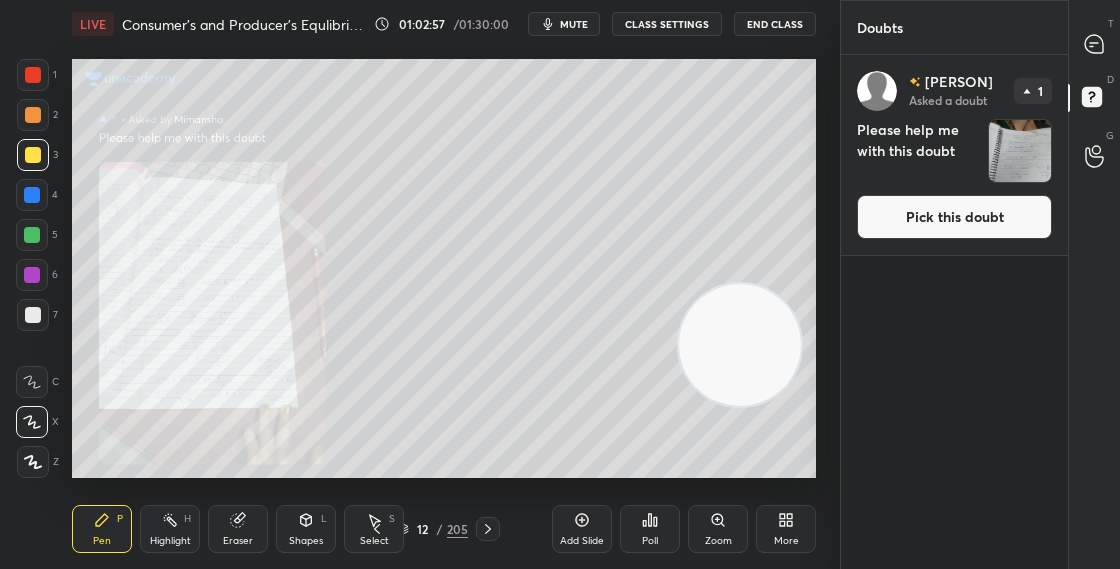 click on "Pick this doubt" at bounding box center (954, 217) 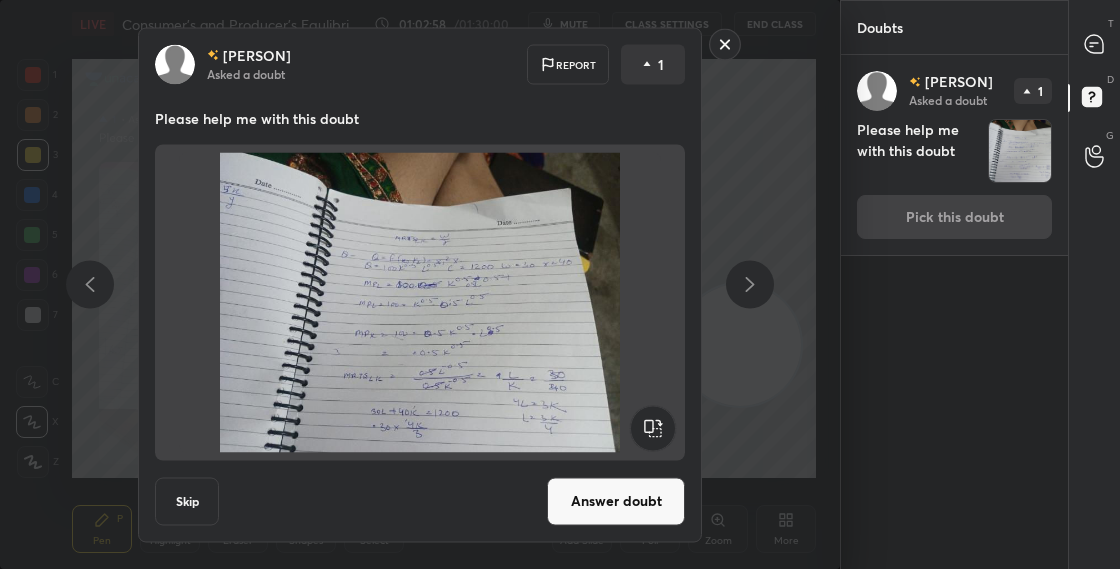 click on "Answer doubt" at bounding box center [616, 501] 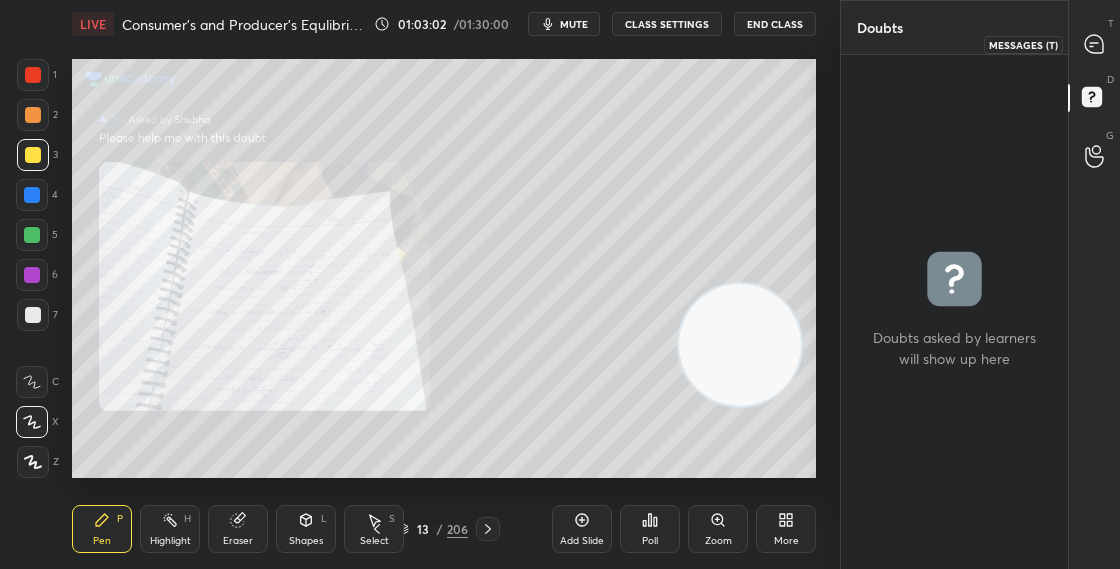 click 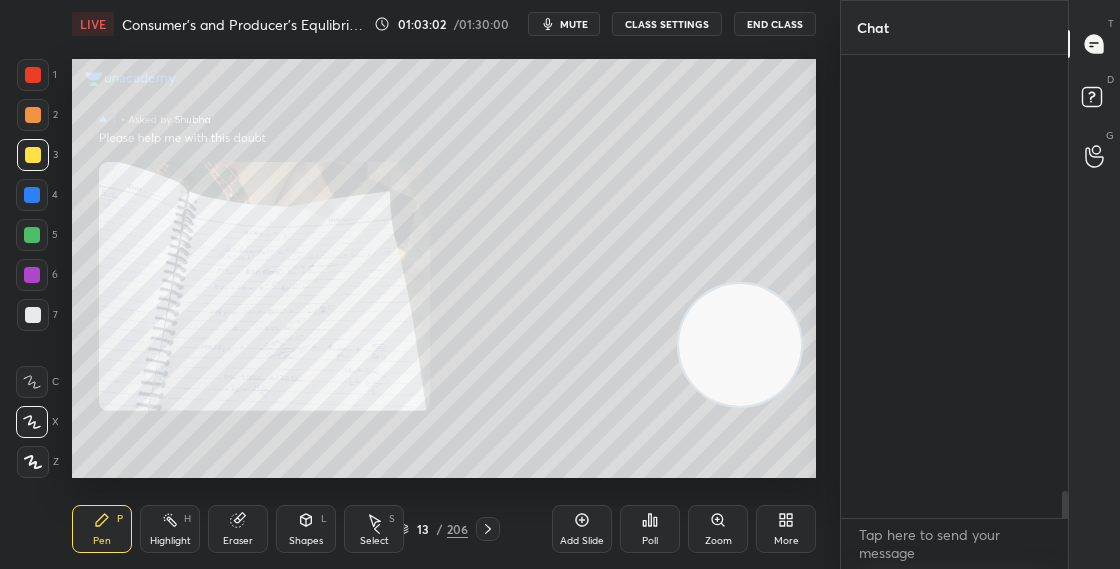scroll, scrollTop: 8479, scrollLeft: 0, axis: vertical 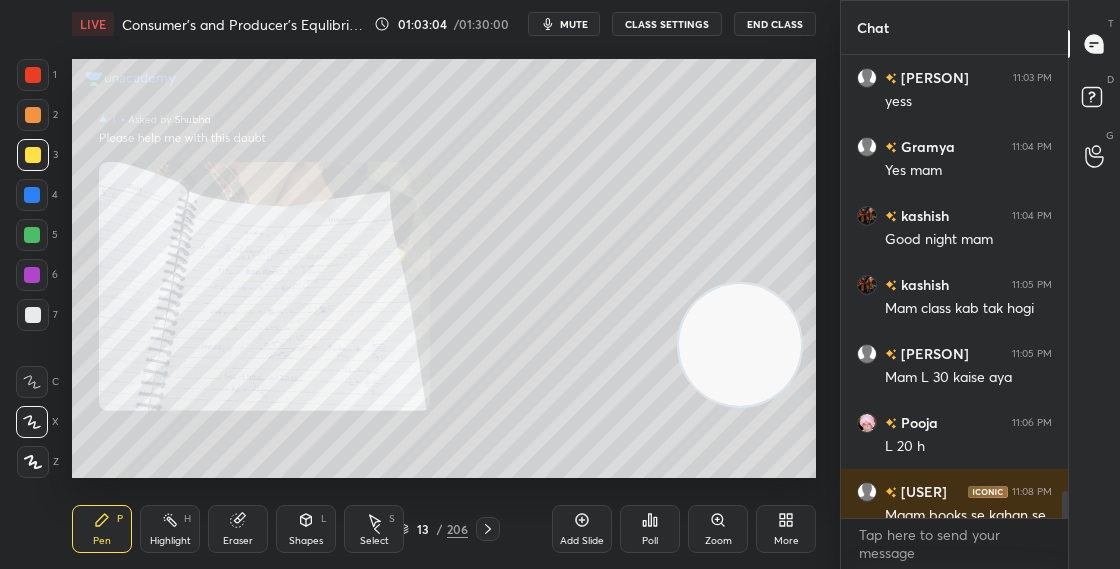 drag, startPoint x: 1064, startPoint y: 505, endPoint x: 1064, endPoint y: 544, distance: 39 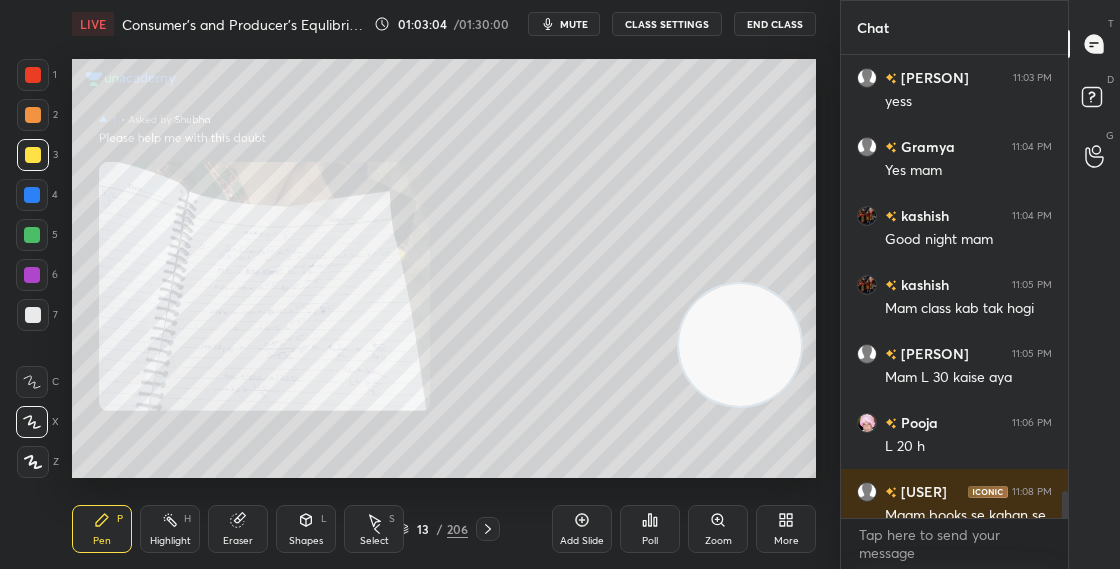 click on "[PERSON] 11:03 PM Bye mam [PERSON] 11:03 PM yess [PERSON] 11:04 PM Yes mam [PERSON] 11:04 PM Good night mam [PERSON] 11:05 PM Mam class kab tak hogi [PERSON] 11:05 PM Mam L 30 kaise aya [PERSON] 11:06 PM L 20 h [PERSON] 11:08 PM Maam books se kahan se order karne hain ?link wp me daal dije pls JUMP TO LATEST Enable hand raising Enable raise hand to speak to learners. Once enabled, chat will be turned off temporarily. Enable x" at bounding box center [954, 312] 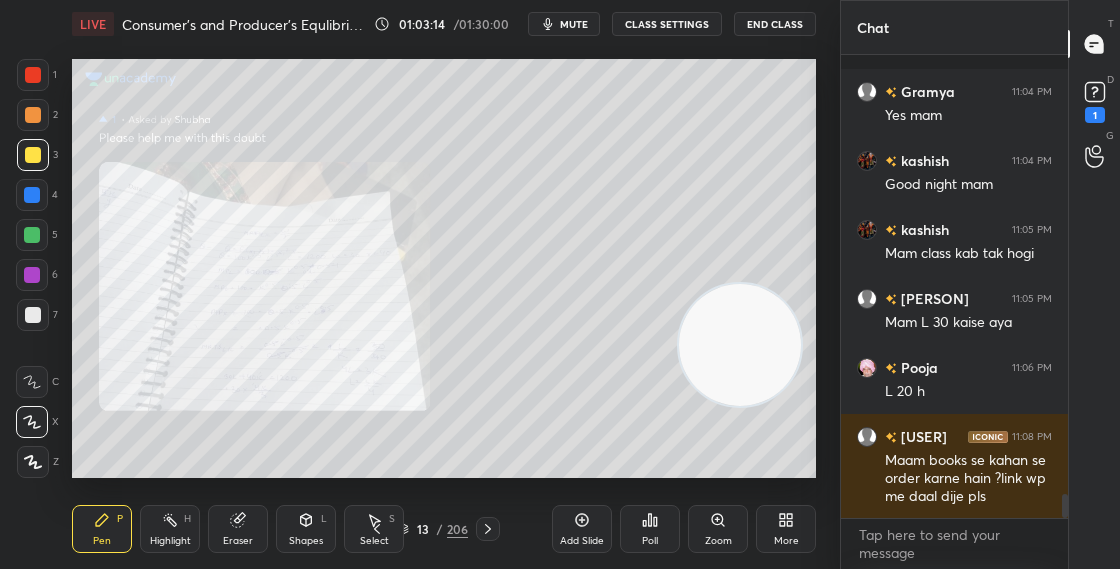 scroll, scrollTop: 8636, scrollLeft: 0, axis: vertical 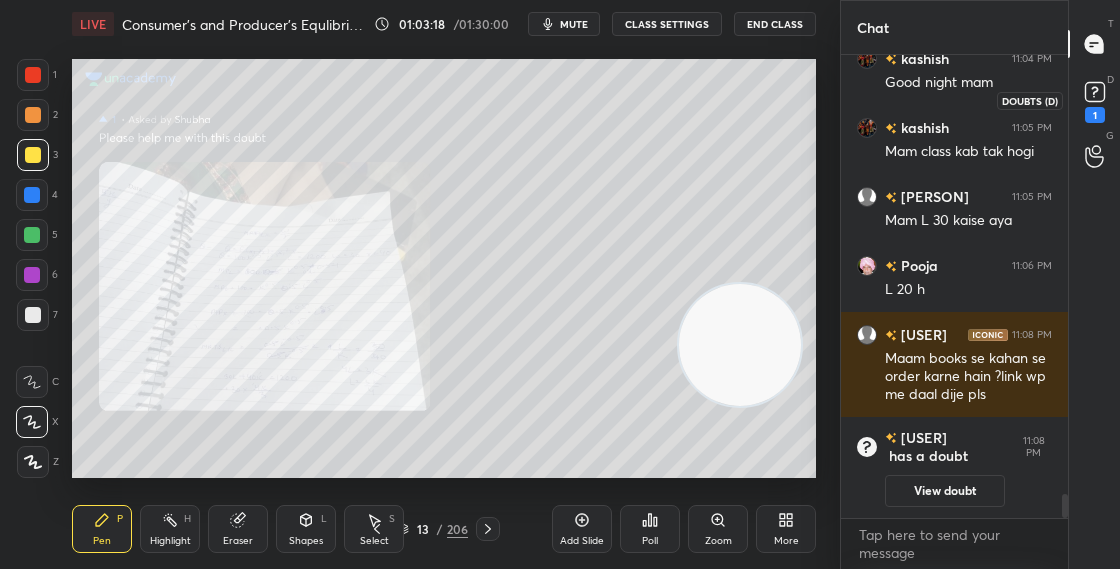 click 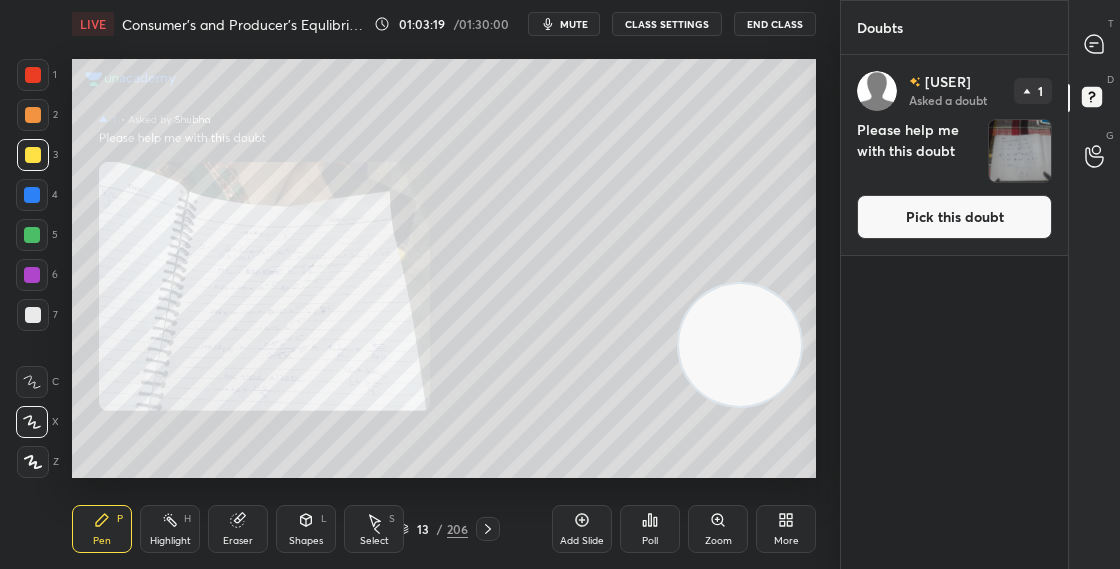 click on "Pick this doubt" at bounding box center (954, 217) 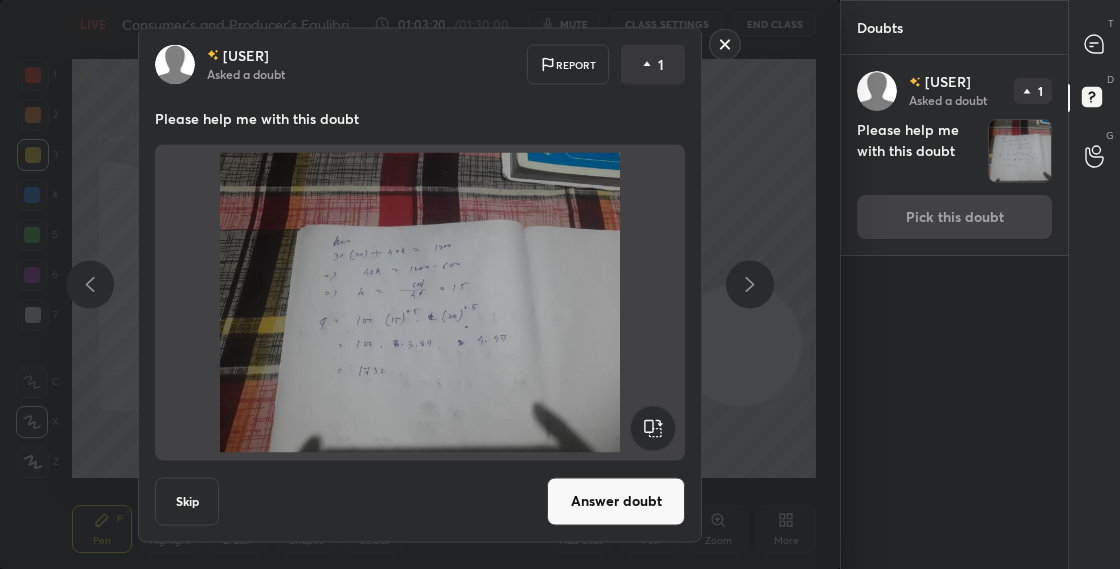 click on "Answer doubt" at bounding box center (616, 501) 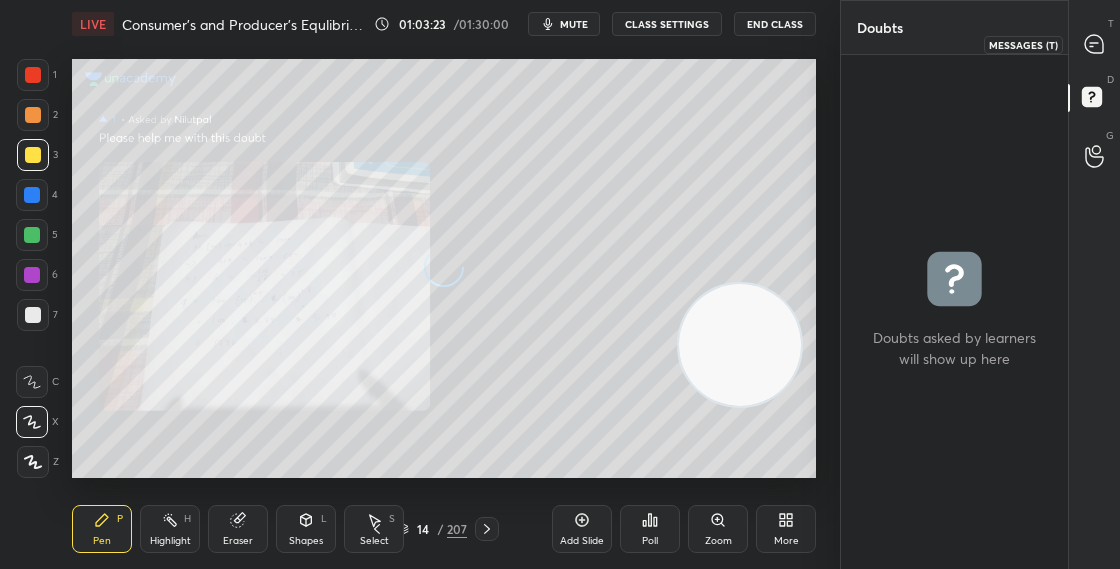 click 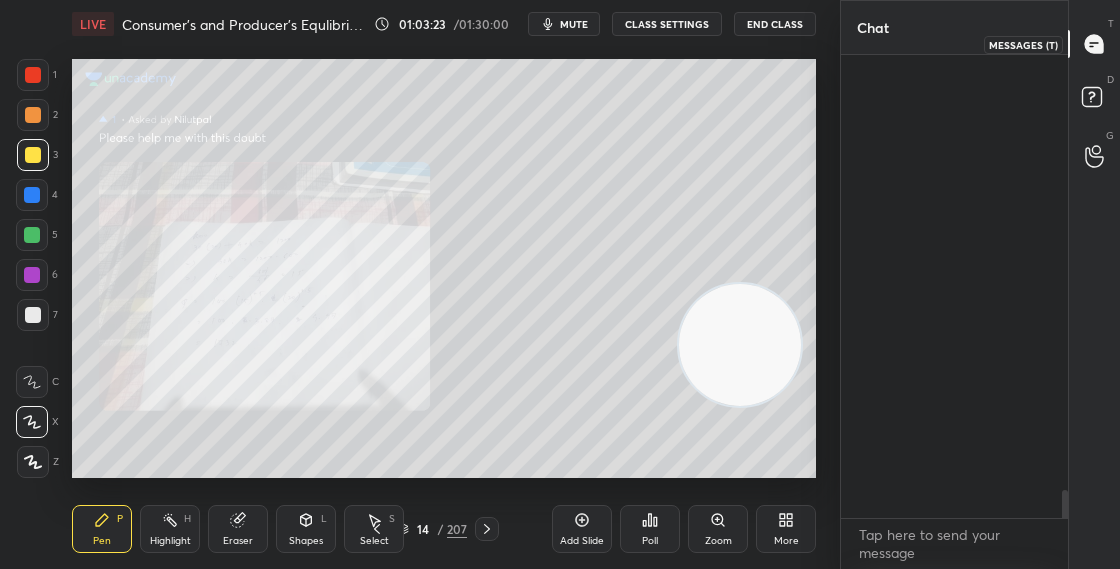 scroll, scrollTop: 8332, scrollLeft: 0, axis: vertical 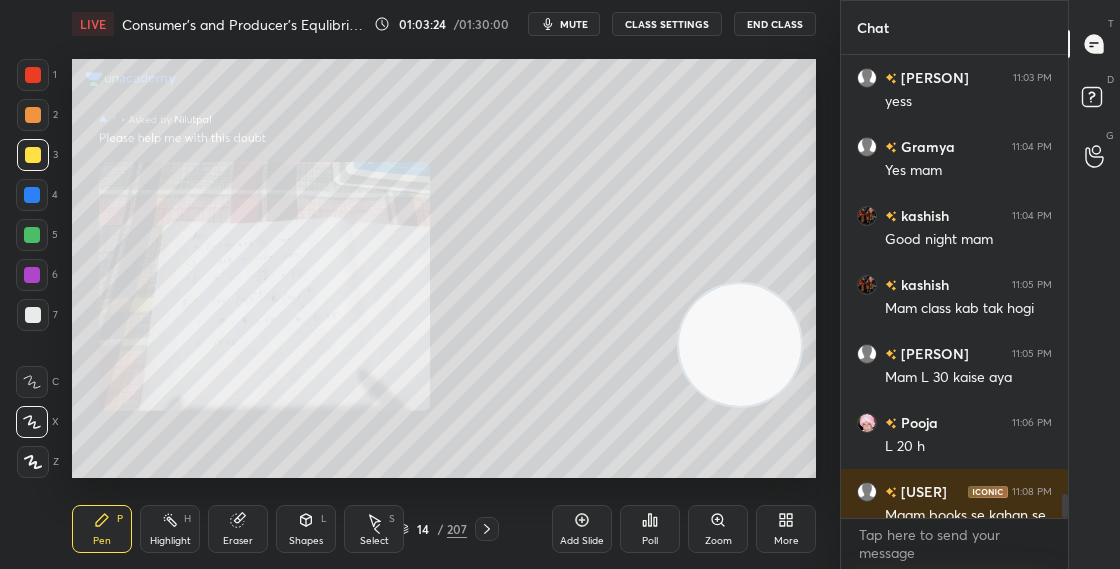 drag, startPoint x: 1064, startPoint y: 492, endPoint x: 1064, endPoint y: 508, distance: 16 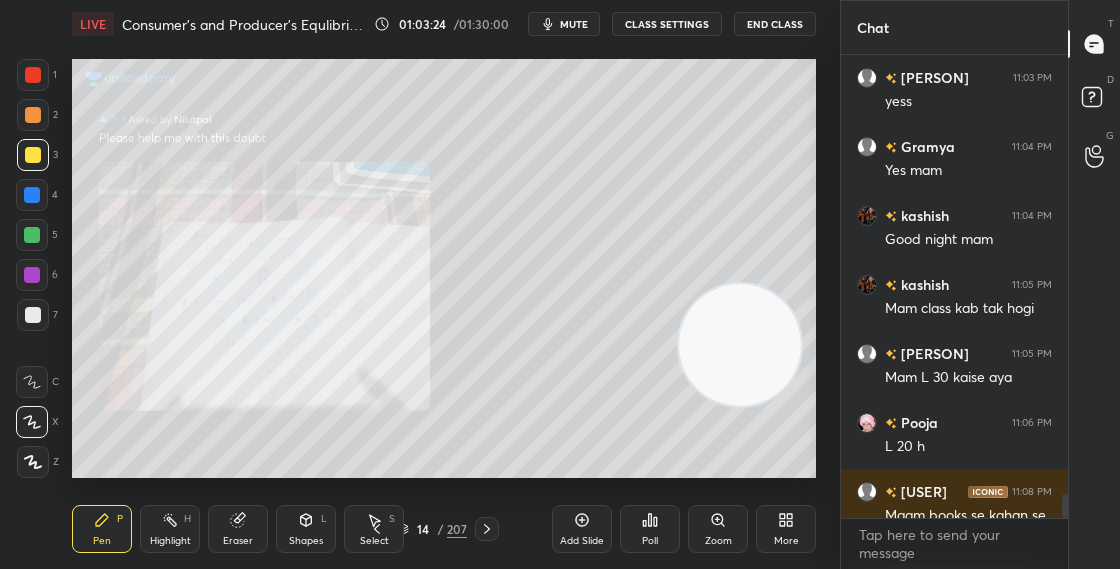 click at bounding box center [1065, 506] 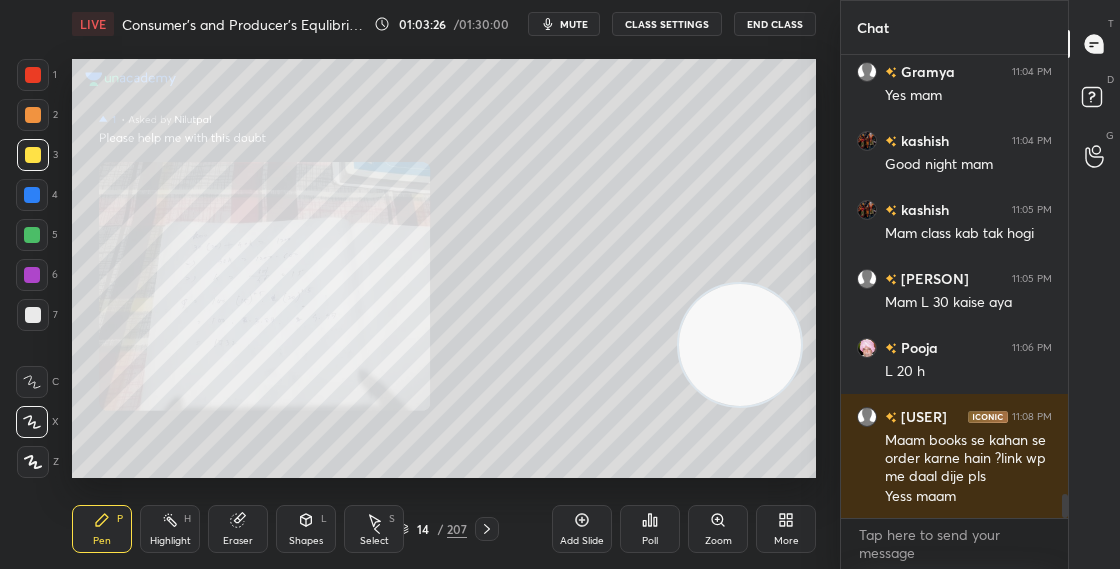 click on "14 / 207" at bounding box center (432, 529) 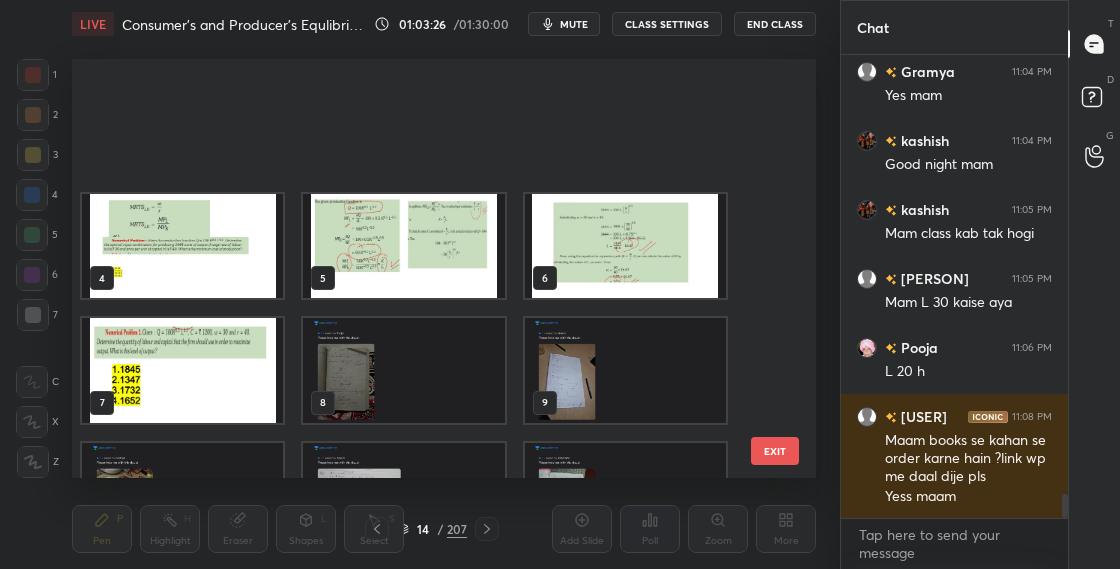 scroll, scrollTop: 203, scrollLeft: 0, axis: vertical 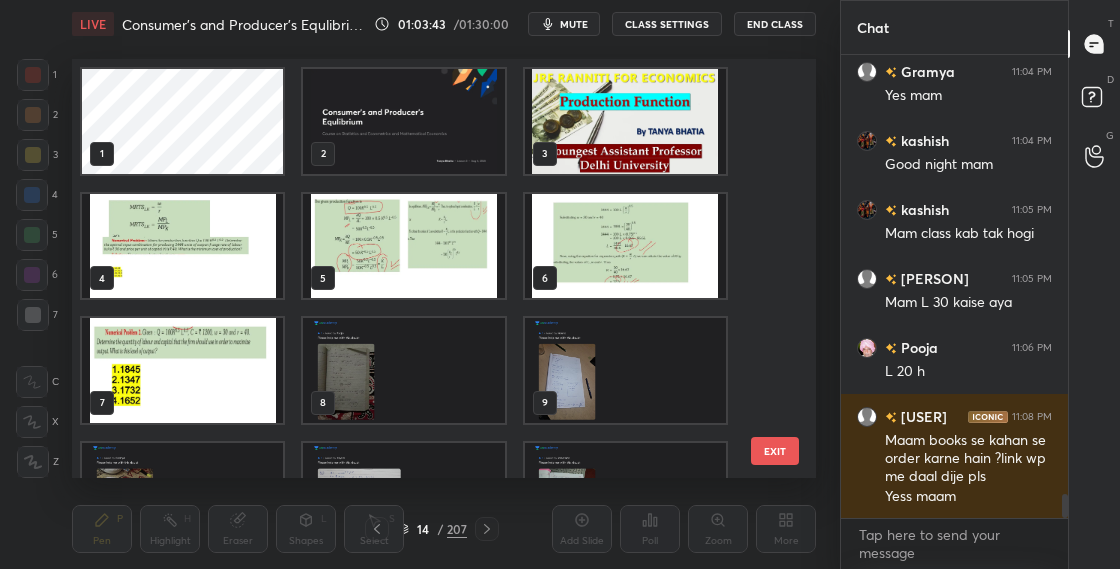 click at bounding box center (182, 246) 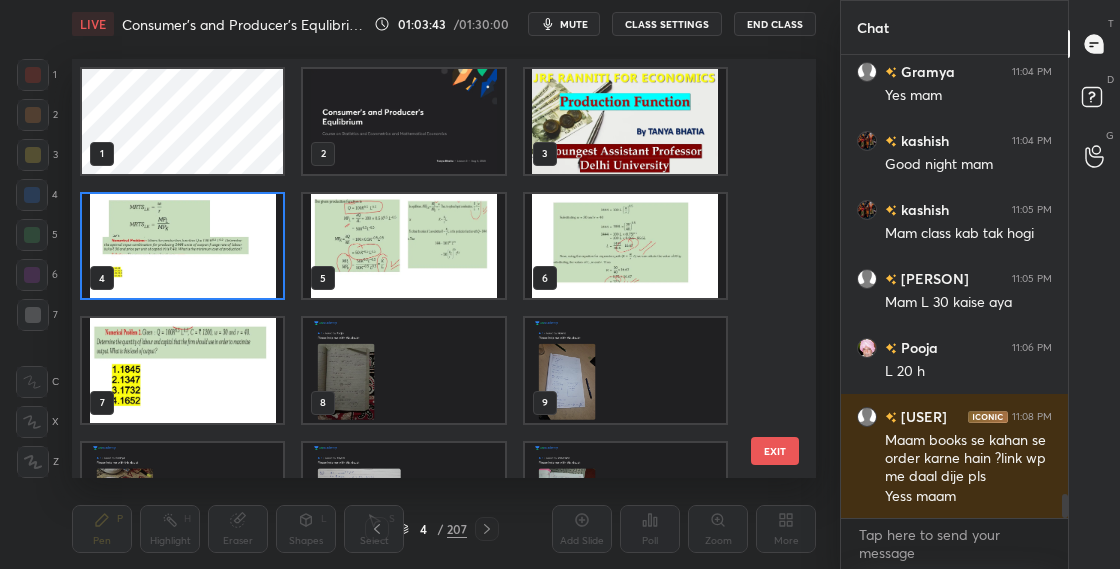 click at bounding box center (182, 246) 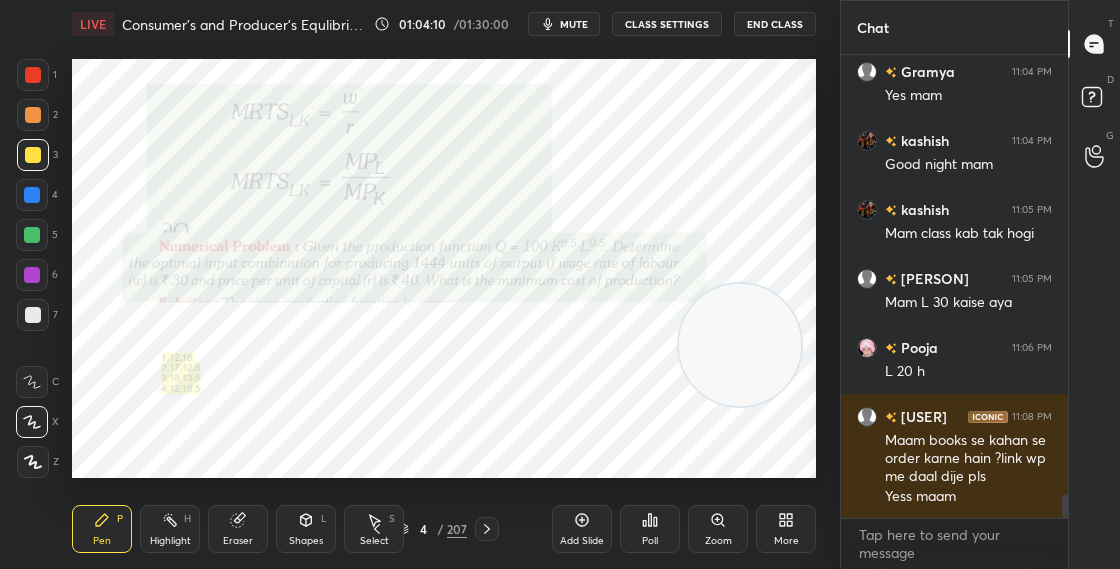 drag, startPoint x: 29, startPoint y: 239, endPoint x: 24, endPoint y: 261, distance: 22.561028 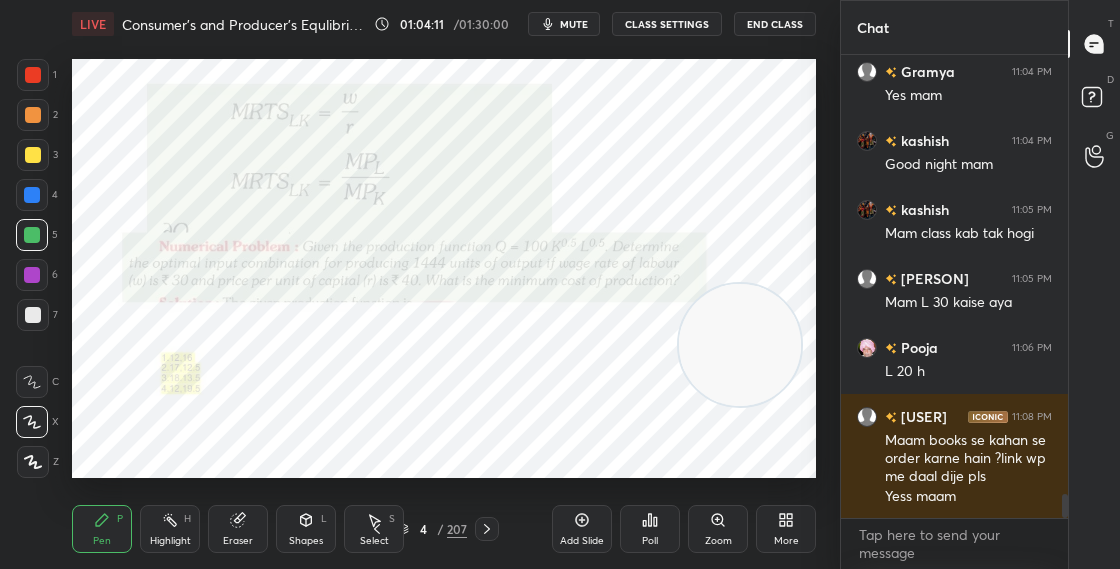 click at bounding box center [32, 235] 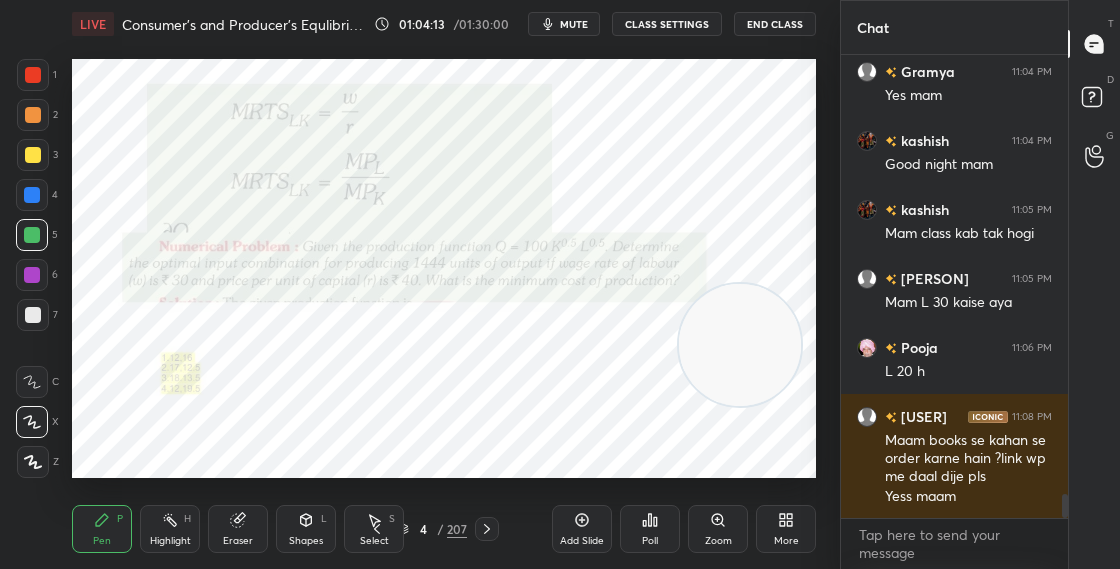 click at bounding box center (33, 115) 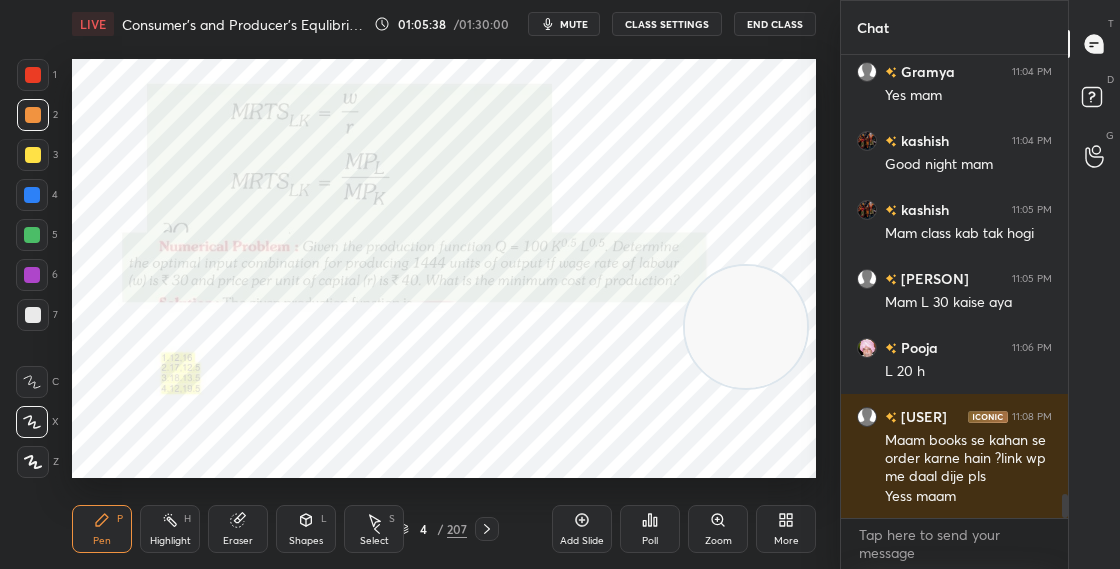 drag, startPoint x: 739, startPoint y: 366, endPoint x: 775, endPoint y: 182, distance: 187.48866 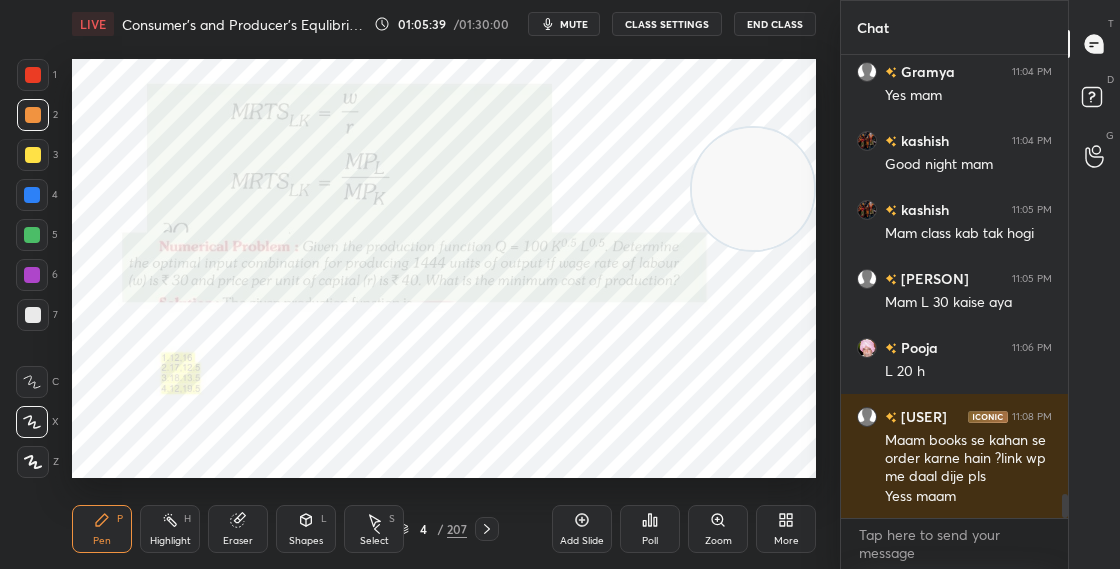 drag, startPoint x: 769, startPoint y: 188, endPoint x: 795, endPoint y: 129, distance: 64.4748 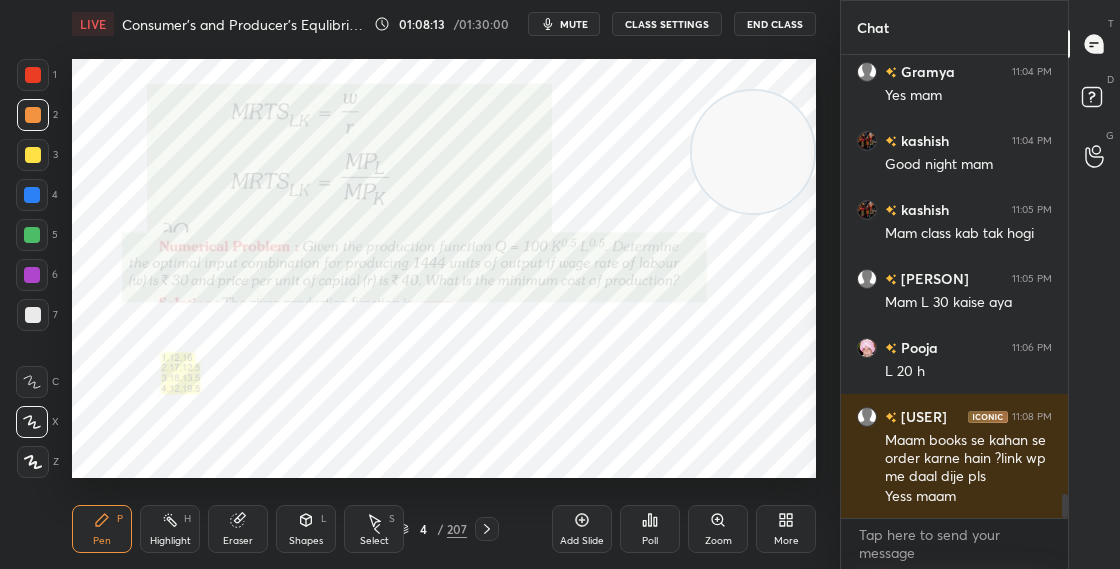click on "4 / 207" at bounding box center (432, 529) 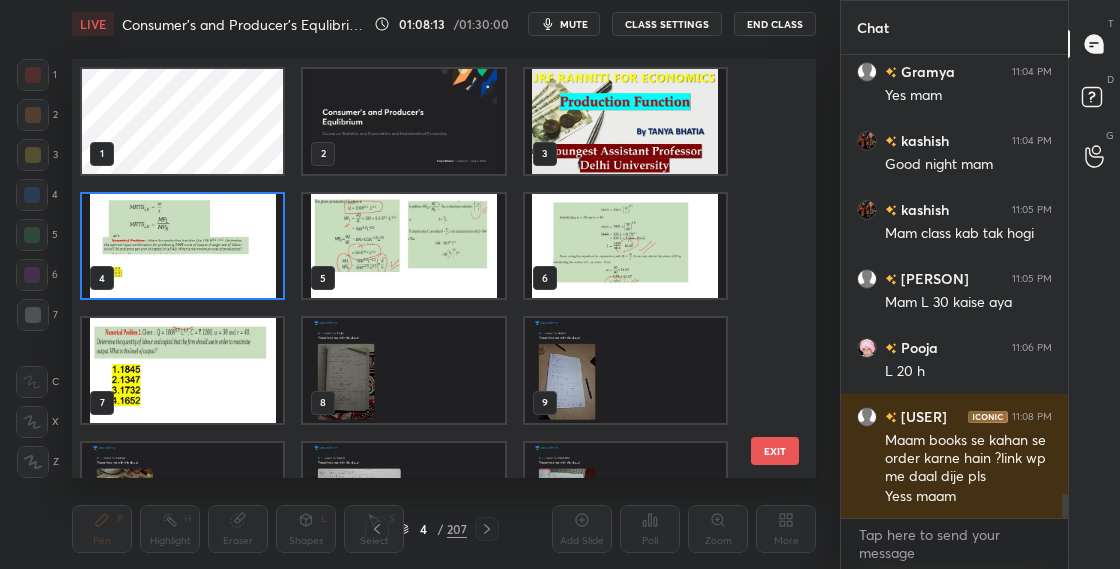 scroll, scrollTop: 7, scrollLeft: 11, axis: both 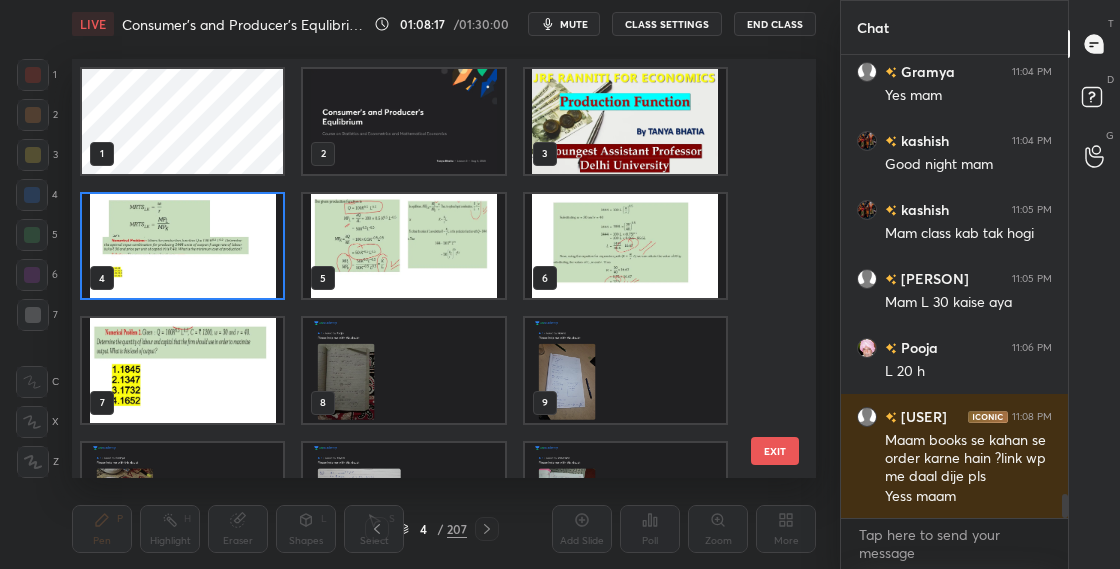 click at bounding box center (182, 246) 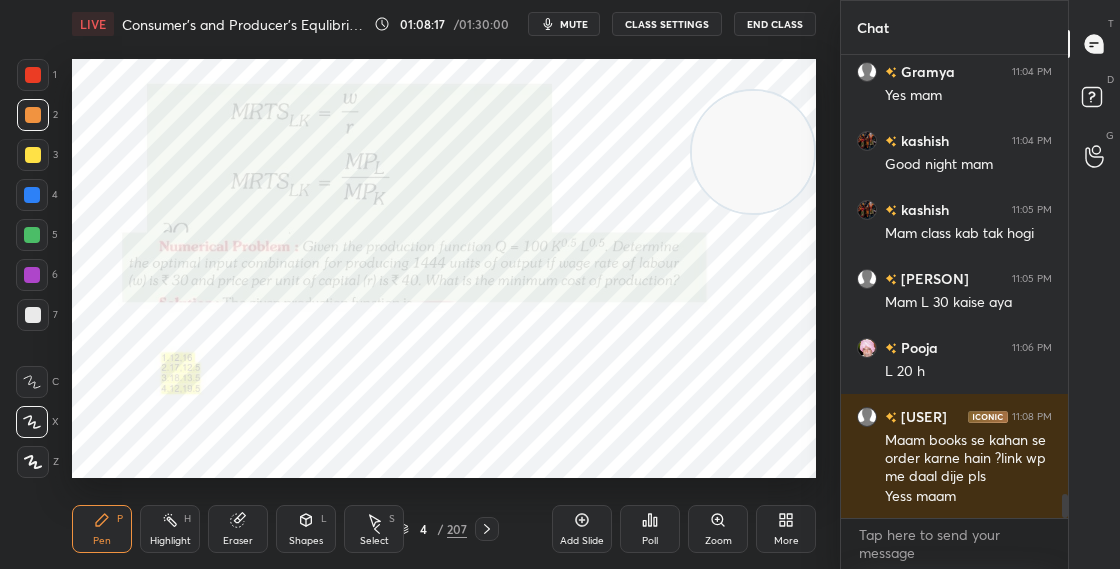 click at bounding box center [182, 246] 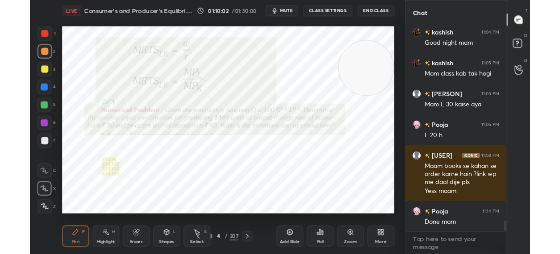 scroll, scrollTop: 8545, scrollLeft: 0, axis: vertical 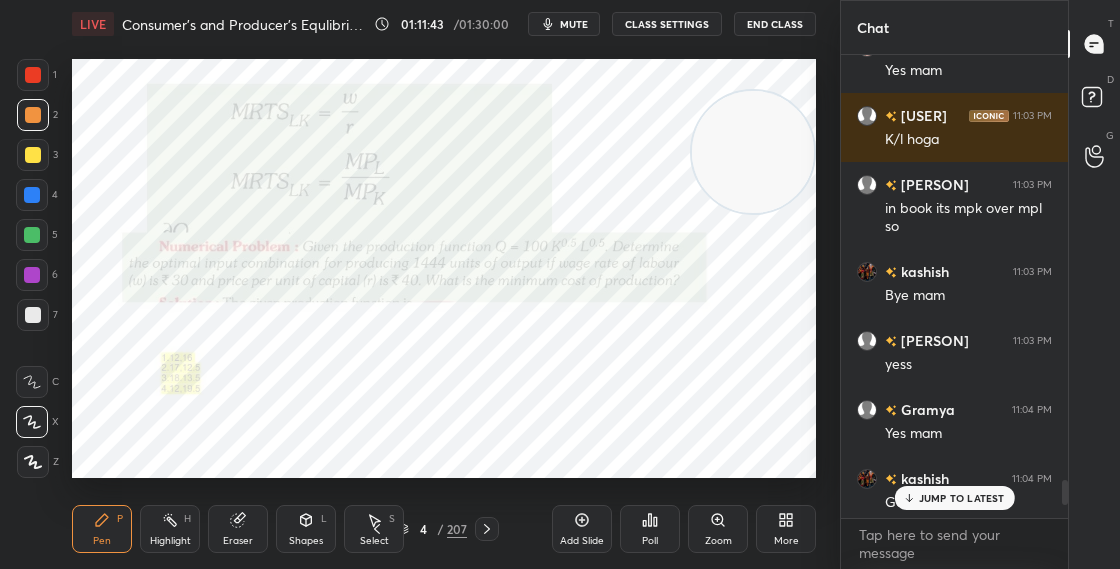 click on "JUMP TO LATEST" at bounding box center [962, 498] 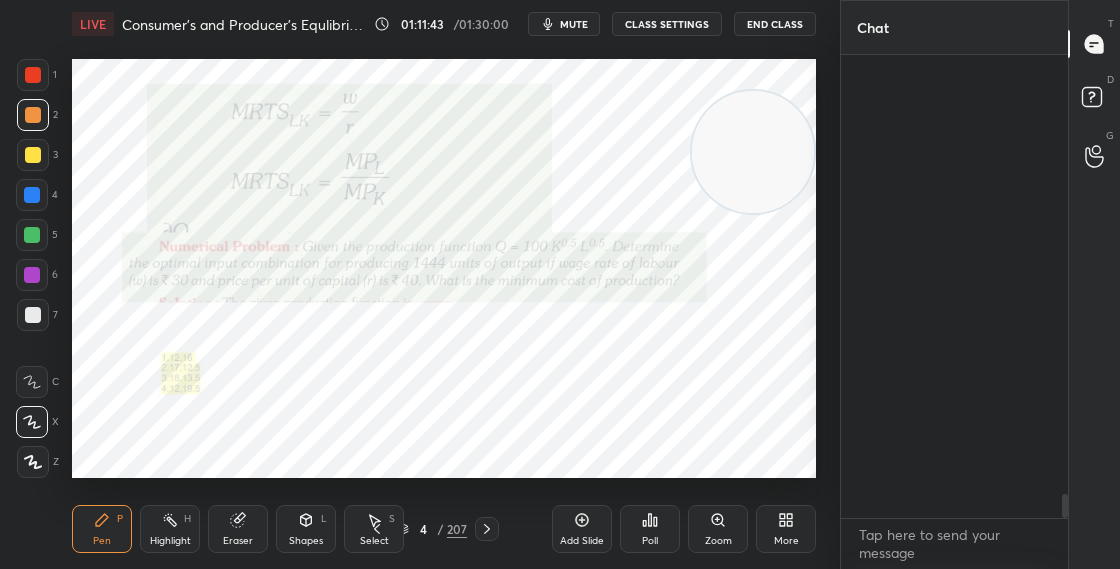scroll, scrollTop: 8646, scrollLeft: 0, axis: vertical 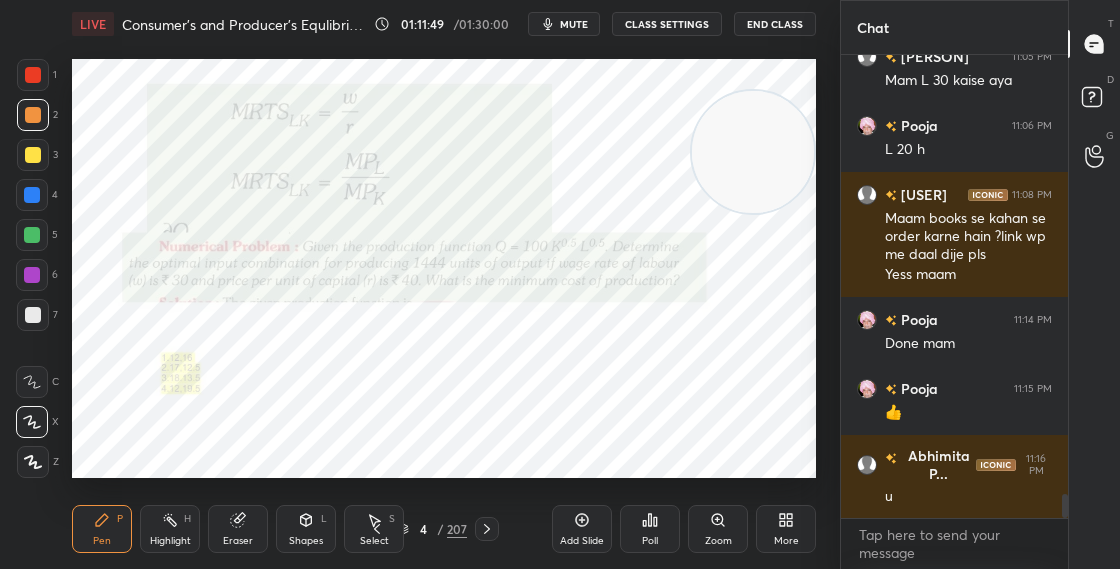 click at bounding box center (32, 275) 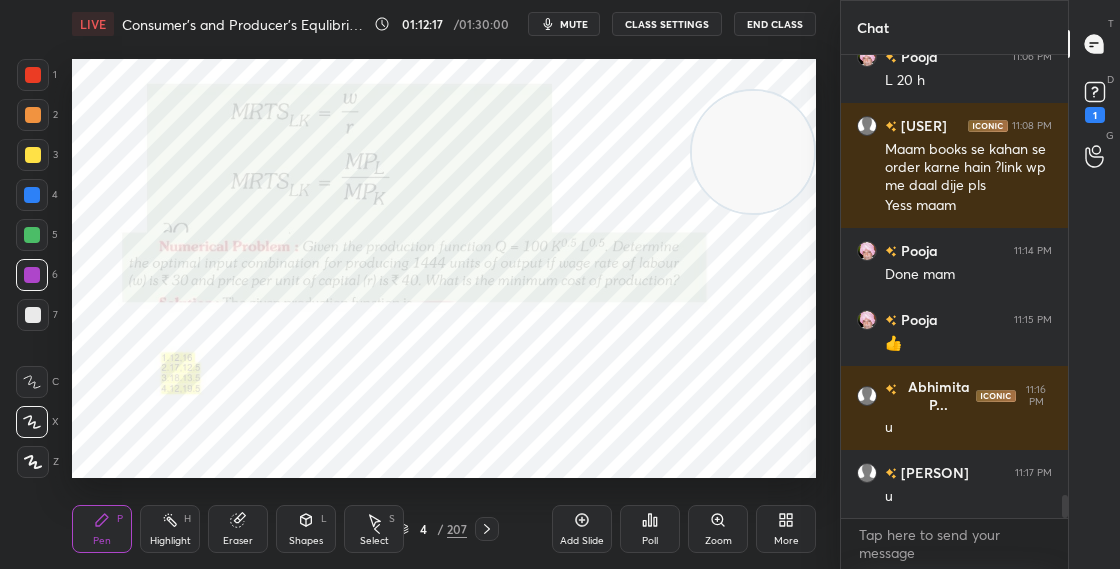 scroll, scrollTop: 8817, scrollLeft: 0, axis: vertical 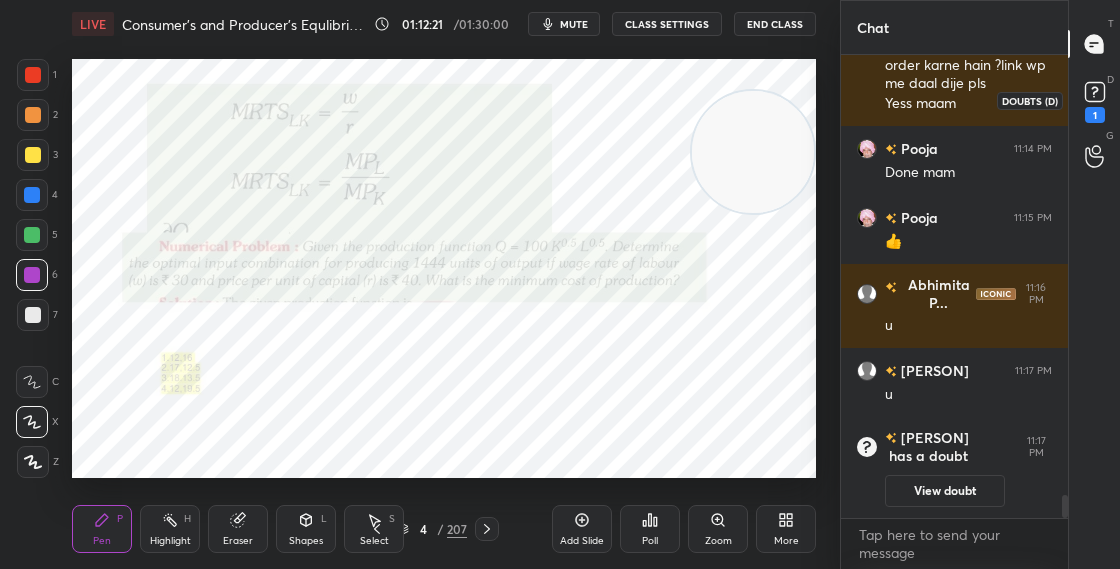 click 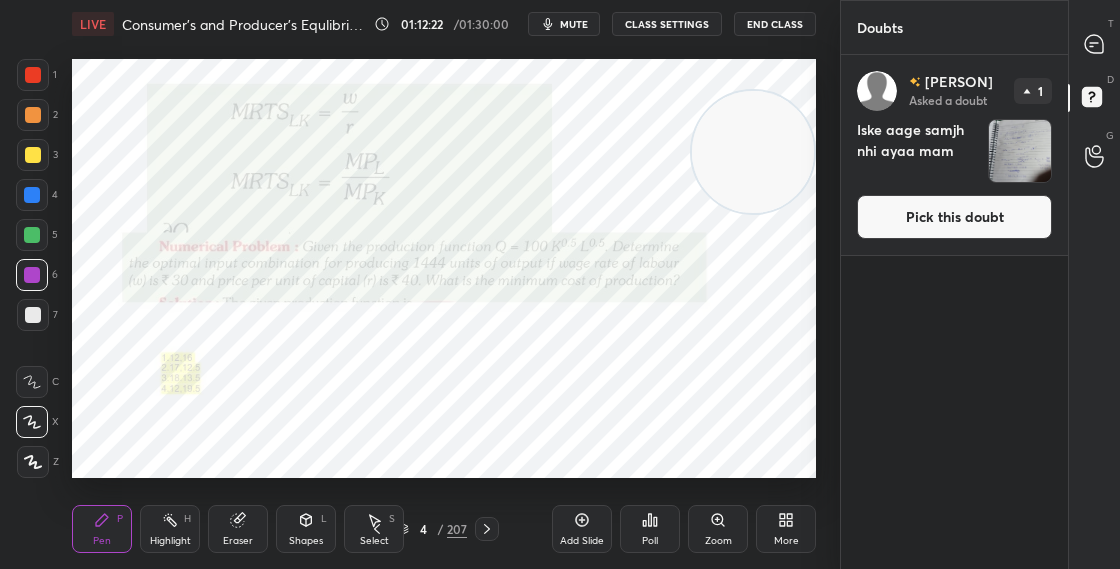 click on "Pick this doubt" at bounding box center [954, 217] 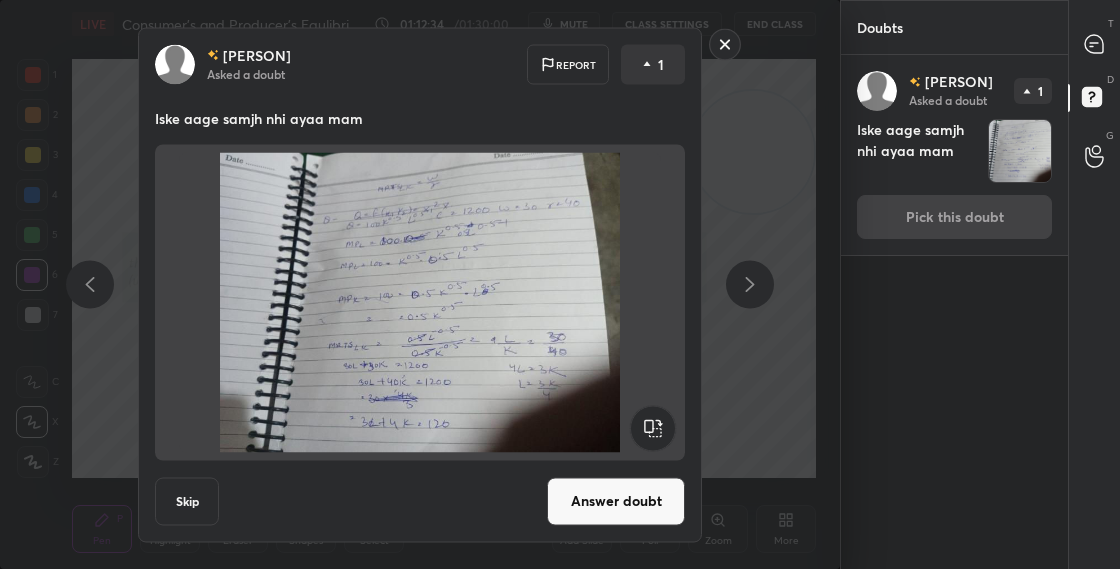 click on "Answer doubt" at bounding box center [616, 501] 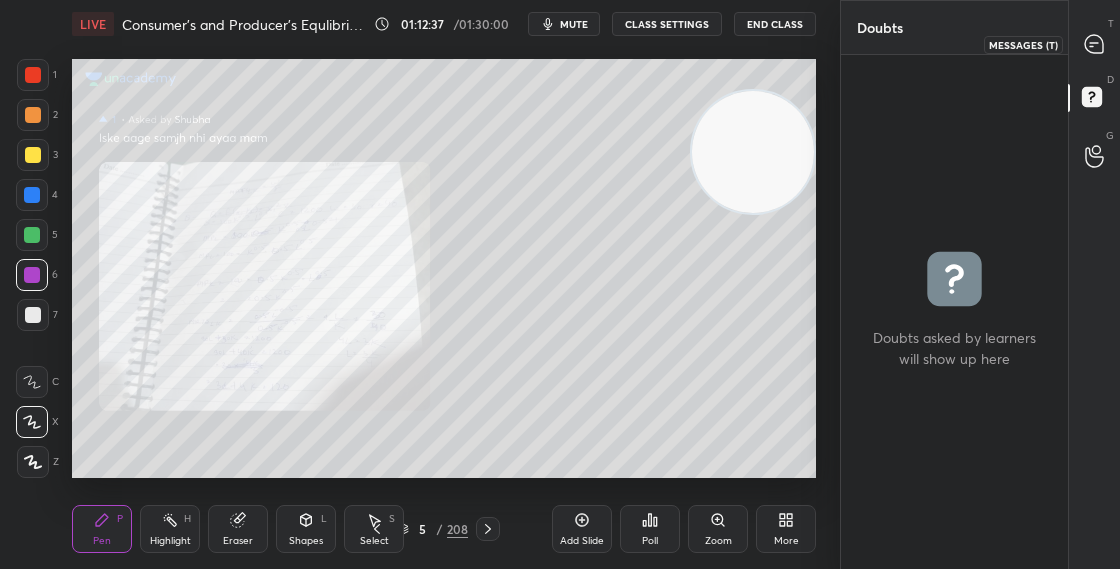 click 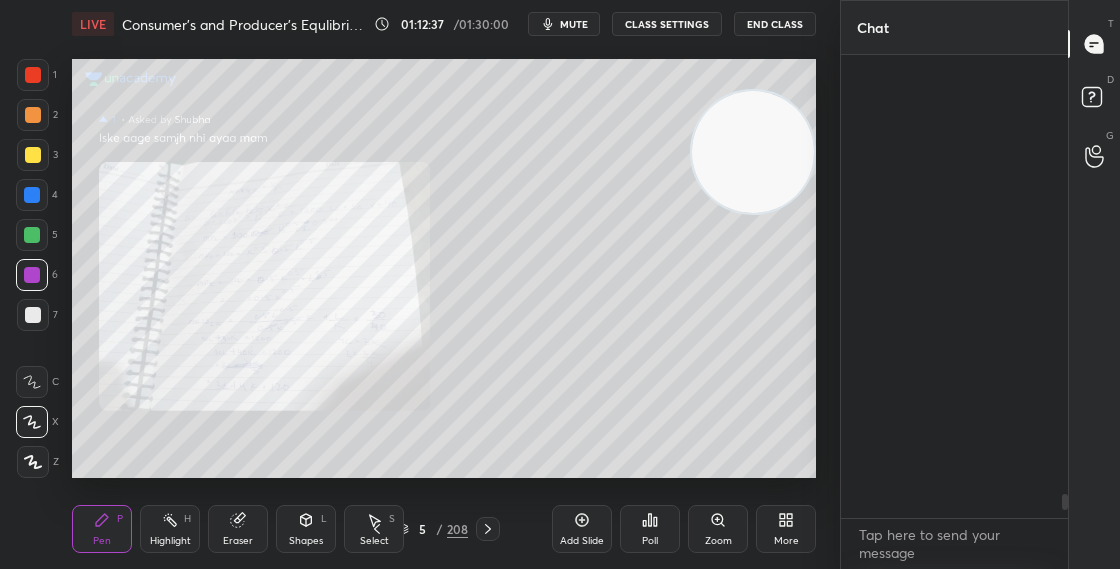 scroll, scrollTop: 8603, scrollLeft: 0, axis: vertical 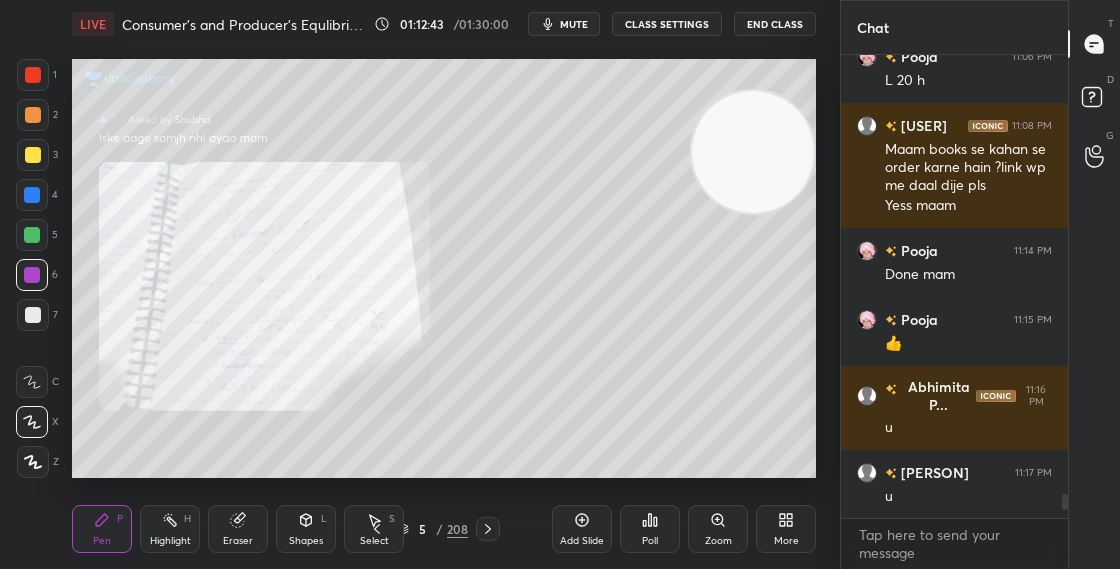 click 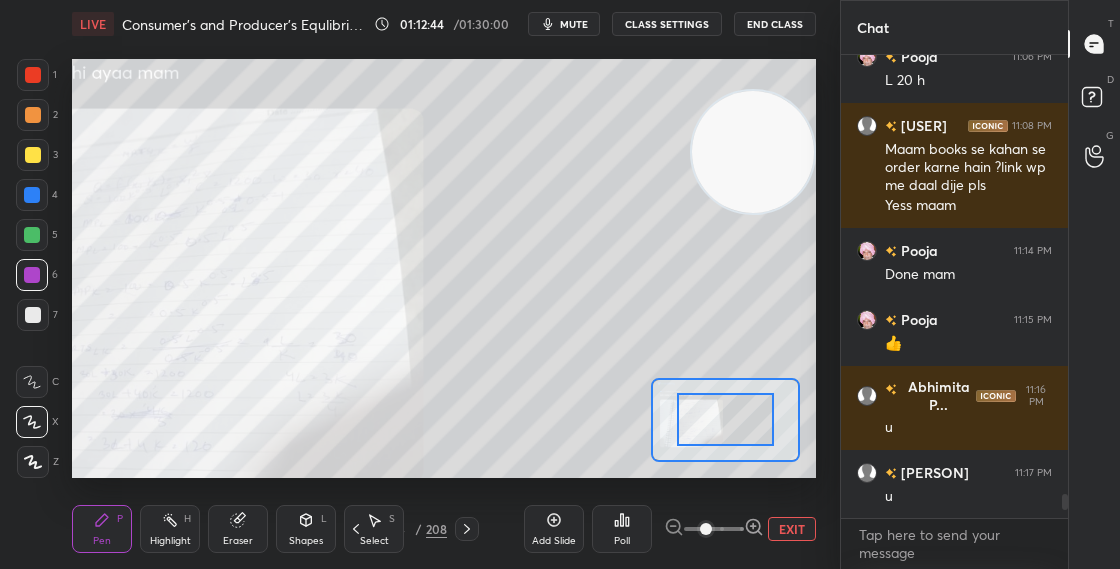 click on "EXIT" at bounding box center (740, 529) 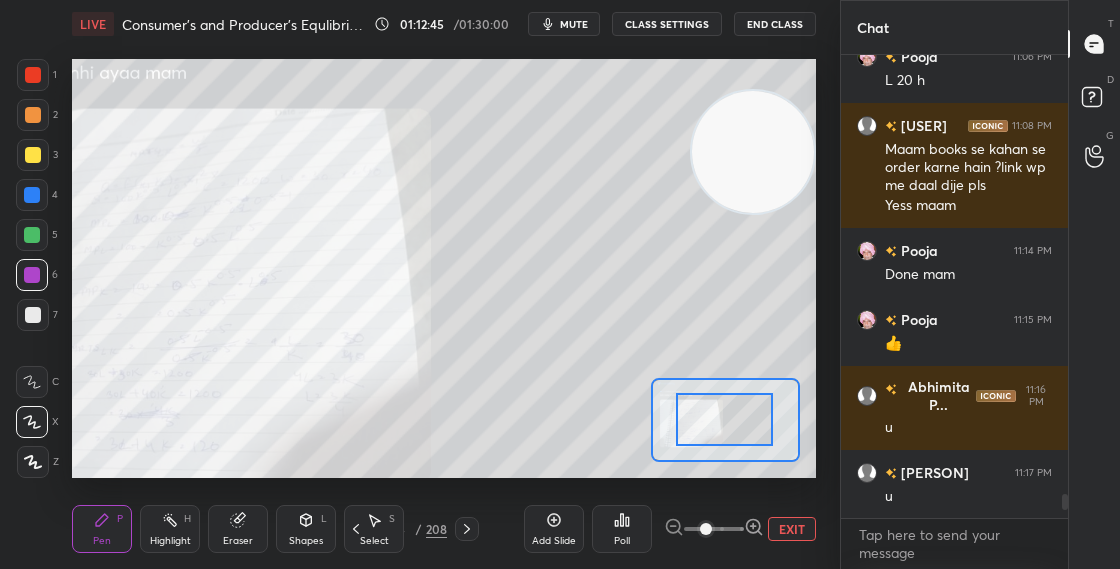 drag, startPoint x: 741, startPoint y: 408, endPoint x: 719, endPoint y: 409, distance: 22.022715 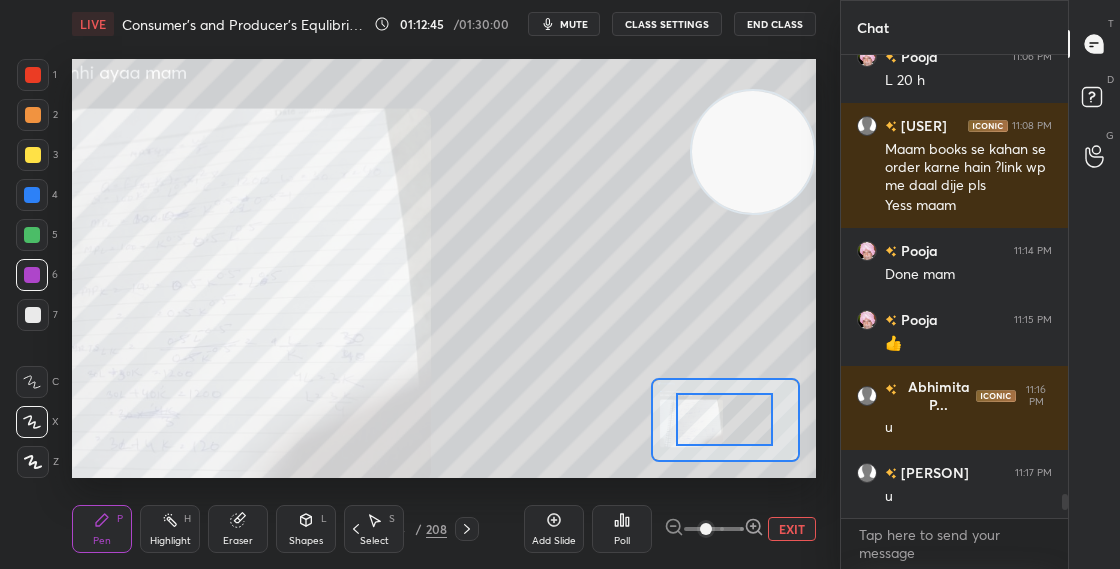 click at bounding box center (724, 419) 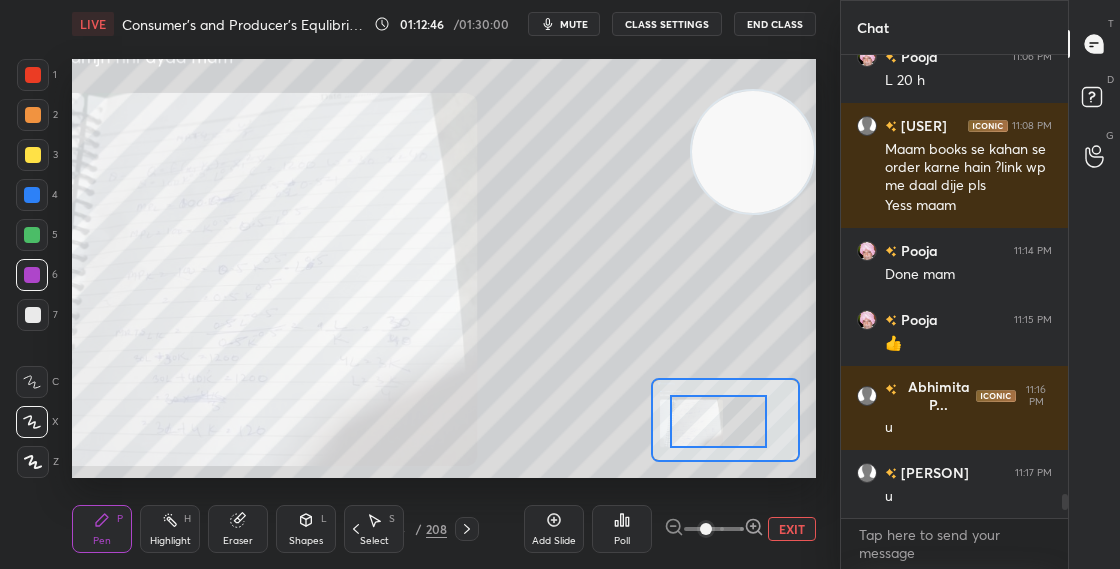 drag, startPoint x: 713, startPoint y: 412, endPoint x: 716, endPoint y: 424, distance: 12.369317 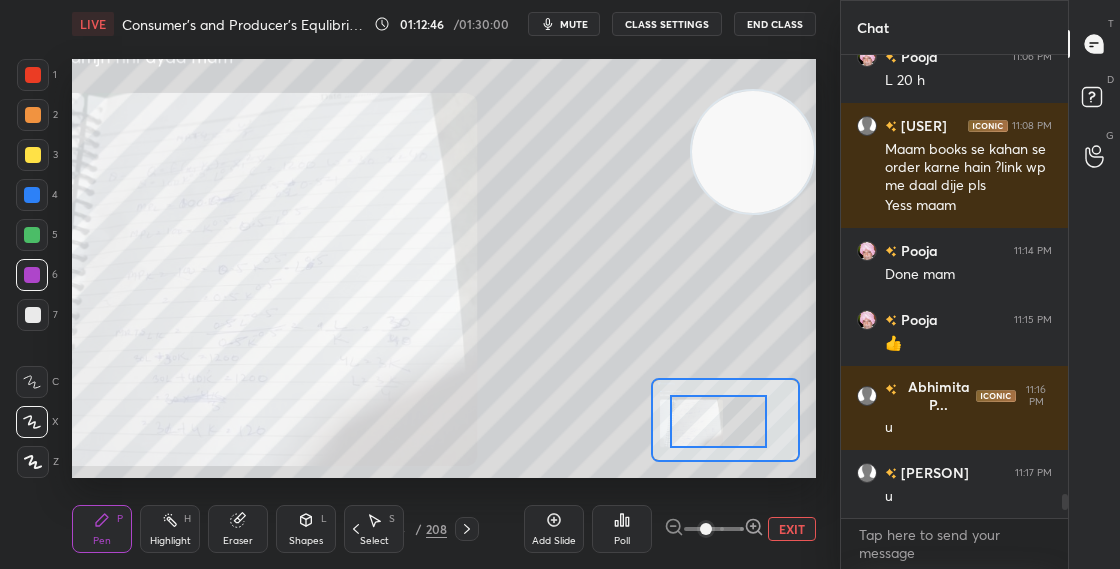 click at bounding box center [718, 421] 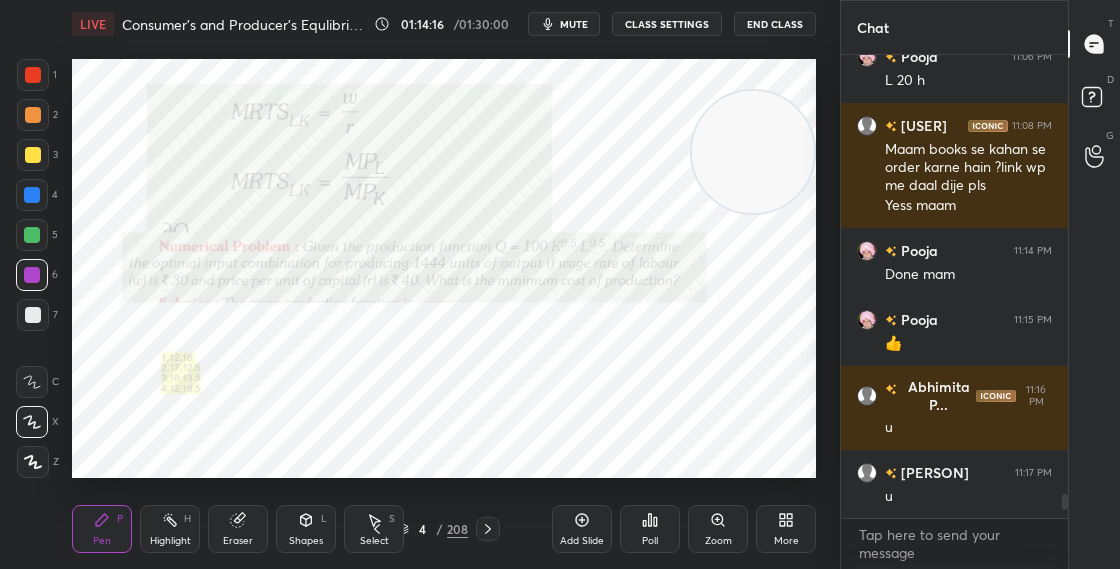 click on "Eraser" at bounding box center (238, 529) 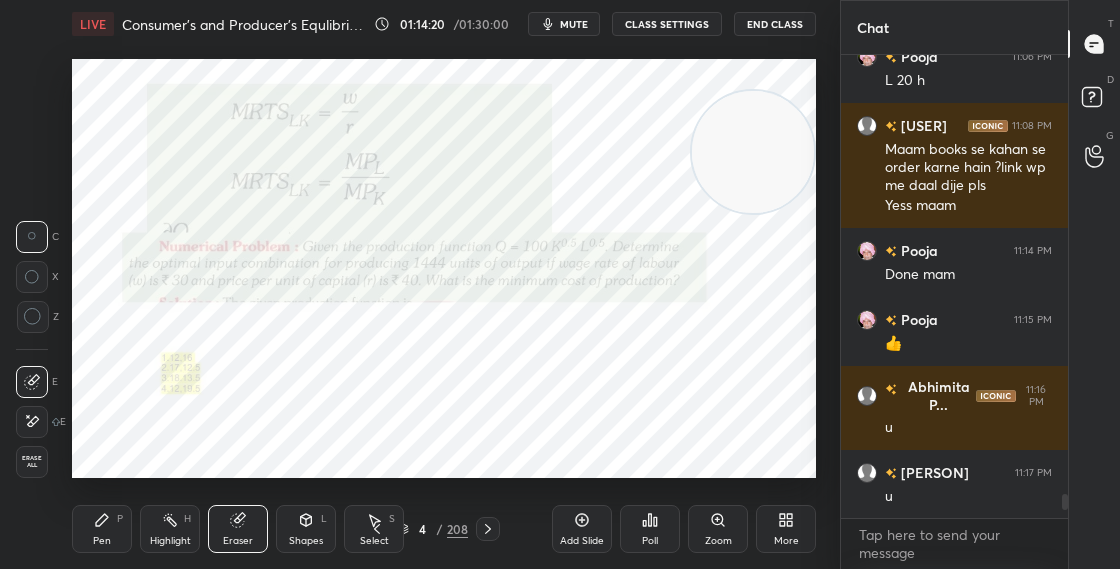 click on "Pen P" at bounding box center [102, 529] 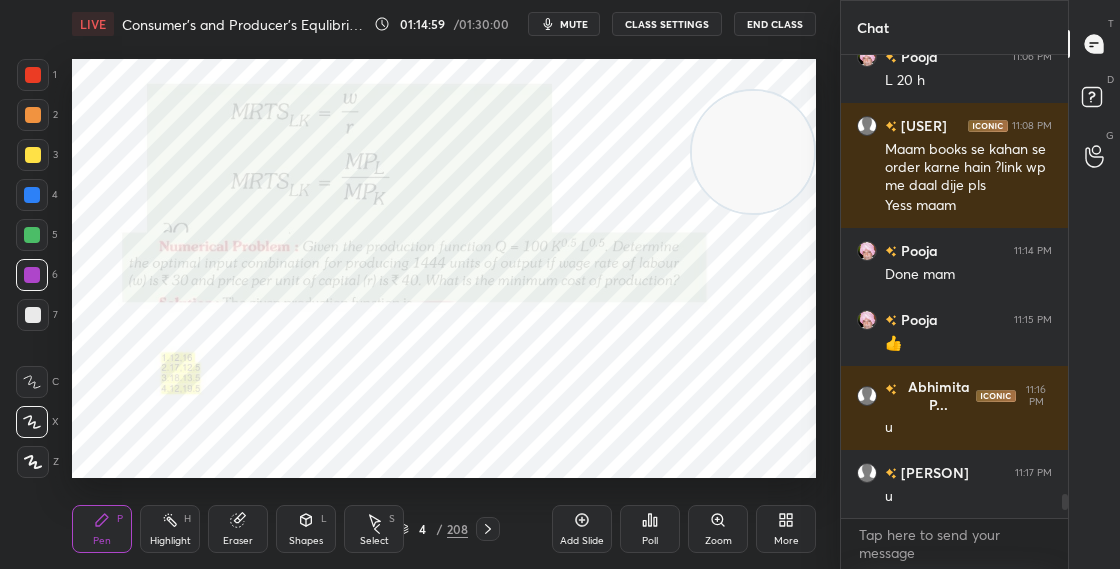click at bounding box center (33, 115) 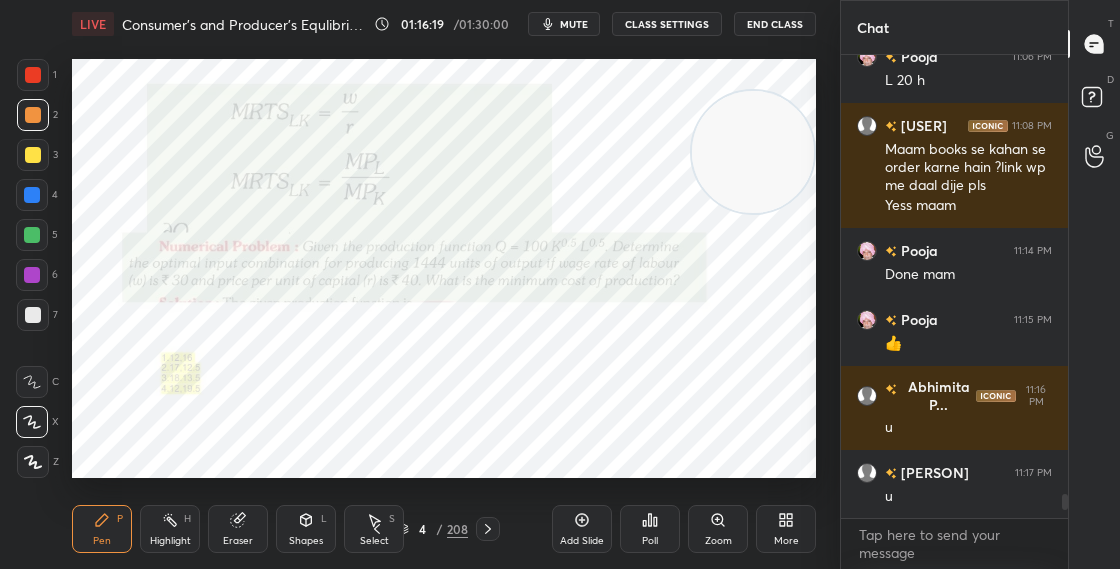 drag, startPoint x: 763, startPoint y: 187, endPoint x: 728, endPoint y: 313, distance: 130.7708 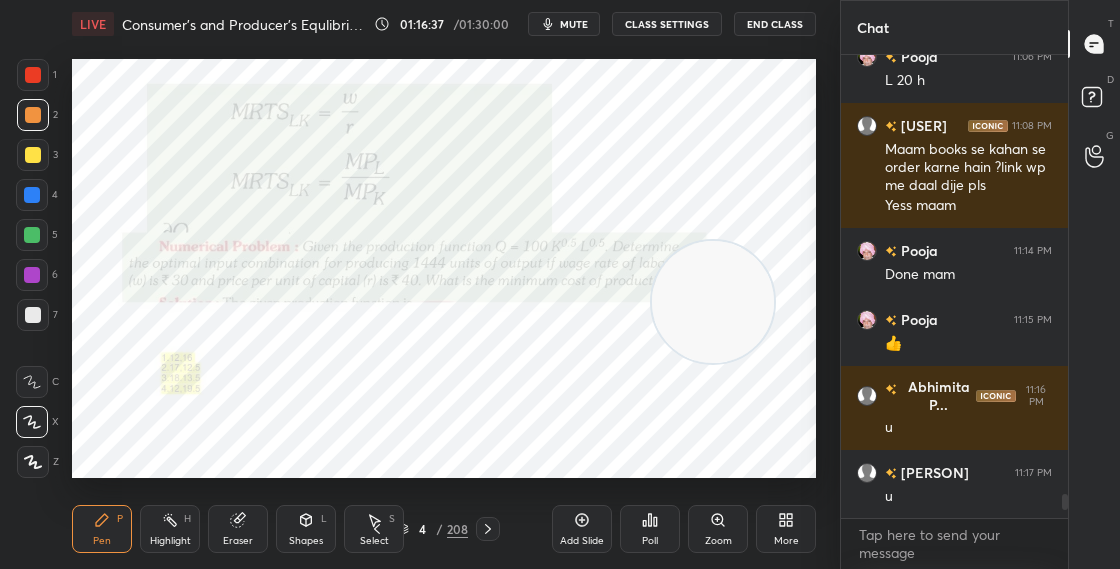click on "4 / 208" at bounding box center (432, 529) 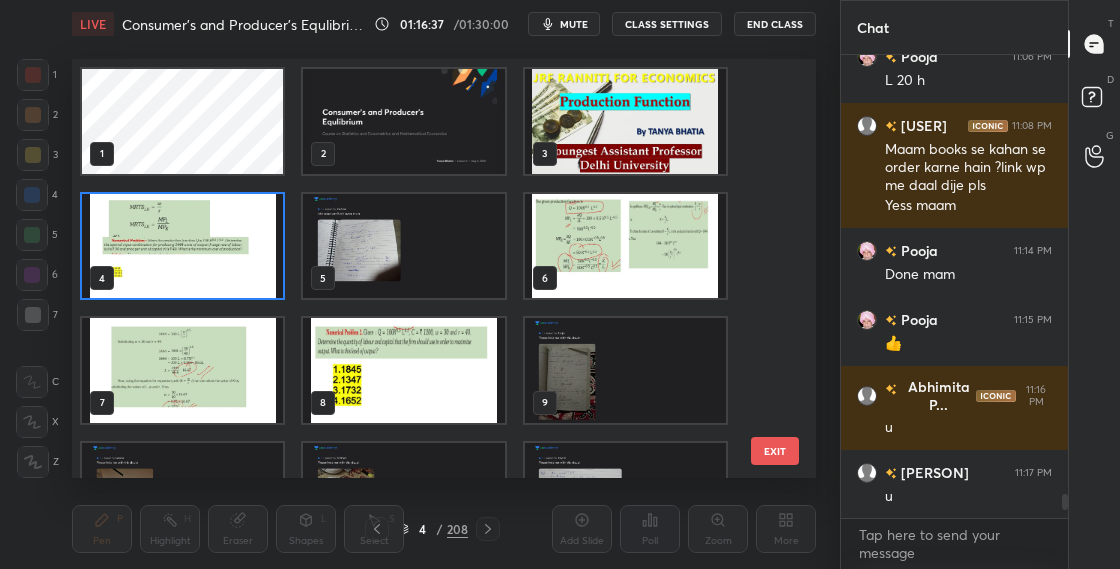 scroll, scrollTop: 7, scrollLeft: 11, axis: both 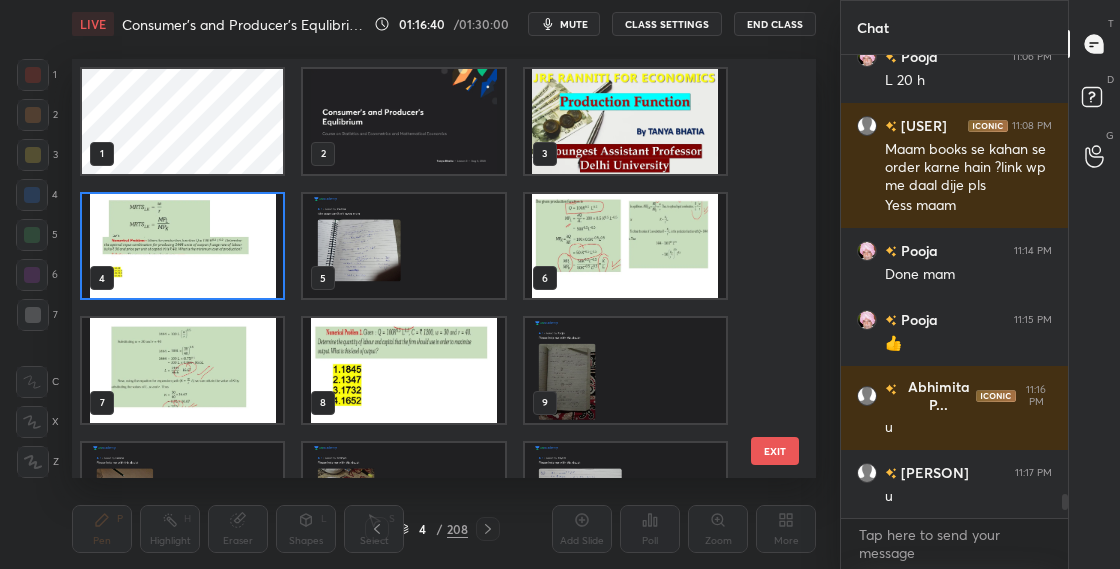 click on "4" at bounding box center (182, 246) 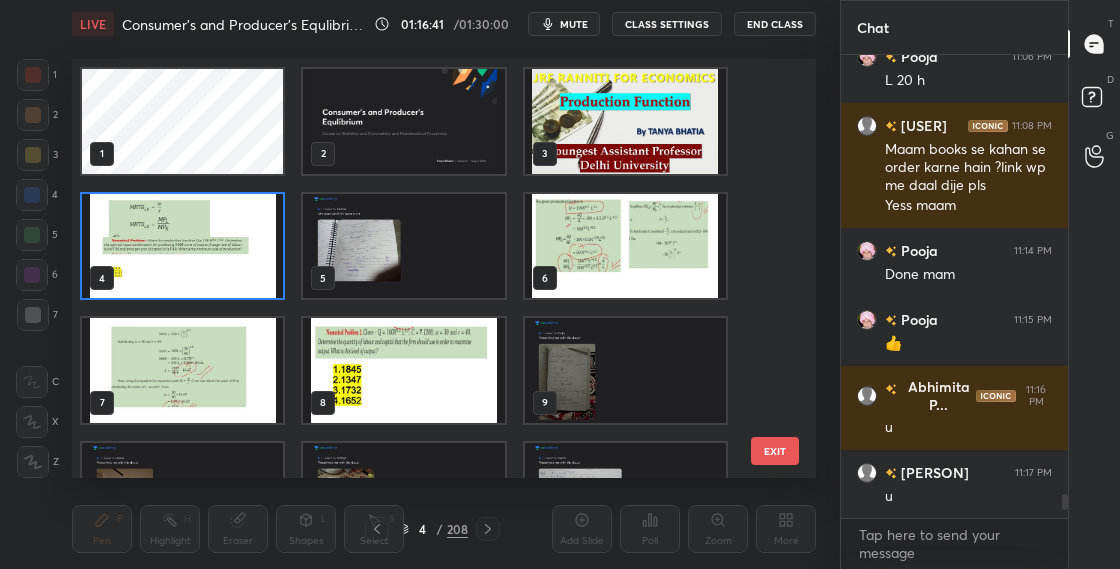 click at bounding box center (182, 246) 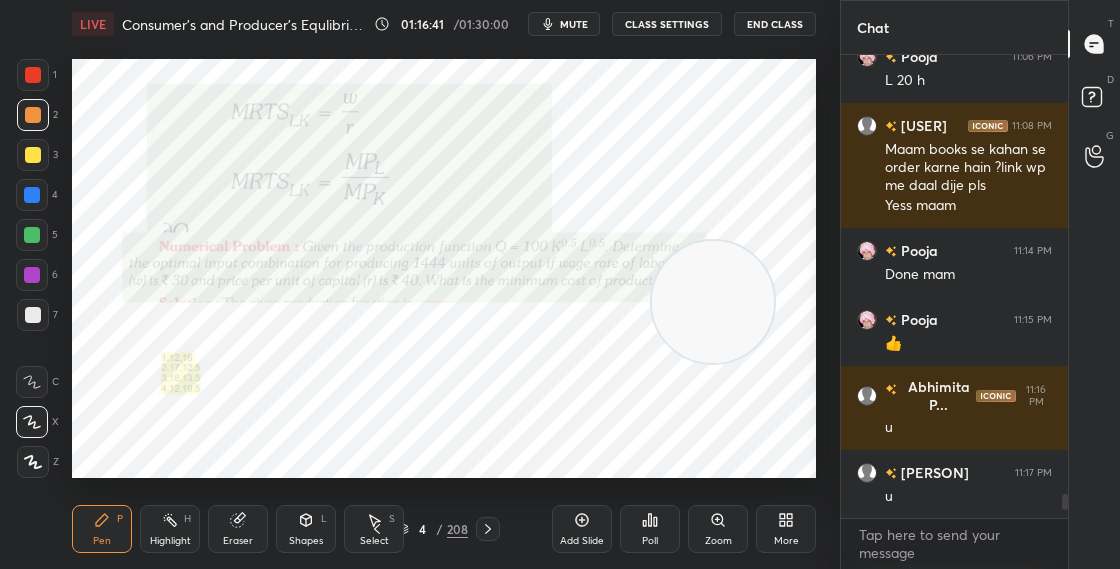 click at bounding box center [182, 246] 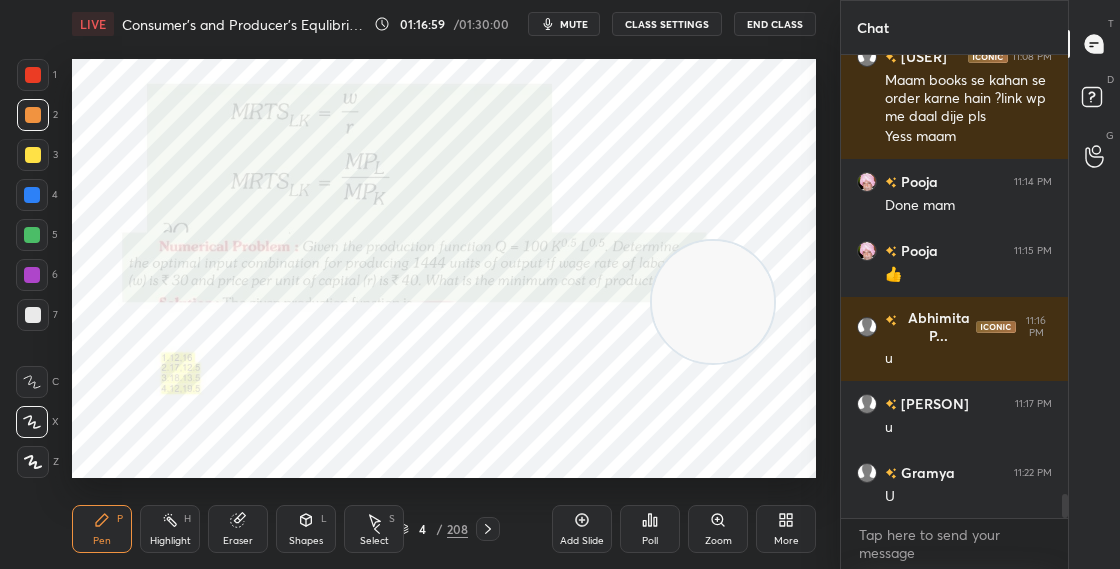 scroll, scrollTop: 8756, scrollLeft: 0, axis: vertical 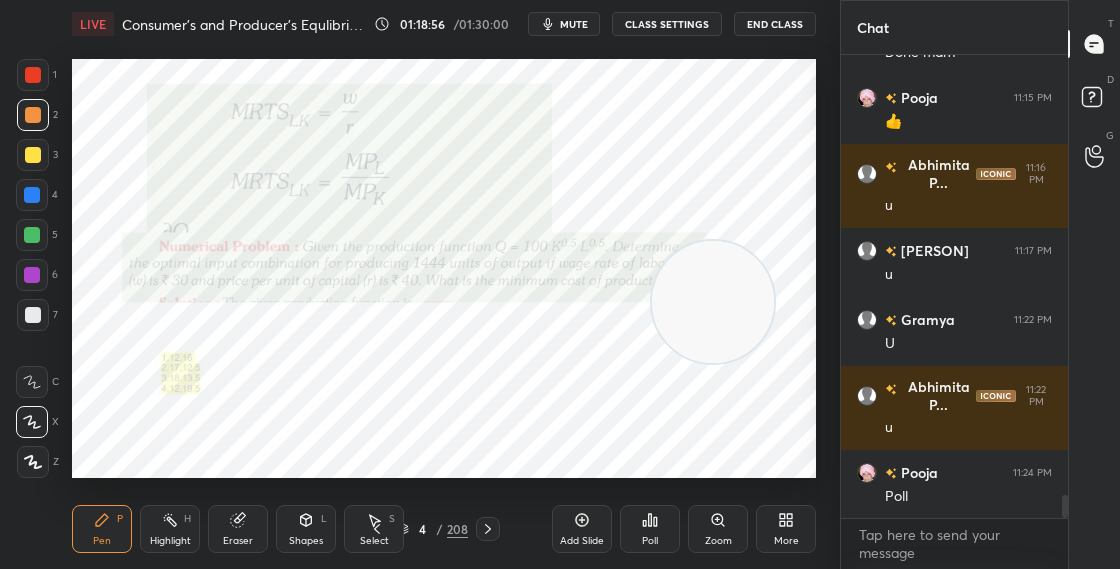click on "4 / 208" at bounding box center (432, 529) 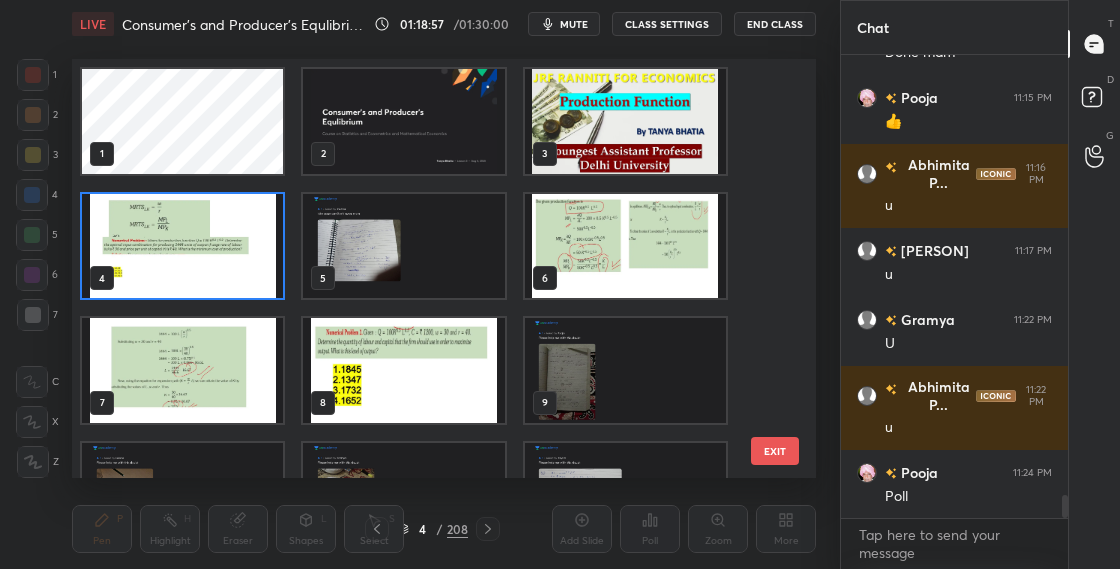 scroll, scrollTop: 7, scrollLeft: 11, axis: both 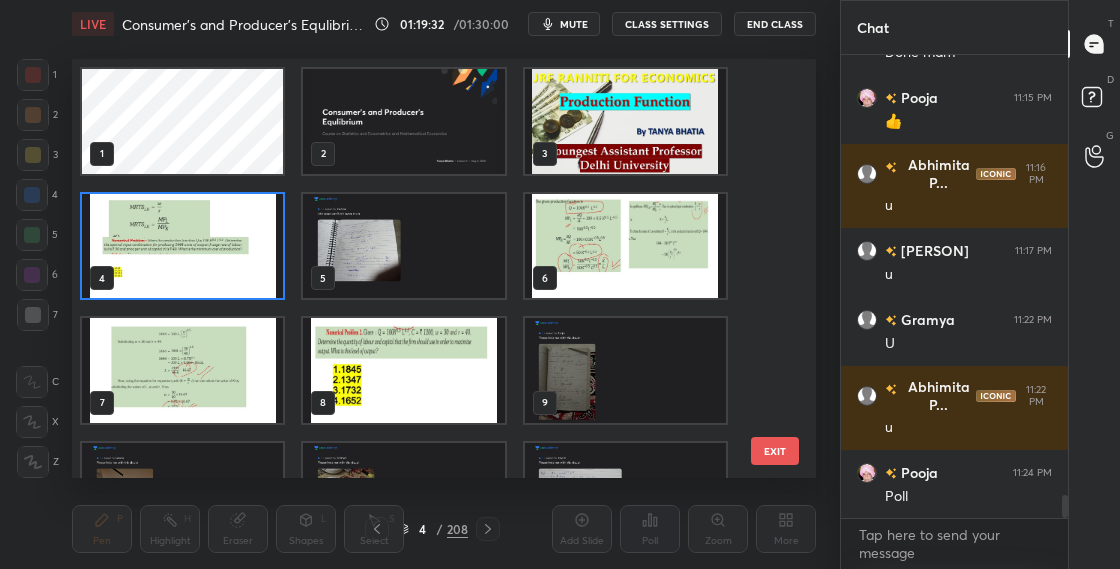 click at bounding box center [182, 246] 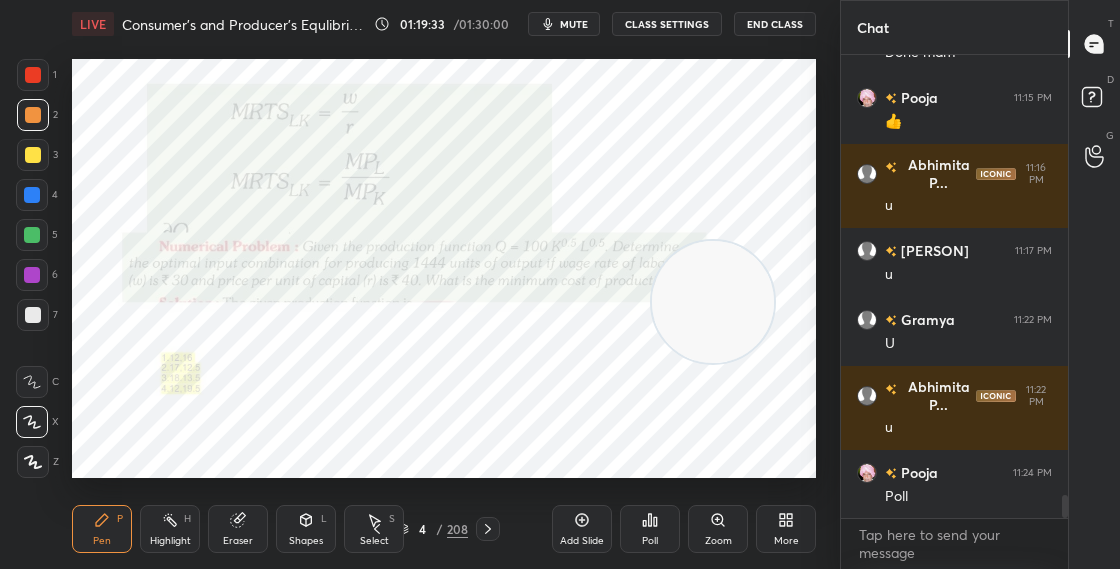 click at bounding box center (182, 246) 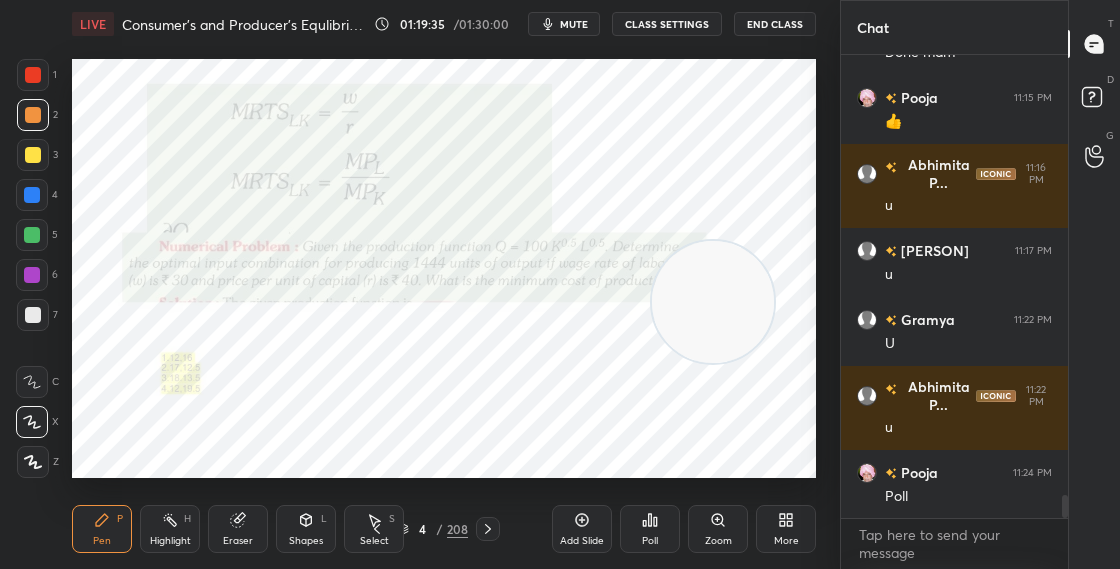 click on "4 / 208" at bounding box center (432, 529) 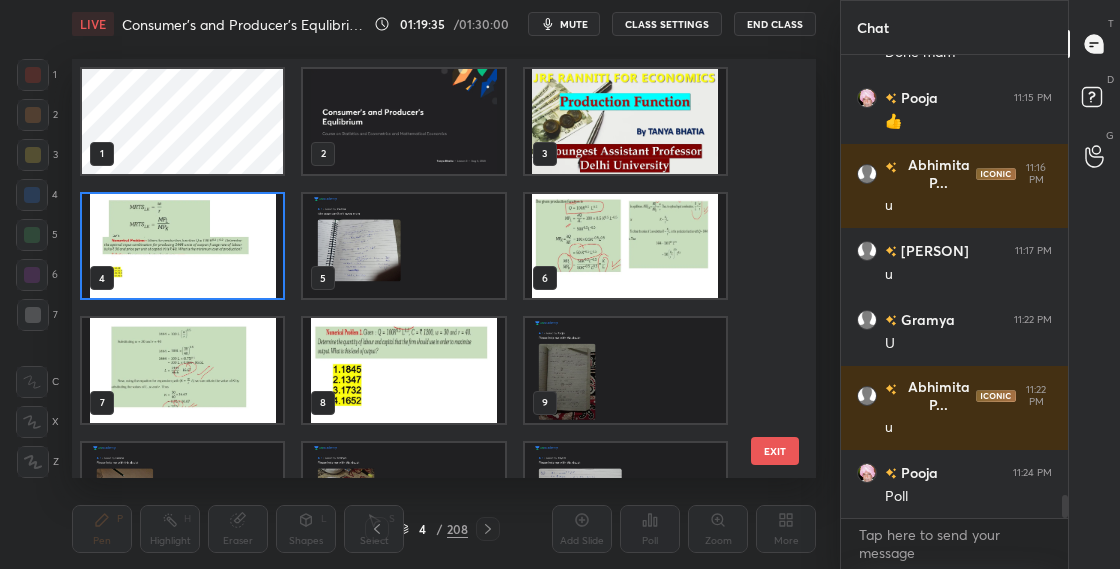scroll, scrollTop: 7, scrollLeft: 11, axis: both 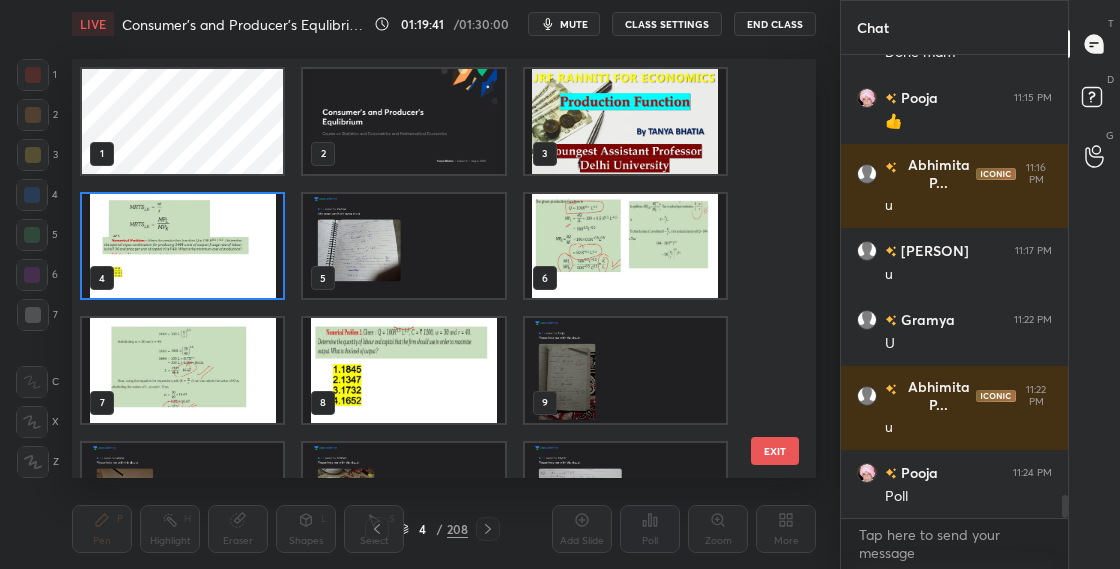 click at bounding box center (182, 246) 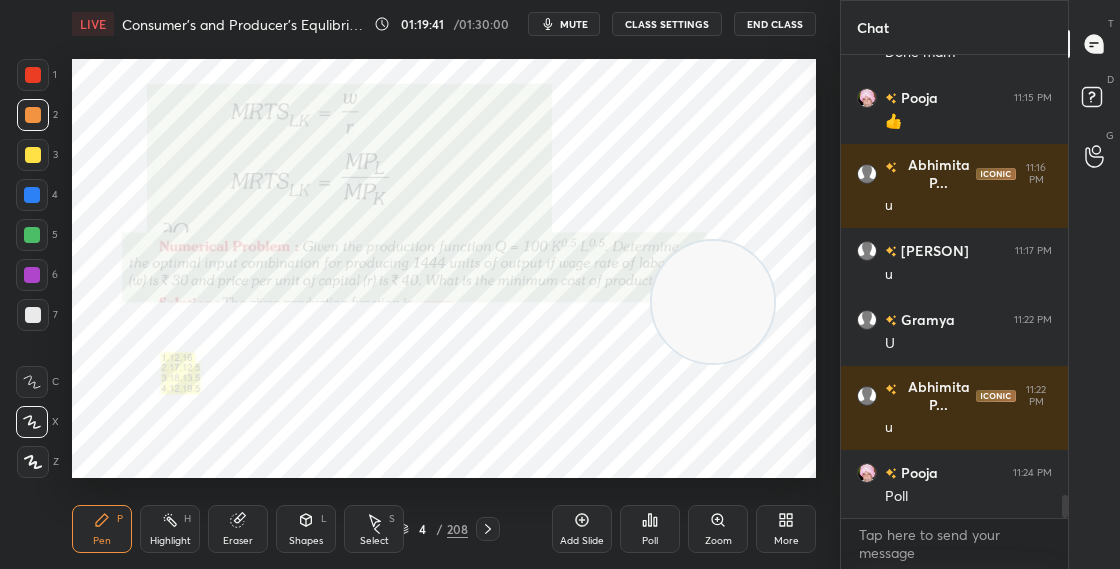 click at bounding box center [182, 246] 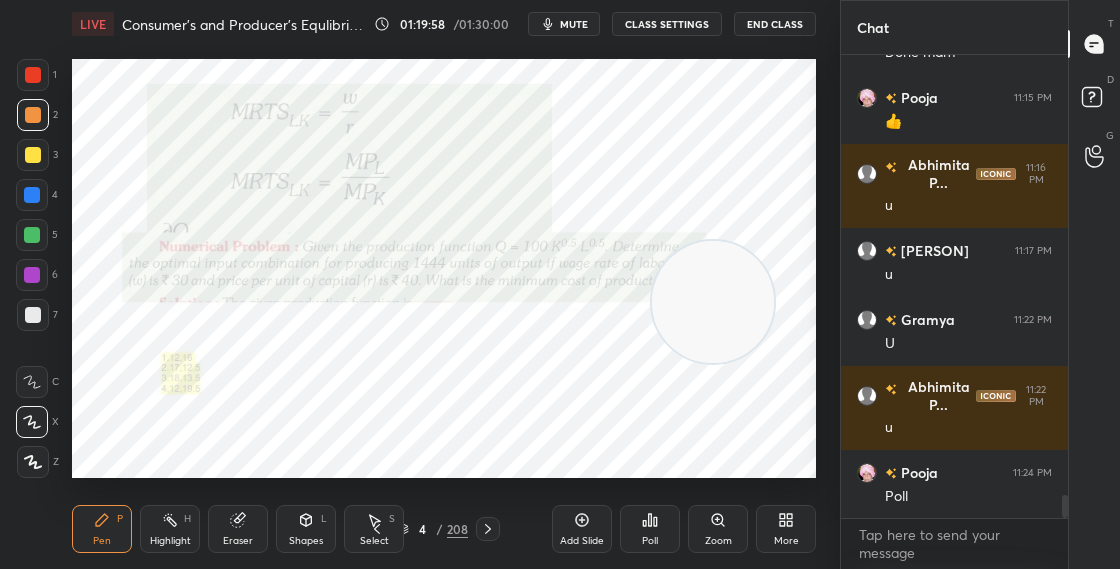 click on "Poll" at bounding box center (650, 529) 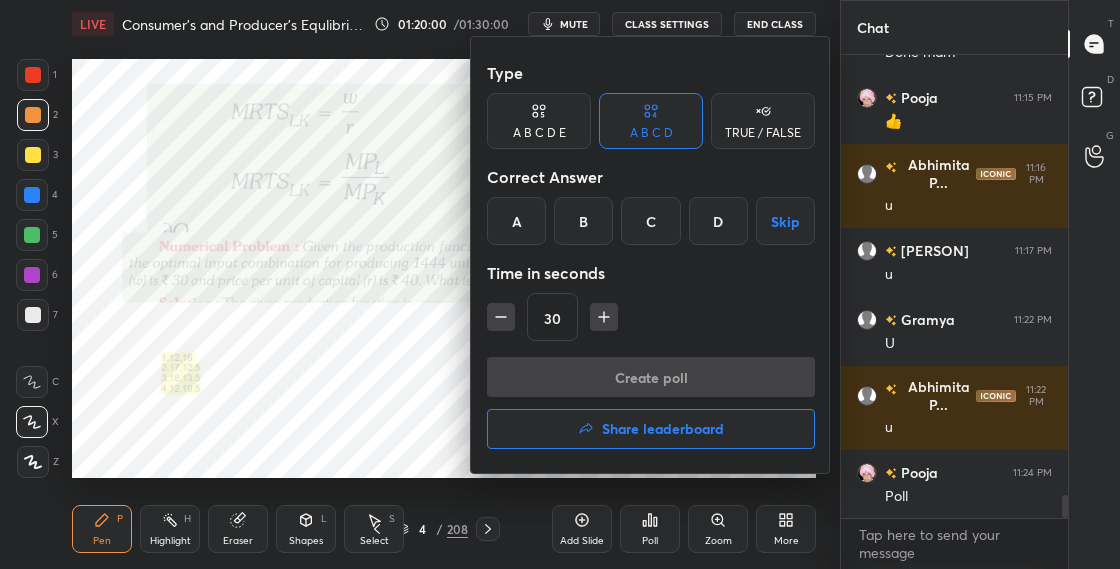 click on "B" at bounding box center (583, 221) 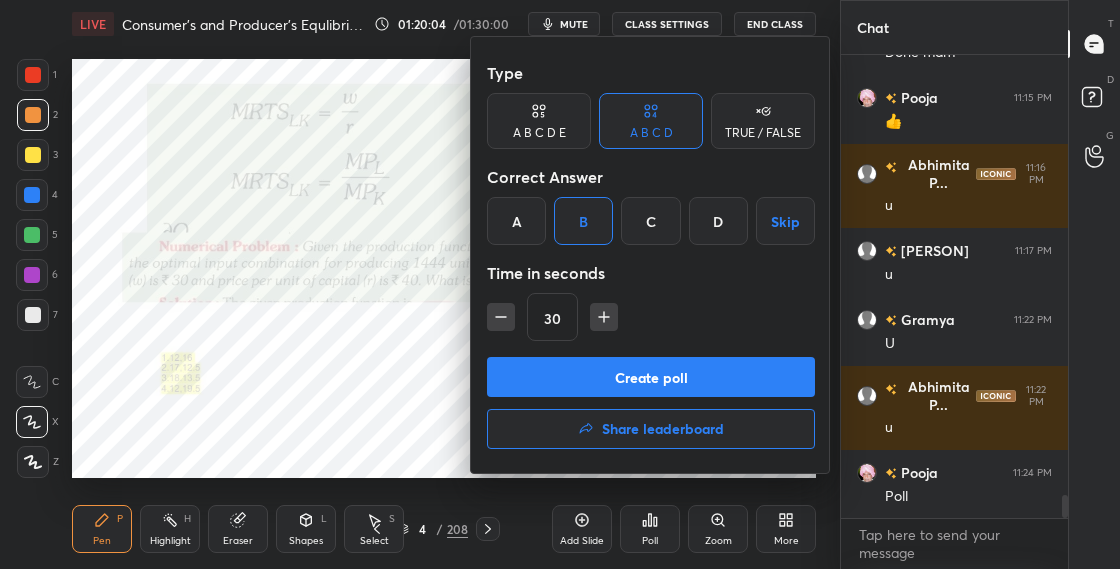 click on "Create poll" at bounding box center [651, 377] 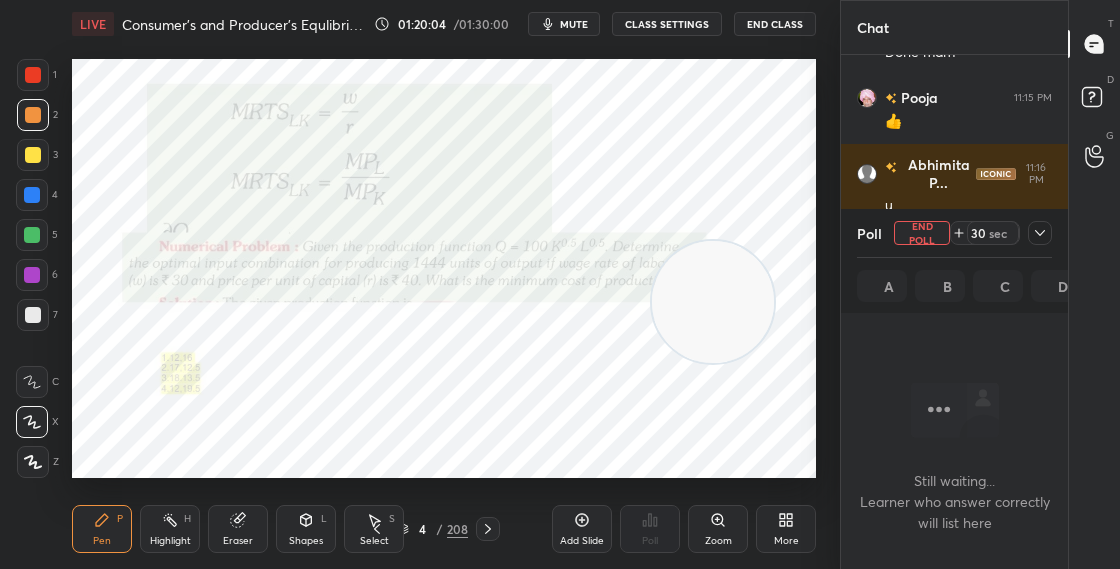 scroll, scrollTop: 424, scrollLeft: 221, axis: both 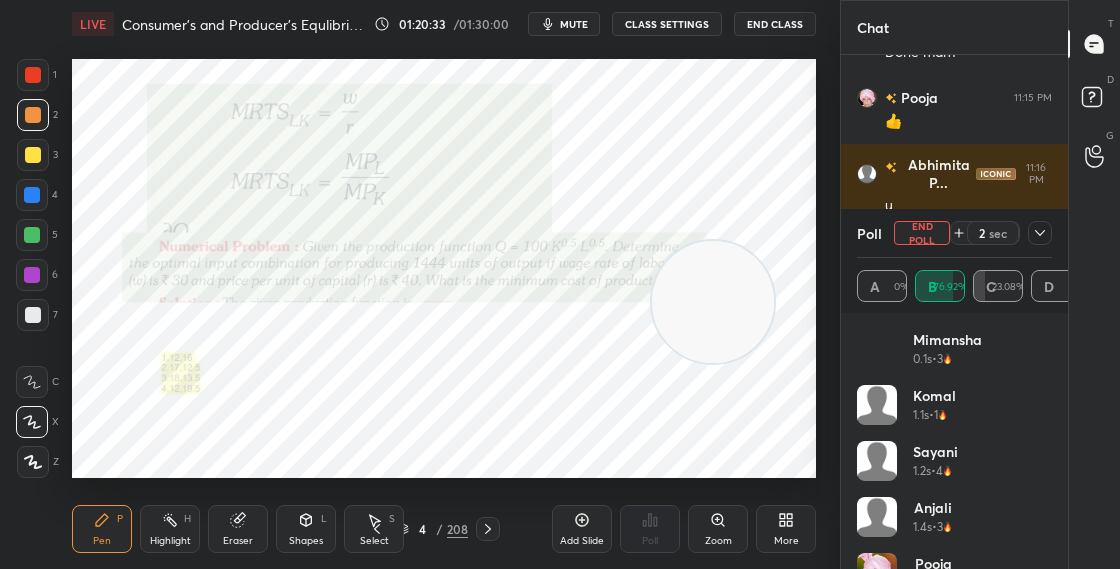 drag, startPoint x: 729, startPoint y: 276, endPoint x: 793, endPoint y: 74, distance: 211.8962 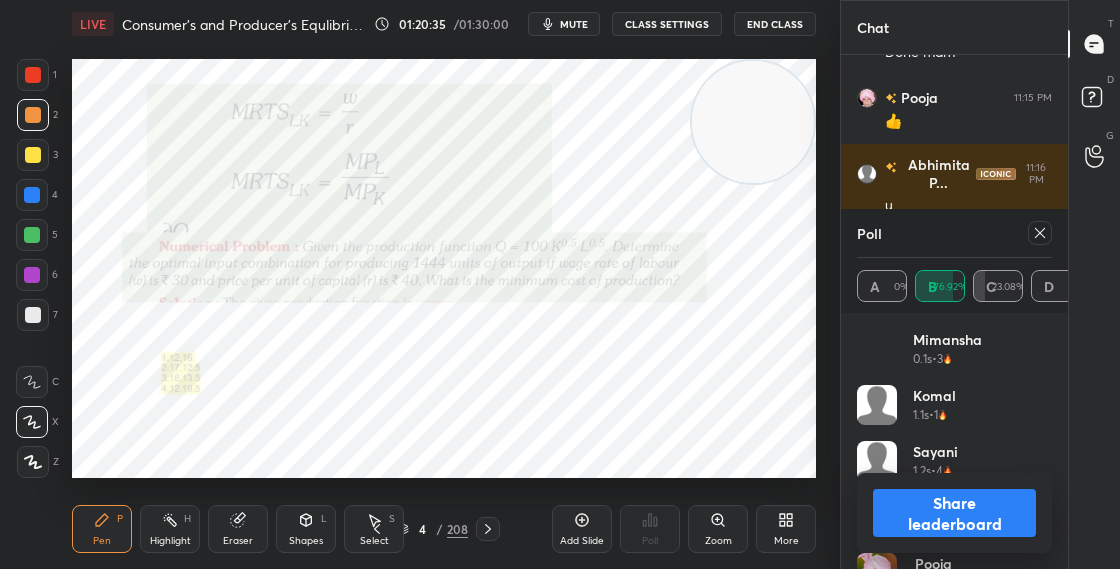 click on "Shapes L" at bounding box center (306, 529) 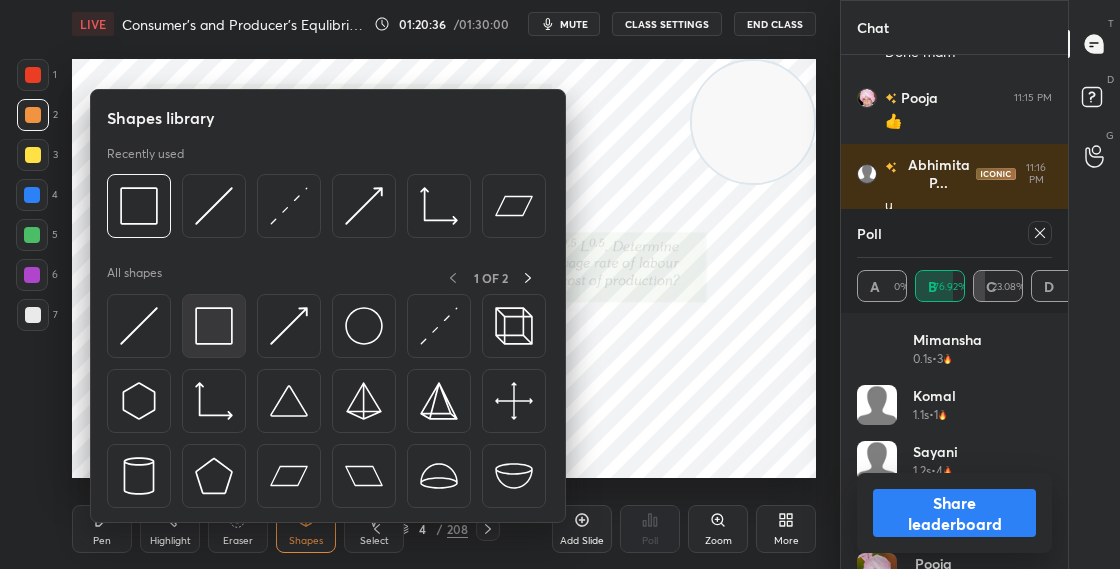 click at bounding box center [214, 326] 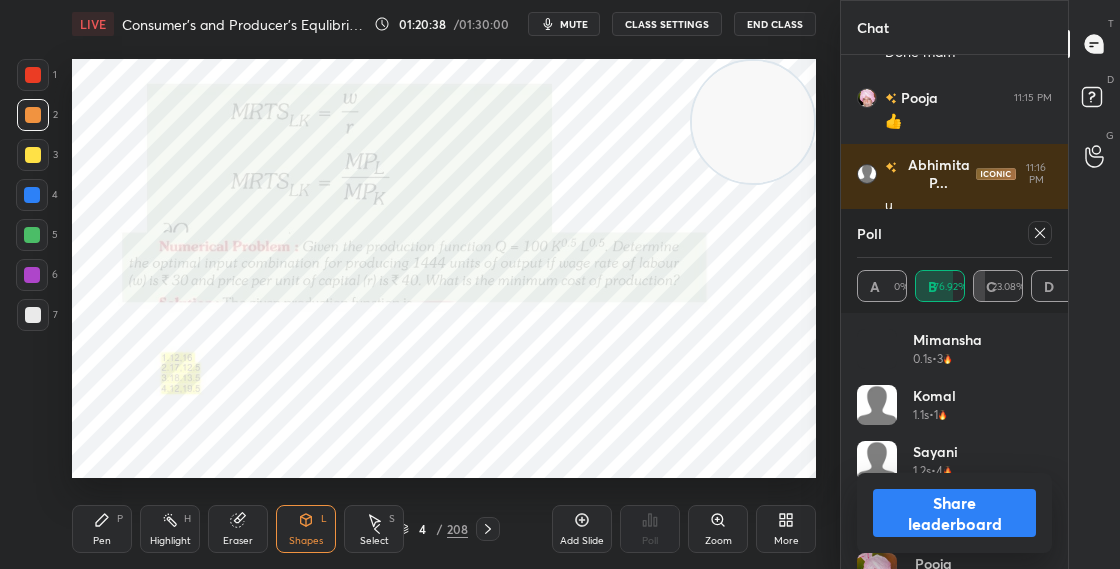 click on "Share leaderboard" at bounding box center (954, 513) 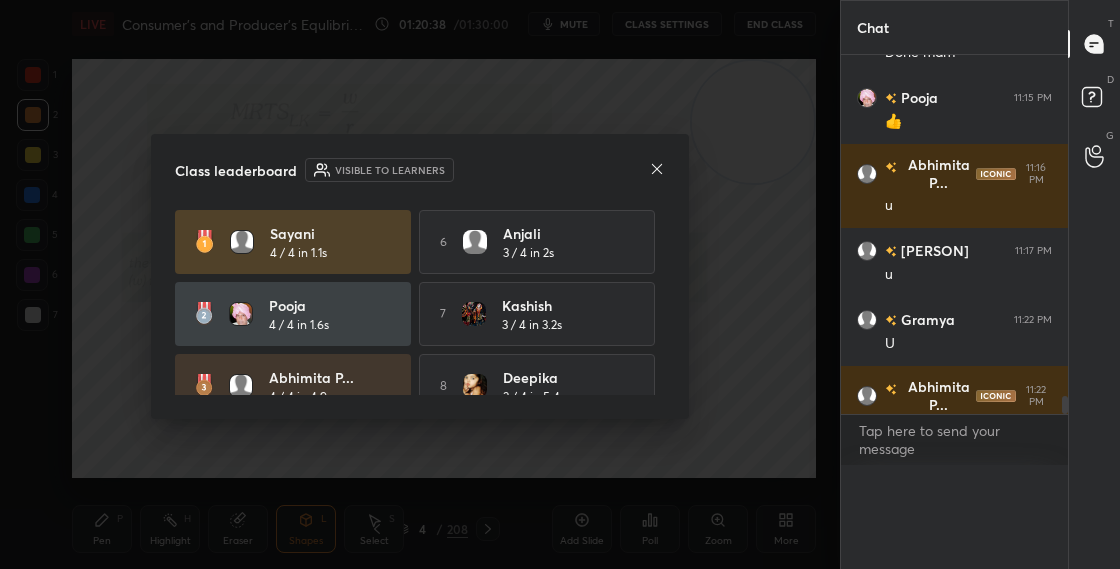 scroll, scrollTop: 88, scrollLeft: 189, axis: both 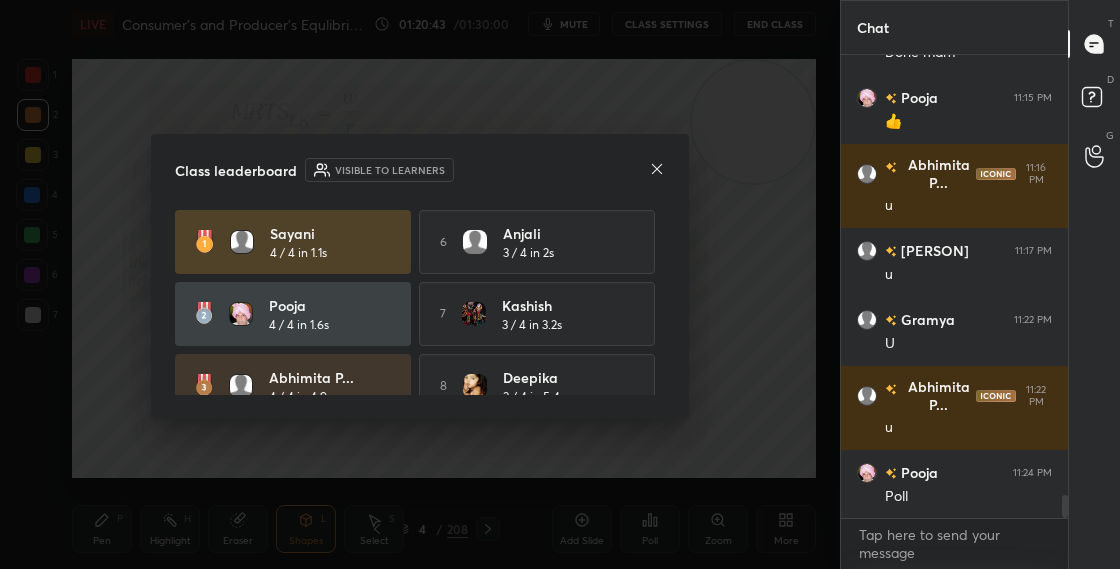 click 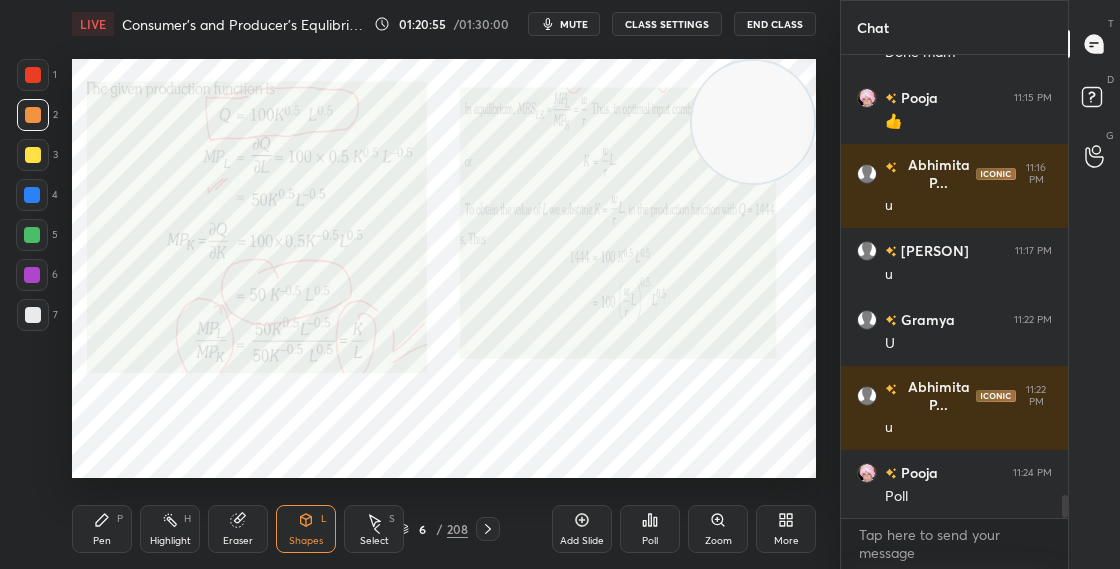 click on "Pen P" at bounding box center (102, 529) 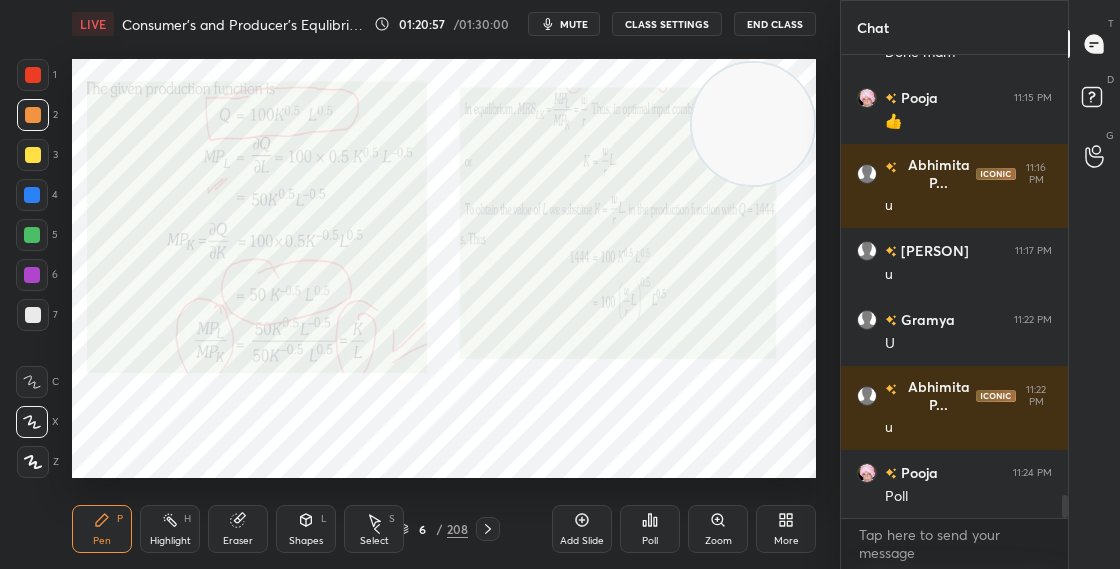 drag, startPoint x: 719, startPoint y: 139, endPoint x: 701, endPoint y: 305, distance: 166.97305 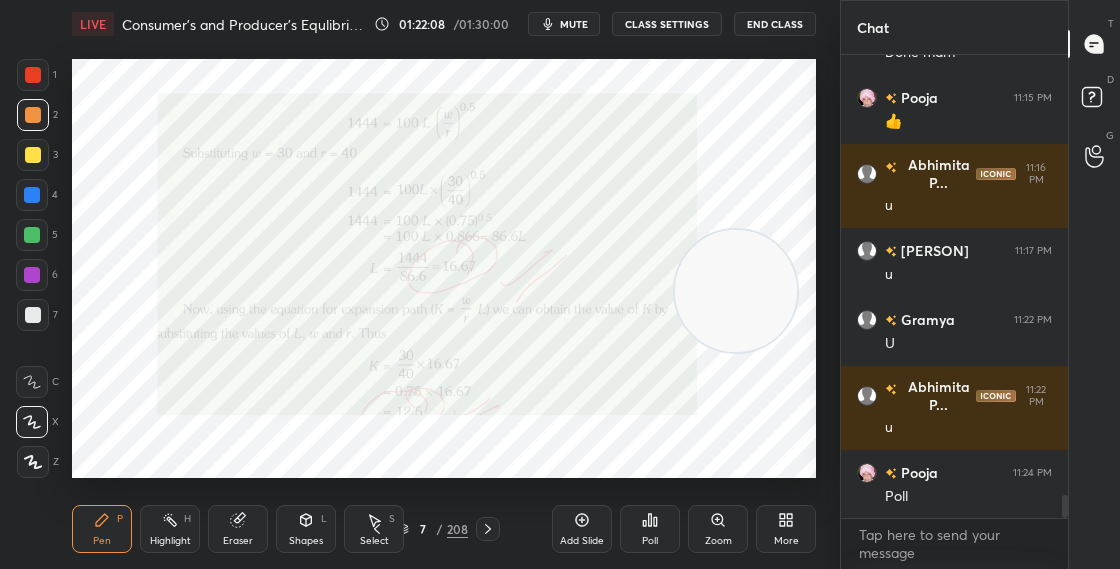 drag, startPoint x: 728, startPoint y: 305, endPoint x: 702, endPoint y: 403, distance: 101.390335 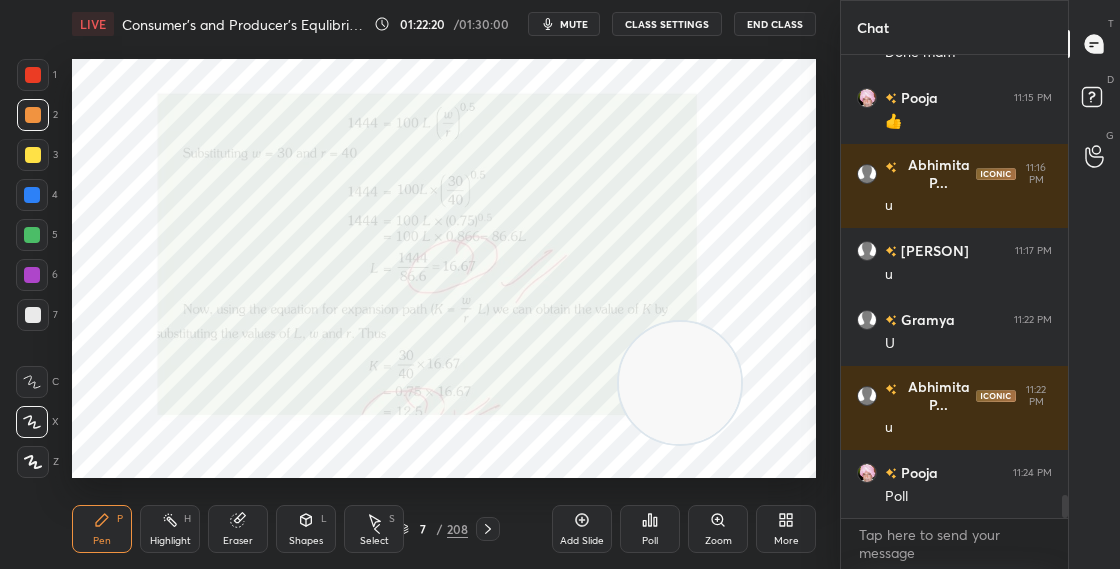 drag, startPoint x: 709, startPoint y: 366, endPoint x: 691, endPoint y: 102, distance: 264.6129 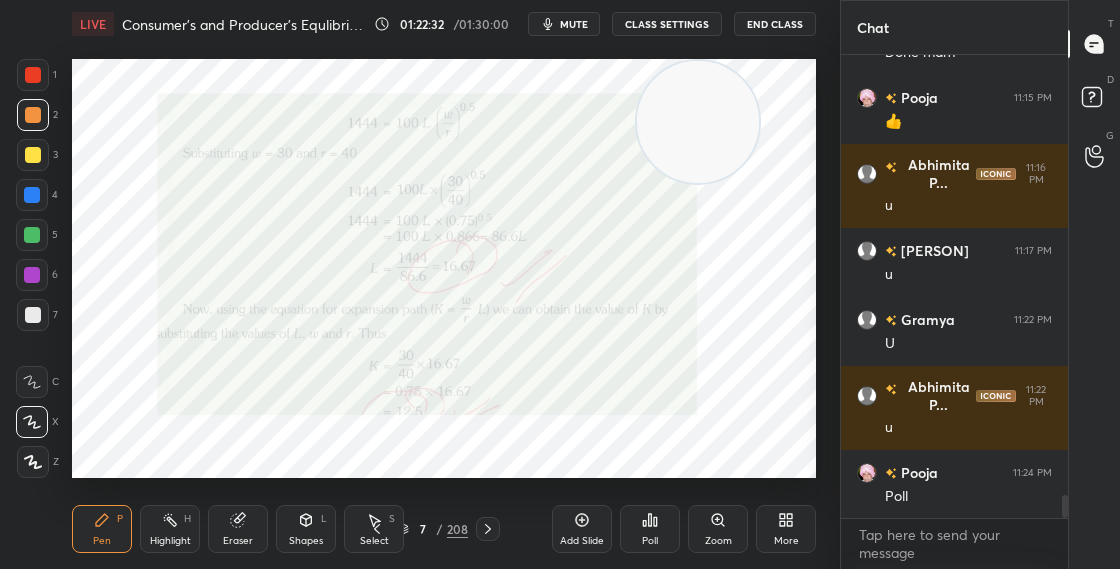 drag, startPoint x: 708, startPoint y: 118, endPoint x: 685, endPoint y: 220, distance: 104.56099 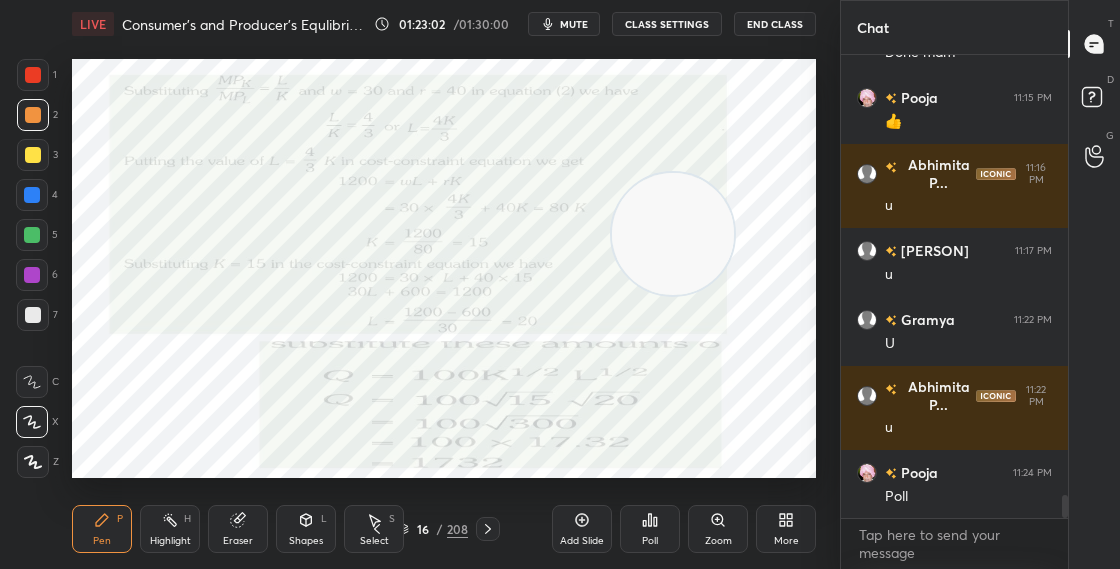 drag, startPoint x: 719, startPoint y: 273, endPoint x: 704, endPoint y: 358, distance: 86.313385 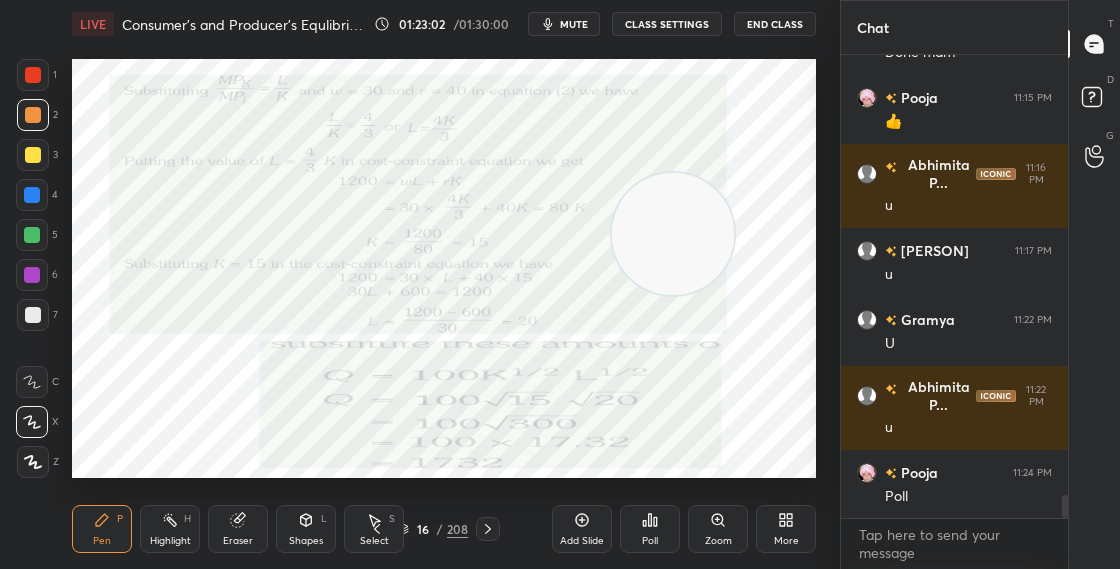click at bounding box center [673, 234] 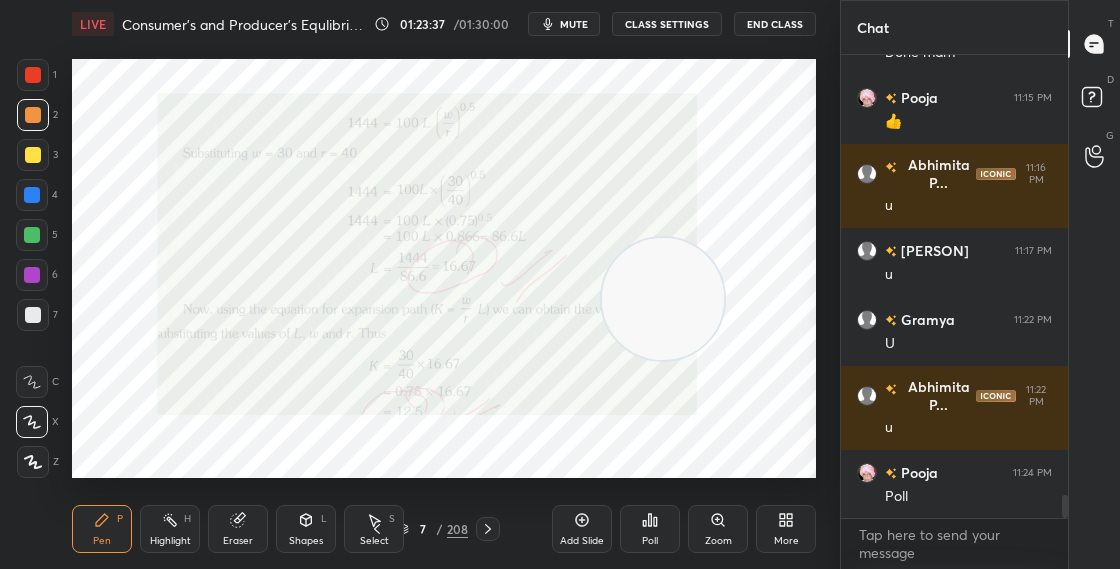 click on "7 / 208" at bounding box center [432, 529] 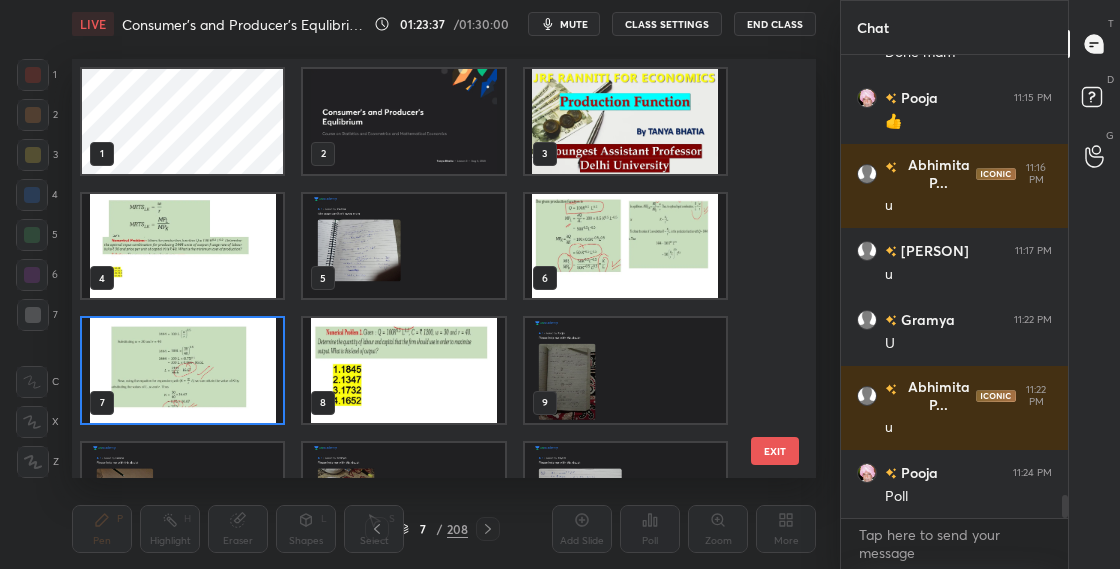 scroll, scrollTop: 7, scrollLeft: 11, axis: both 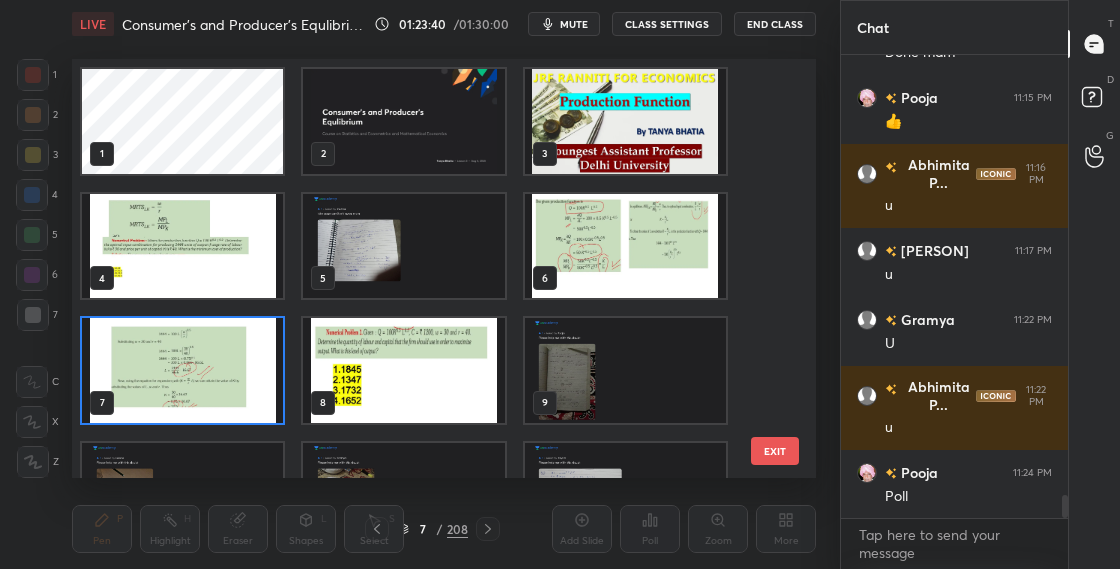 click at bounding box center [182, 370] 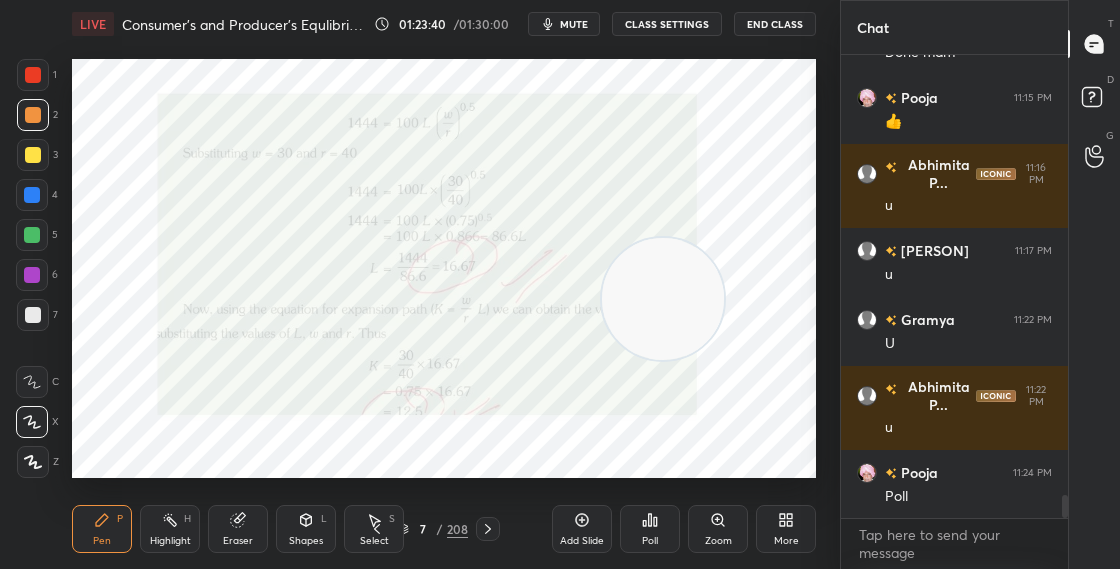 click at bounding box center (182, 370) 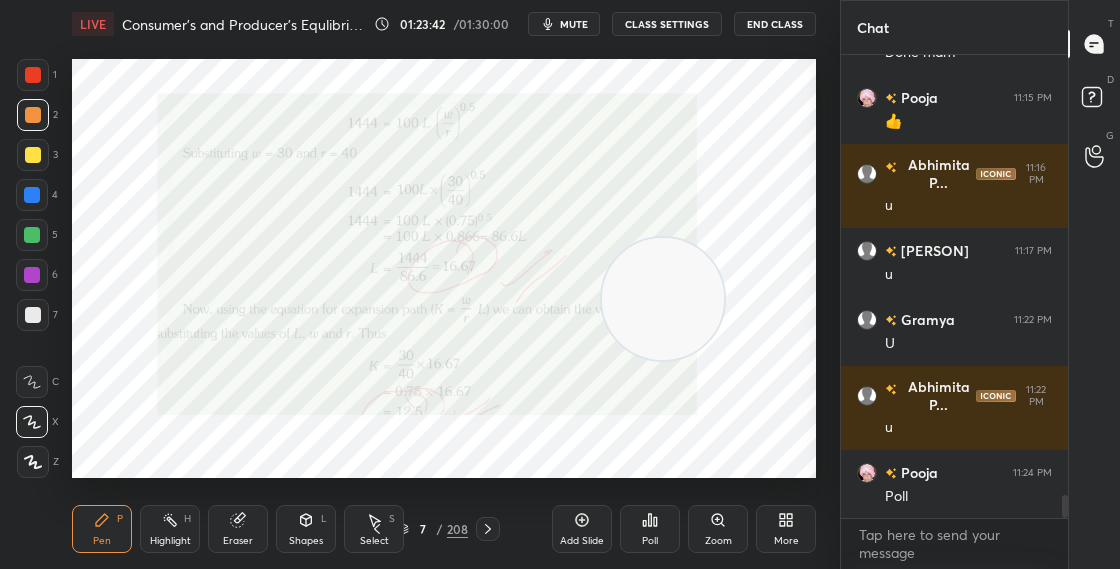 click on "7 / 208" at bounding box center [432, 529] 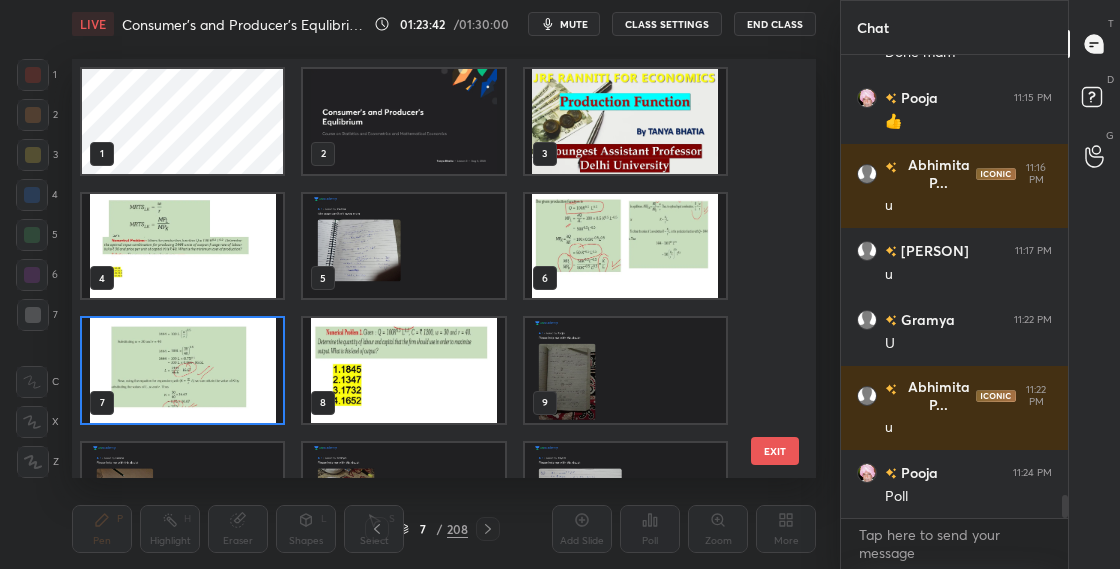 scroll, scrollTop: 7, scrollLeft: 11, axis: both 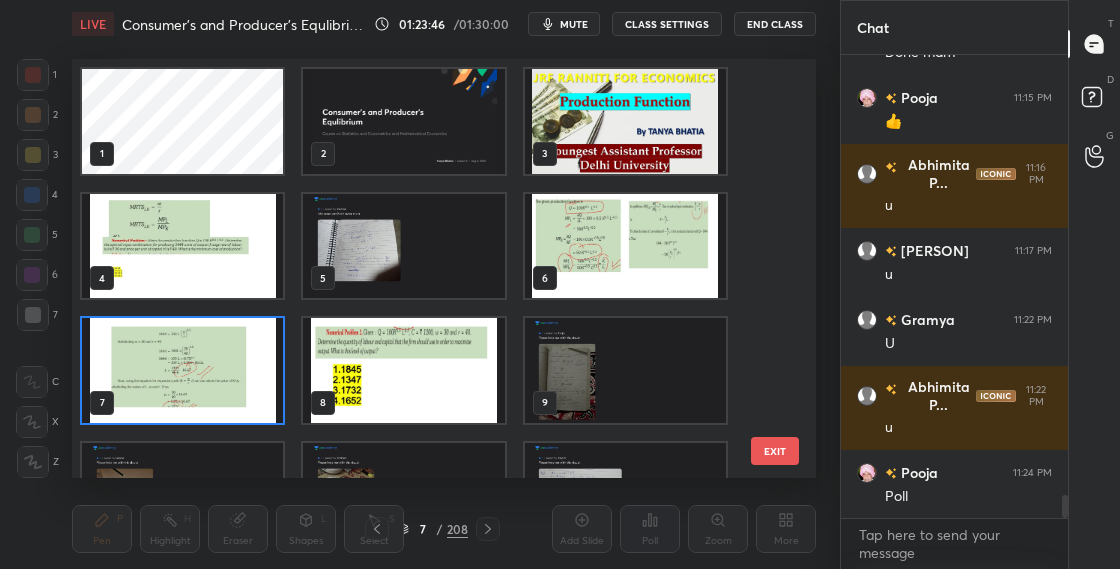 click at bounding box center (403, 121) 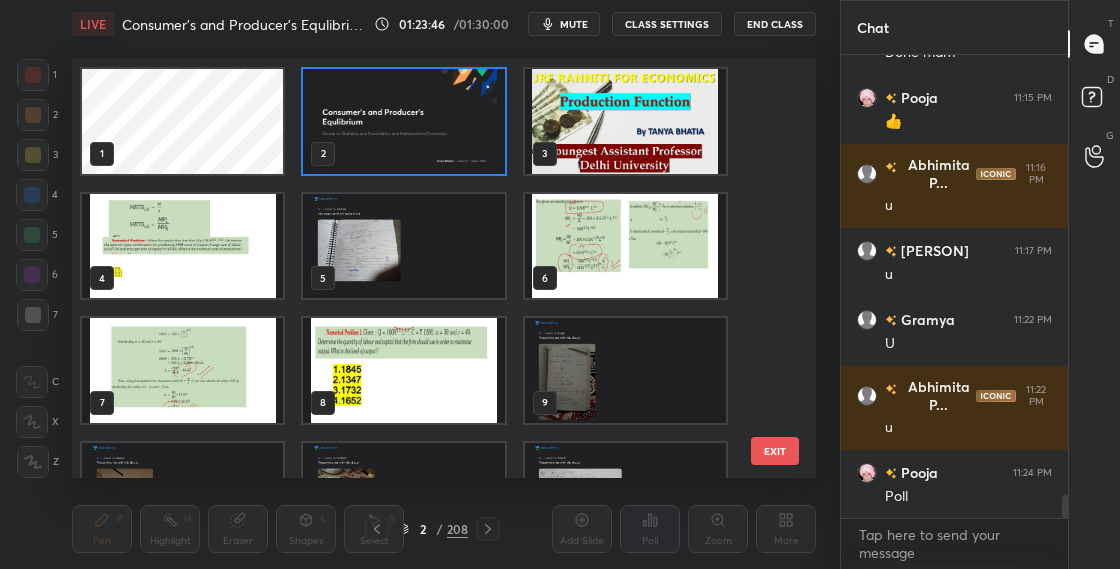 click at bounding box center (403, 121) 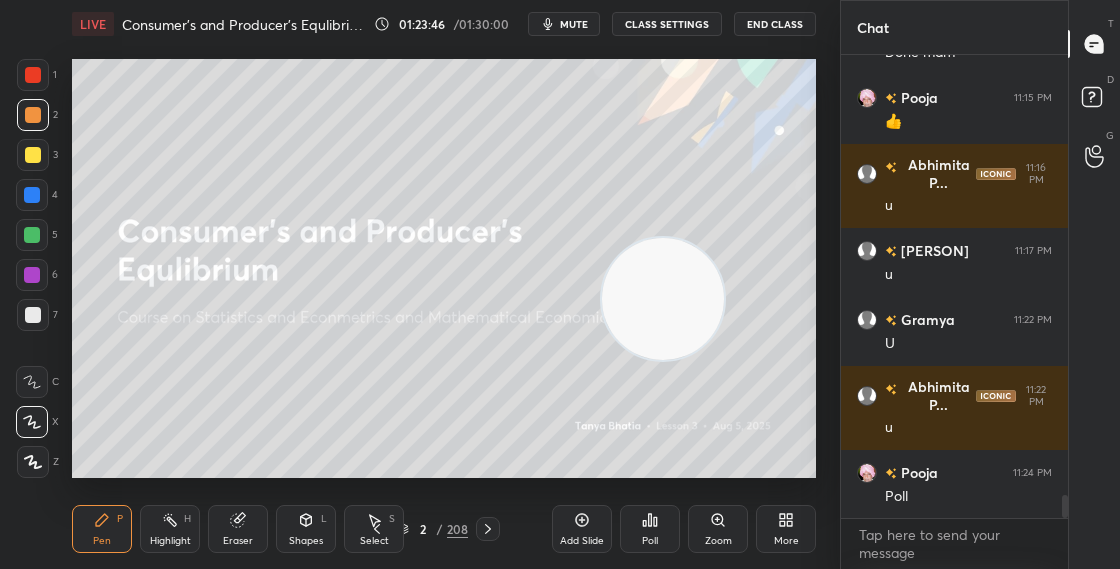 scroll, scrollTop: 0, scrollLeft: 0, axis: both 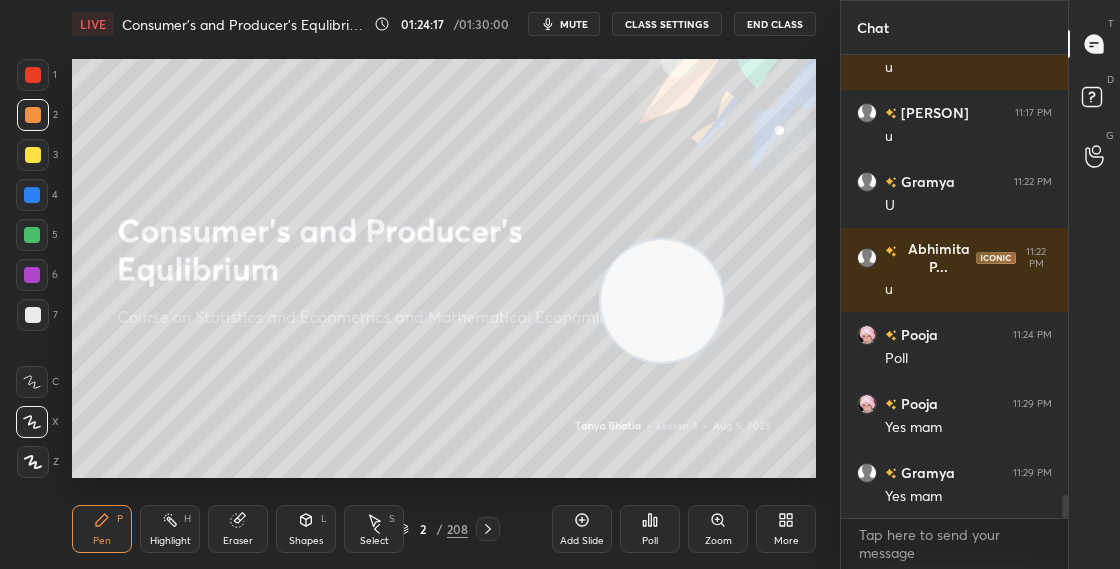 drag, startPoint x: 694, startPoint y: 282, endPoint x: 805, endPoint y: 137, distance: 182.60887 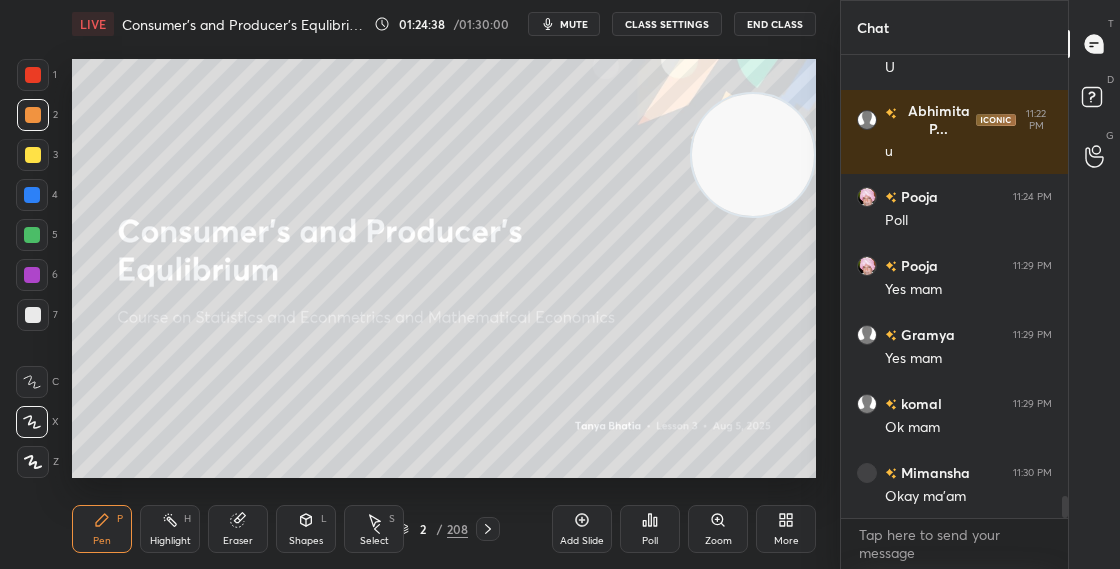 scroll, scrollTop: 9170, scrollLeft: 0, axis: vertical 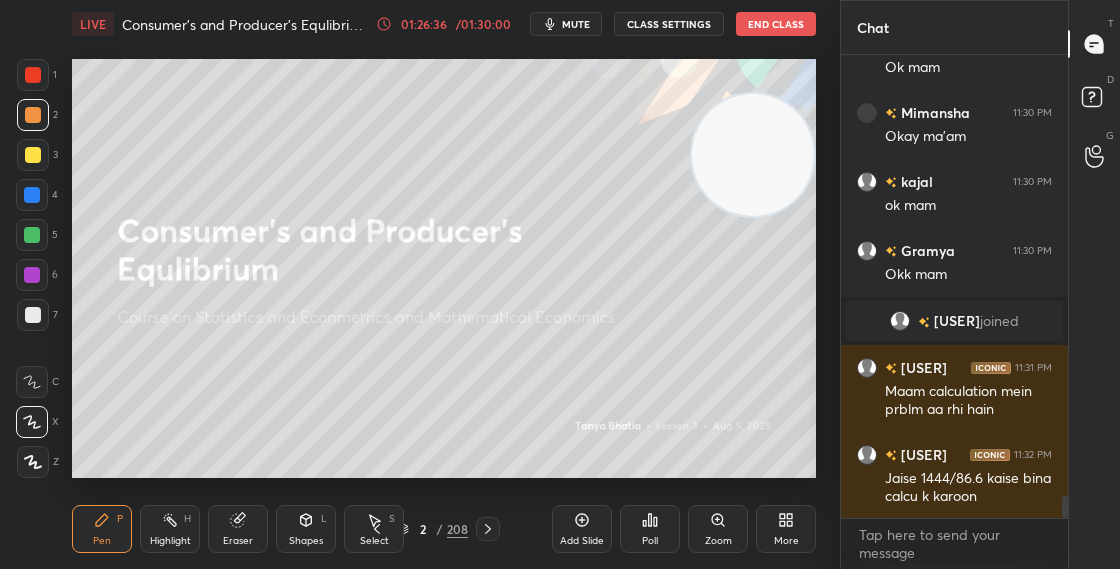 click 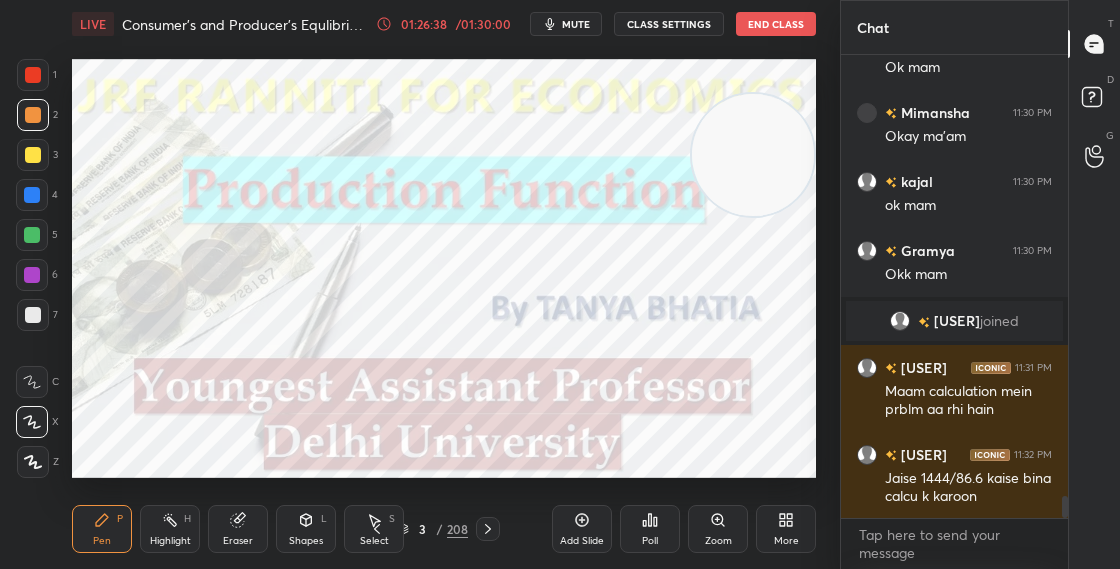 click on "3 / 208" at bounding box center [432, 529] 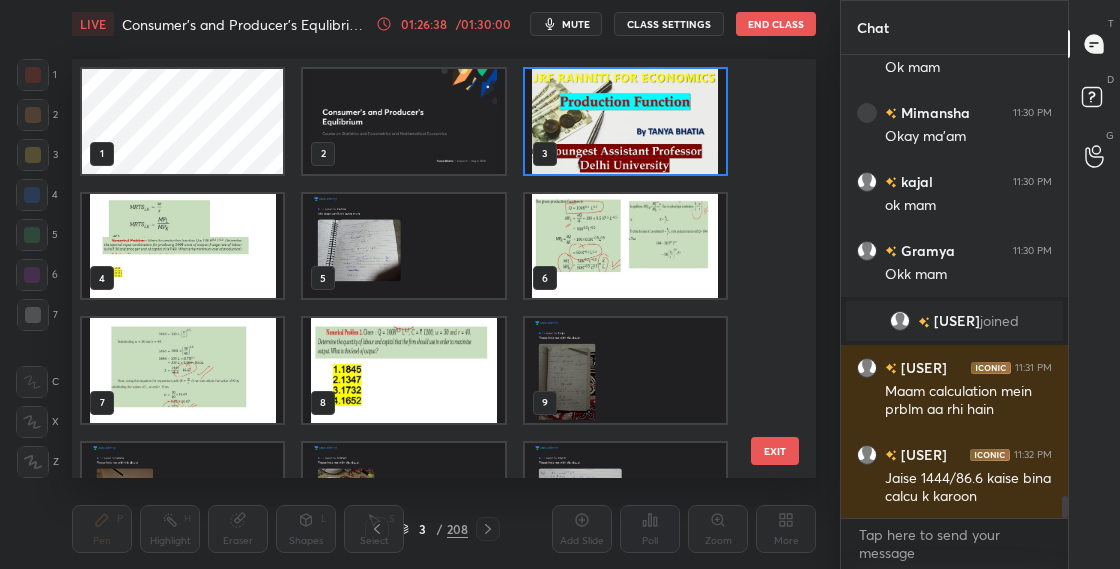 scroll, scrollTop: 7, scrollLeft: 11, axis: both 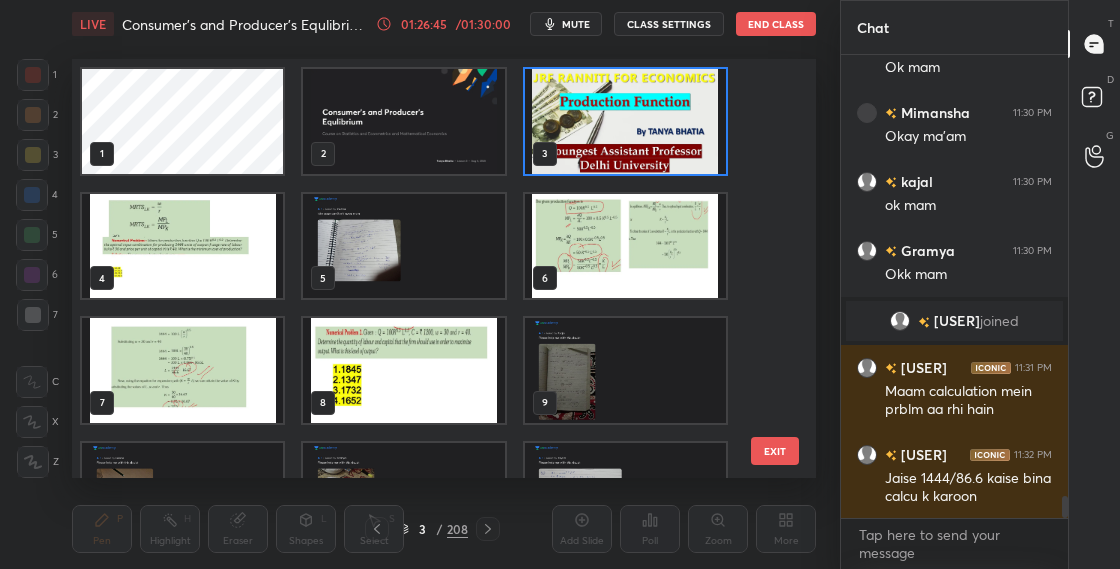 click at bounding box center (182, 370) 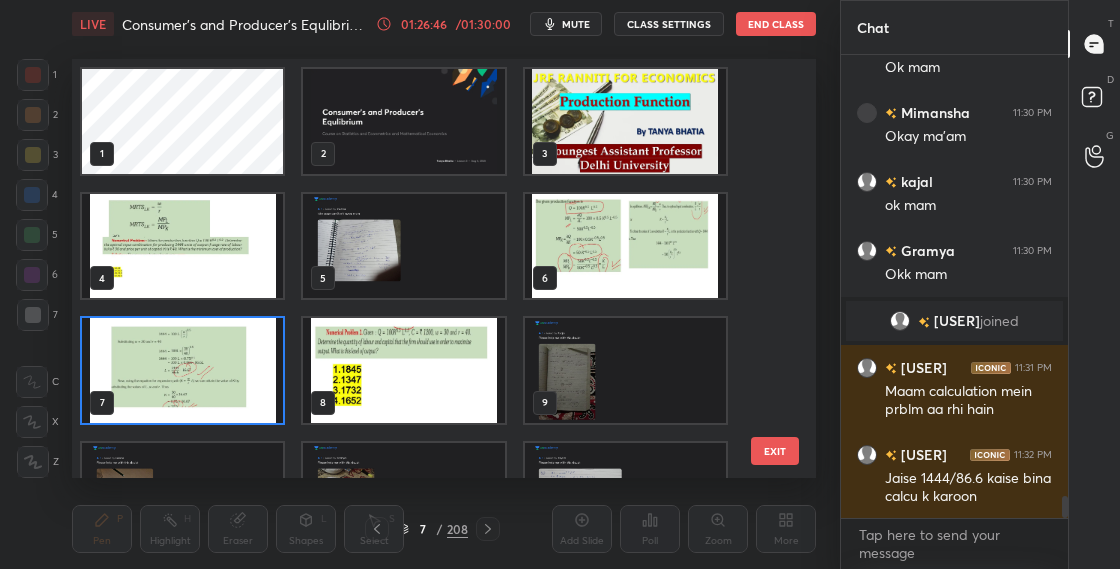 click at bounding box center (182, 370) 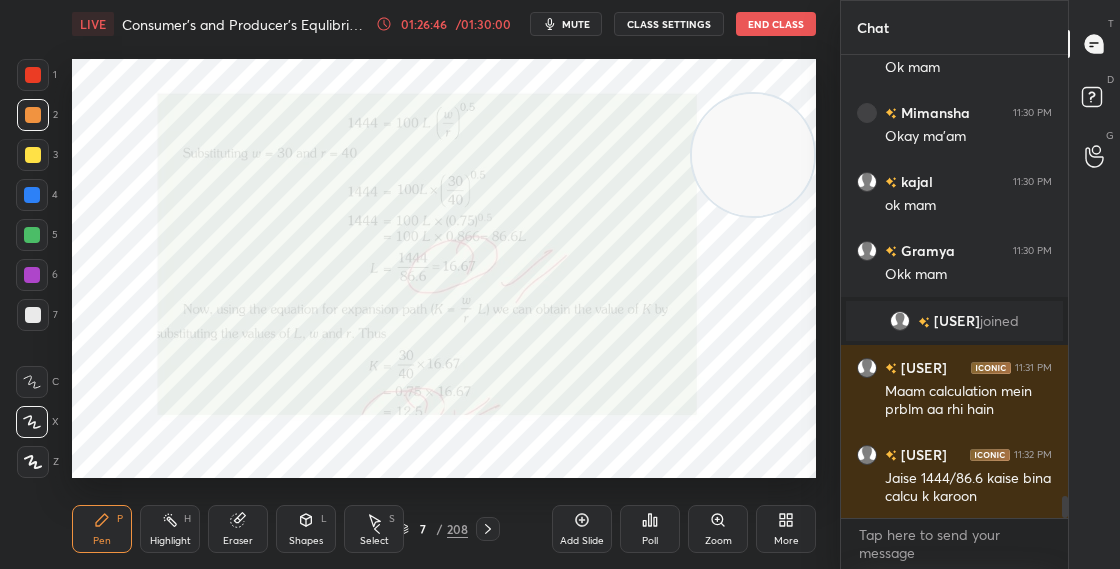 click at bounding box center (182, 370) 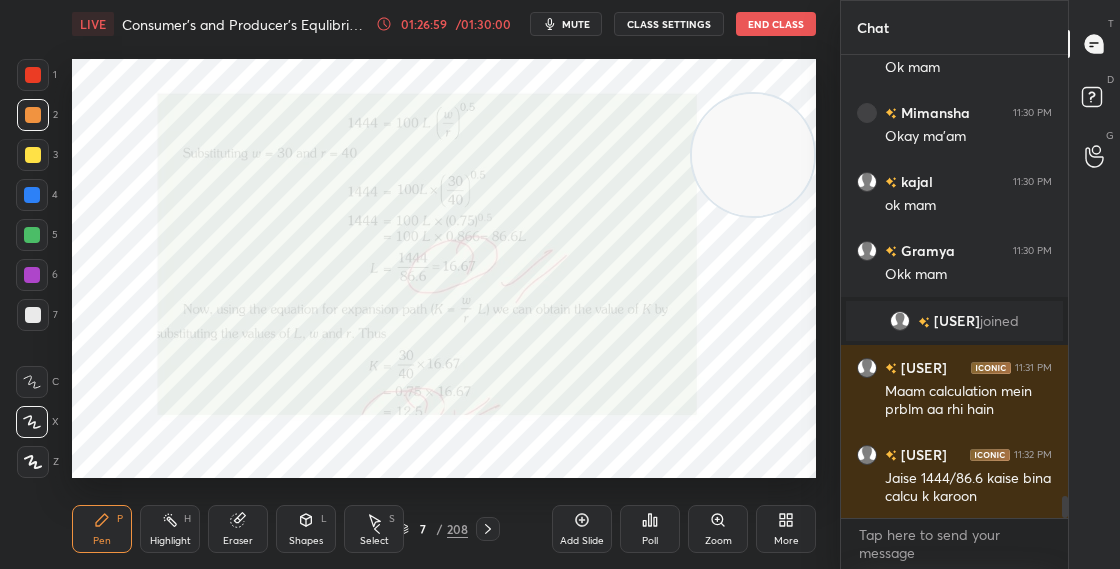 click 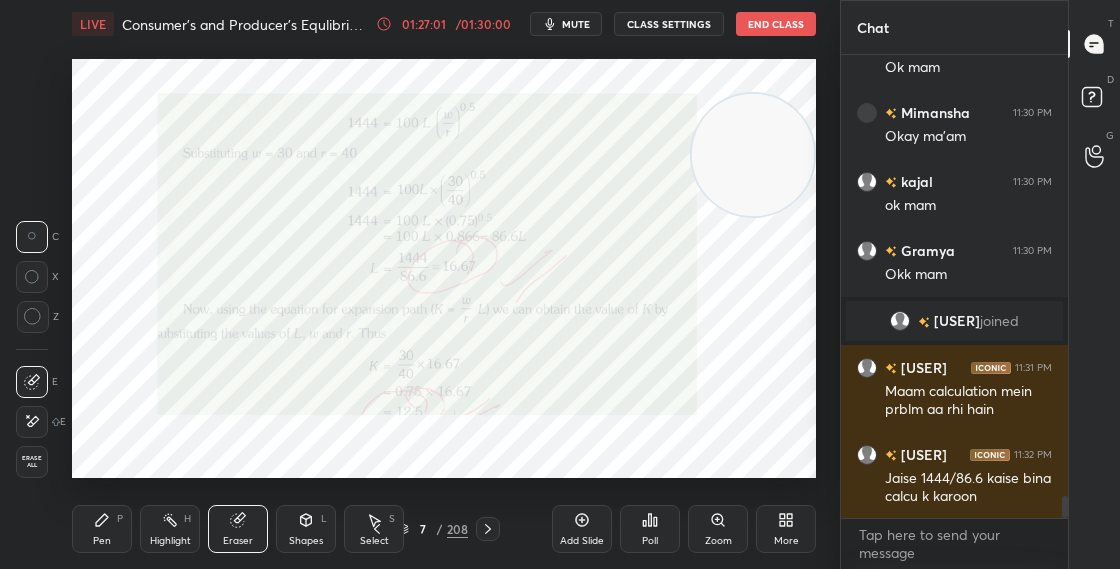 click on "Pen P" at bounding box center (102, 529) 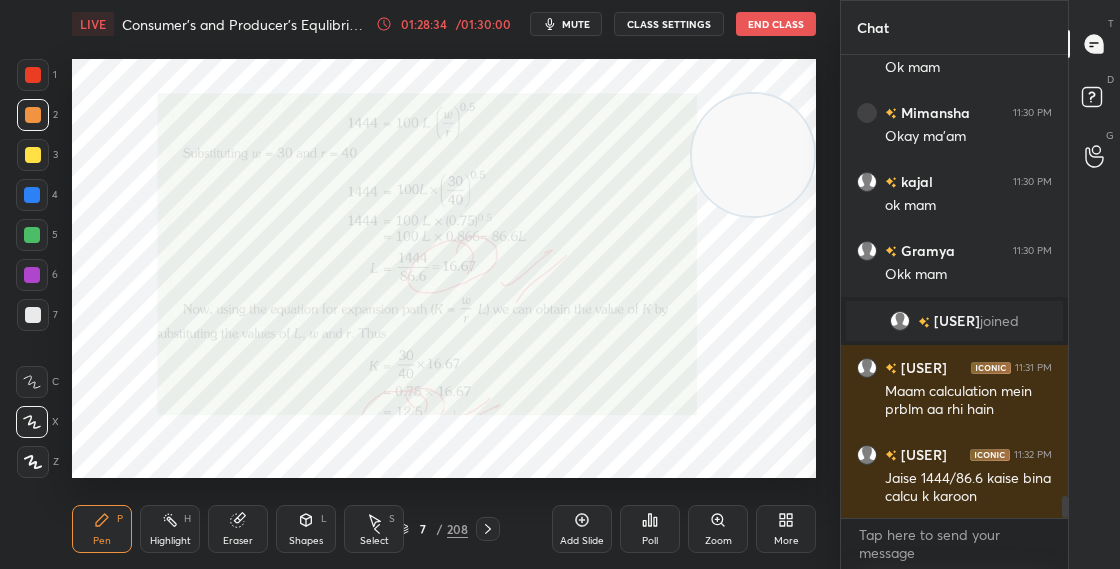 click on "End Class" at bounding box center (776, 24) 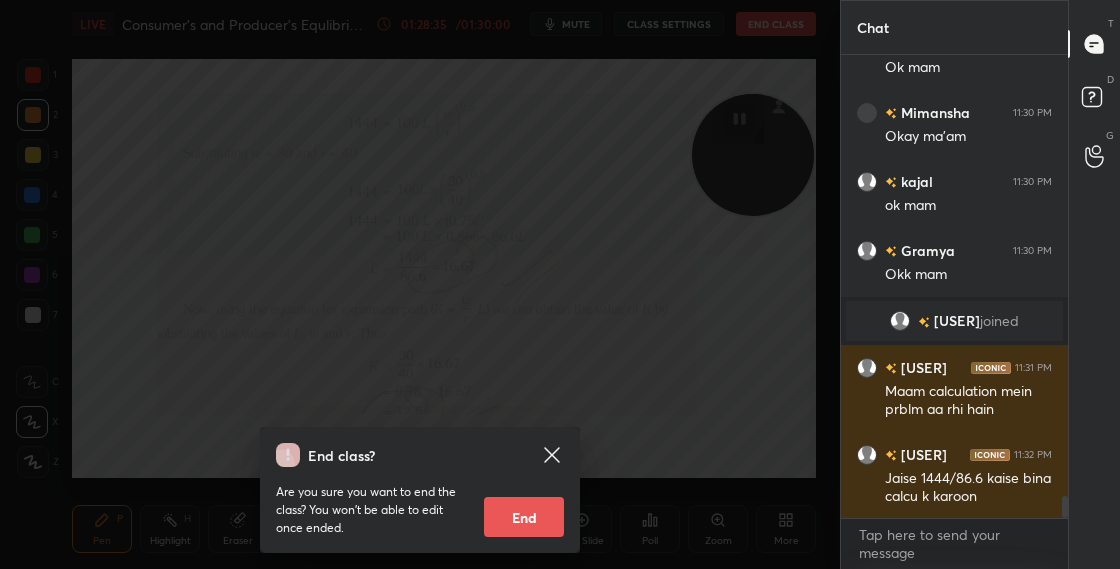 click on "End" at bounding box center (524, 517) 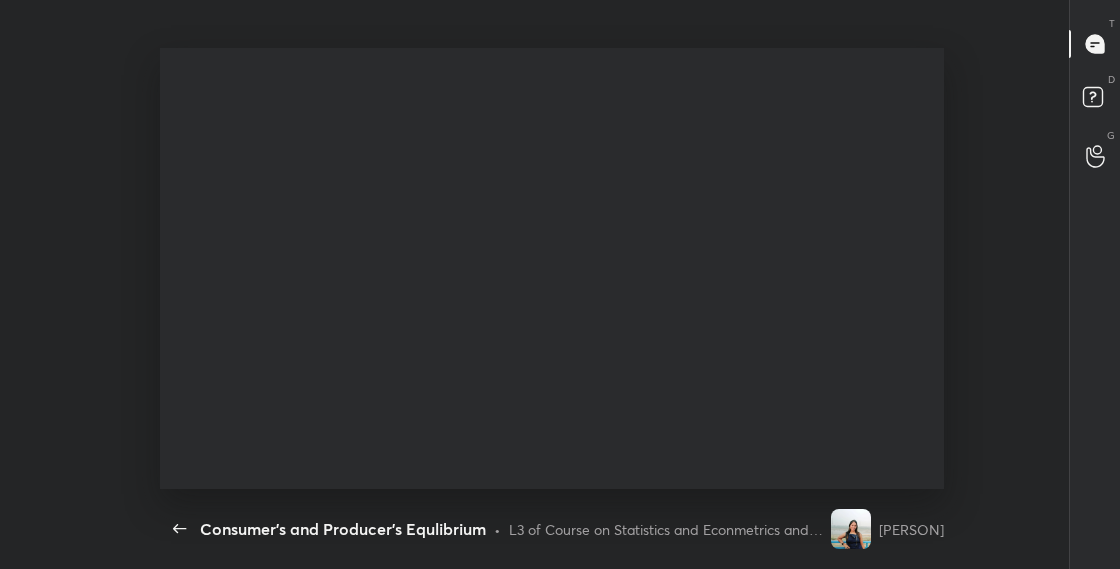 scroll, scrollTop: 99558, scrollLeft: 99123, axis: both 